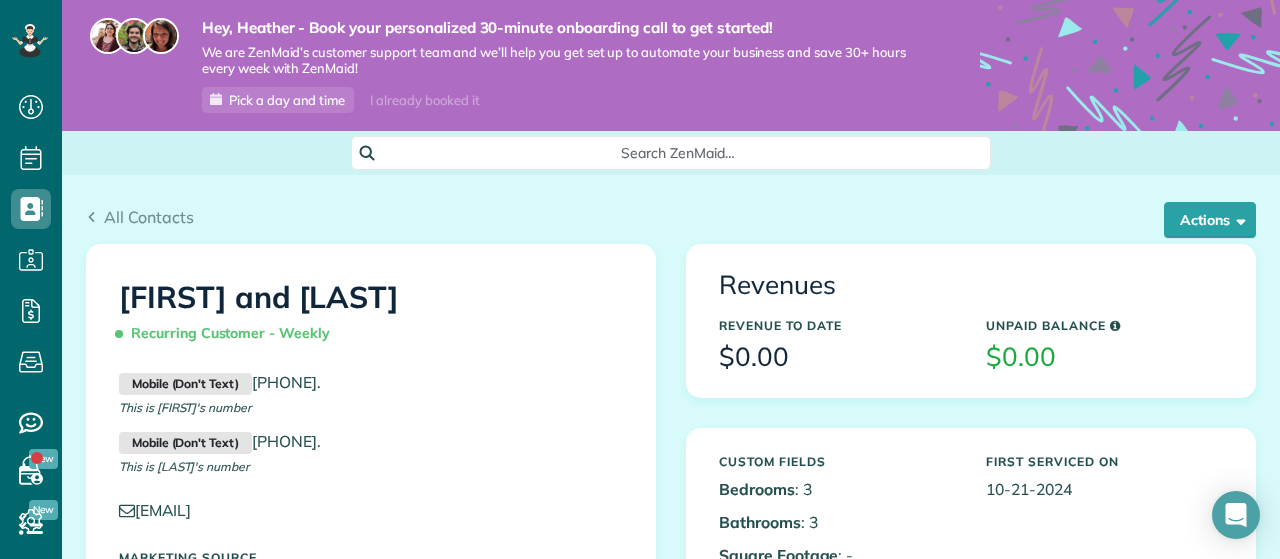 scroll, scrollTop: 0, scrollLeft: 0, axis: both 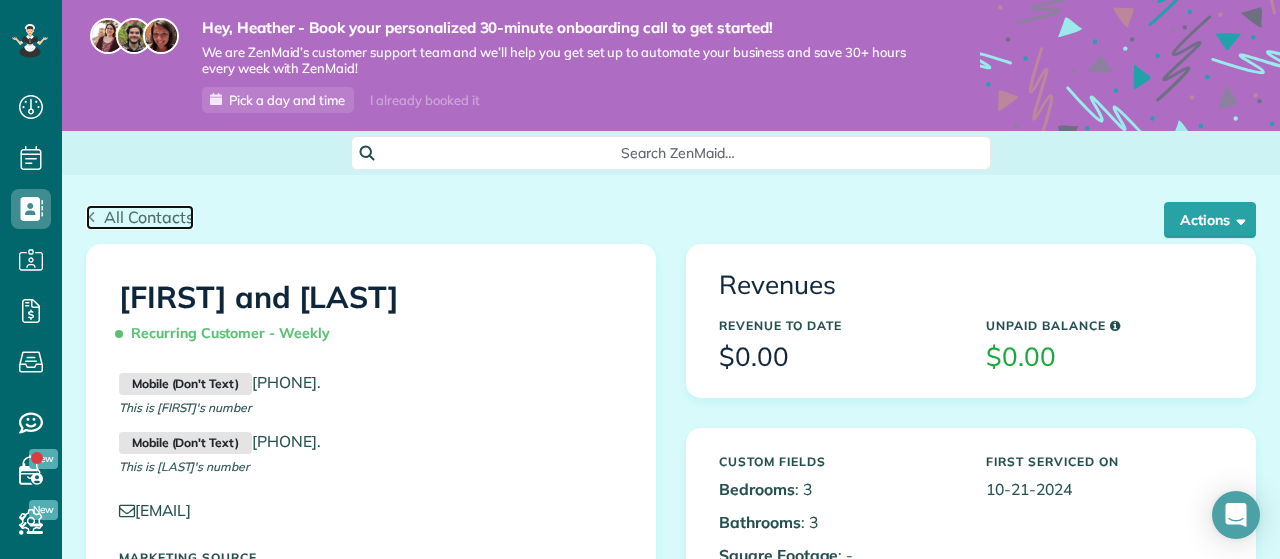 click on "All Contacts" at bounding box center [140, 217] 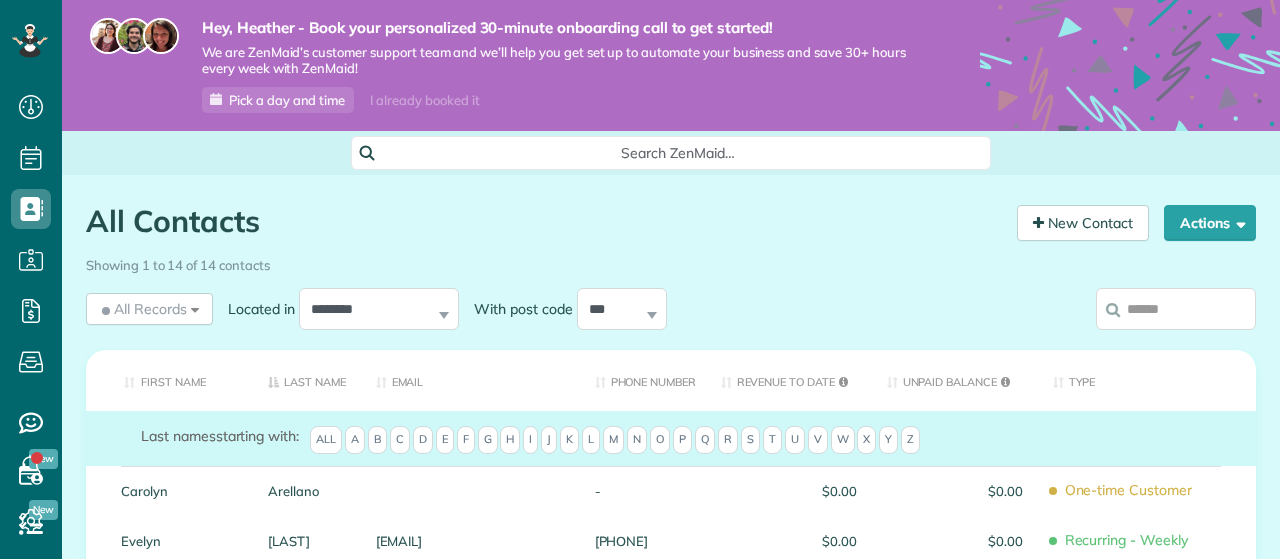 scroll, scrollTop: 0, scrollLeft: 0, axis: both 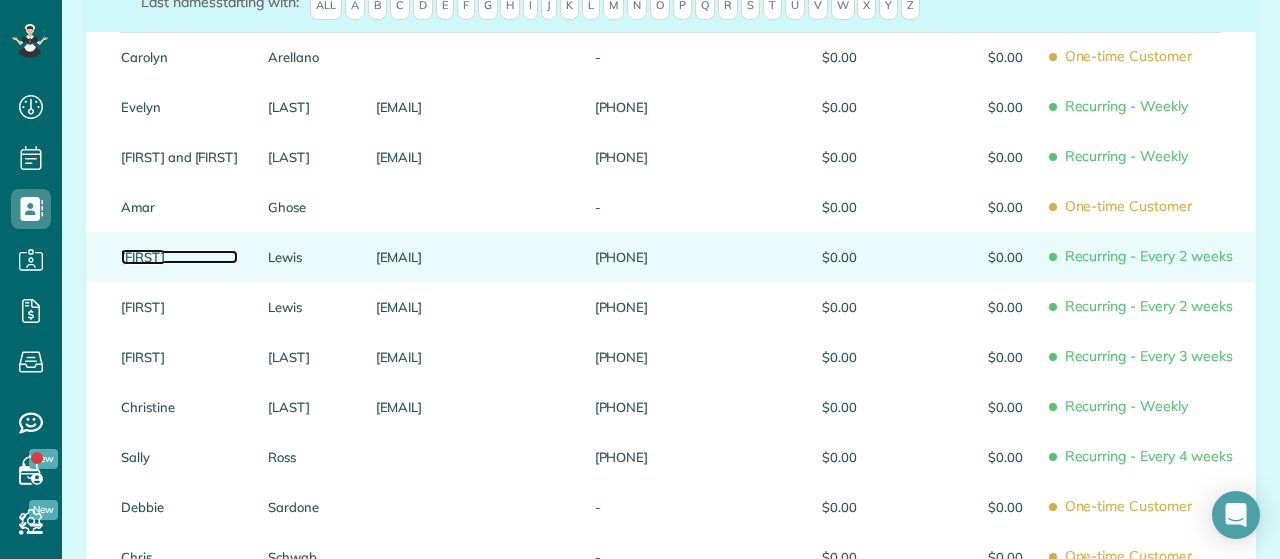 click on "Lina" at bounding box center [179, 257] 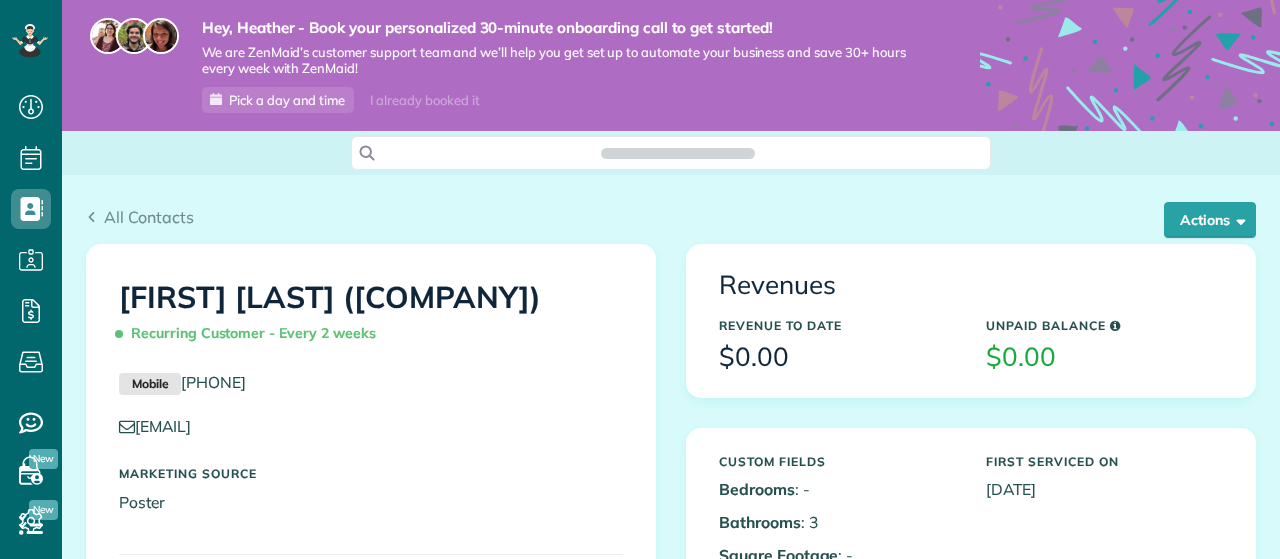 scroll, scrollTop: 0, scrollLeft: 0, axis: both 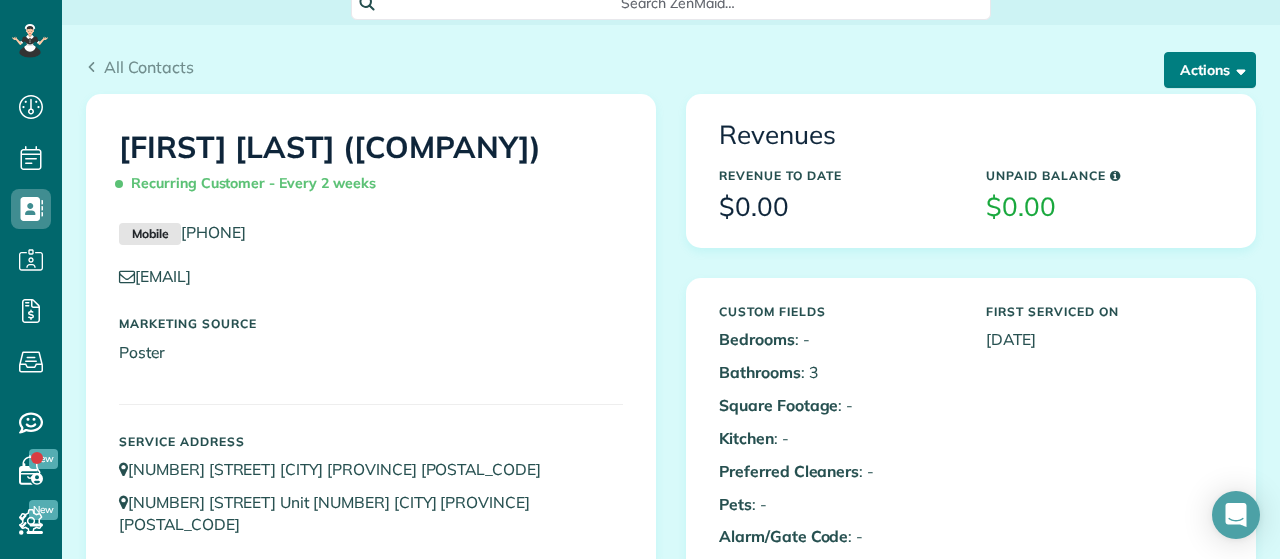 click at bounding box center (1237, 69) 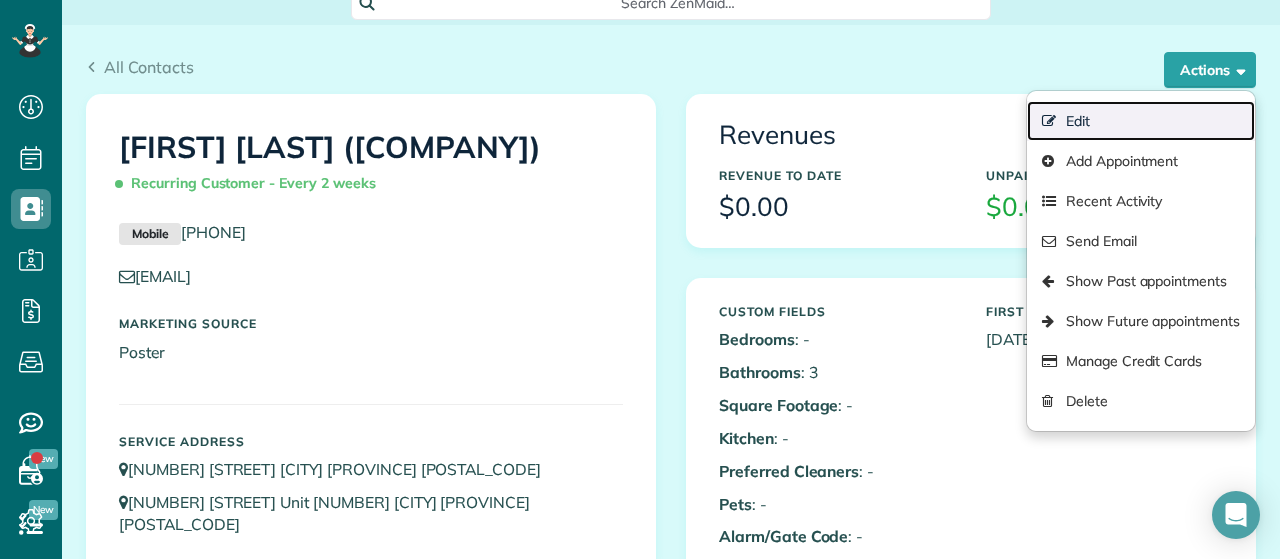 click on "Edit" at bounding box center (1141, 121) 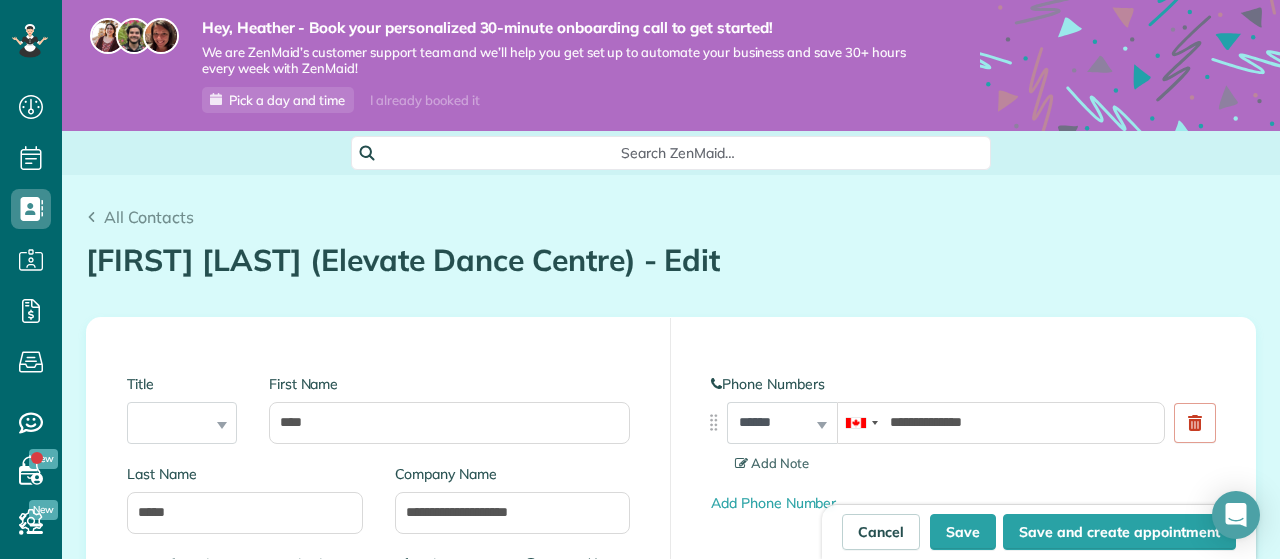 scroll, scrollTop: 0, scrollLeft: 0, axis: both 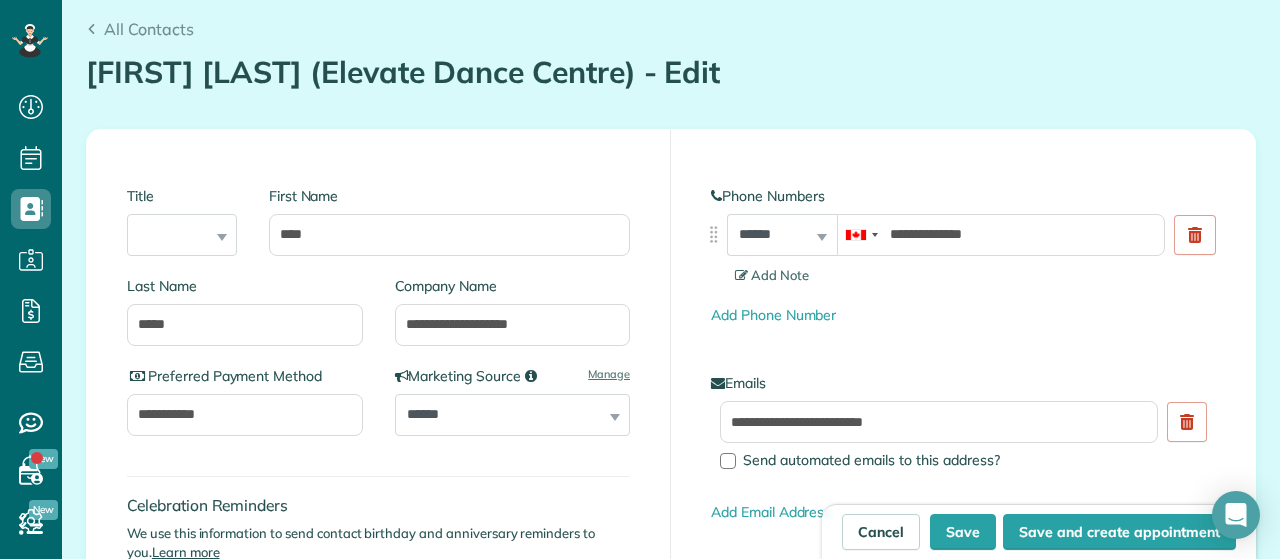 click on "**********" at bounding box center (782, 235) 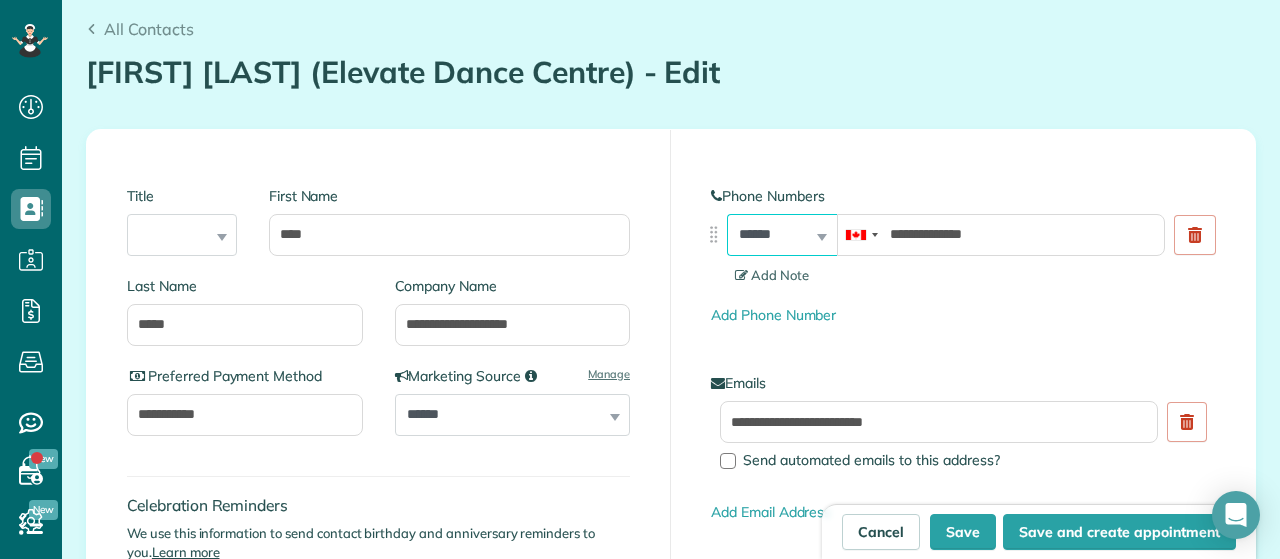 click on "**********" at bounding box center [782, 235] 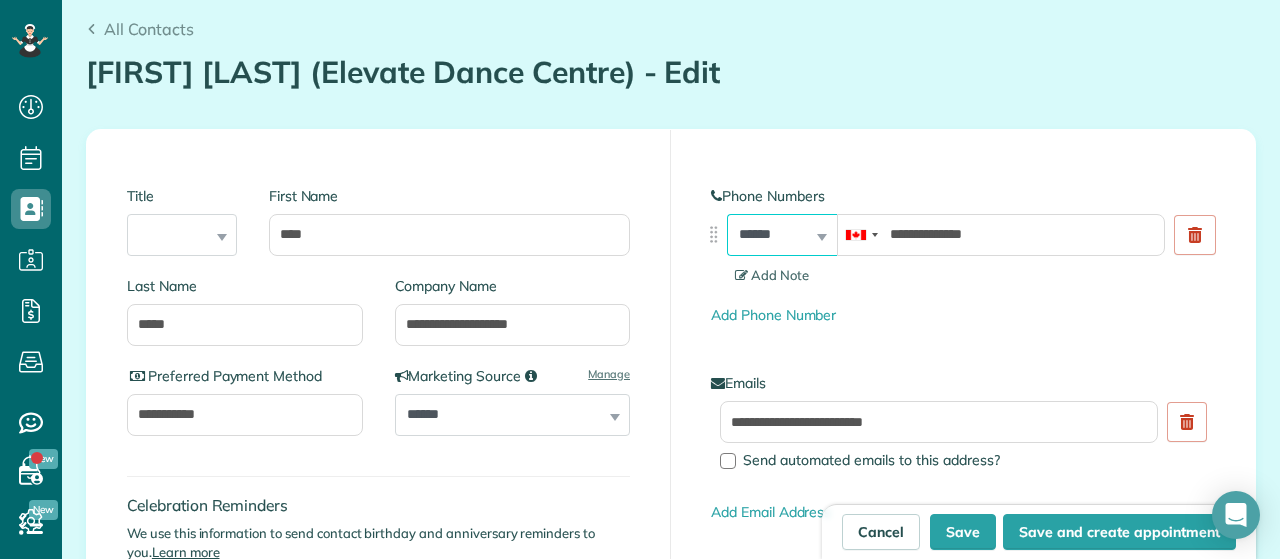 select on "**********" 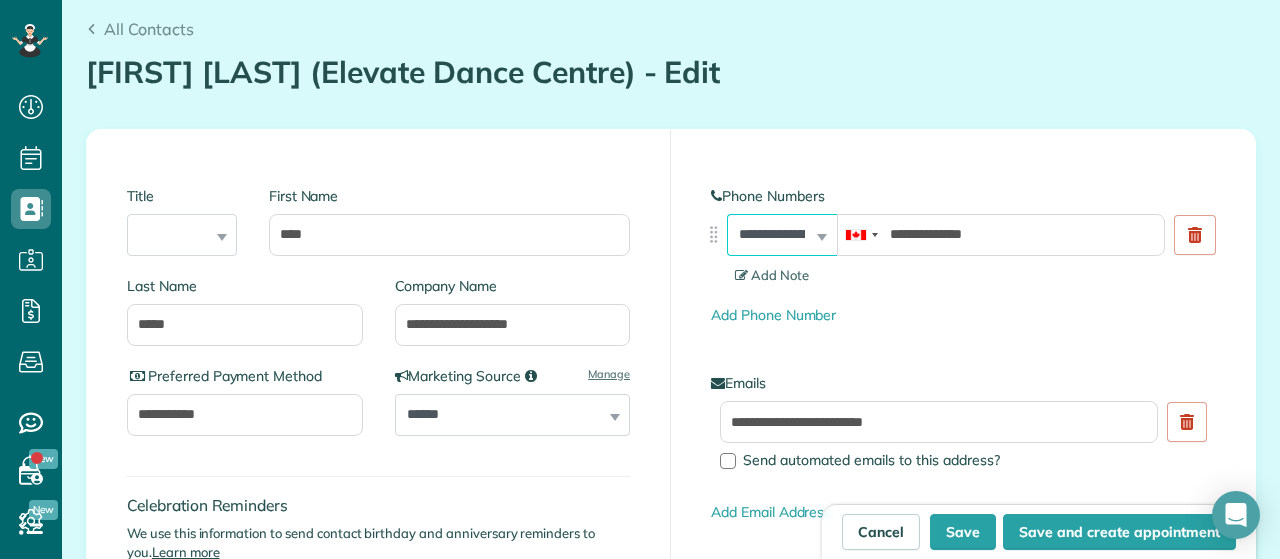 click on "**********" at bounding box center [0, 0] 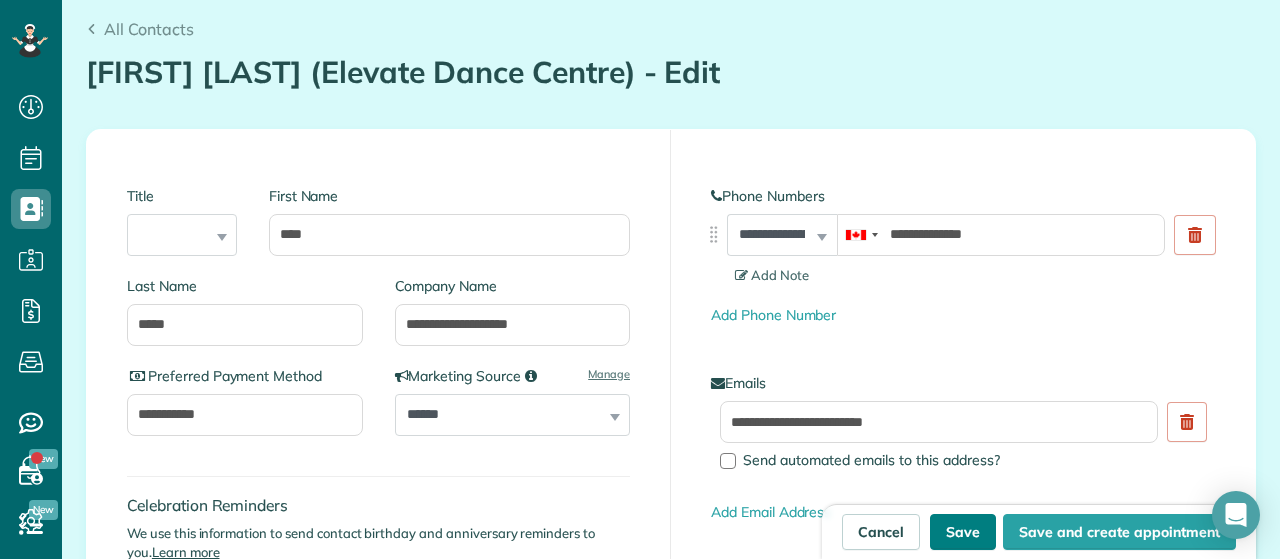 click on "Save" at bounding box center (963, 532) 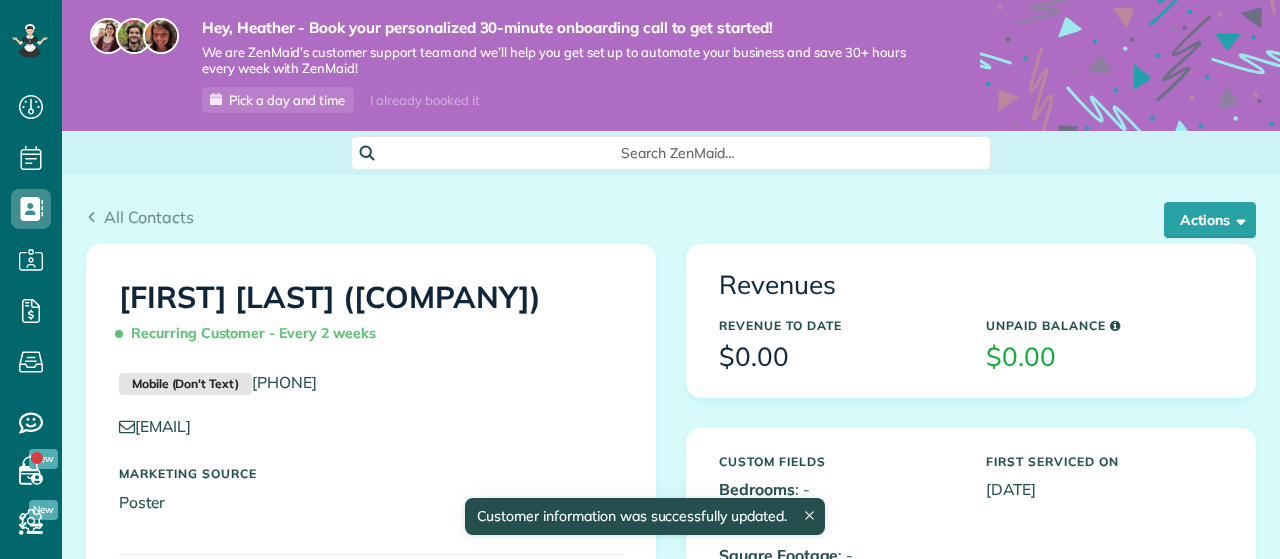 scroll, scrollTop: 0, scrollLeft: 0, axis: both 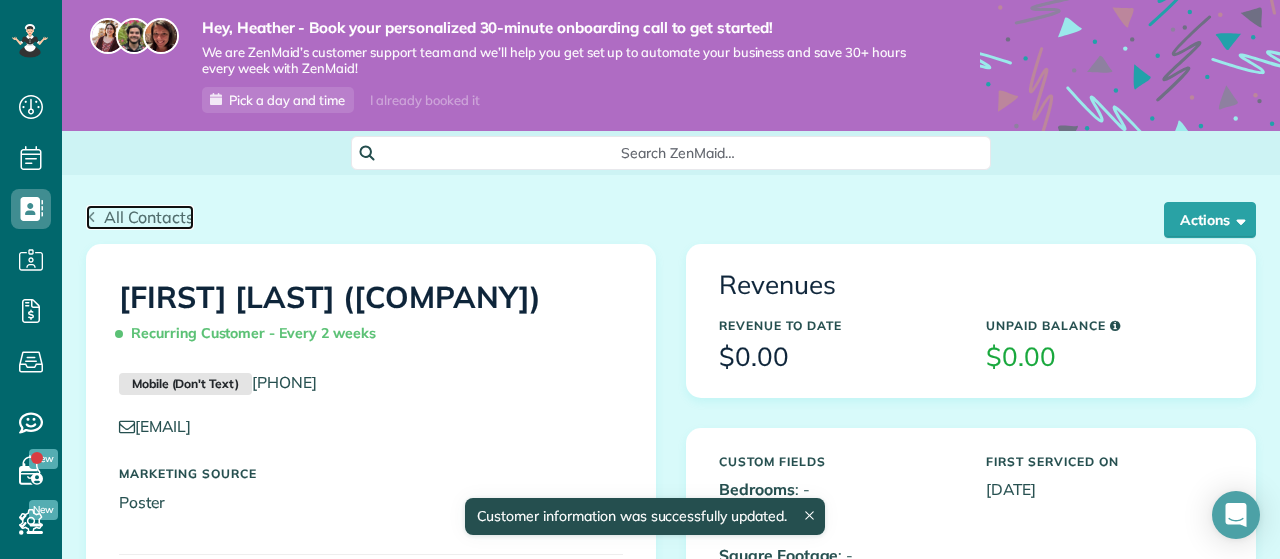 click on "All Contacts" at bounding box center (140, 217) 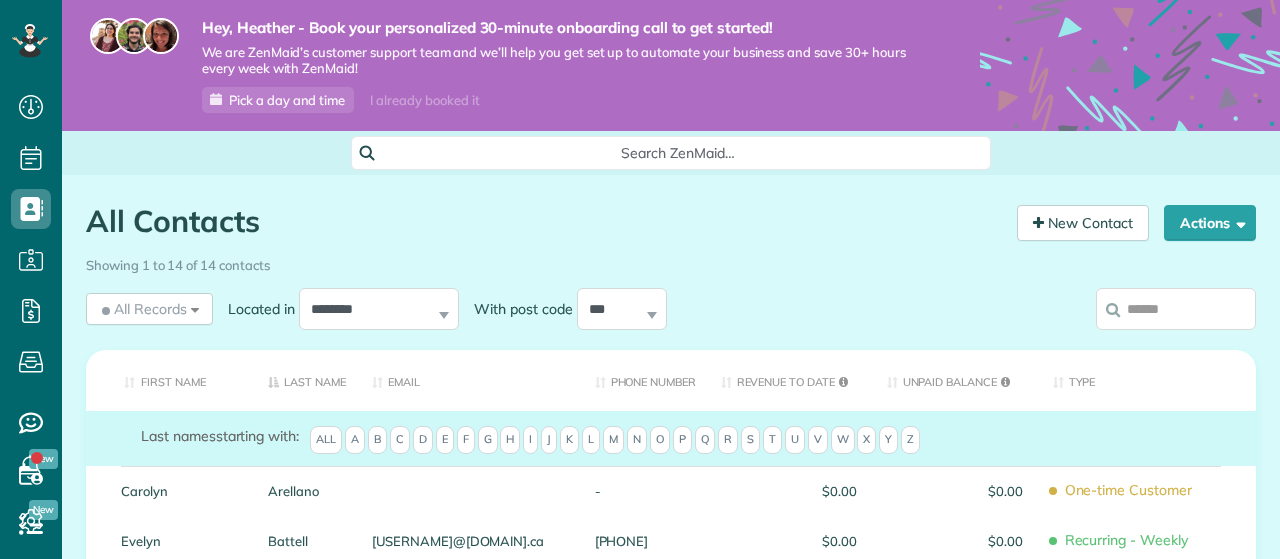 scroll, scrollTop: 0, scrollLeft: 0, axis: both 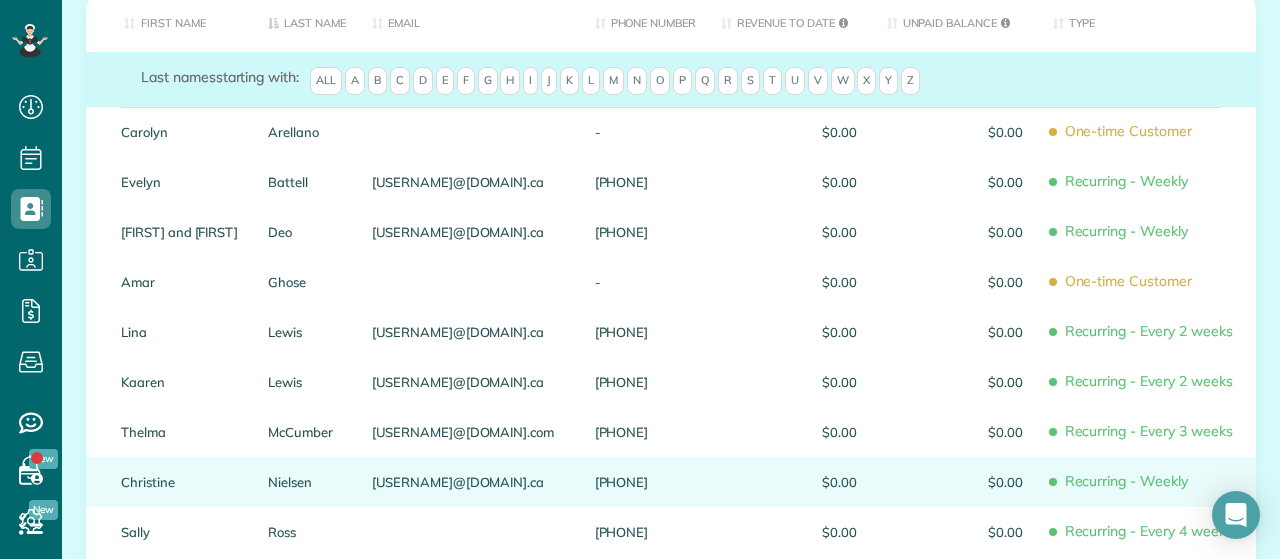 click on "[USERNAME]@[DOMAIN].ca" at bounding box center (468, 482) 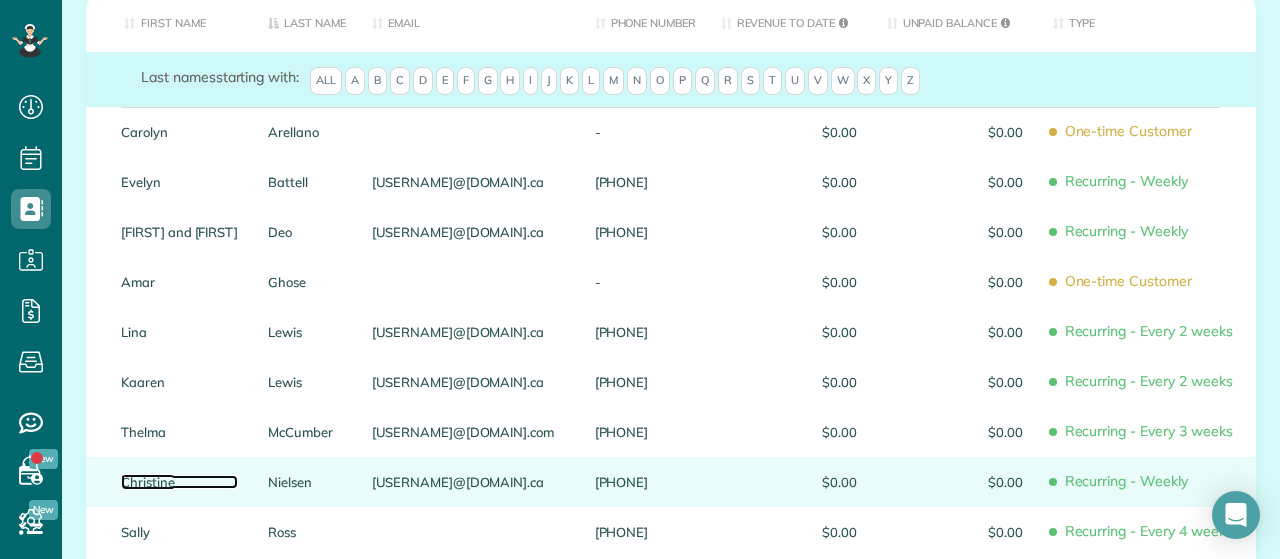 click on "Christine" at bounding box center (179, 482) 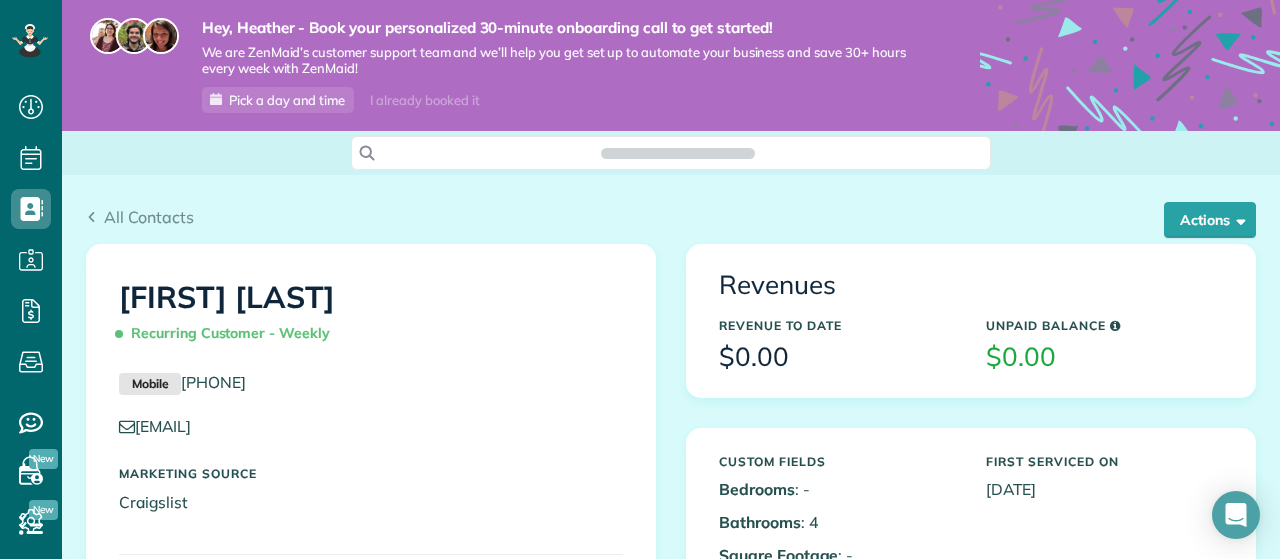 scroll, scrollTop: 0, scrollLeft: 0, axis: both 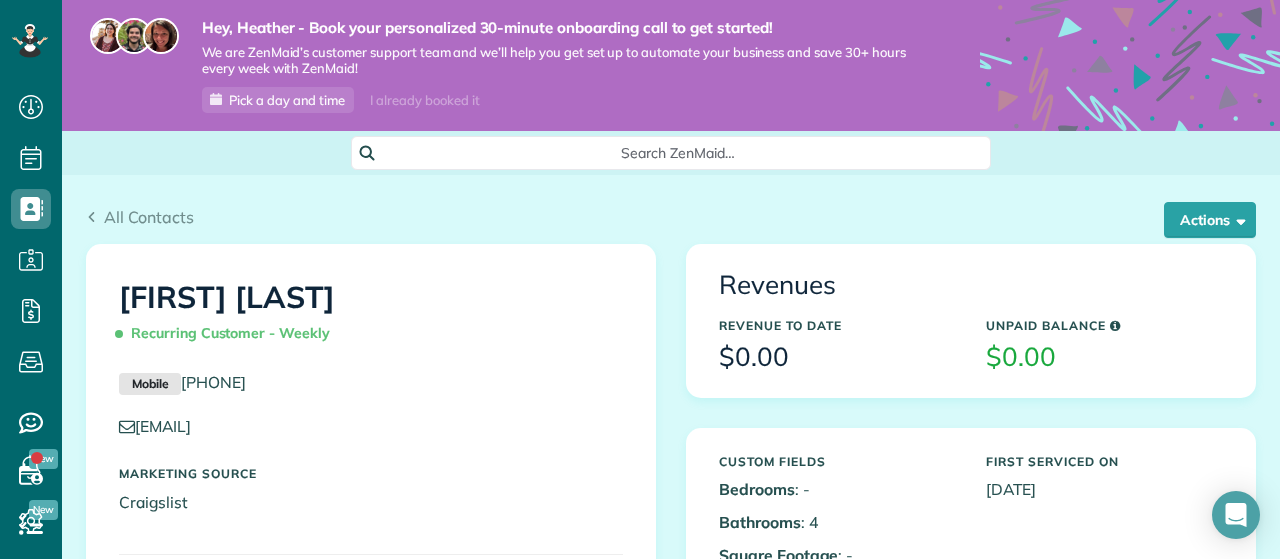 click on "Search ZenMaid…" at bounding box center [671, 153] 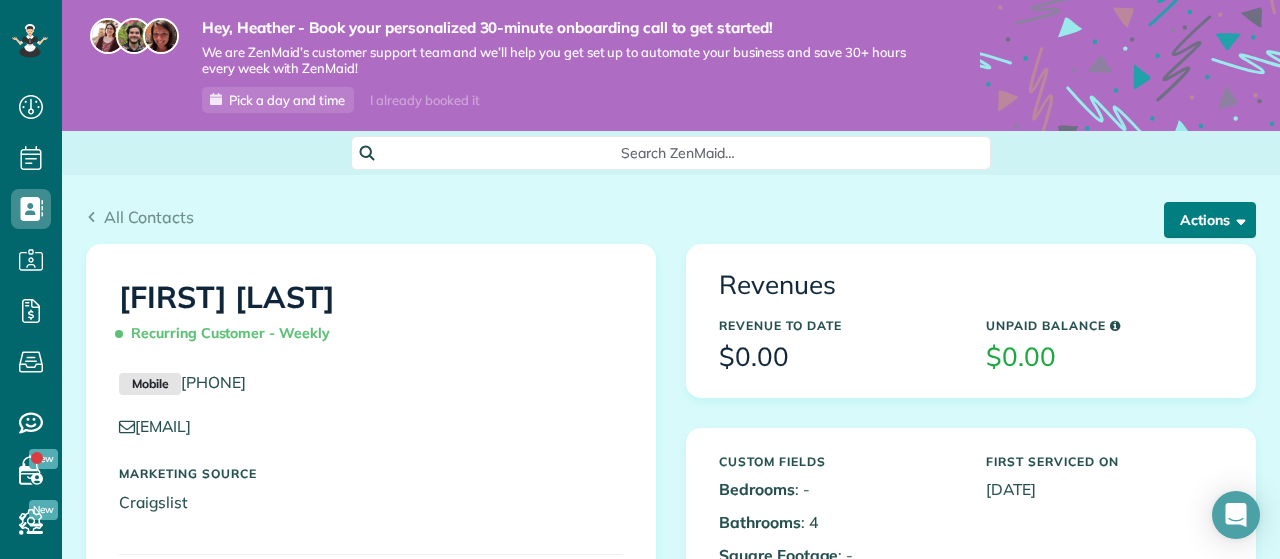 scroll, scrollTop: 95, scrollLeft: 0, axis: vertical 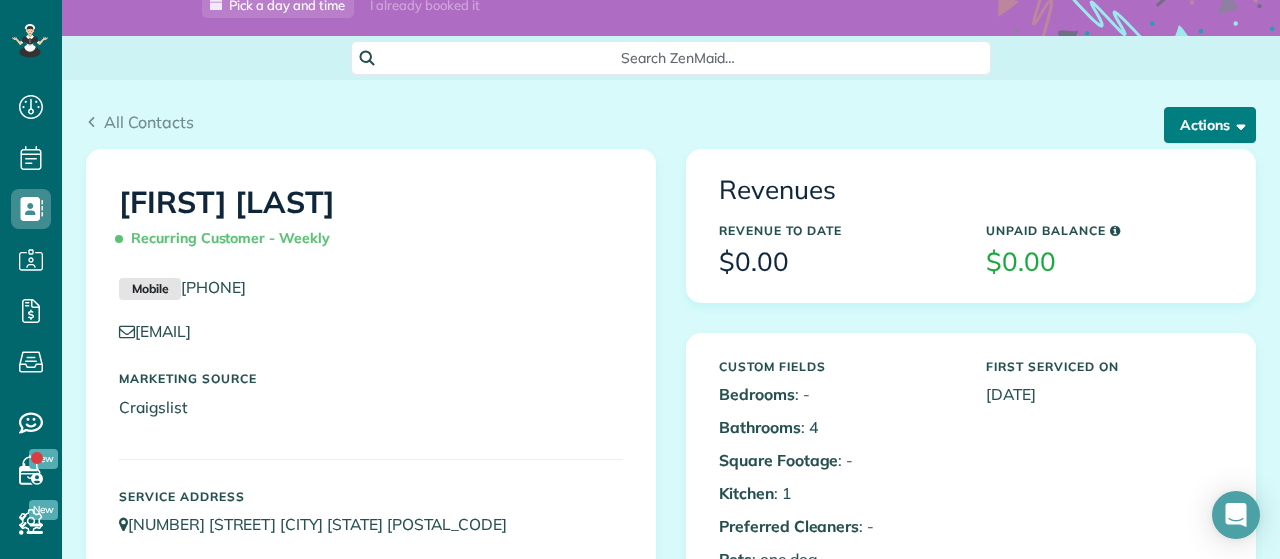 click at bounding box center (1237, 124) 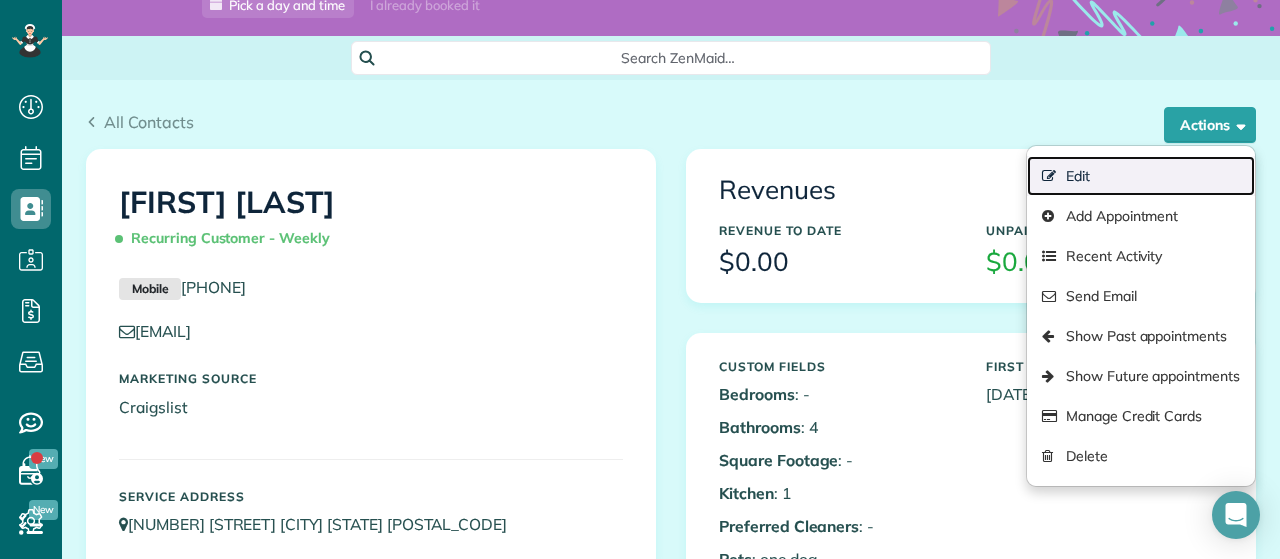 click on "Edit" at bounding box center (1141, 176) 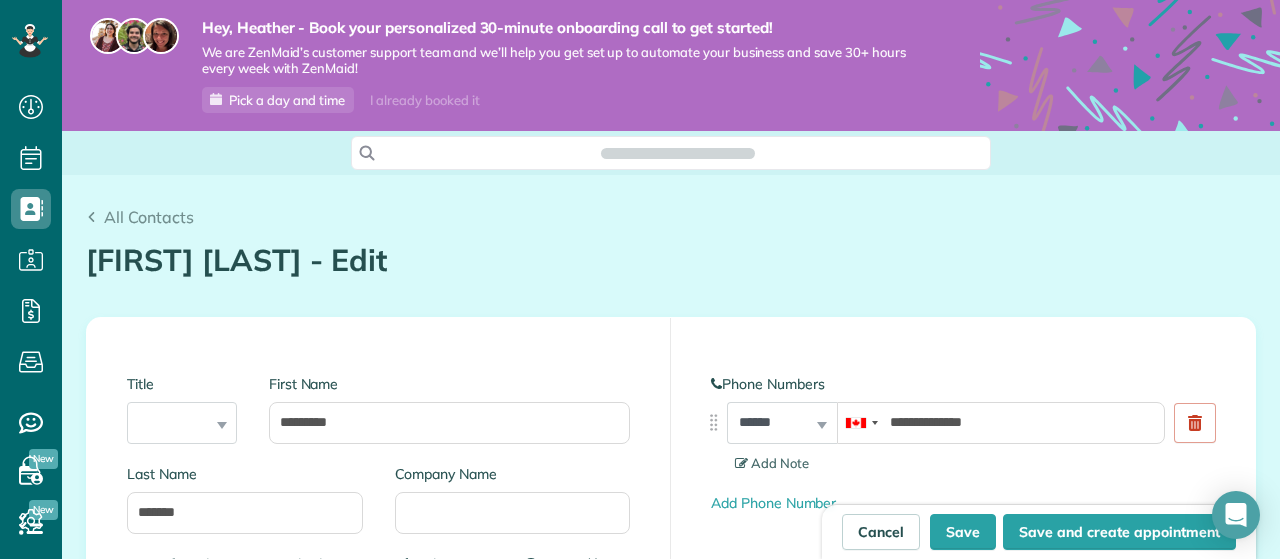 scroll, scrollTop: 0, scrollLeft: 0, axis: both 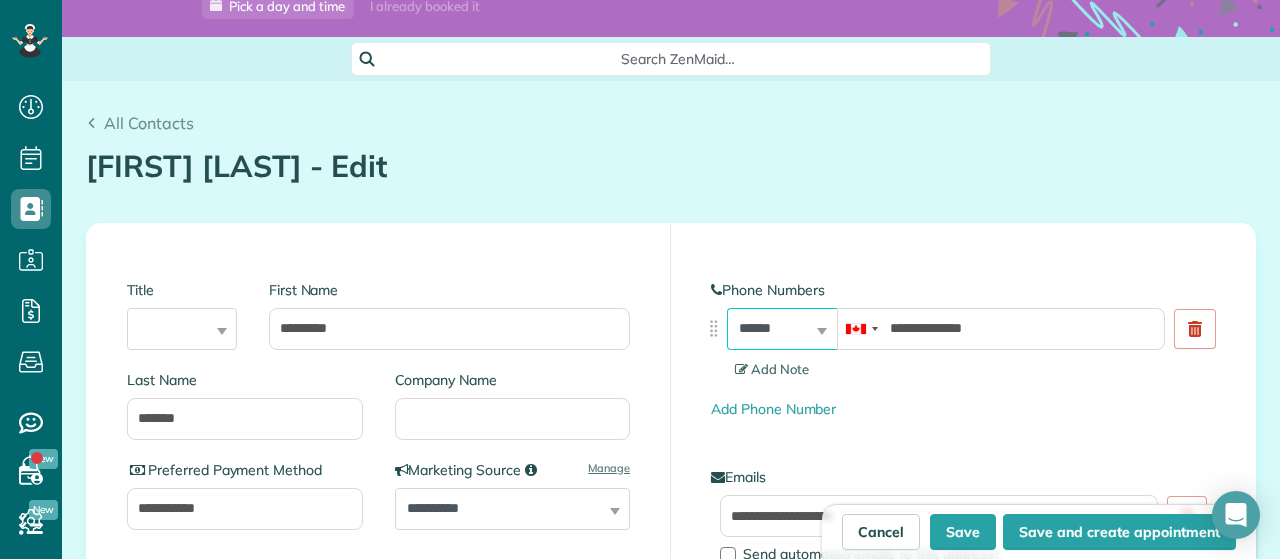 click on "**********" at bounding box center (782, 329) 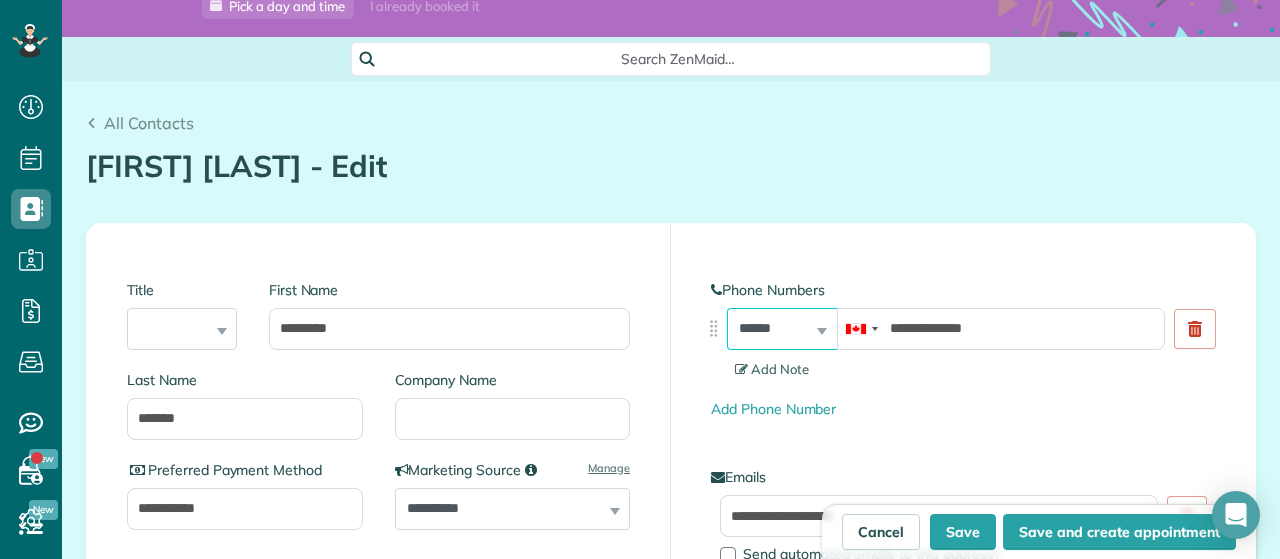 select on "**********" 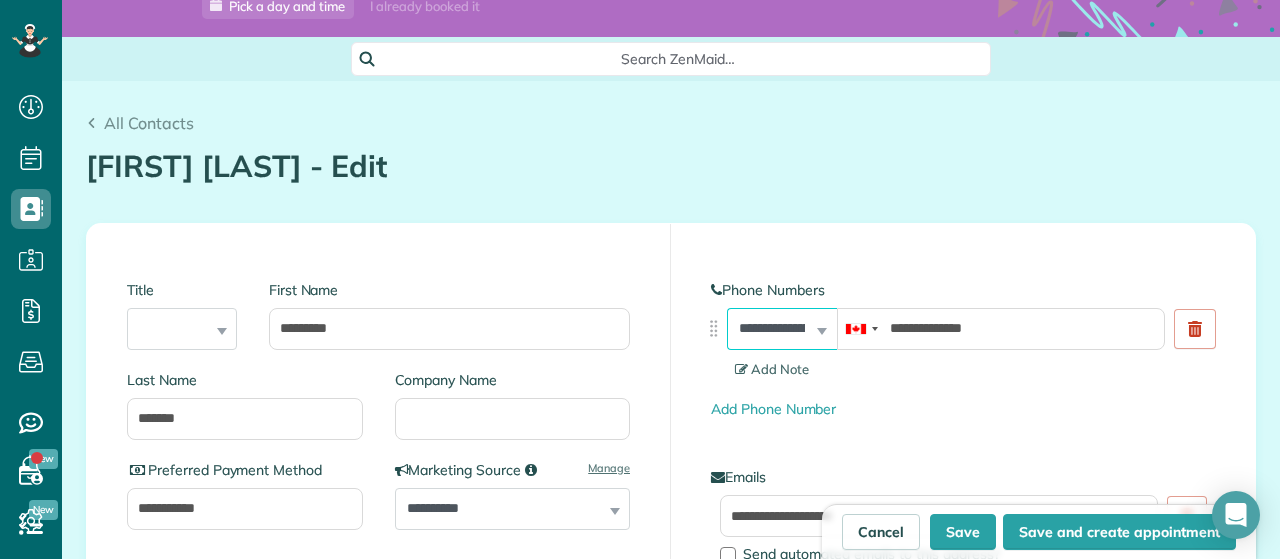 click on "**********" at bounding box center [0, 0] 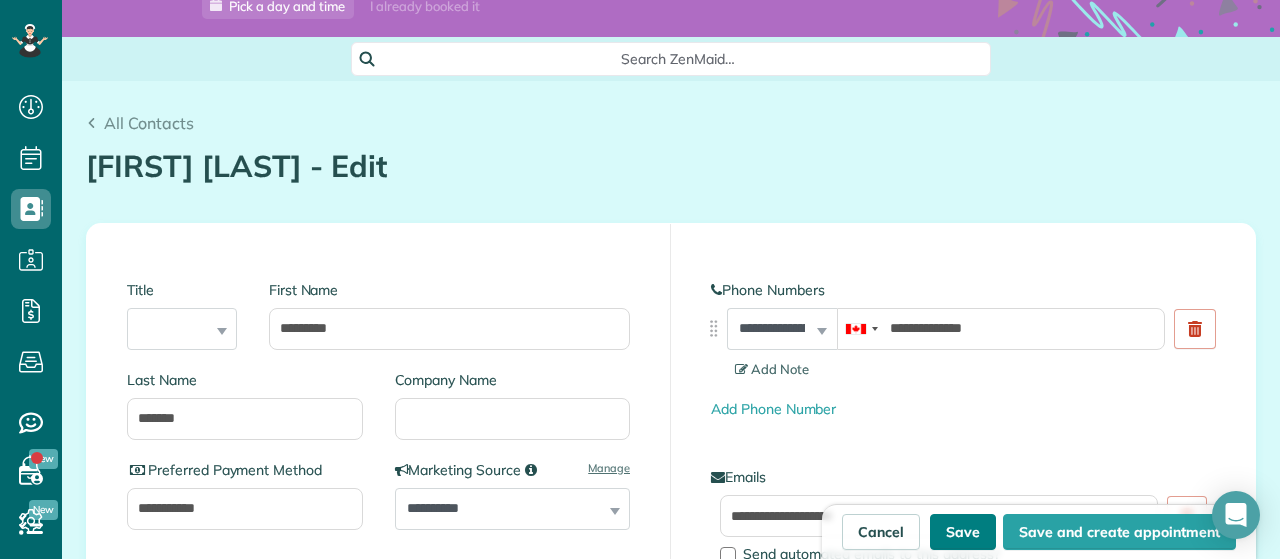 click on "Save" at bounding box center (963, 532) 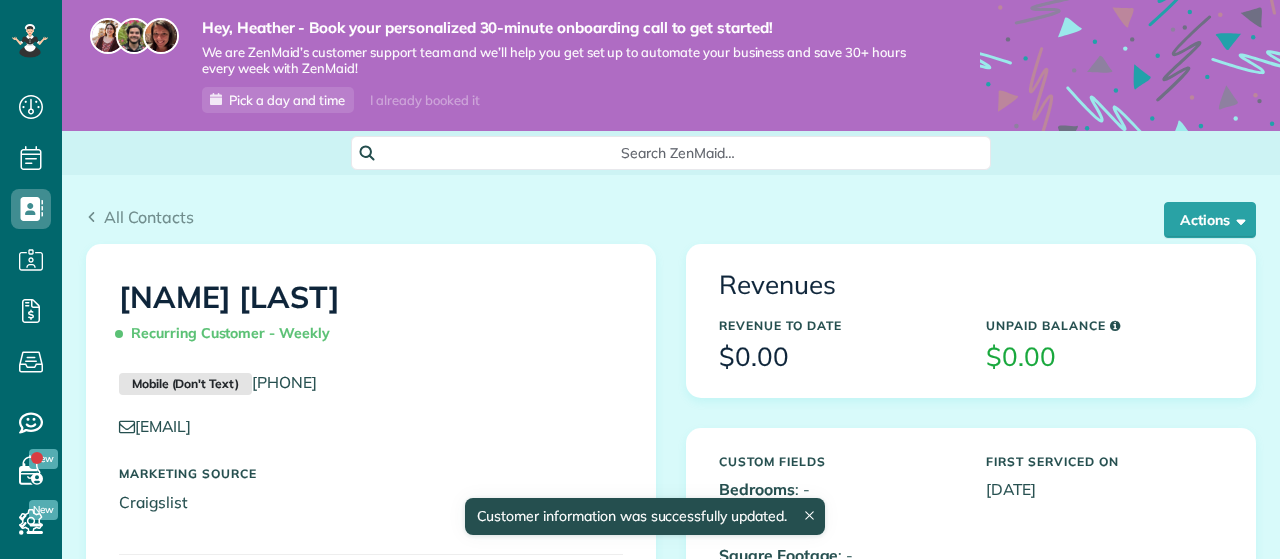 scroll, scrollTop: 0, scrollLeft: 0, axis: both 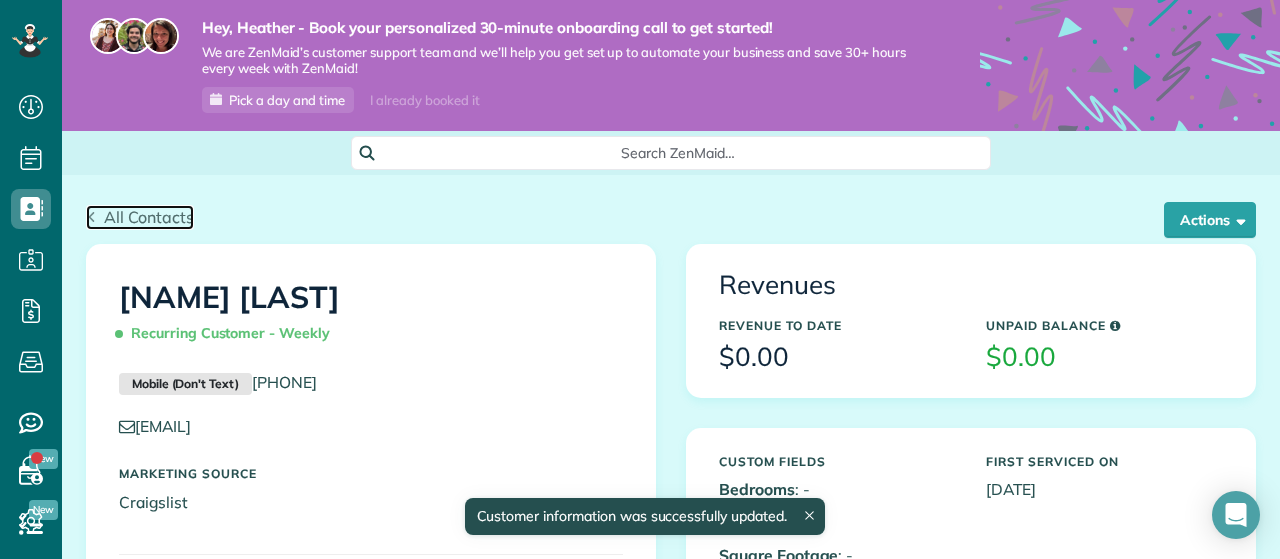 click on "All Contacts" at bounding box center [149, 217] 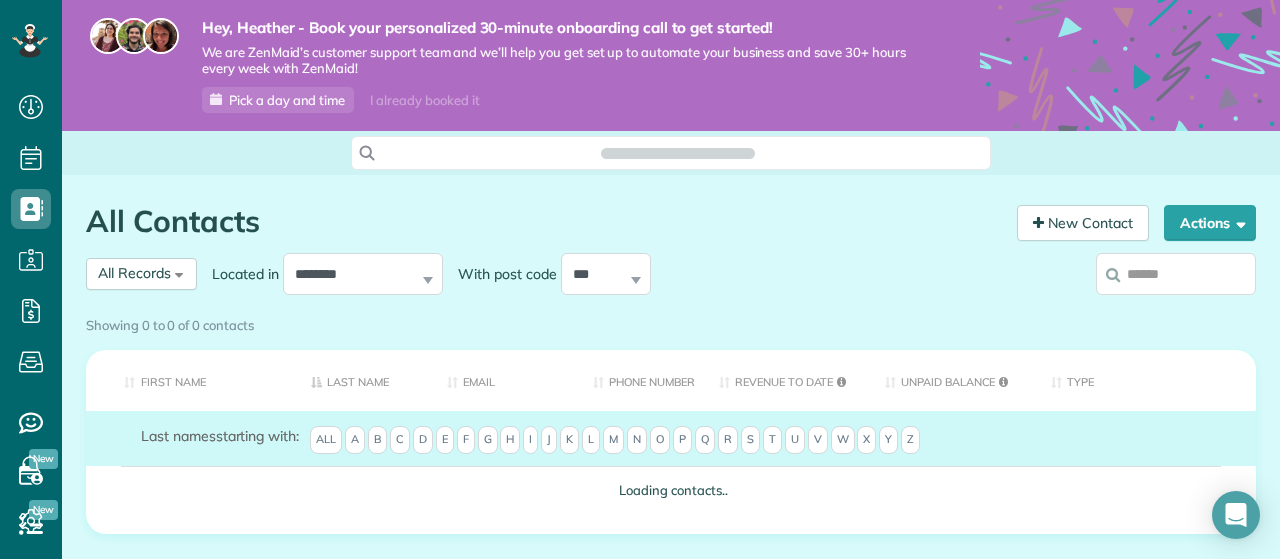 scroll, scrollTop: 0, scrollLeft: 0, axis: both 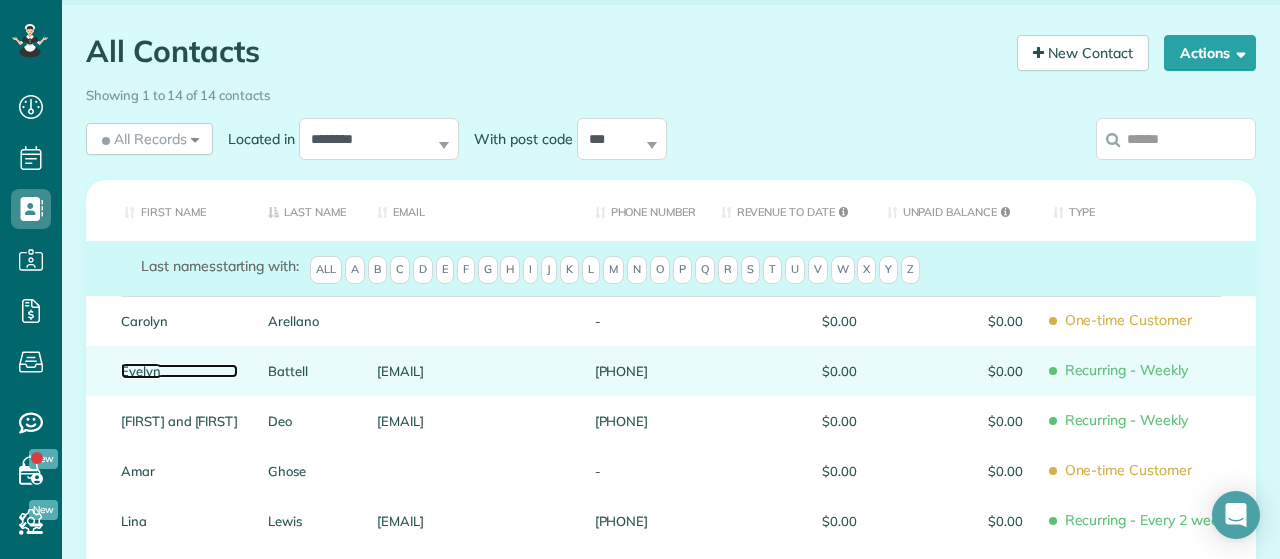 click on "Evelyn" at bounding box center (179, 371) 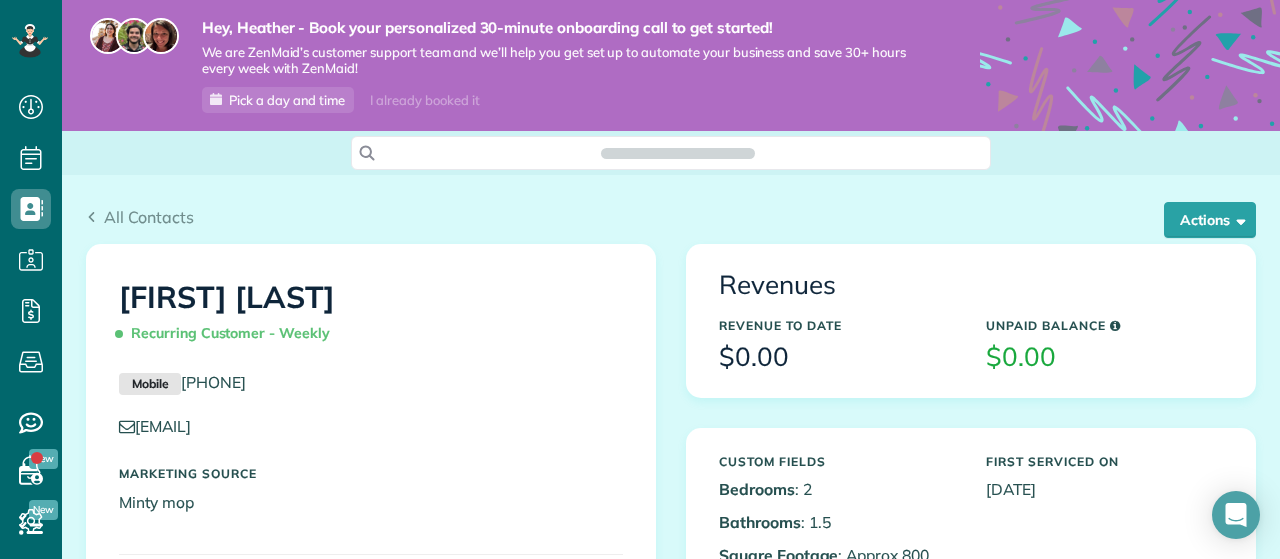 scroll, scrollTop: 0, scrollLeft: 0, axis: both 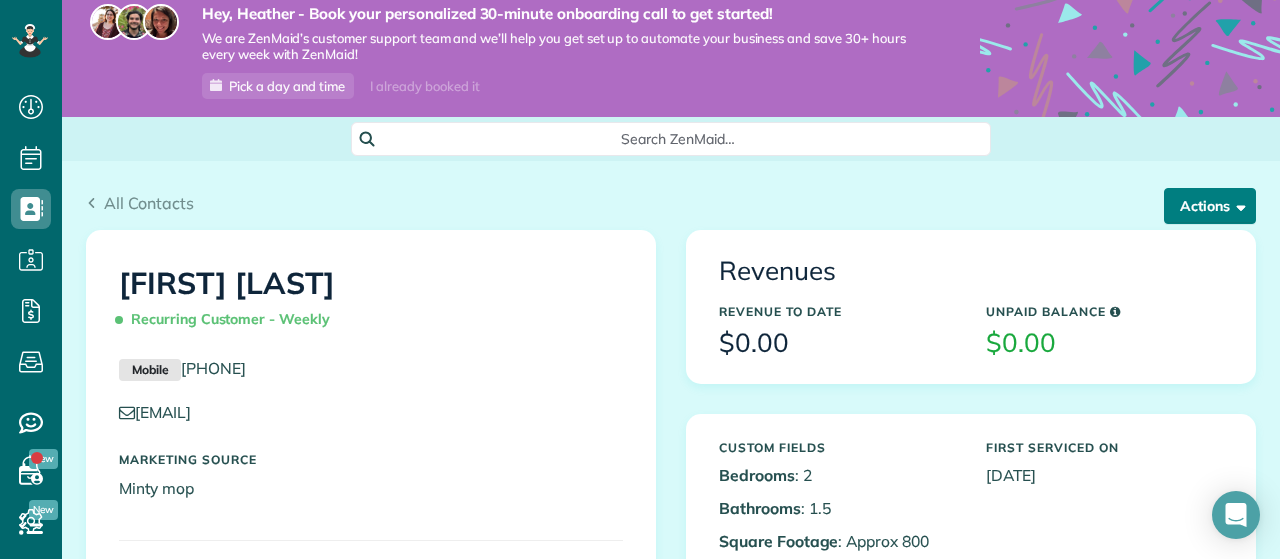 click on "Actions" at bounding box center (1210, 206) 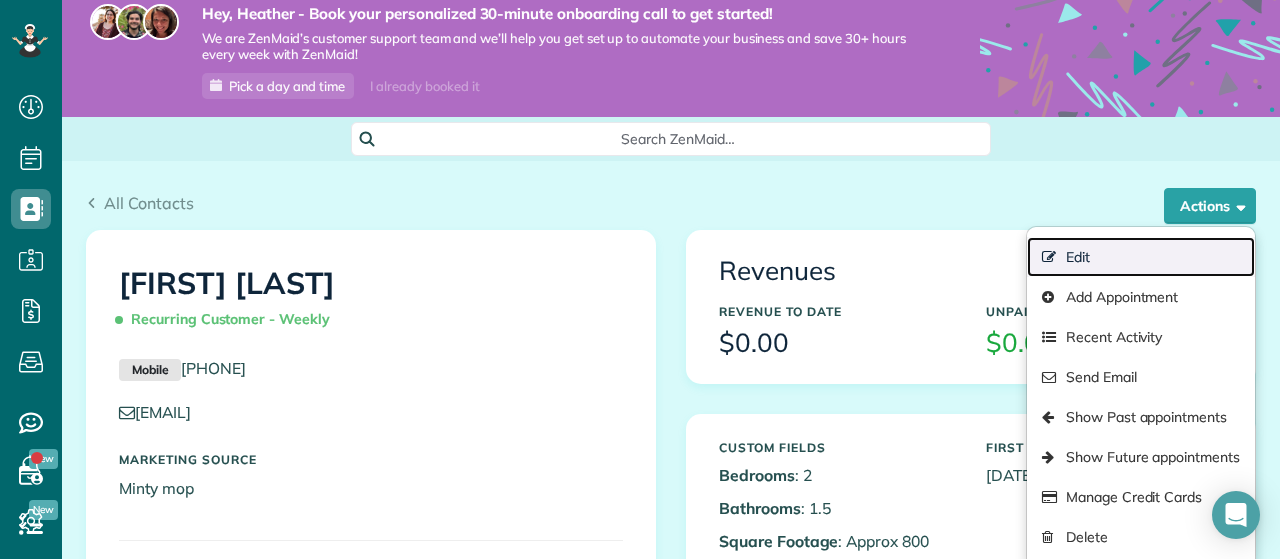 click on "Edit" at bounding box center [1141, 257] 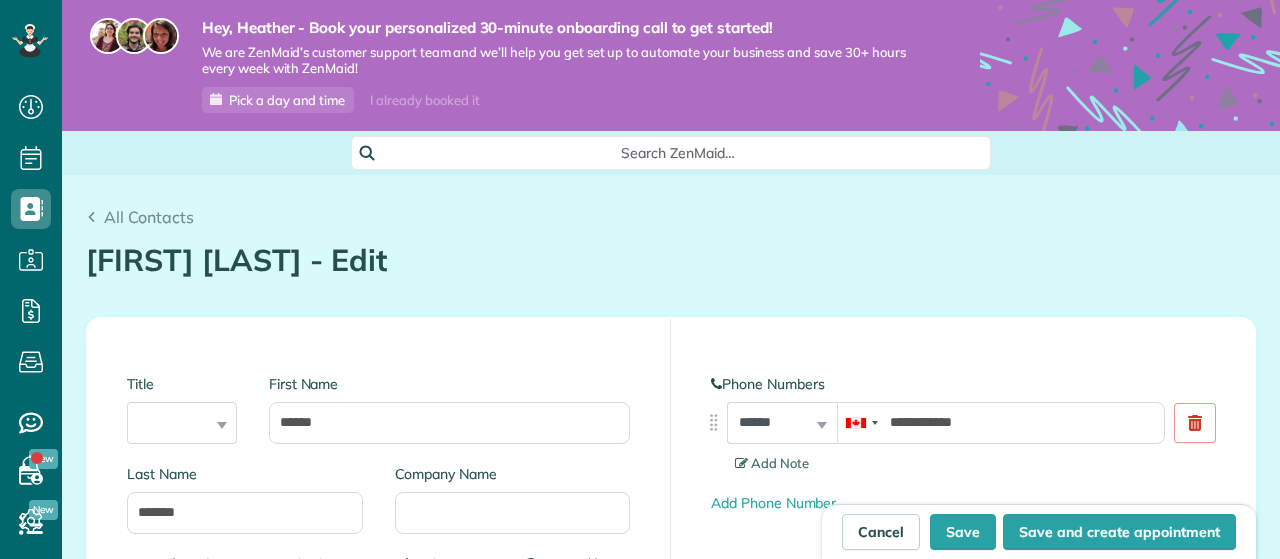 scroll, scrollTop: 0, scrollLeft: 0, axis: both 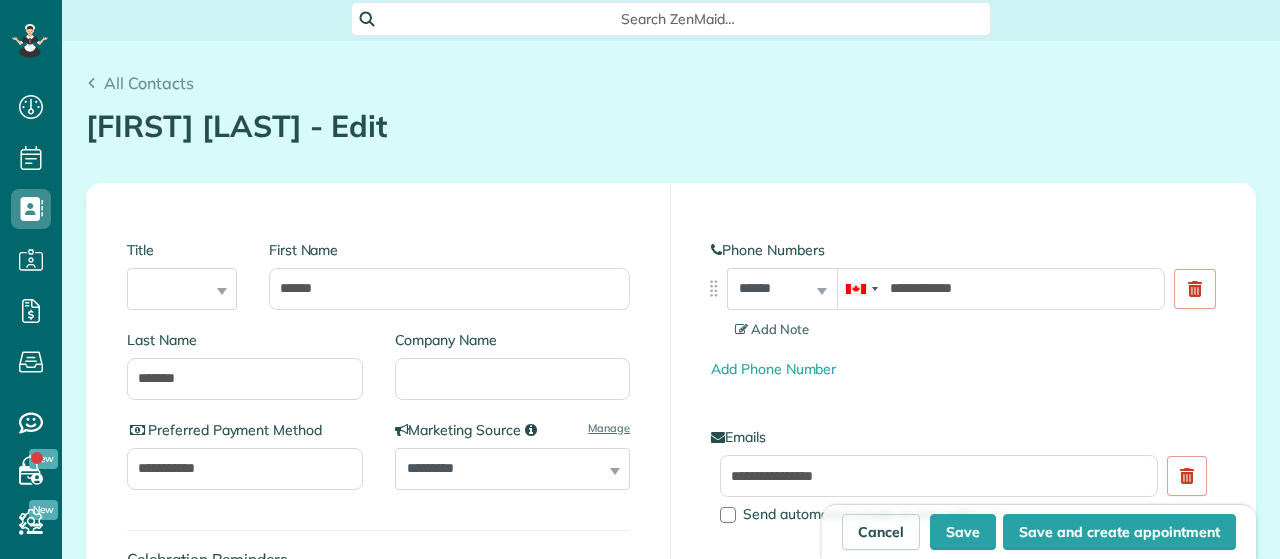 click on "**********" at bounding box center [782, 289] 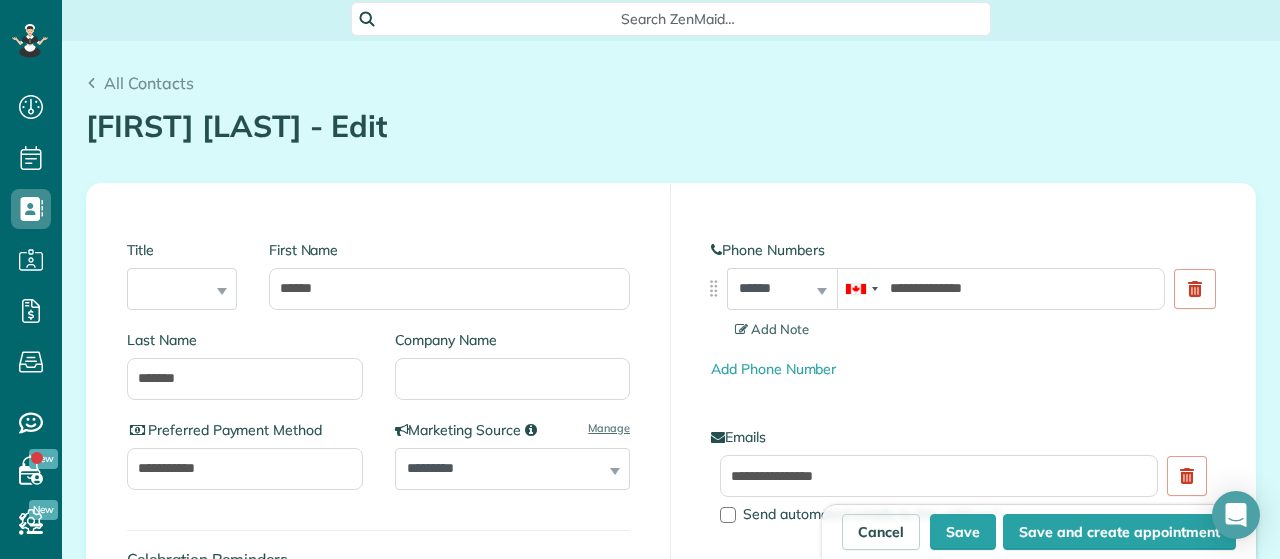 click on "**********" at bounding box center (782, 289) 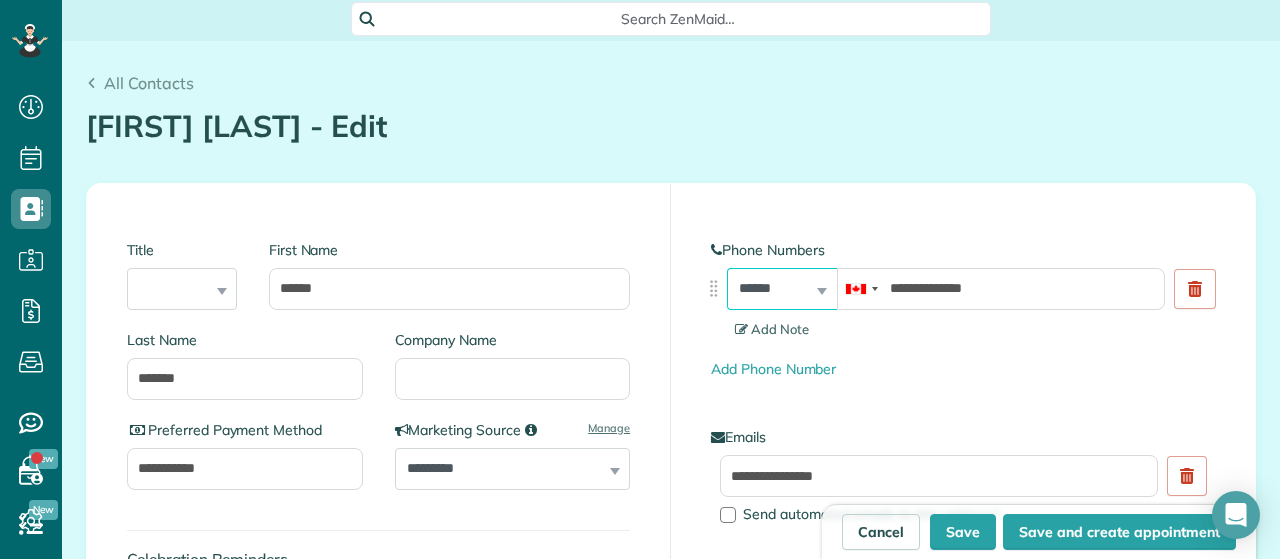 click on "**********" at bounding box center (782, 289) 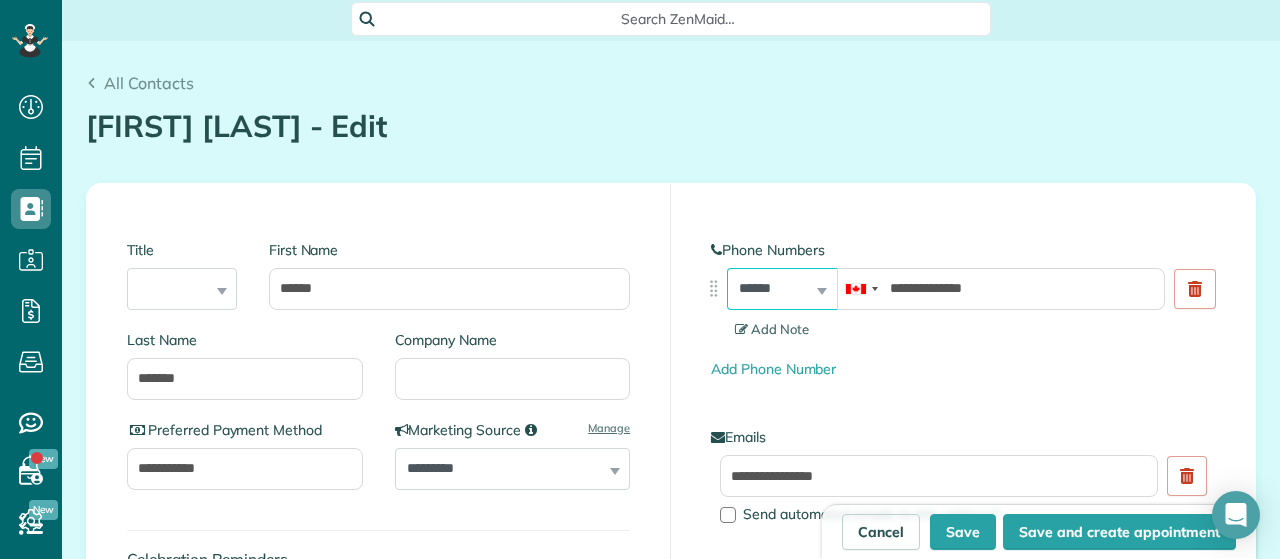 select on "**********" 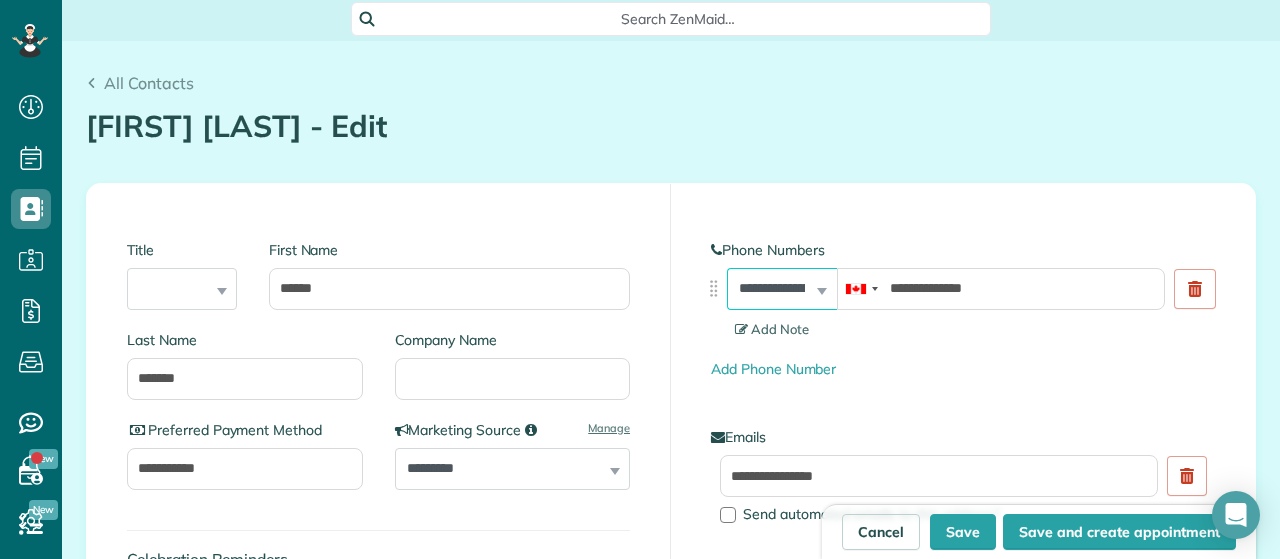 click on "**********" at bounding box center (0, 0) 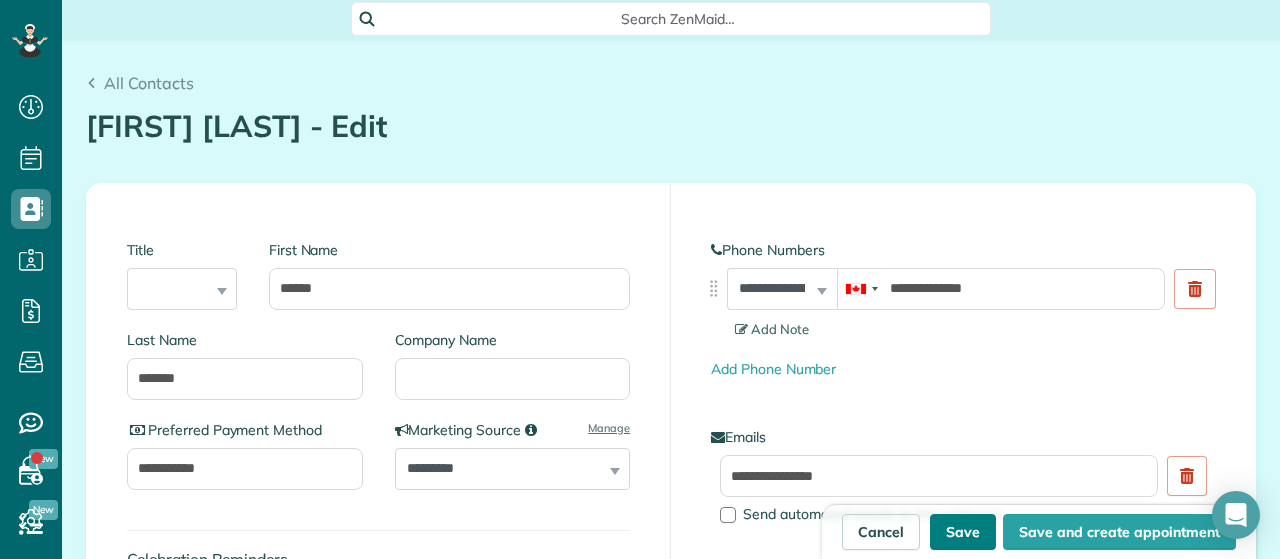 click on "Save" at bounding box center [963, 532] 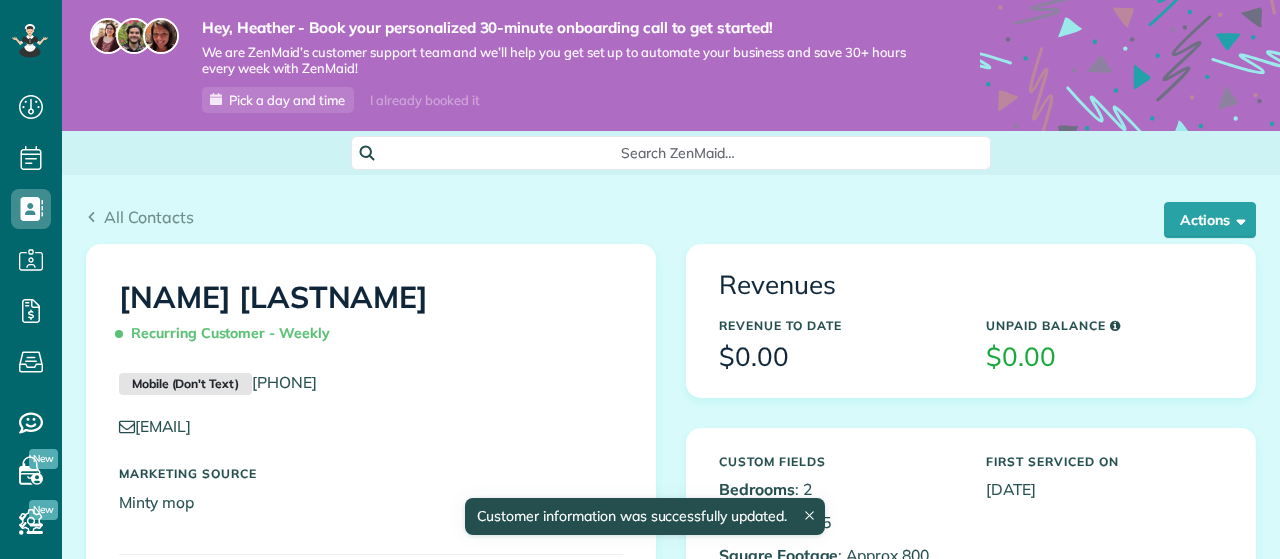 scroll, scrollTop: 0, scrollLeft: 0, axis: both 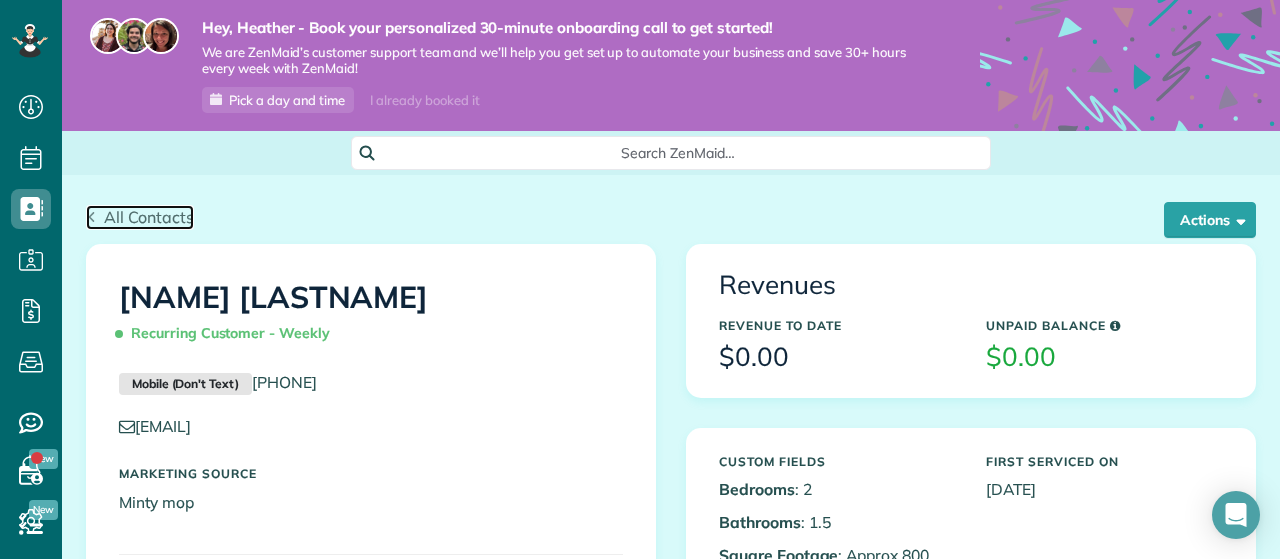 click on "All Contacts" at bounding box center (149, 217) 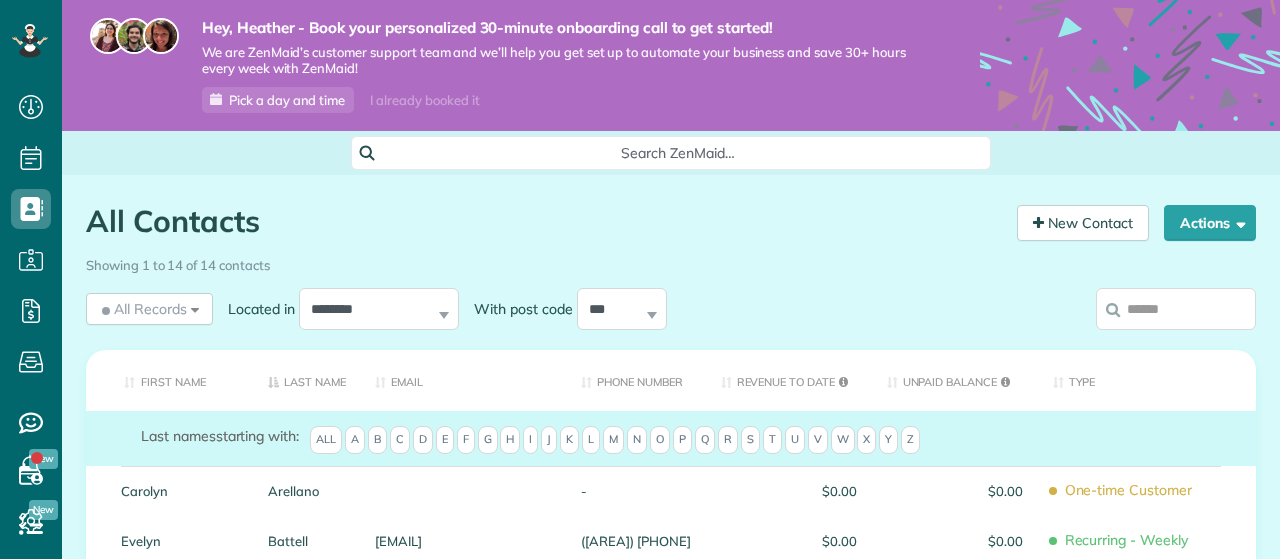 scroll, scrollTop: 0, scrollLeft: 0, axis: both 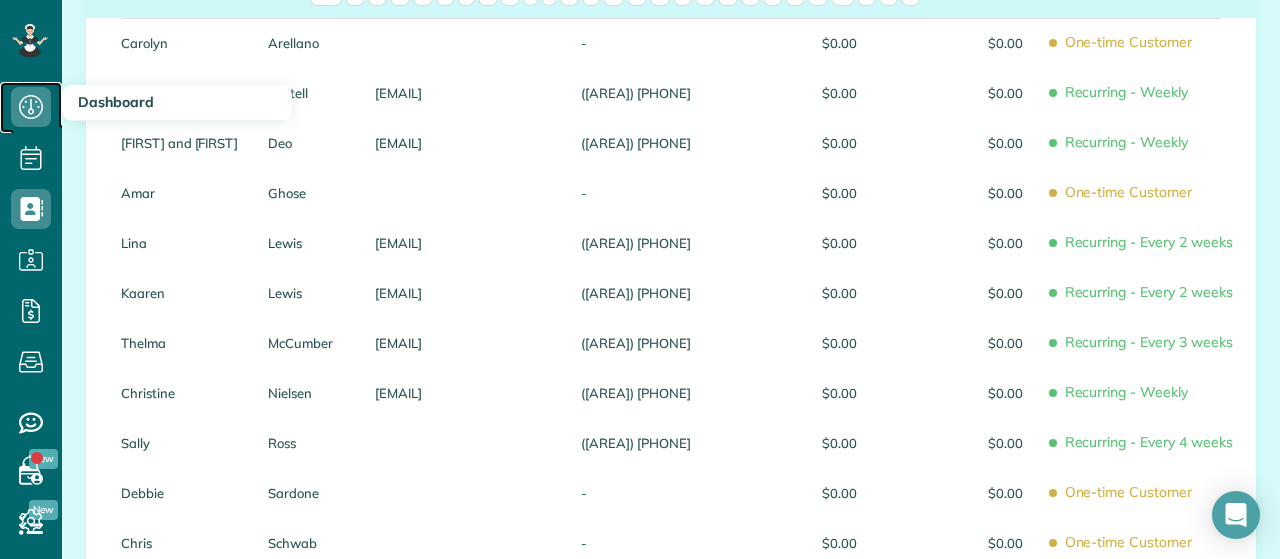click 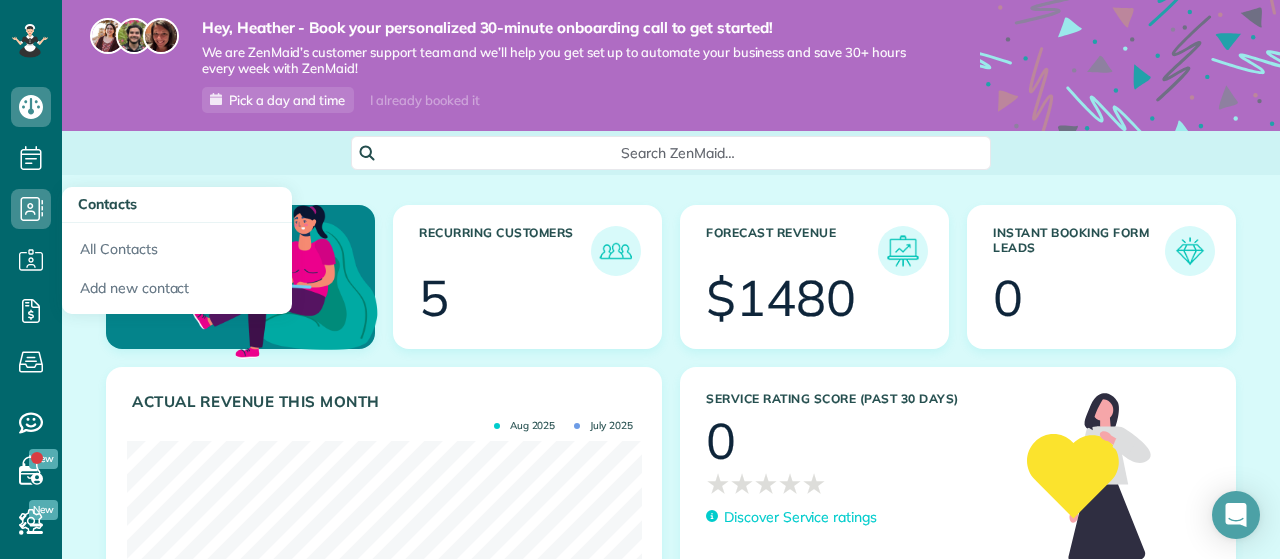 scroll, scrollTop: 0, scrollLeft: 0, axis: both 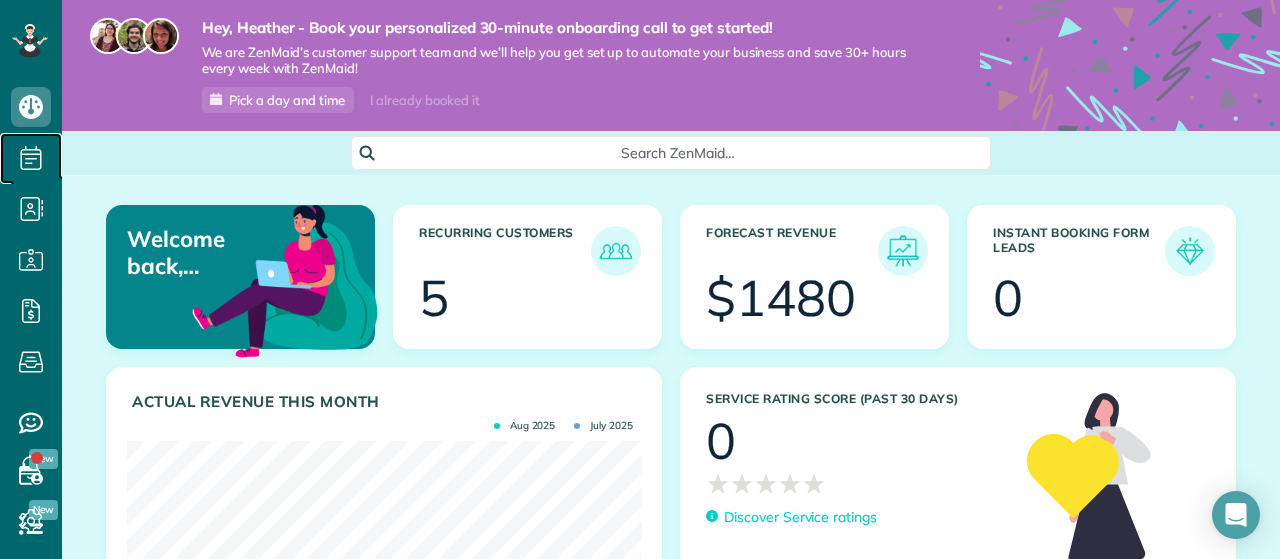 click 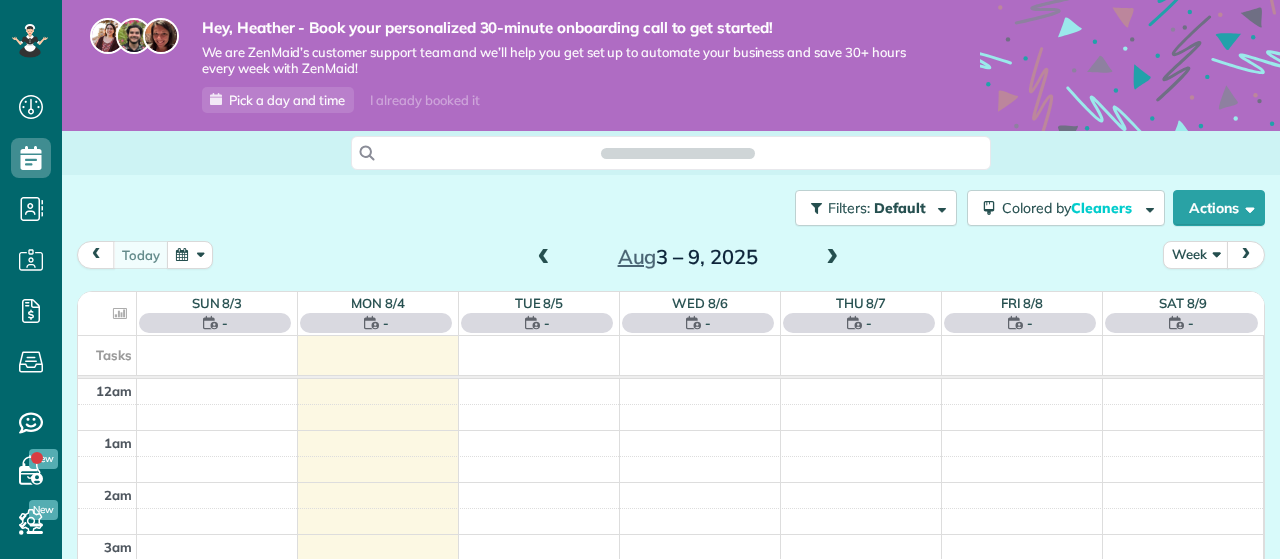 scroll, scrollTop: 0, scrollLeft: 0, axis: both 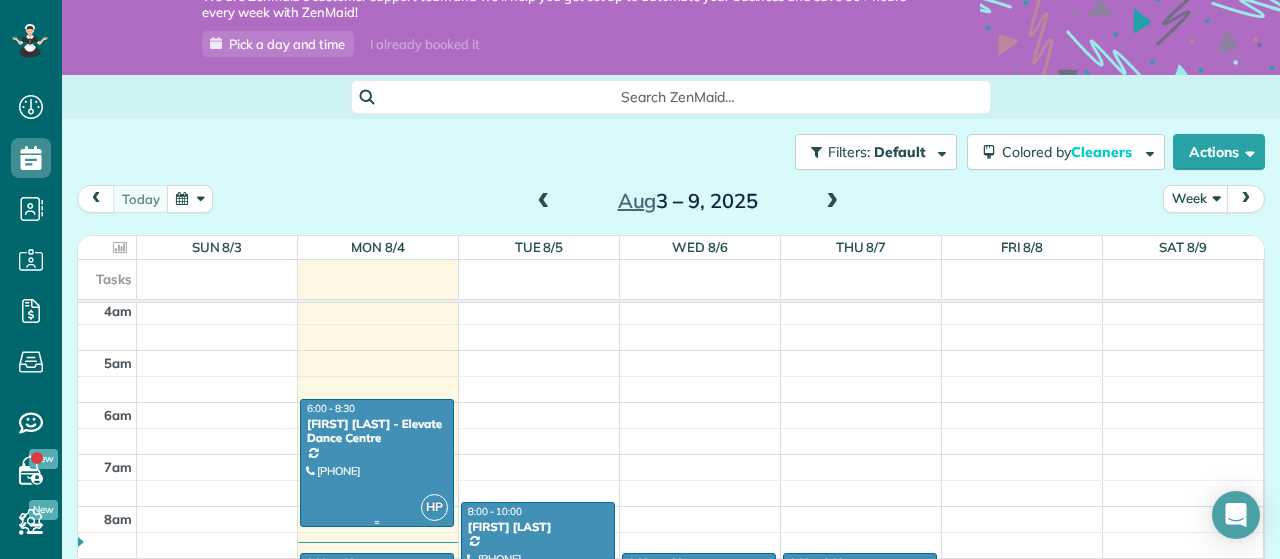 click on "Lina Lewis - Elevate Dance Centre" at bounding box center [377, 431] 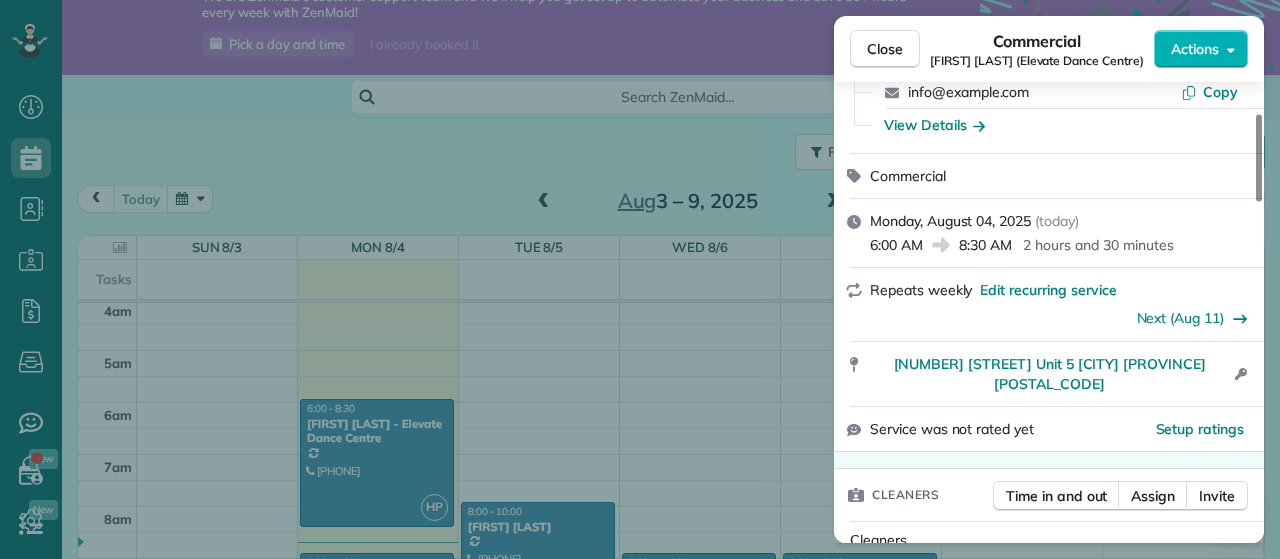 scroll, scrollTop: 162, scrollLeft: 0, axis: vertical 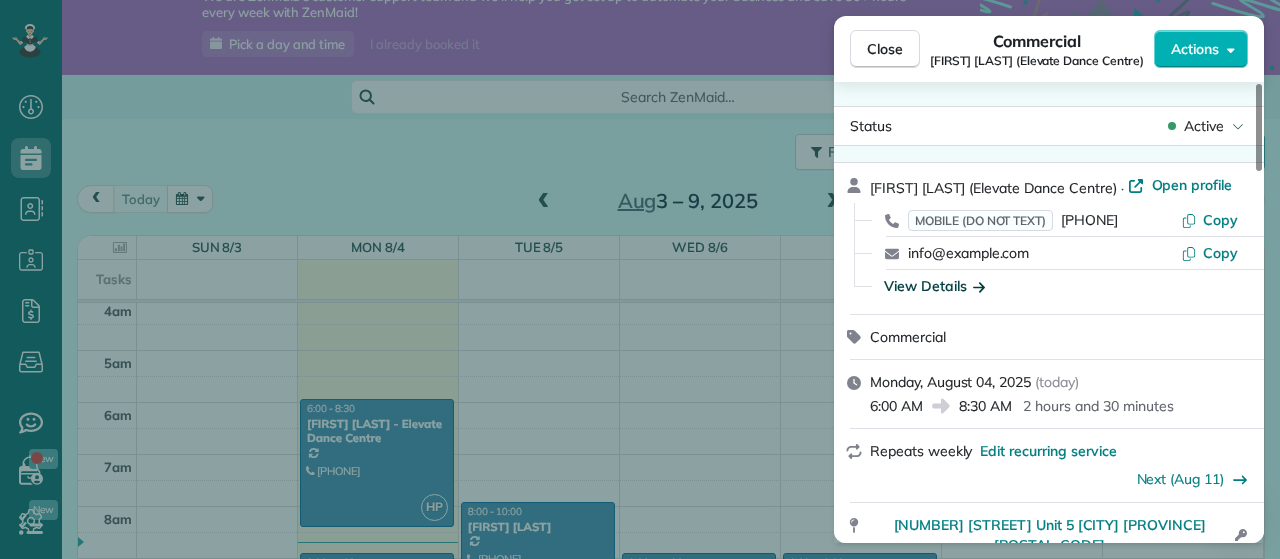 click on "View Details" at bounding box center (934, 286) 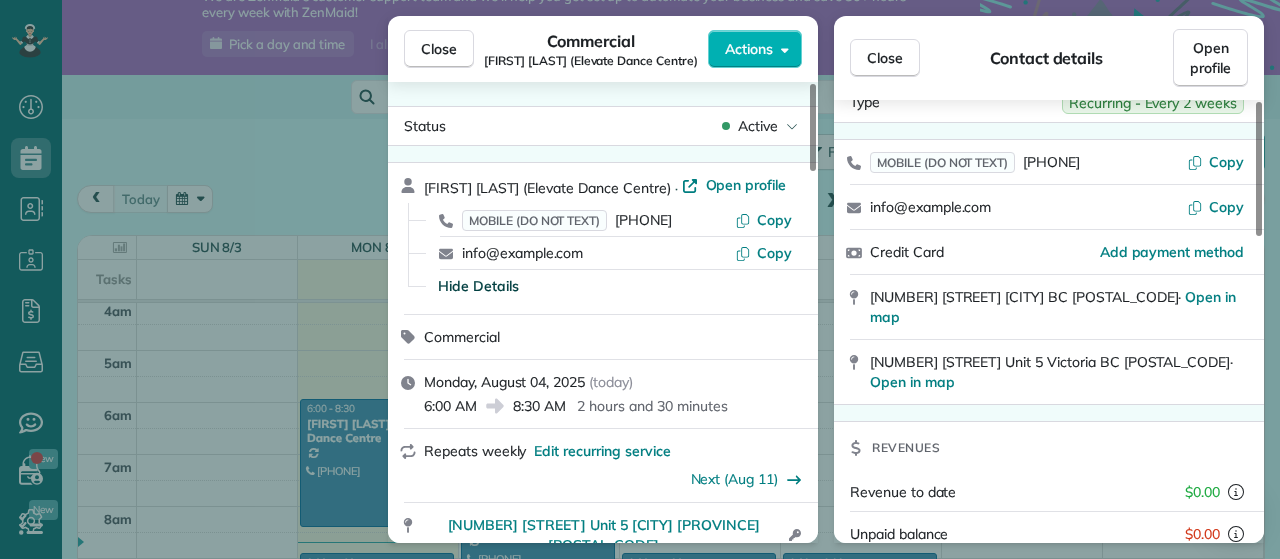 scroll, scrollTop: 0, scrollLeft: 0, axis: both 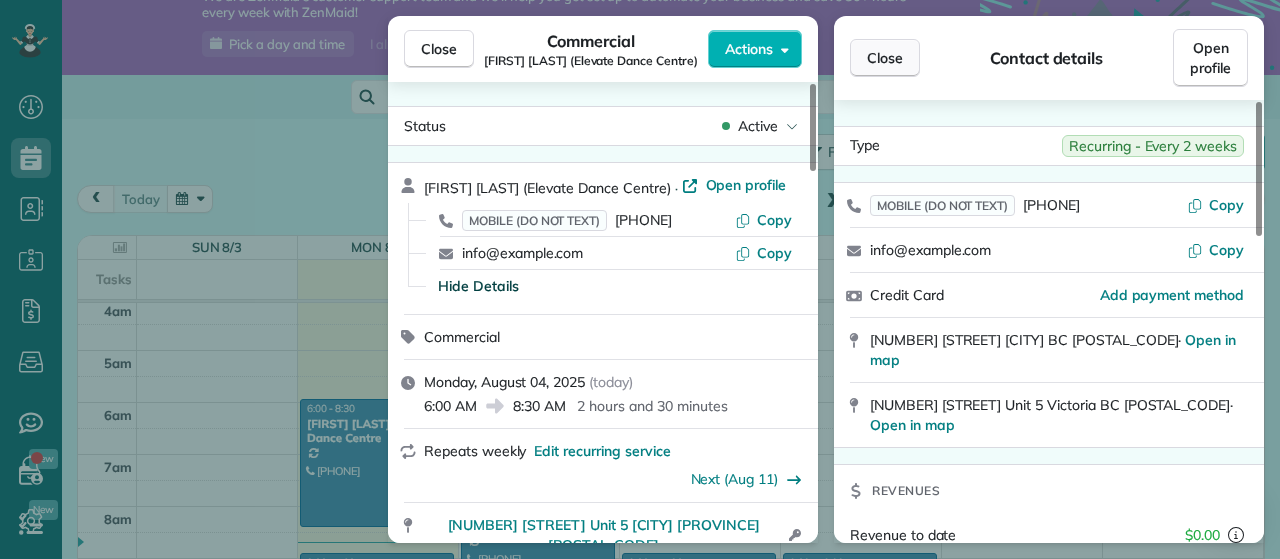 click on "Close" at bounding box center [885, 58] 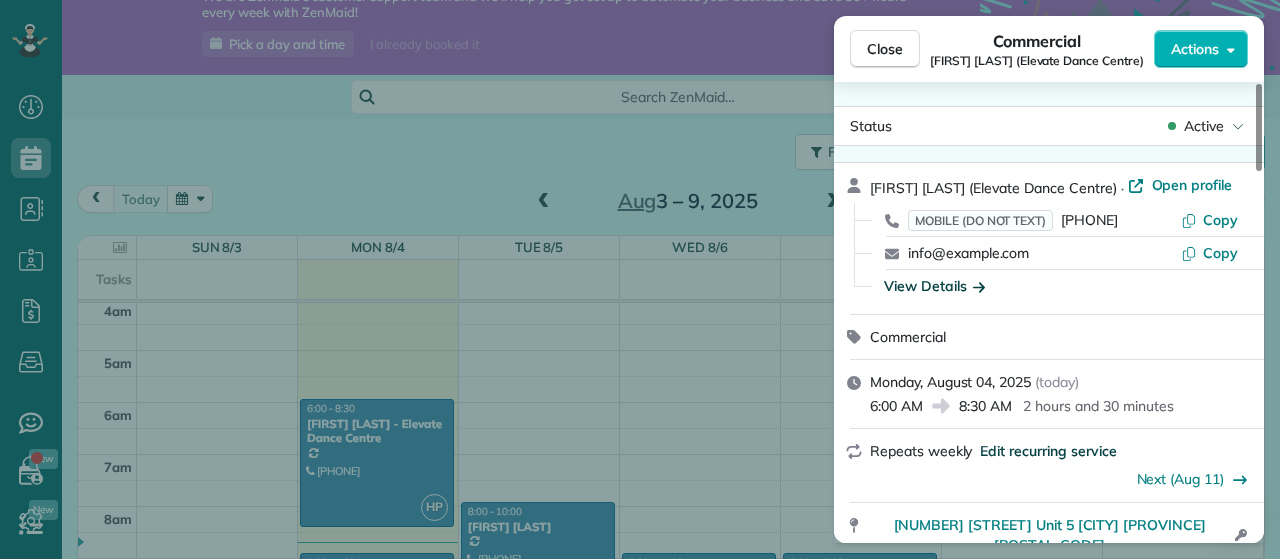 click on "Edit recurring service" at bounding box center (1048, 451) 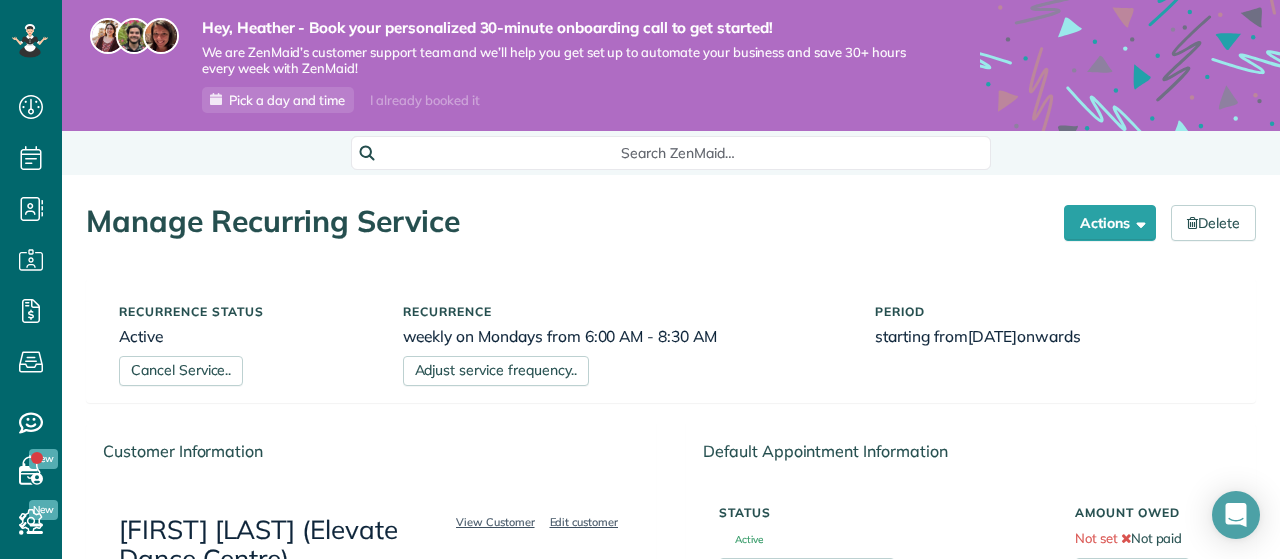 scroll, scrollTop: 0, scrollLeft: 0, axis: both 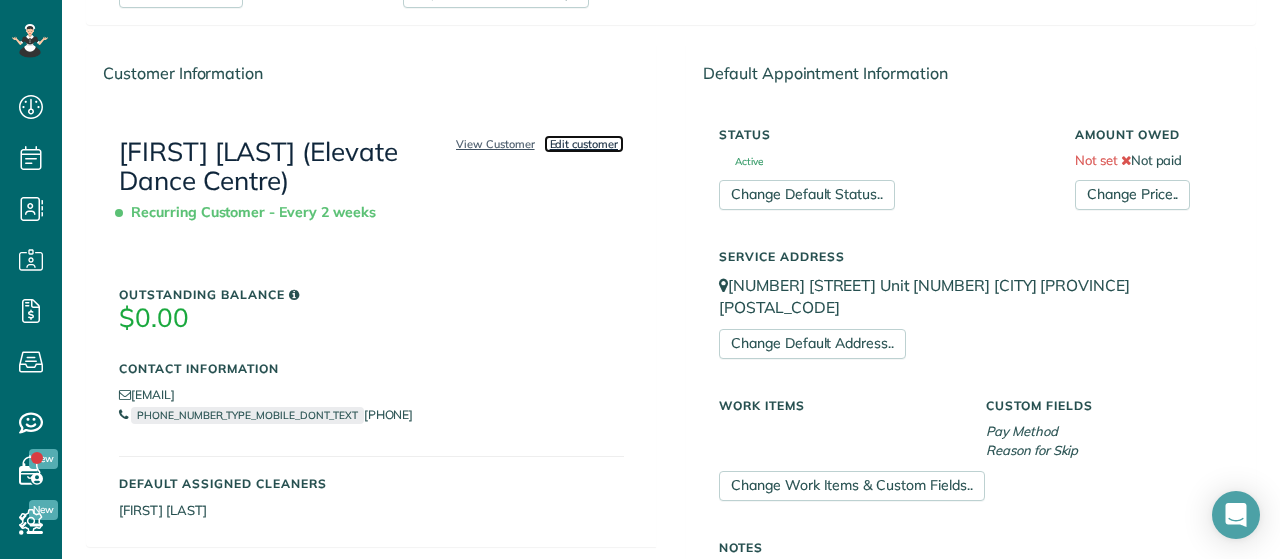 click on "Edit customer" at bounding box center (584, 144) 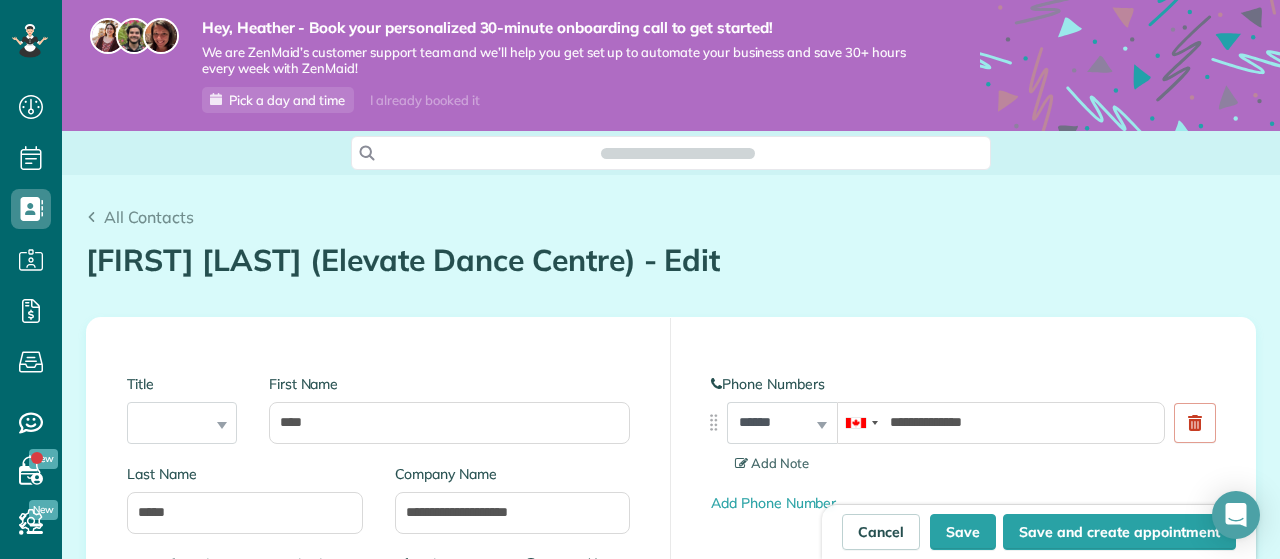 scroll, scrollTop: 0, scrollLeft: 0, axis: both 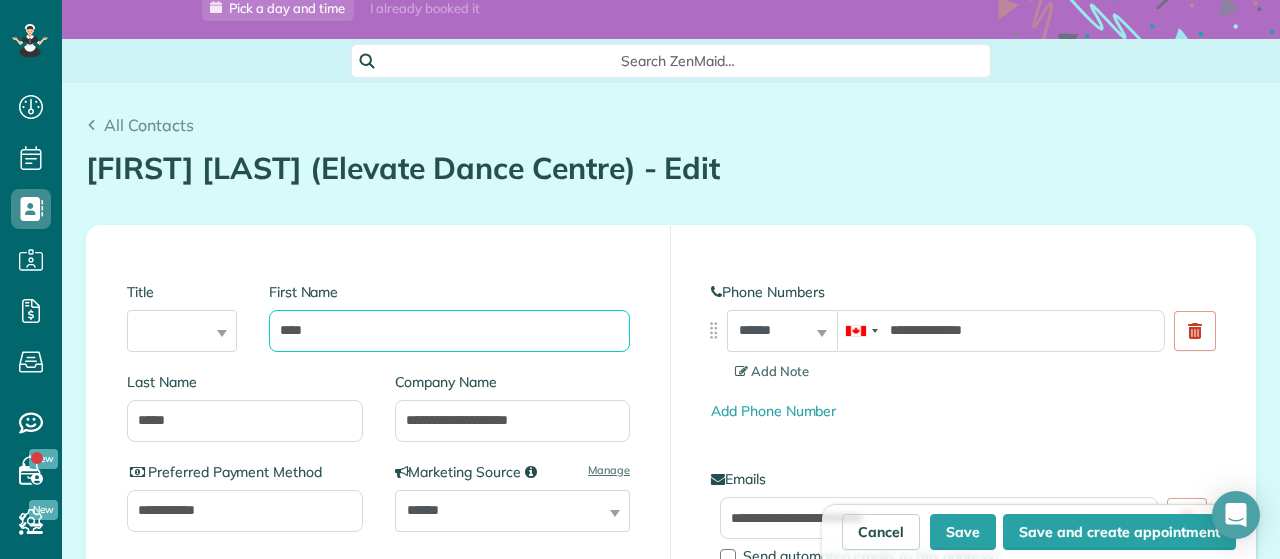drag, startPoint x: 335, startPoint y: 329, endPoint x: 262, endPoint y: 327, distance: 73.02739 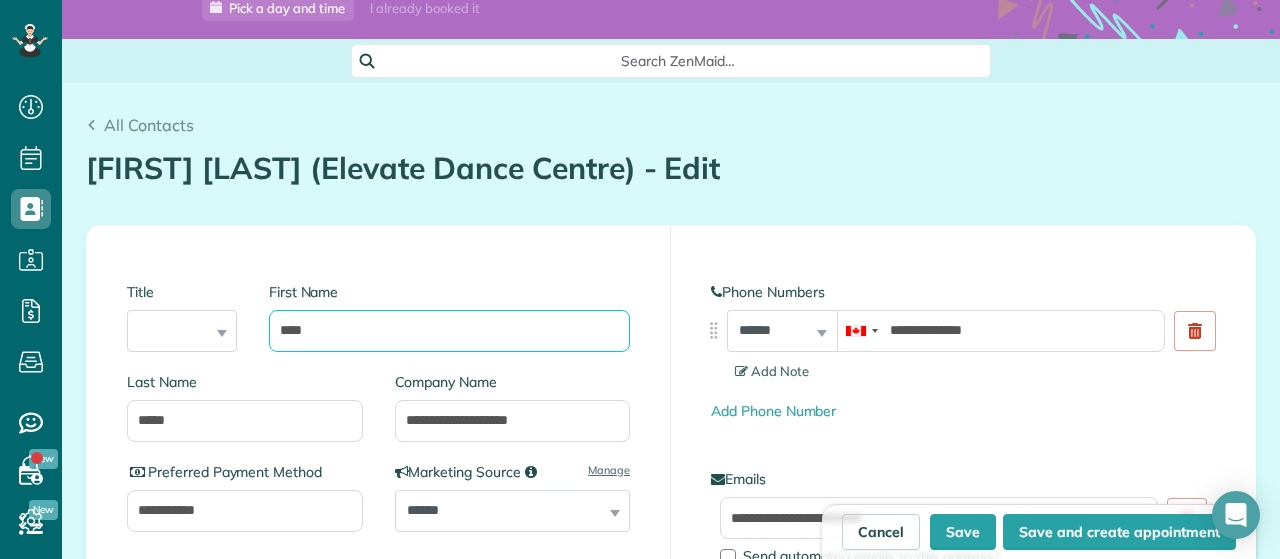click on "****" at bounding box center [449, 331] 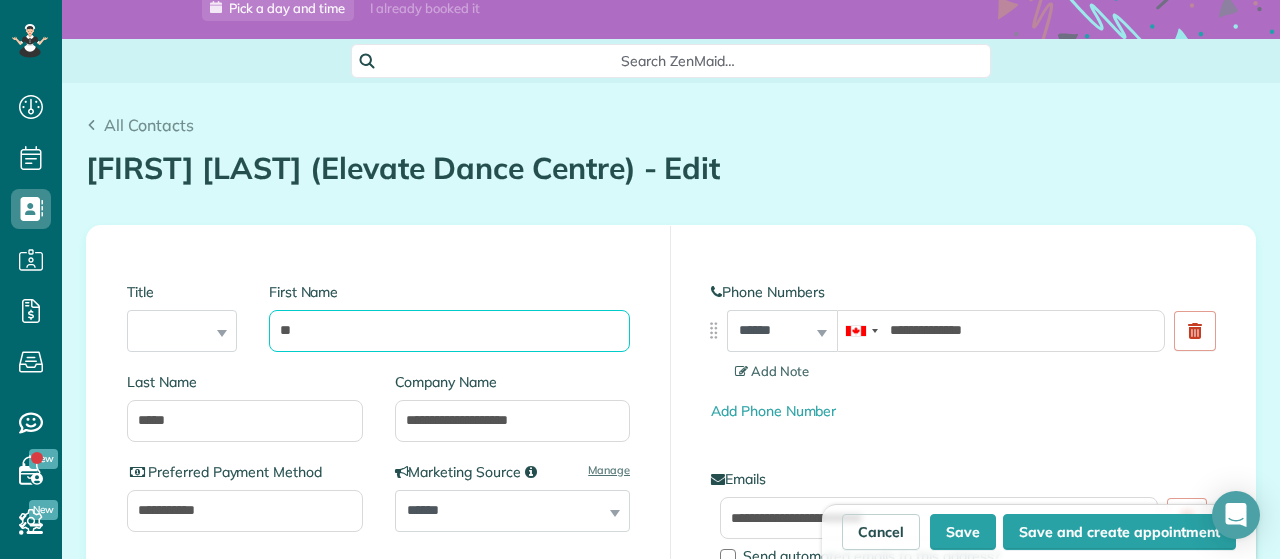 type on "*" 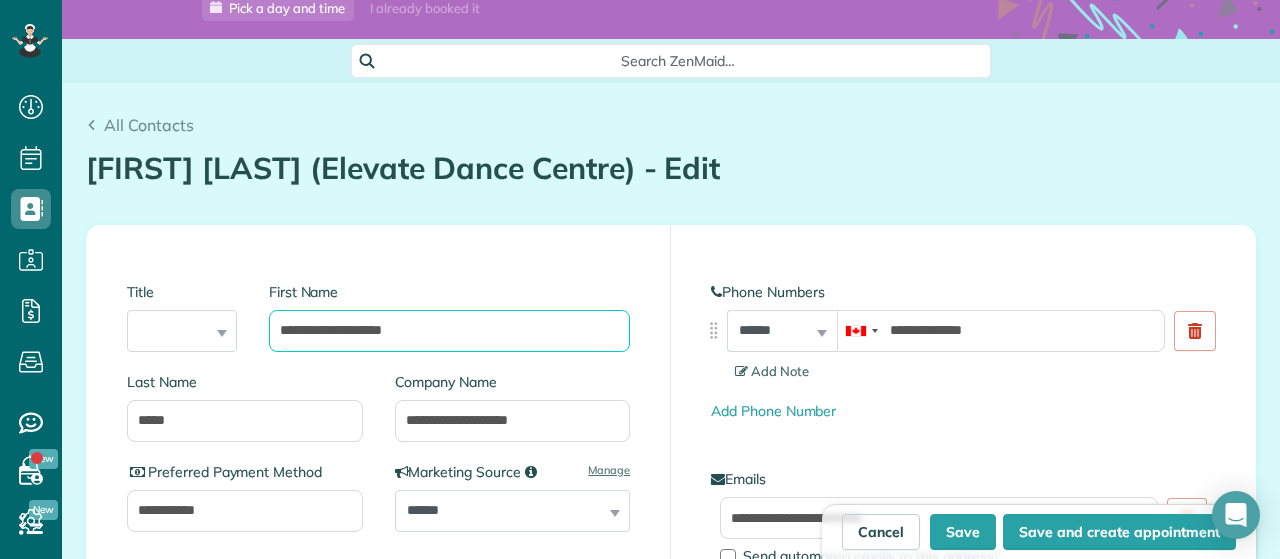 type on "**********" 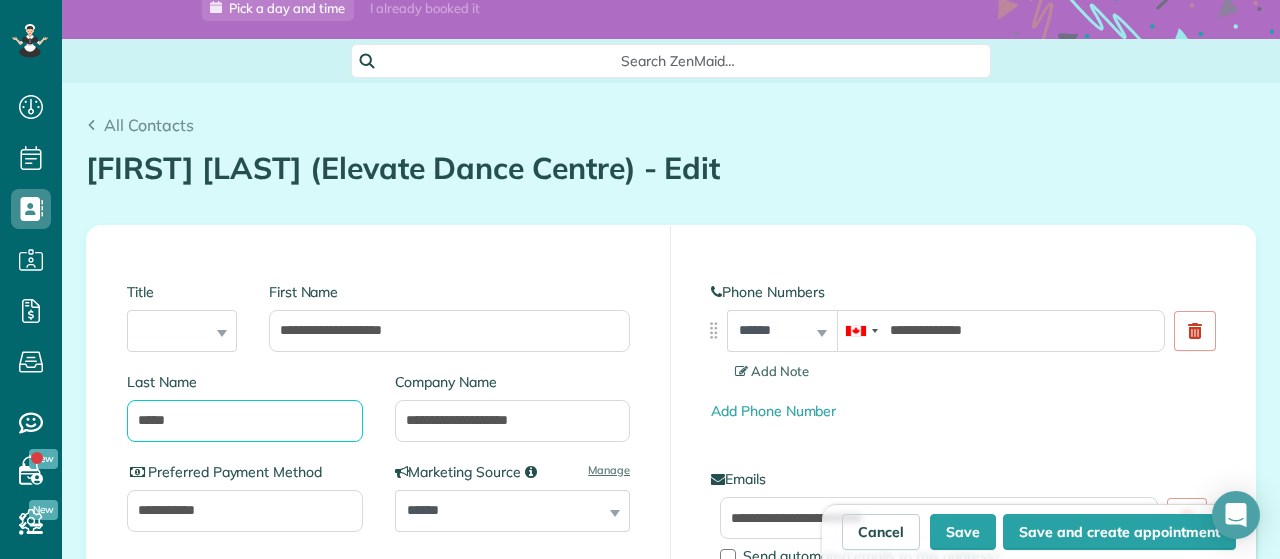 click on "*****" at bounding box center (245, 421) 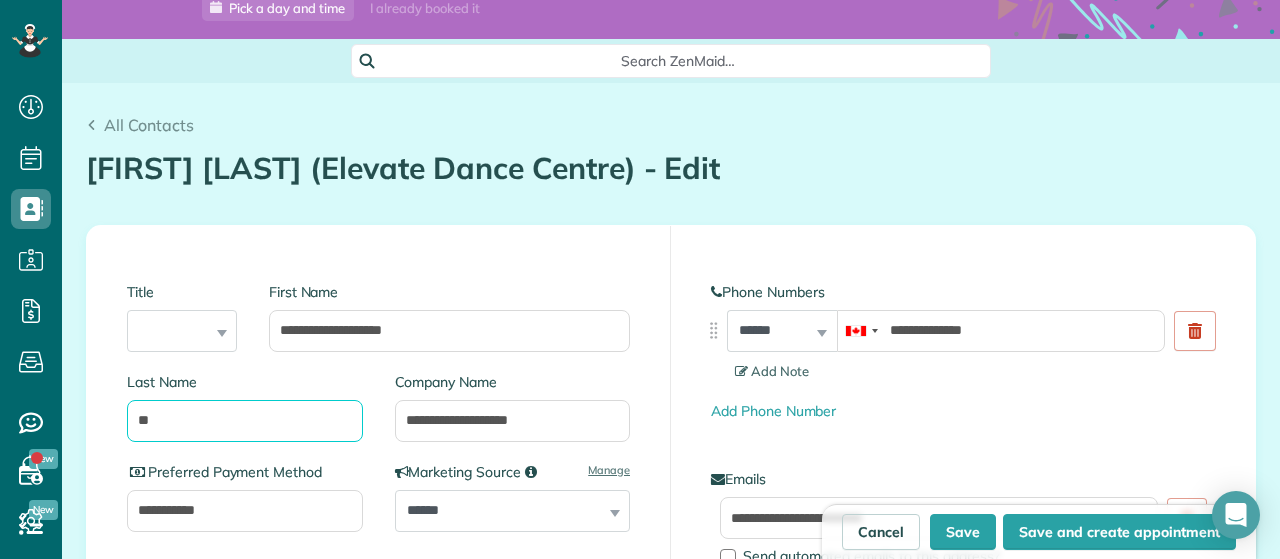 type on "*" 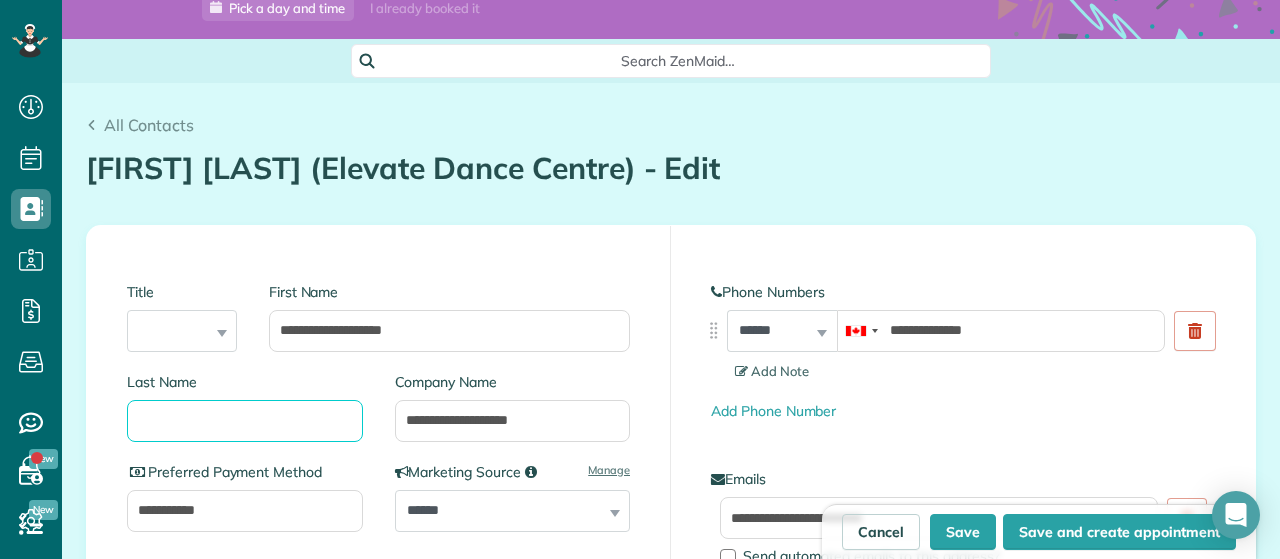 type 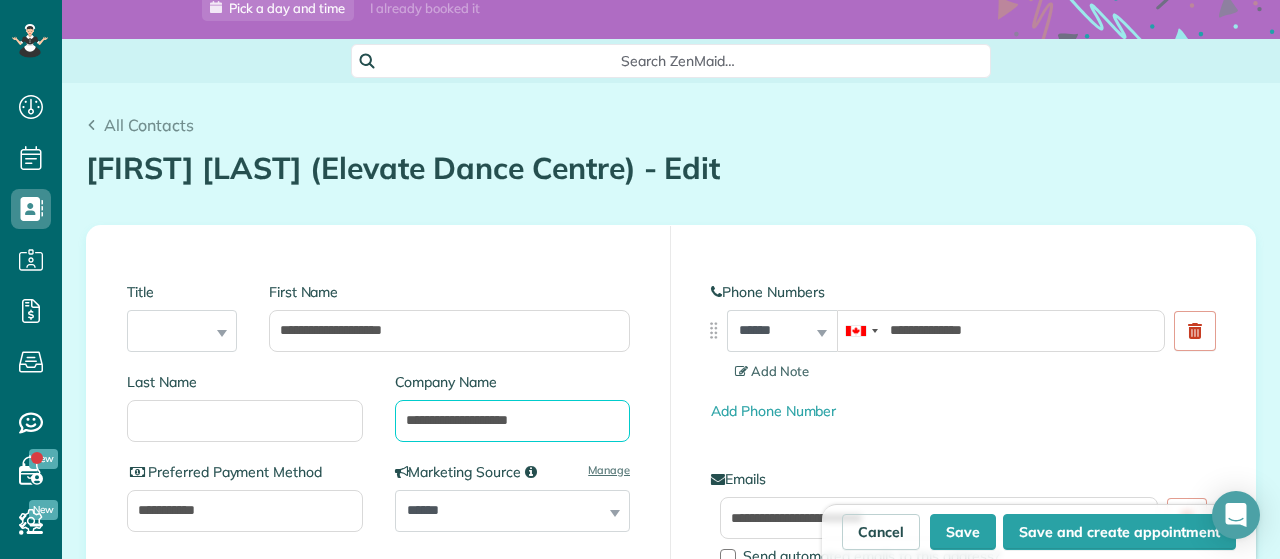 click on "**********" at bounding box center (513, 421) 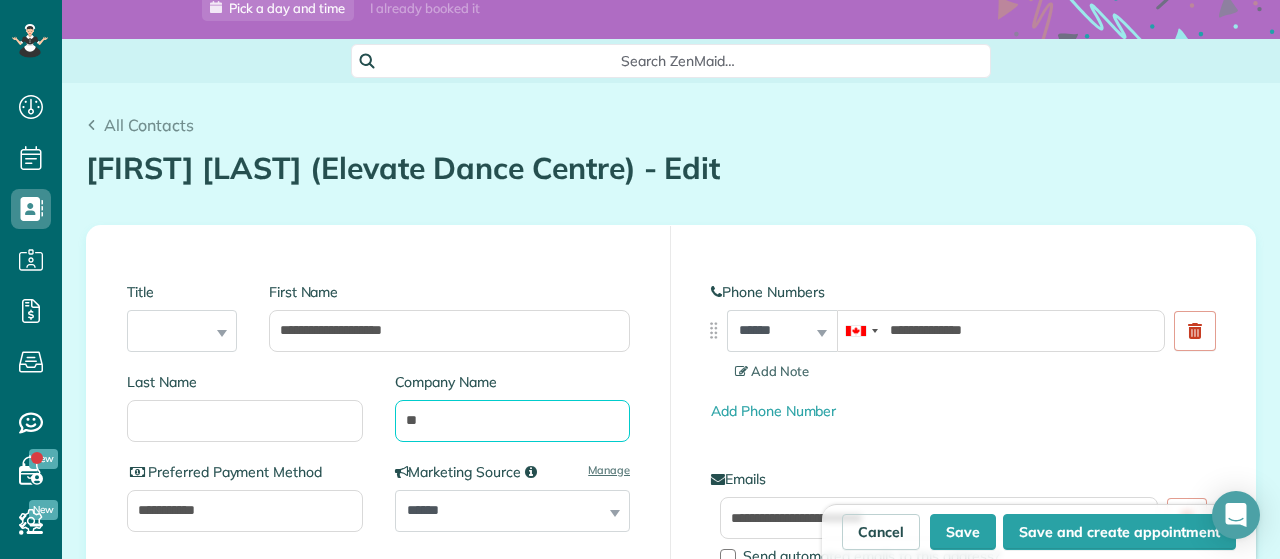 type on "*" 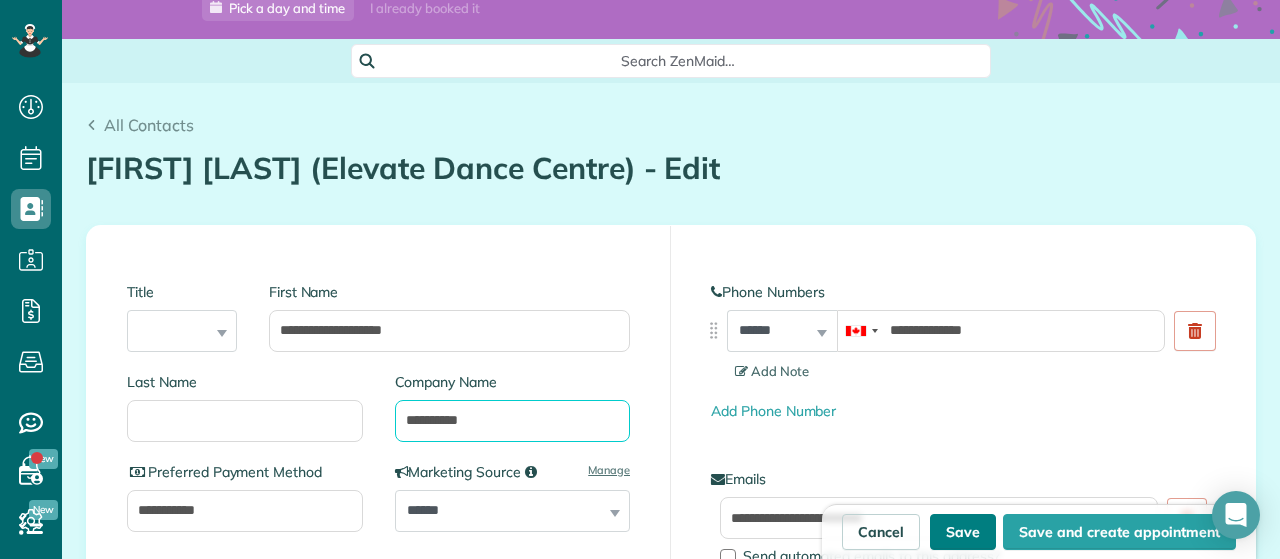 type on "**********" 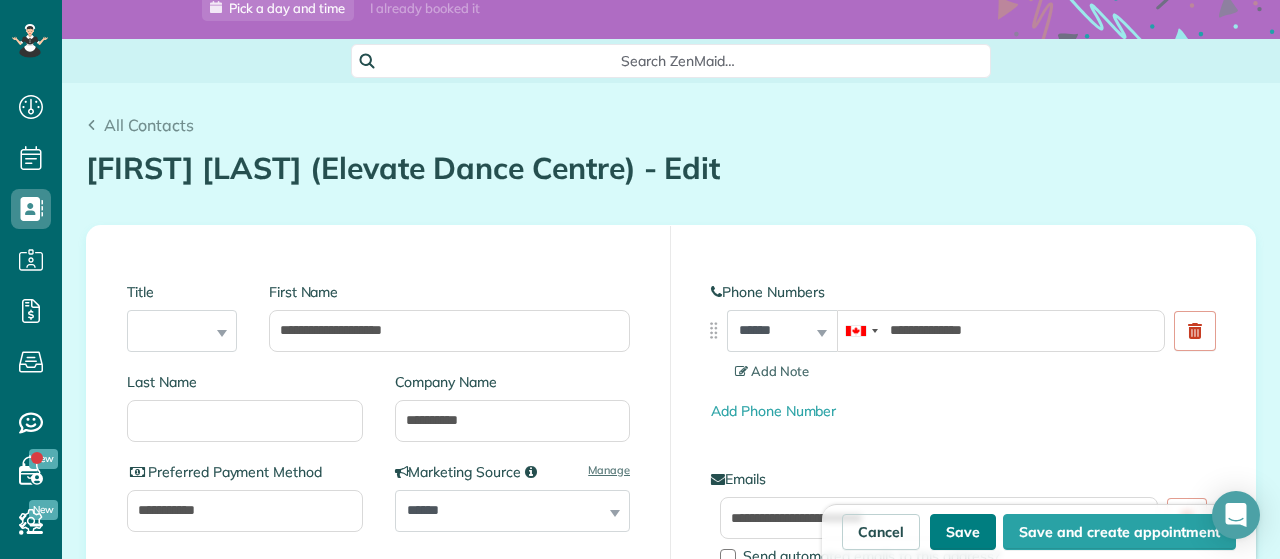 click on "Save" at bounding box center [963, 532] 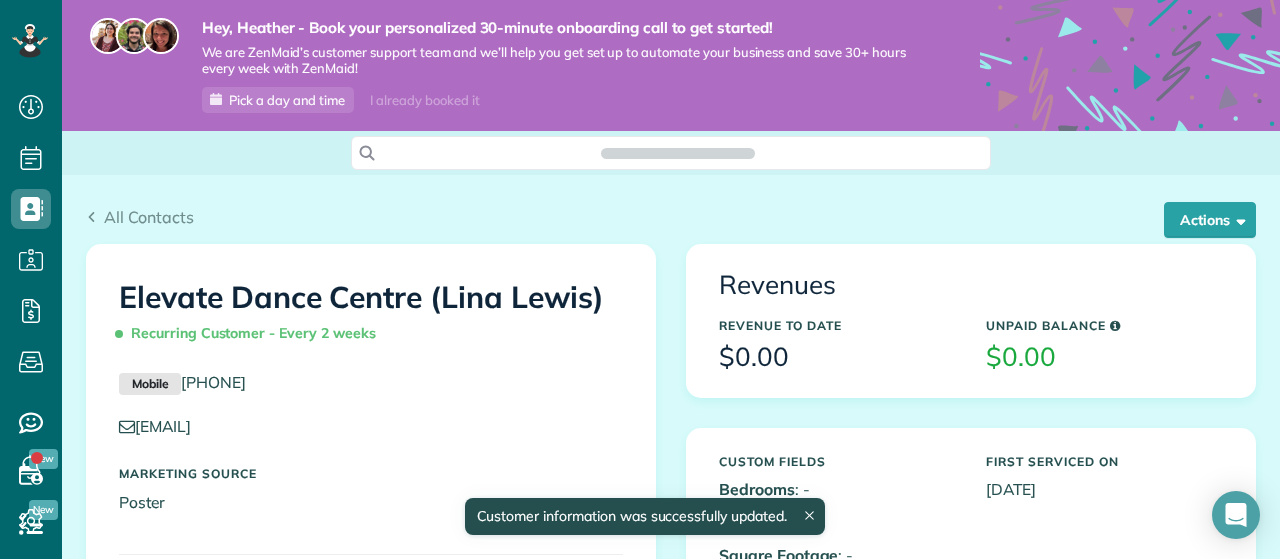 scroll, scrollTop: 0, scrollLeft: 0, axis: both 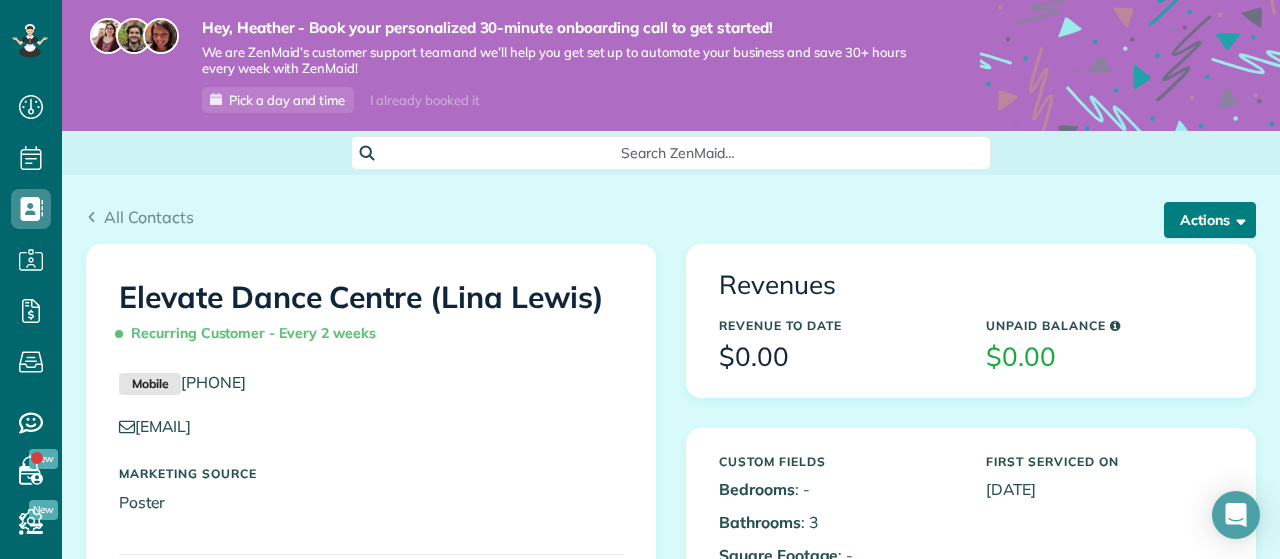 click on "Actions" at bounding box center (1210, 220) 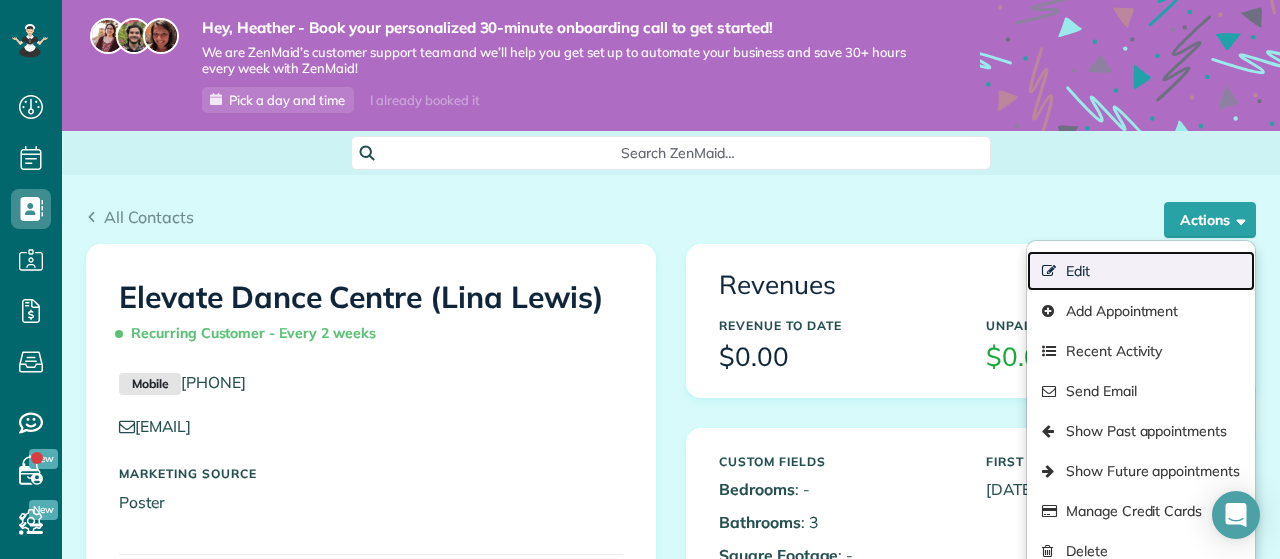 click on "Edit" at bounding box center (1141, 271) 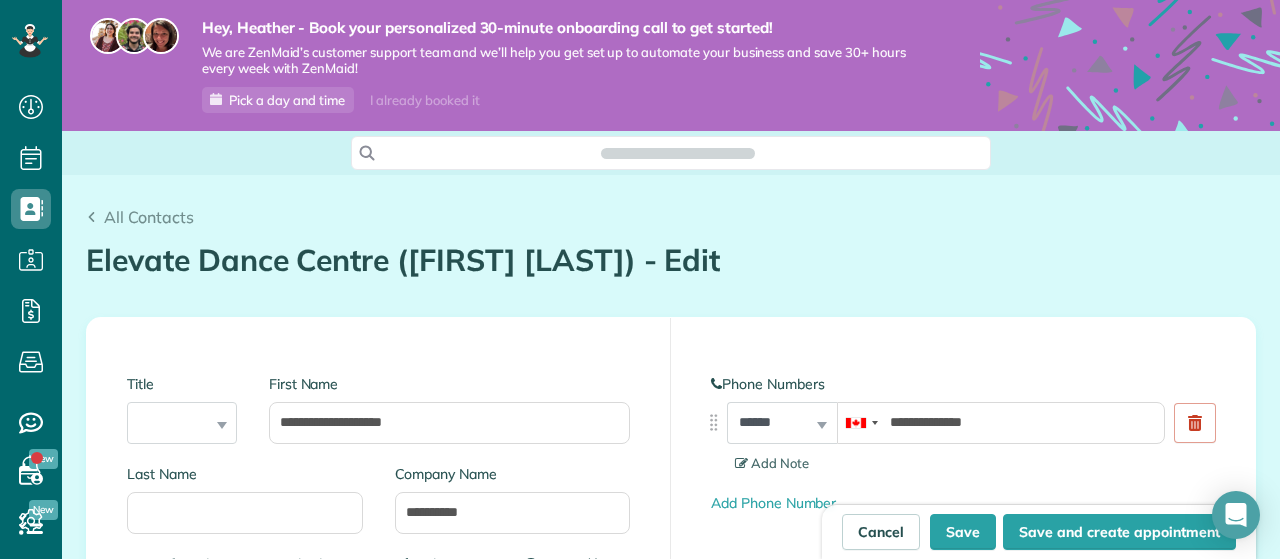 scroll, scrollTop: 0, scrollLeft: 0, axis: both 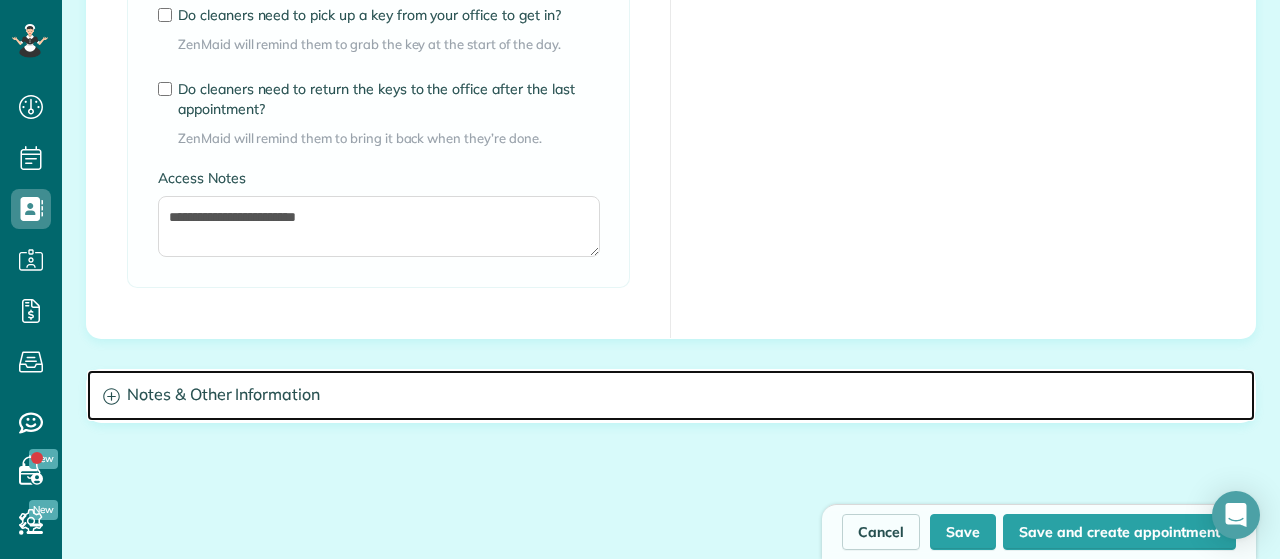 click 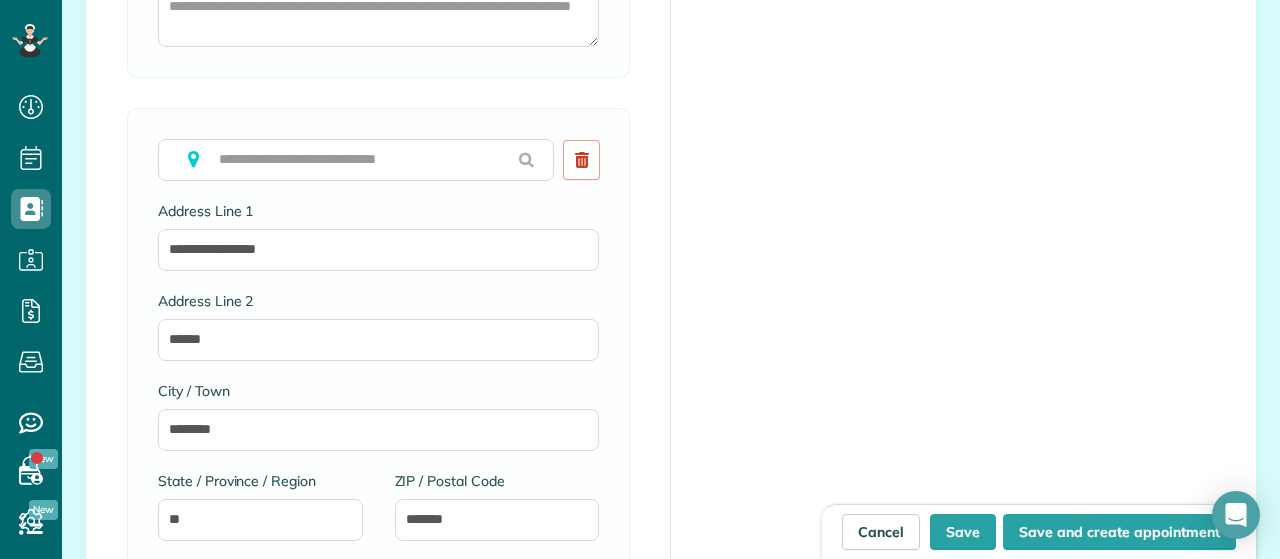 scroll, scrollTop: 2048, scrollLeft: 0, axis: vertical 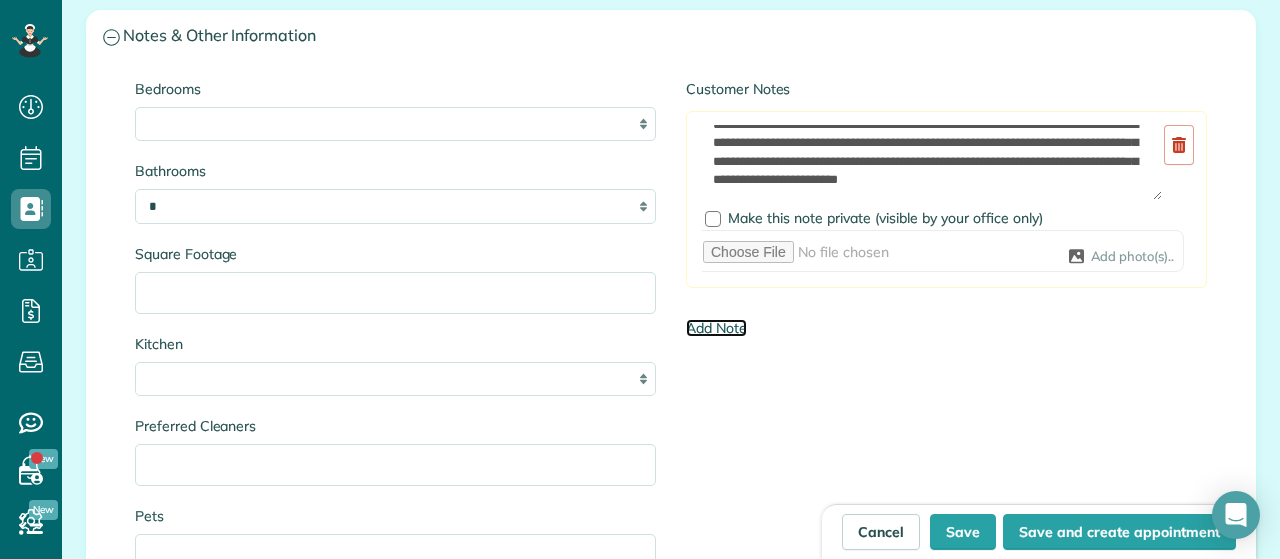 click on "Add Note" at bounding box center (716, 328) 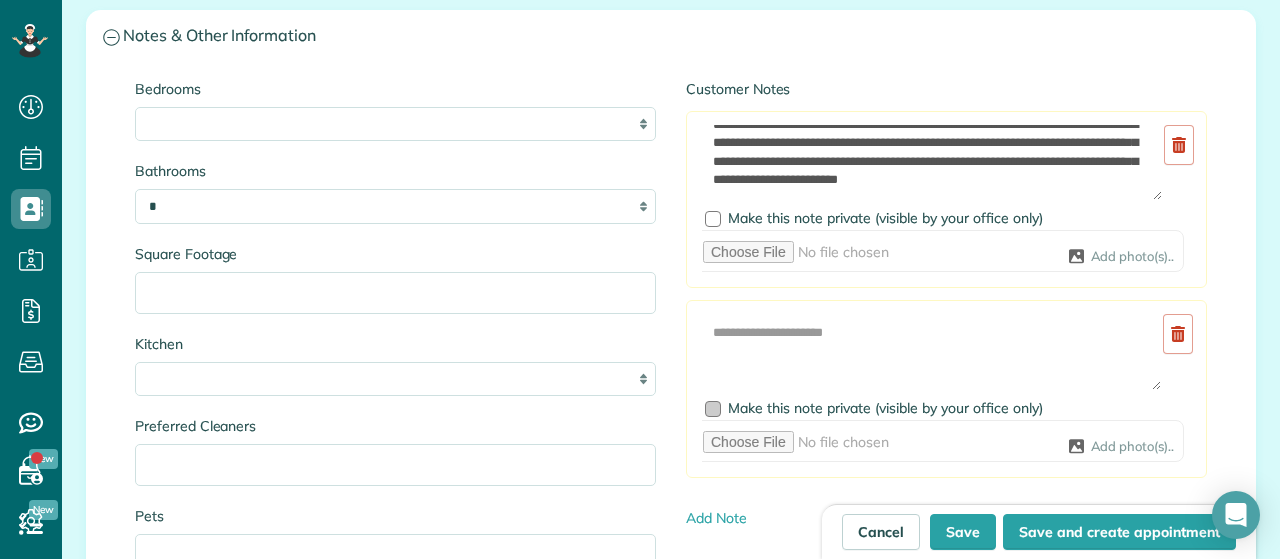 click at bounding box center (713, 409) 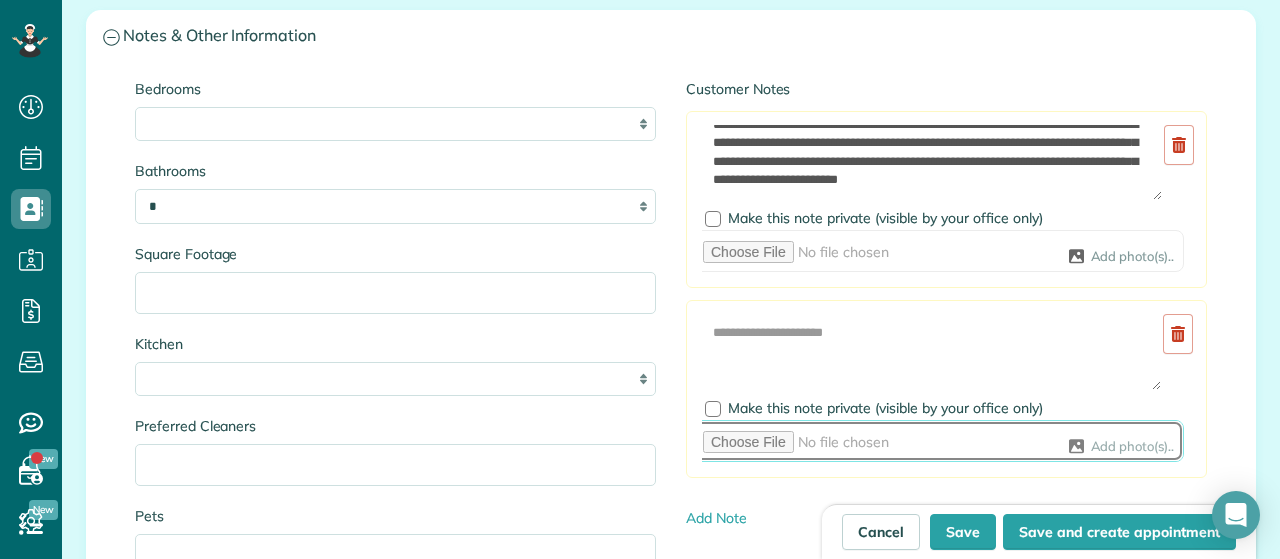 click at bounding box center (938, 441) 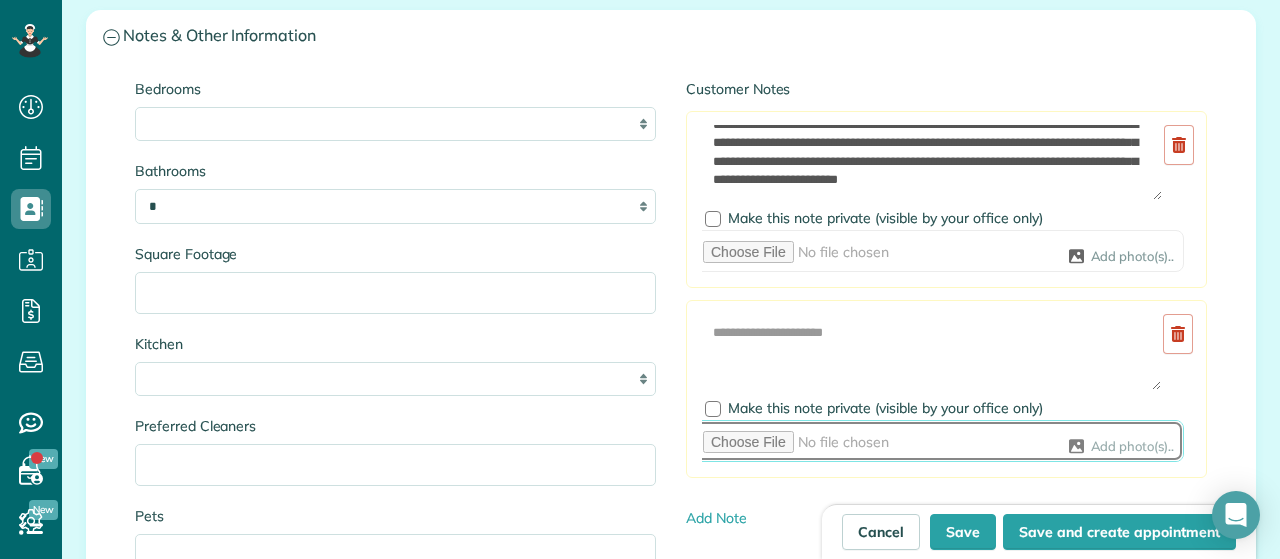 type on "**********" 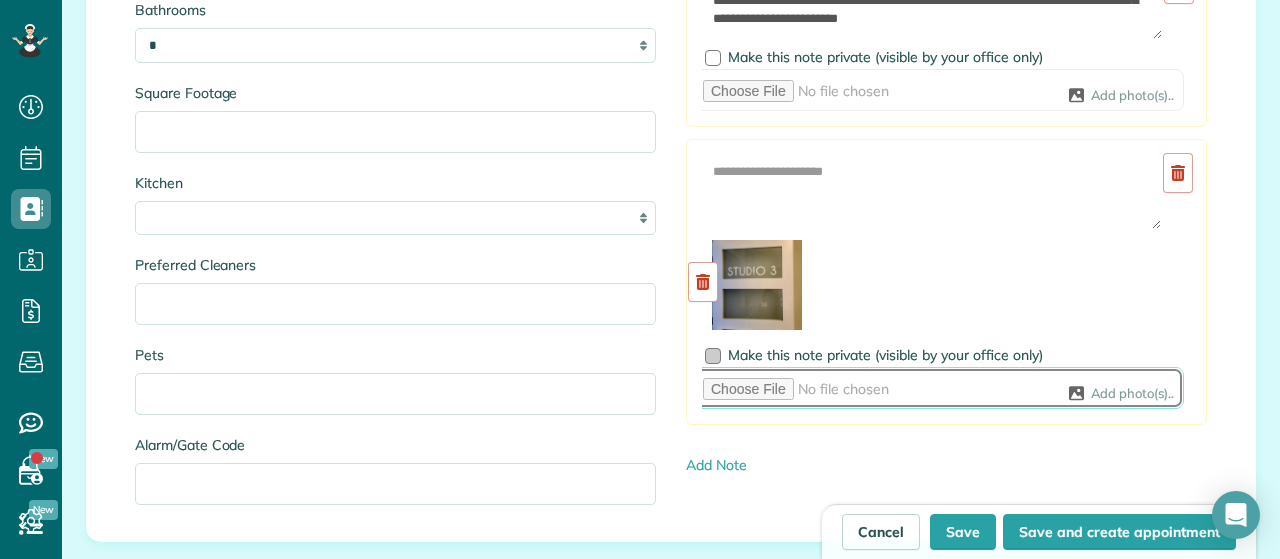 scroll, scrollTop: 2967, scrollLeft: 0, axis: vertical 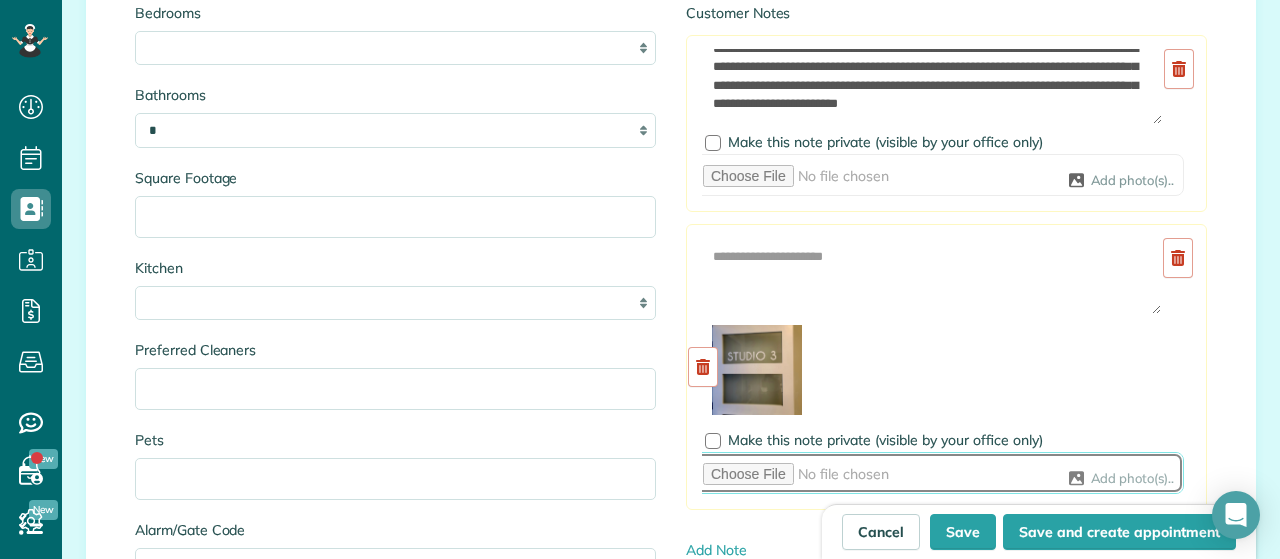 click at bounding box center [938, 473] 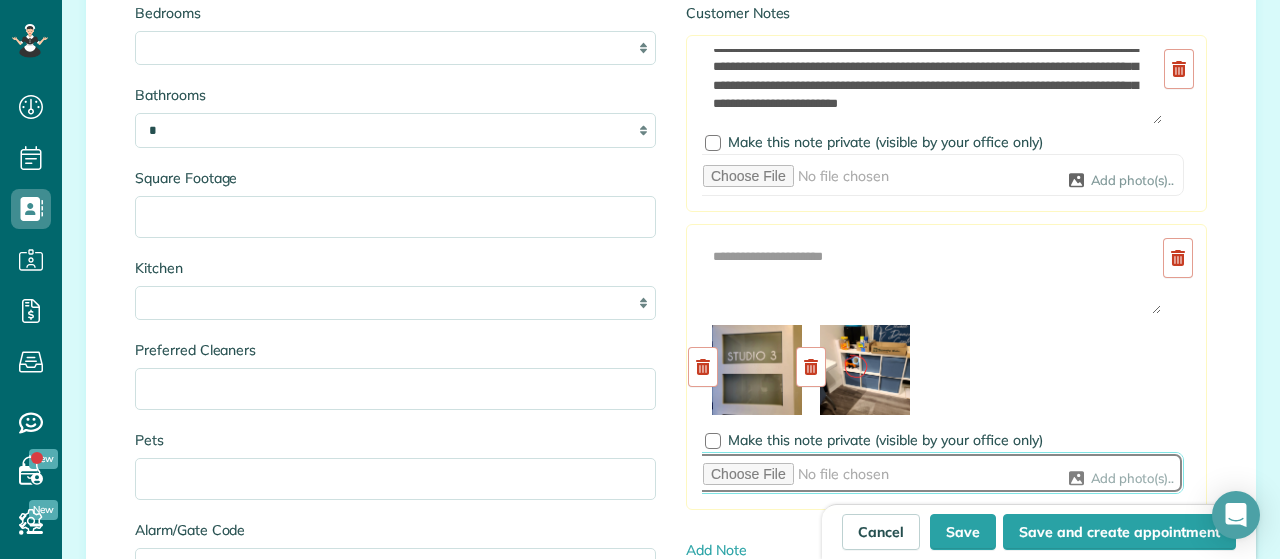 click at bounding box center [938, 473] 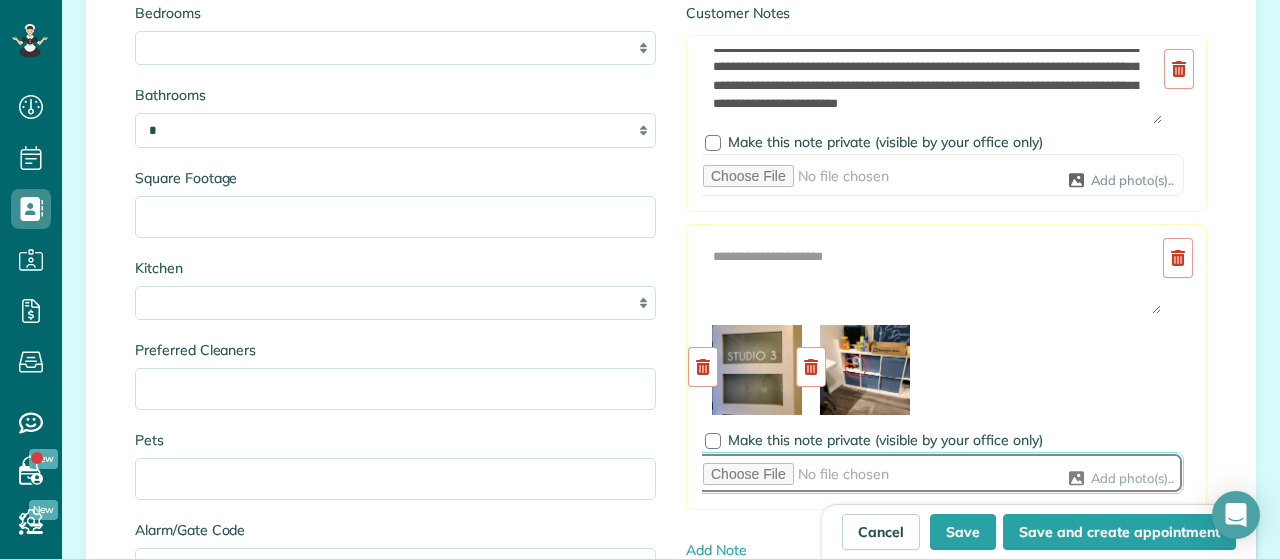 type on "**********" 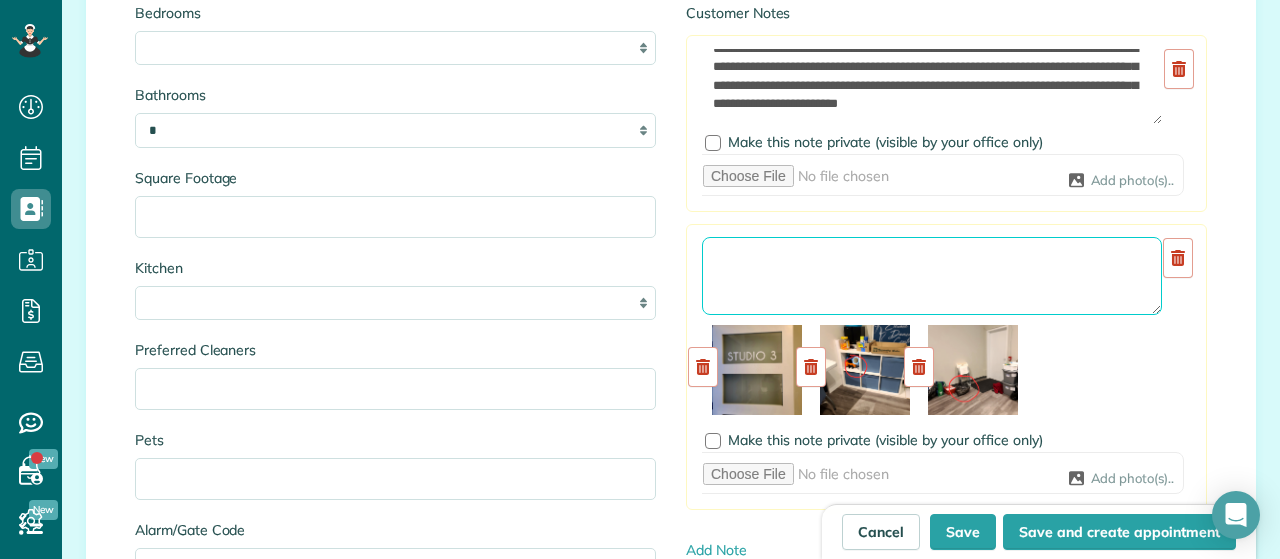 click at bounding box center (932, 276) 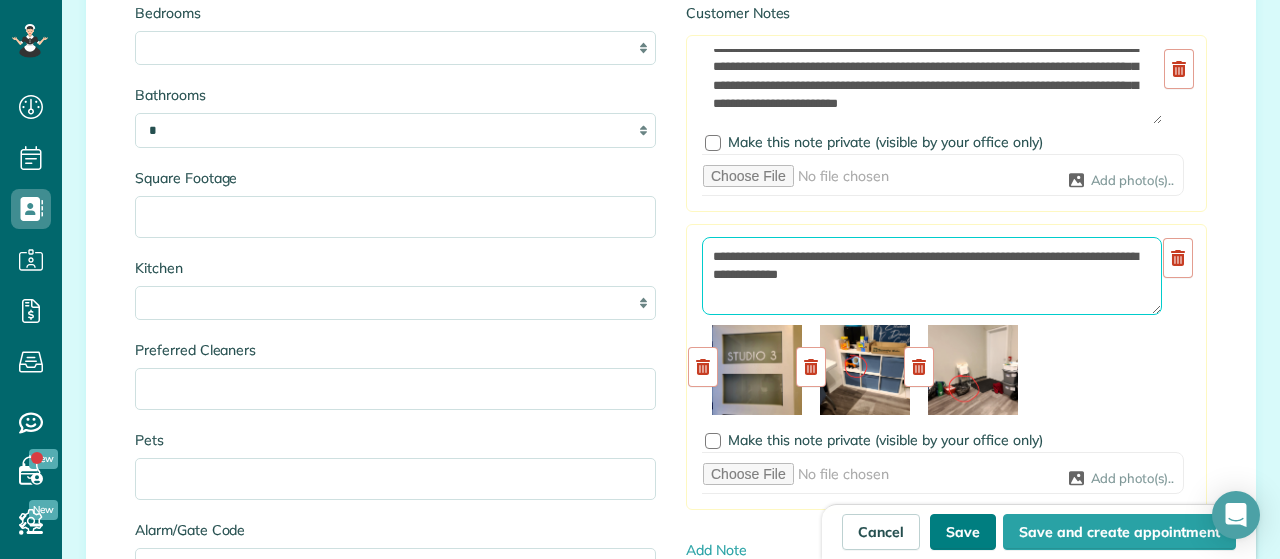 type on "**********" 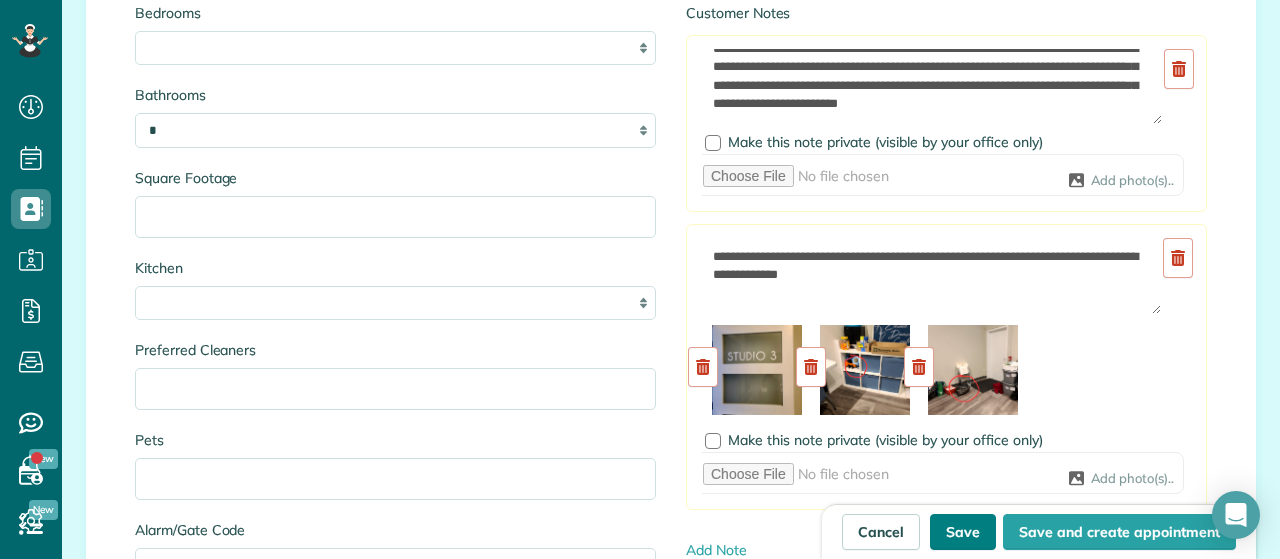 click on "Save" at bounding box center [963, 532] 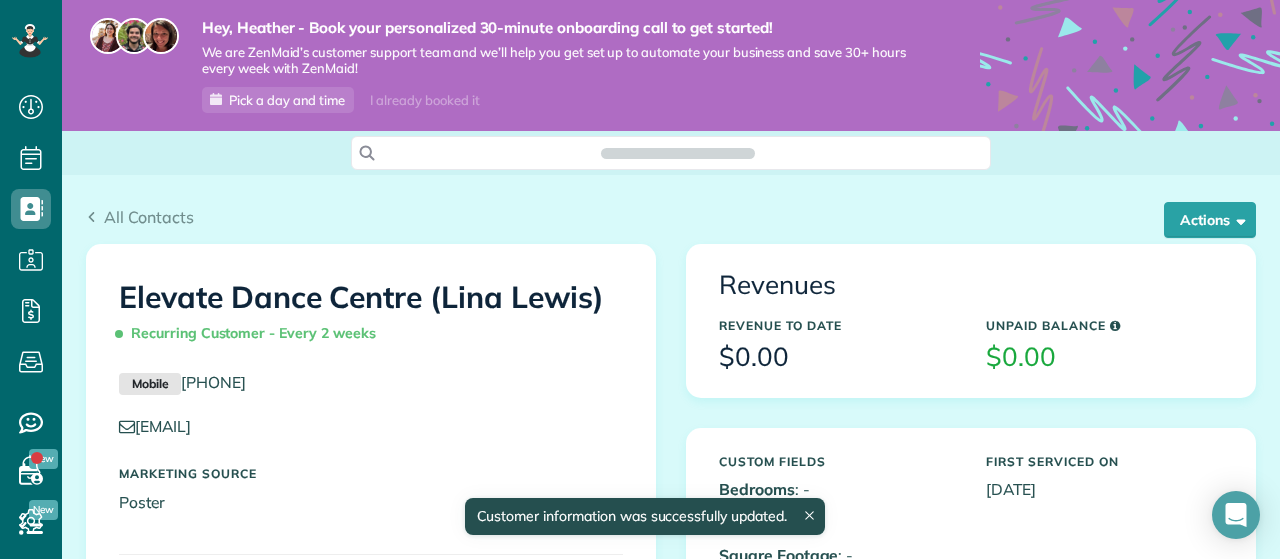 scroll, scrollTop: 0, scrollLeft: 0, axis: both 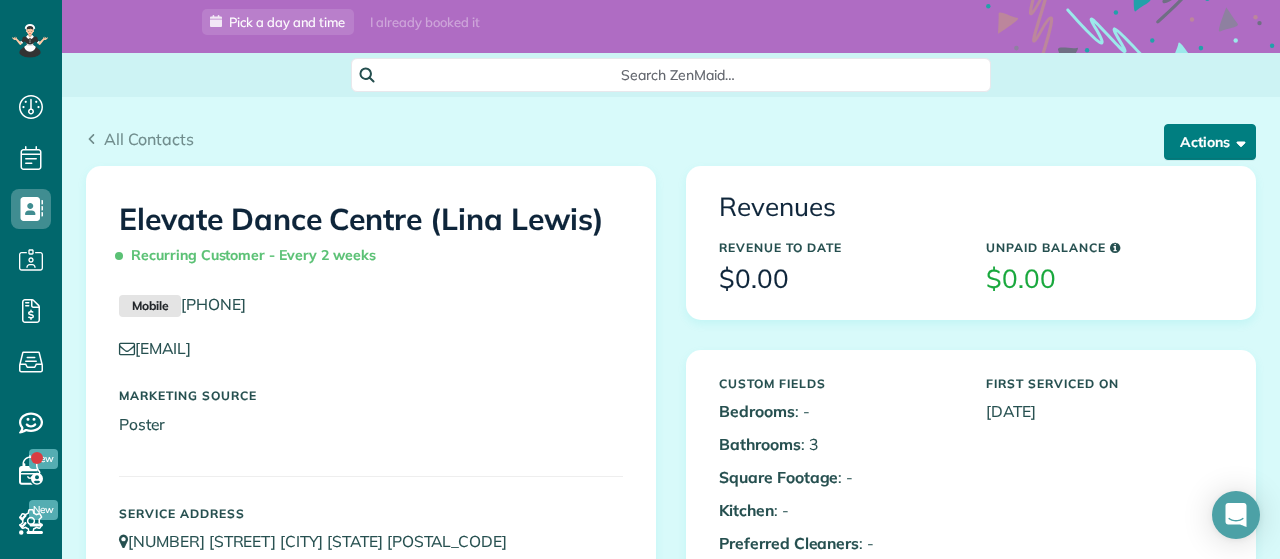 click at bounding box center (1237, 141) 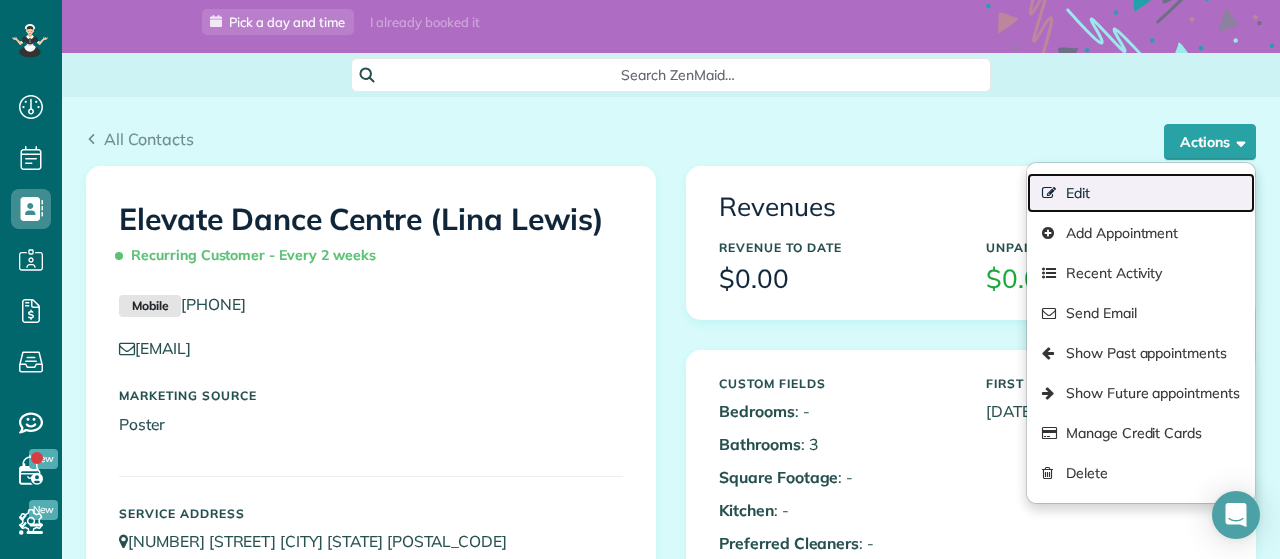 click on "Edit" at bounding box center [1141, 193] 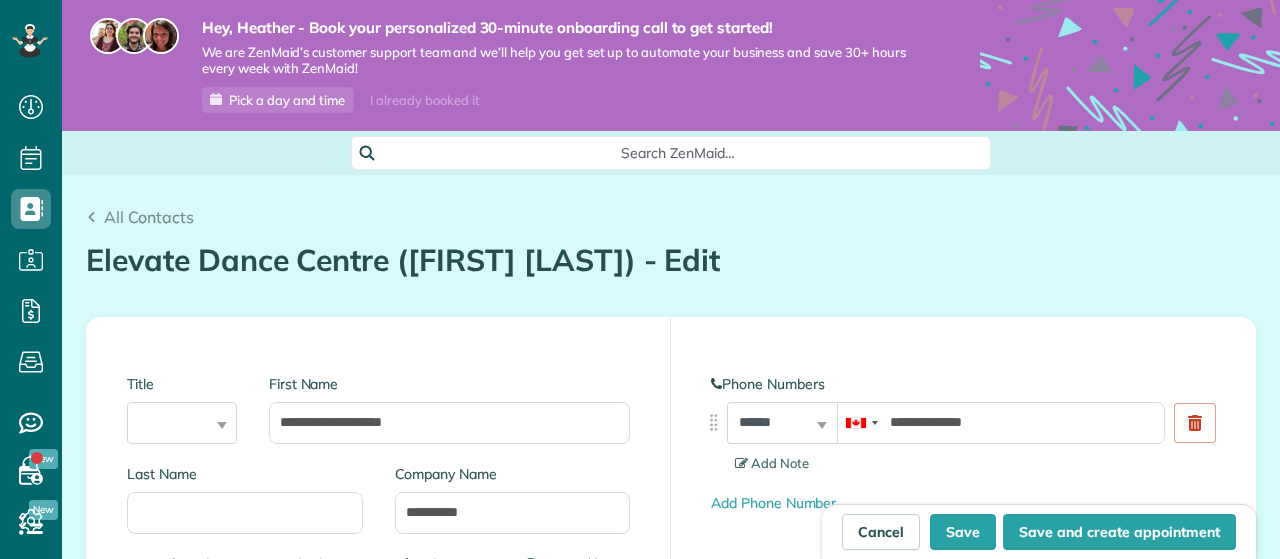 scroll, scrollTop: 0, scrollLeft: 0, axis: both 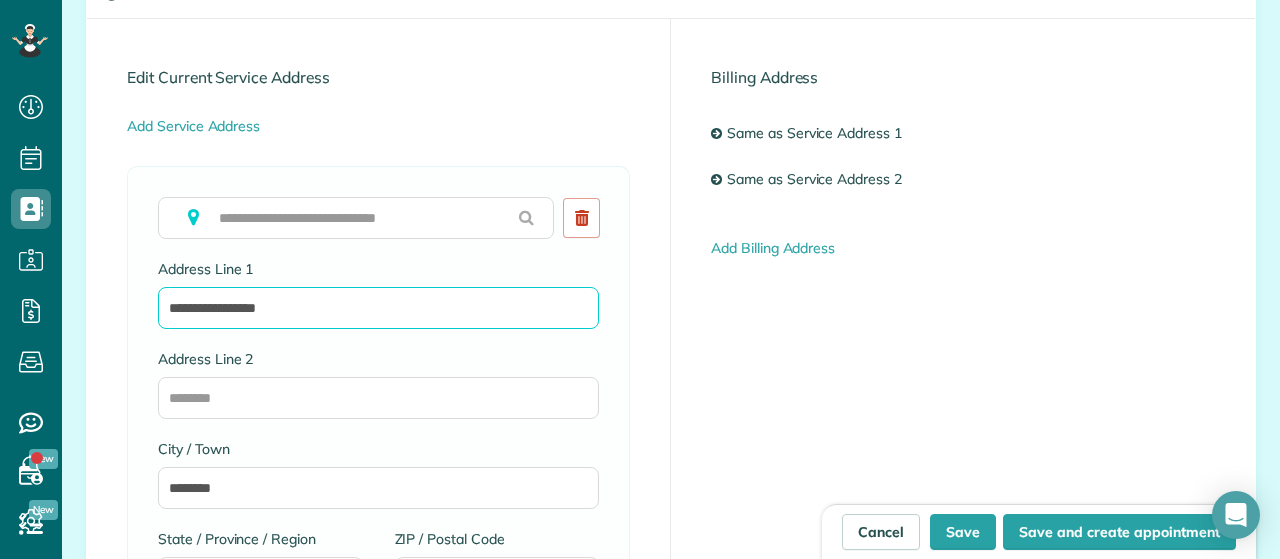 drag, startPoint x: 338, startPoint y: 307, endPoint x: 121, endPoint y: 295, distance: 217.33154 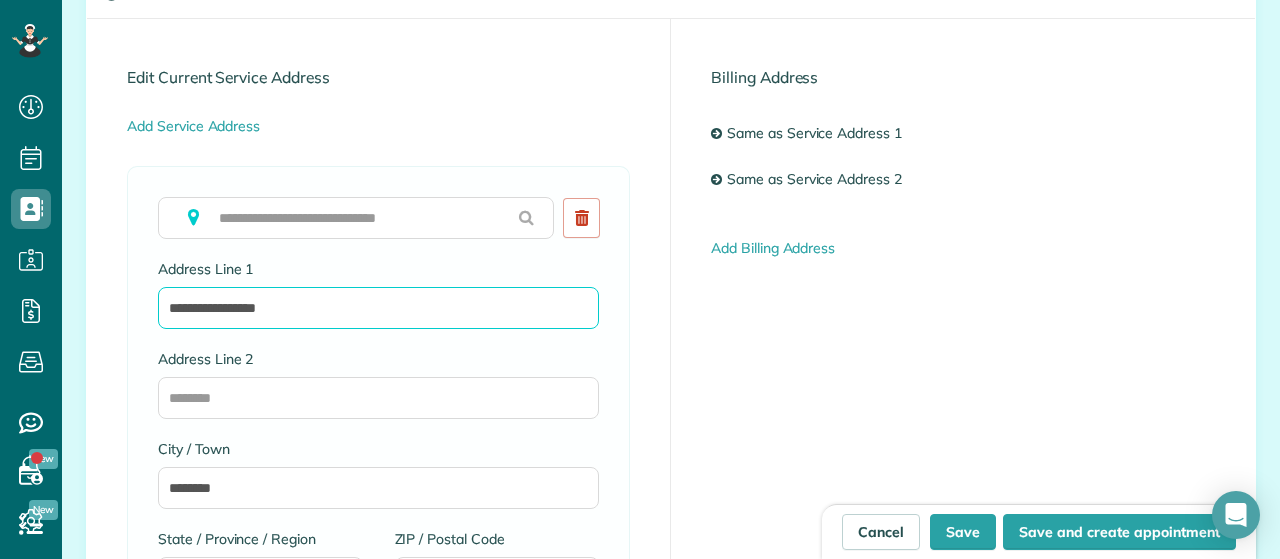 click on "**********" at bounding box center [379, 908] 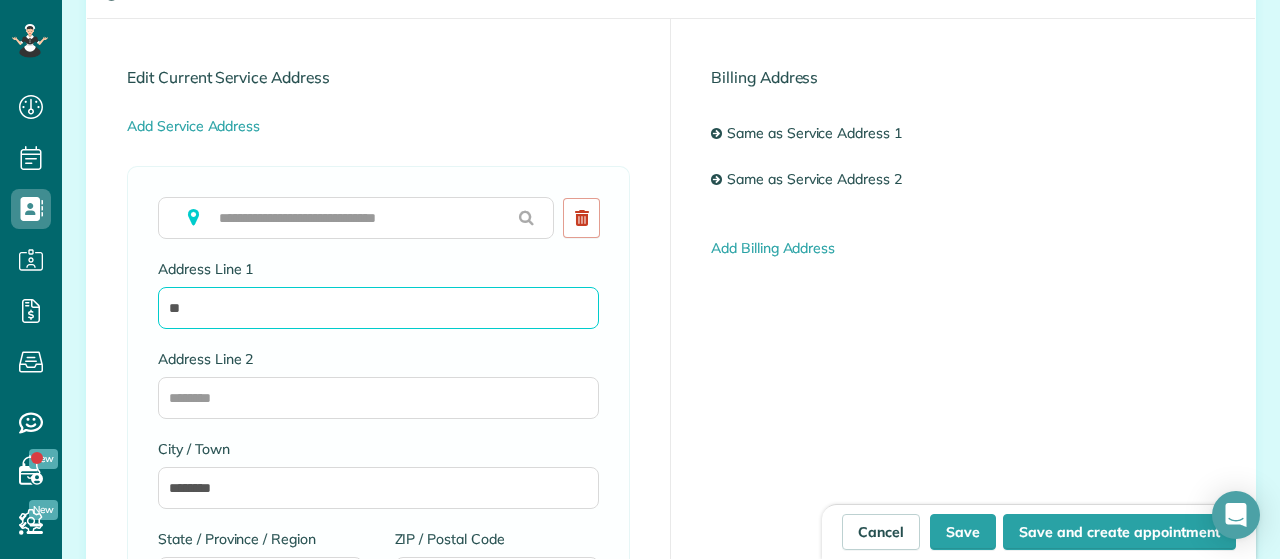 type on "*" 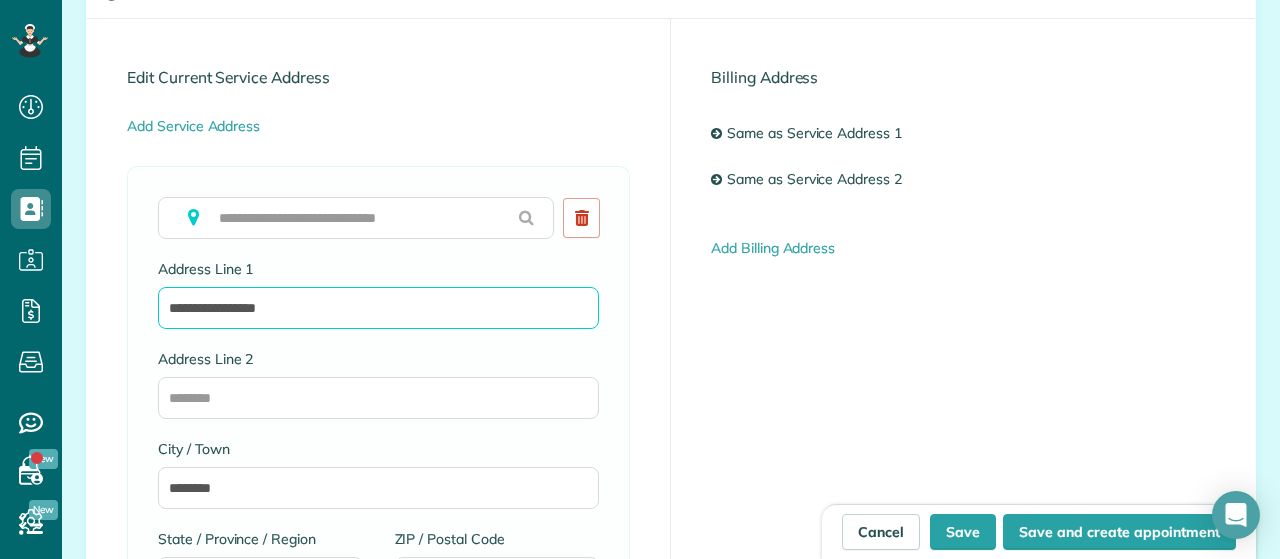 type on "**********" 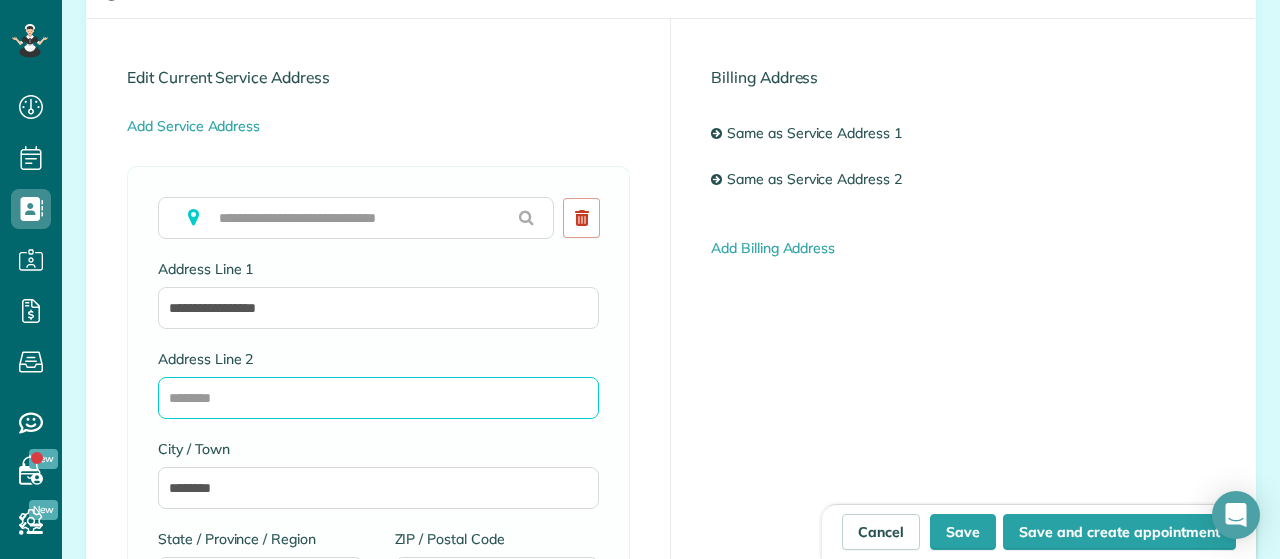 click on "Address Line 2" at bounding box center (378, 398) 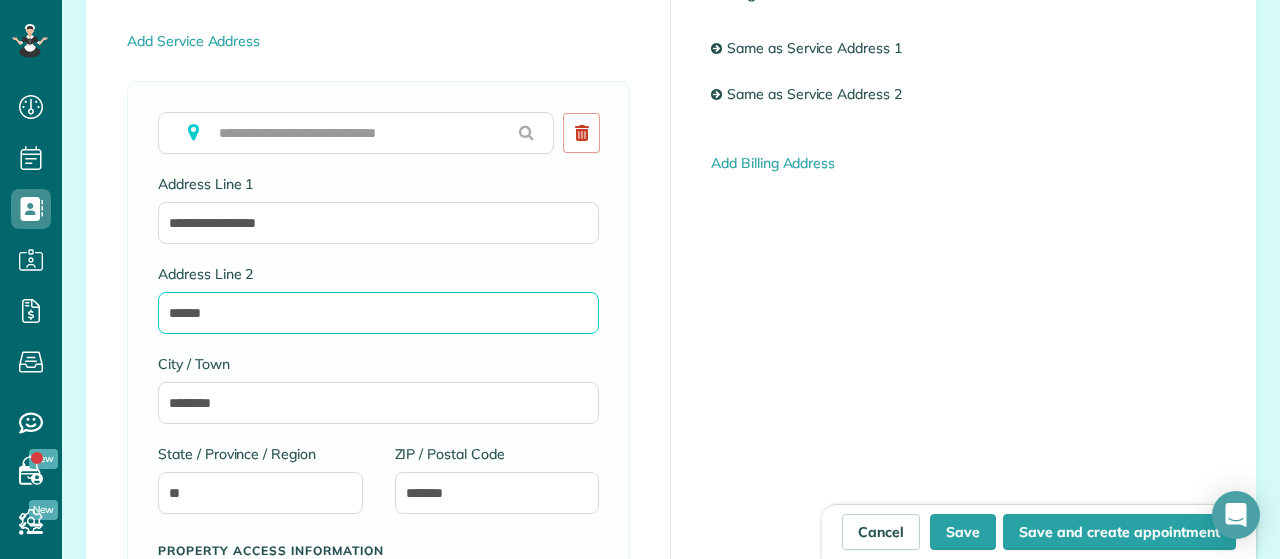 scroll, scrollTop: 1166, scrollLeft: 0, axis: vertical 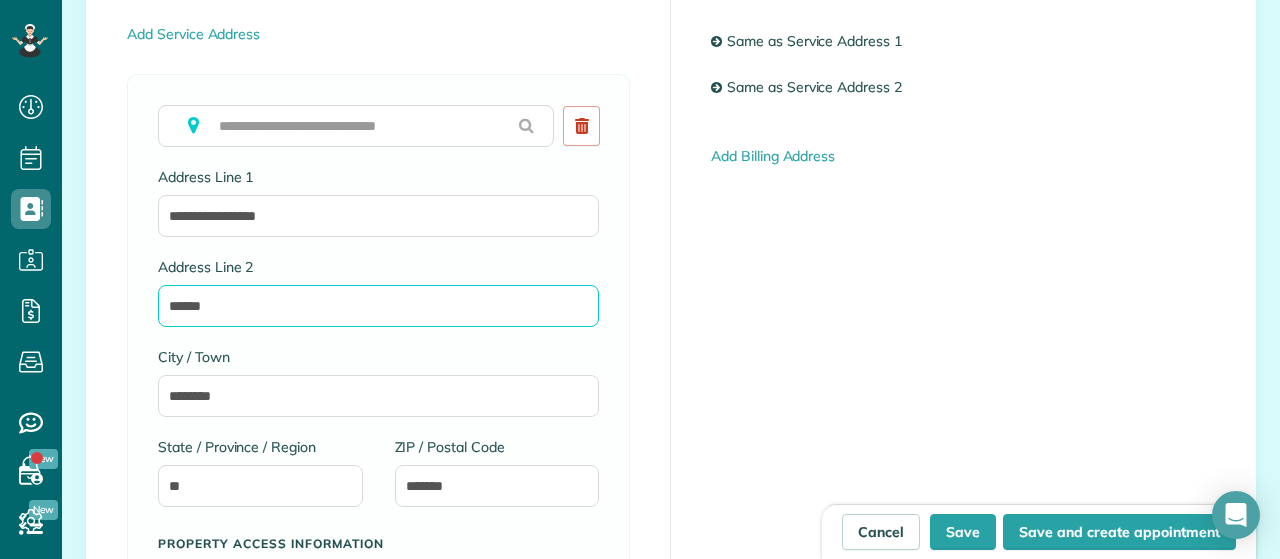 type on "******" 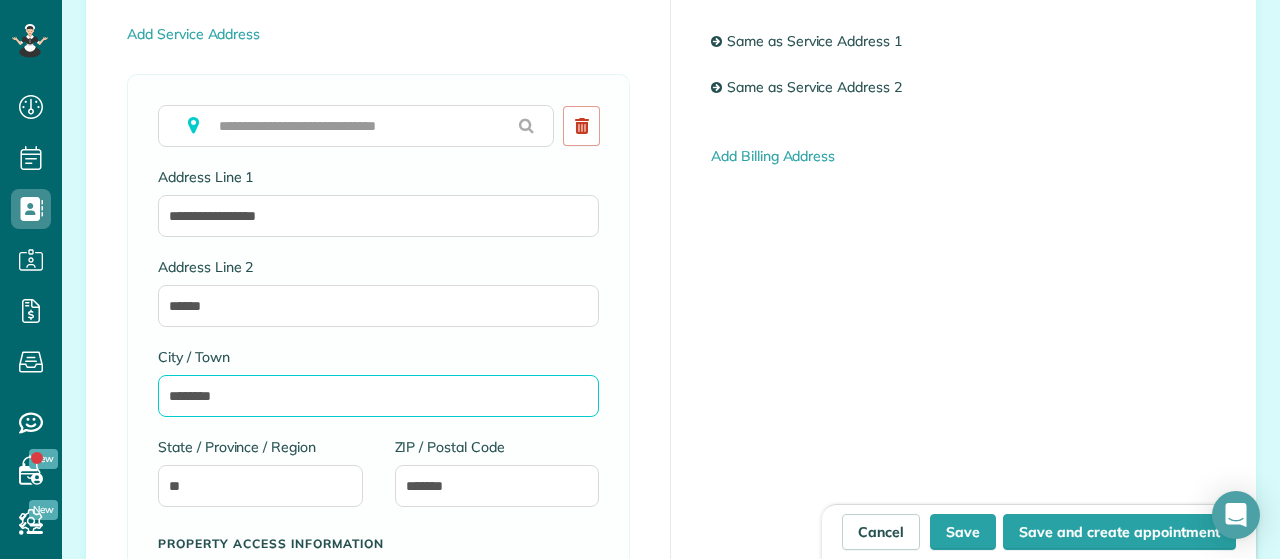 drag, startPoint x: 235, startPoint y: 396, endPoint x: 115, endPoint y: 400, distance: 120.06665 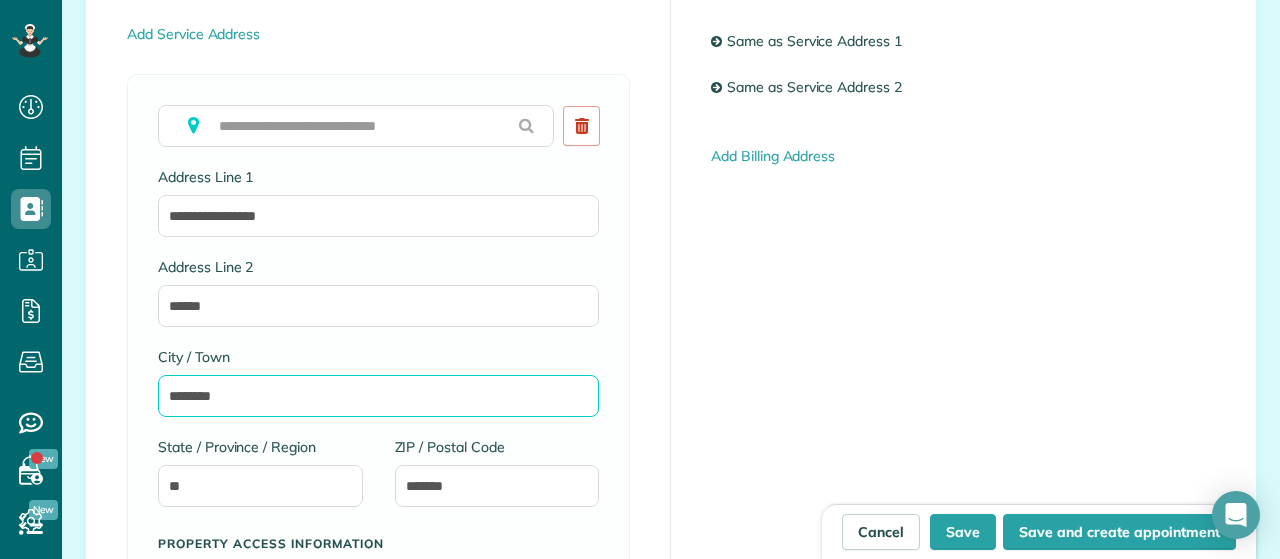 click on "********" at bounding box center [378, 396] 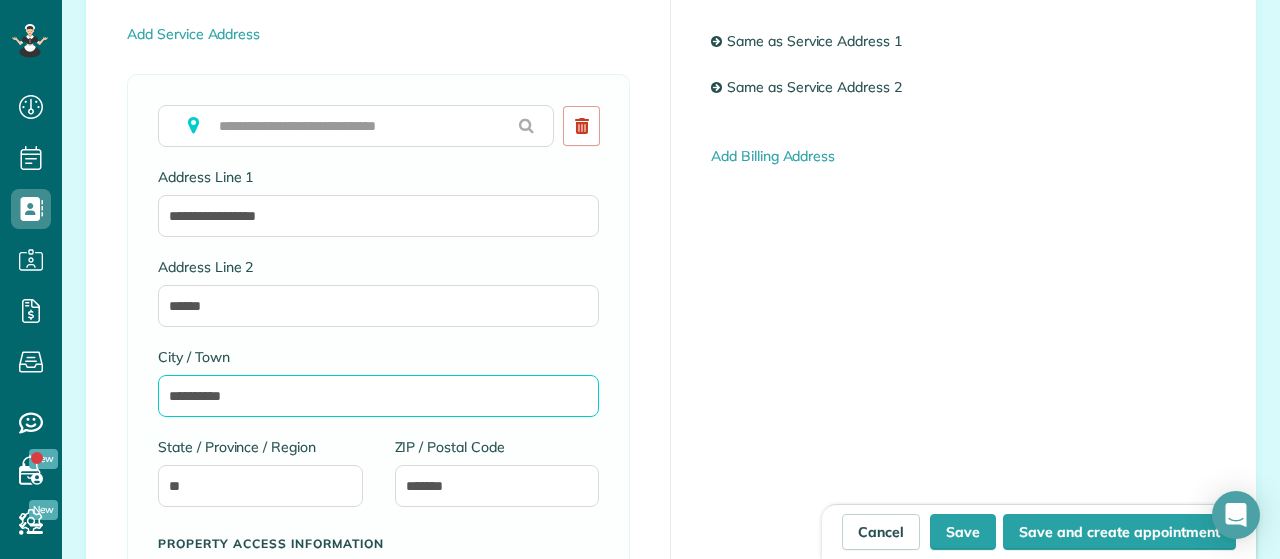 type on "**********" 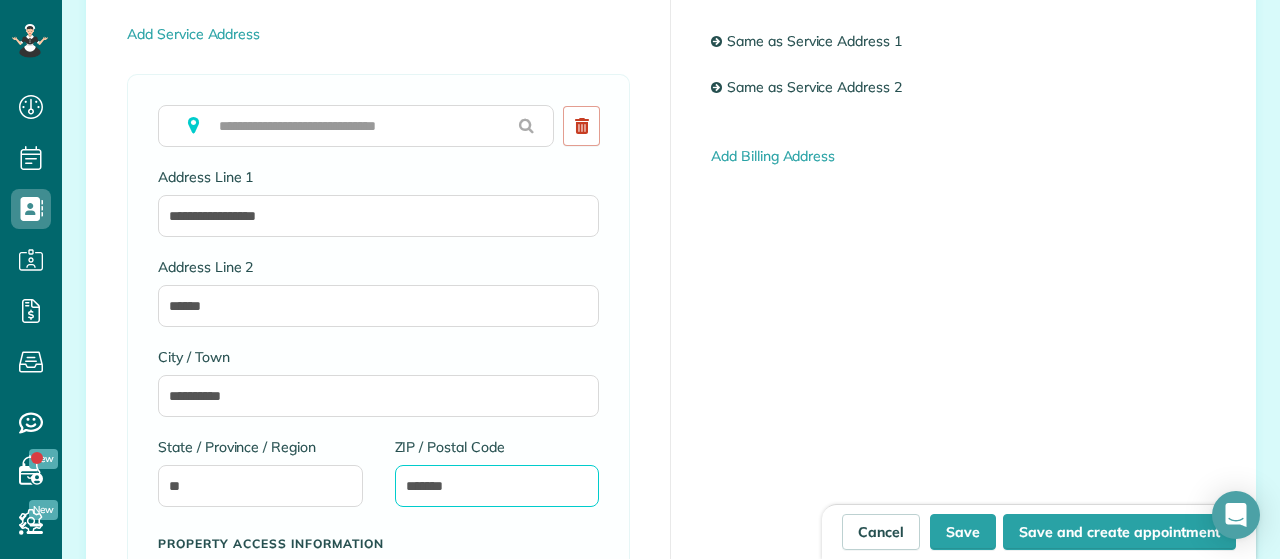 click on "*******" at bounding box center (497, 486) 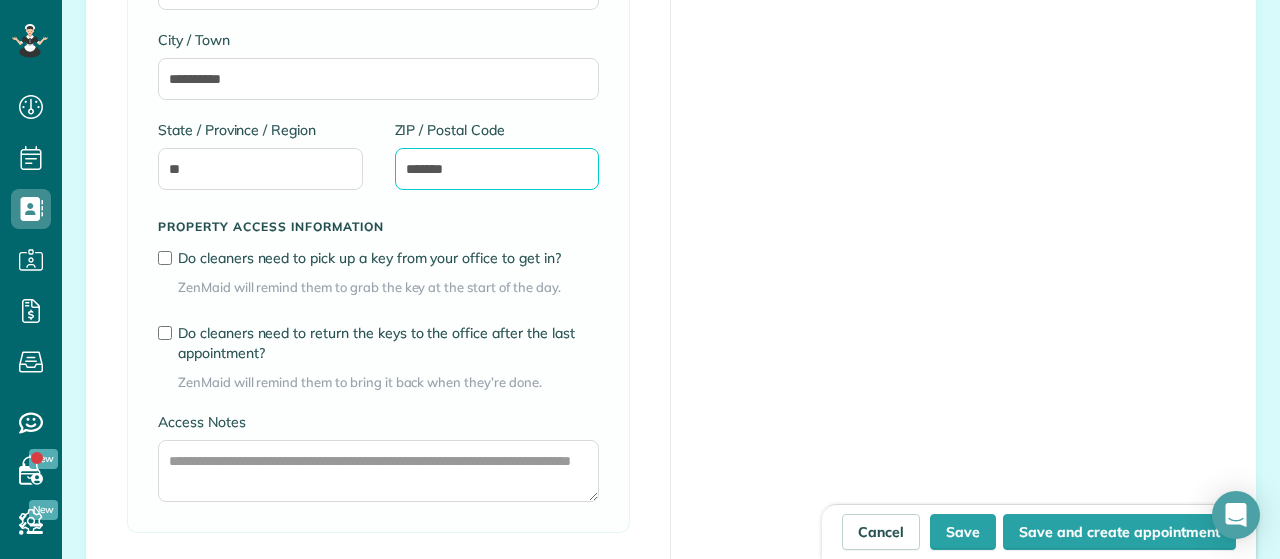 scroll, scrollTop: 1580, scrollLeft: 0, axis: vertical 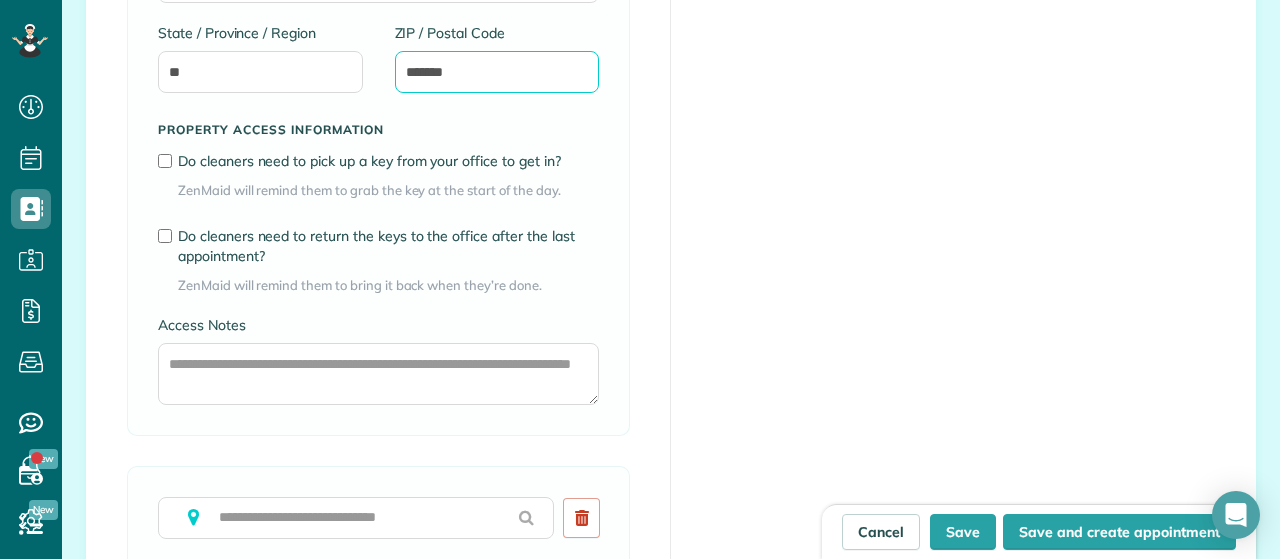 type on "*******" 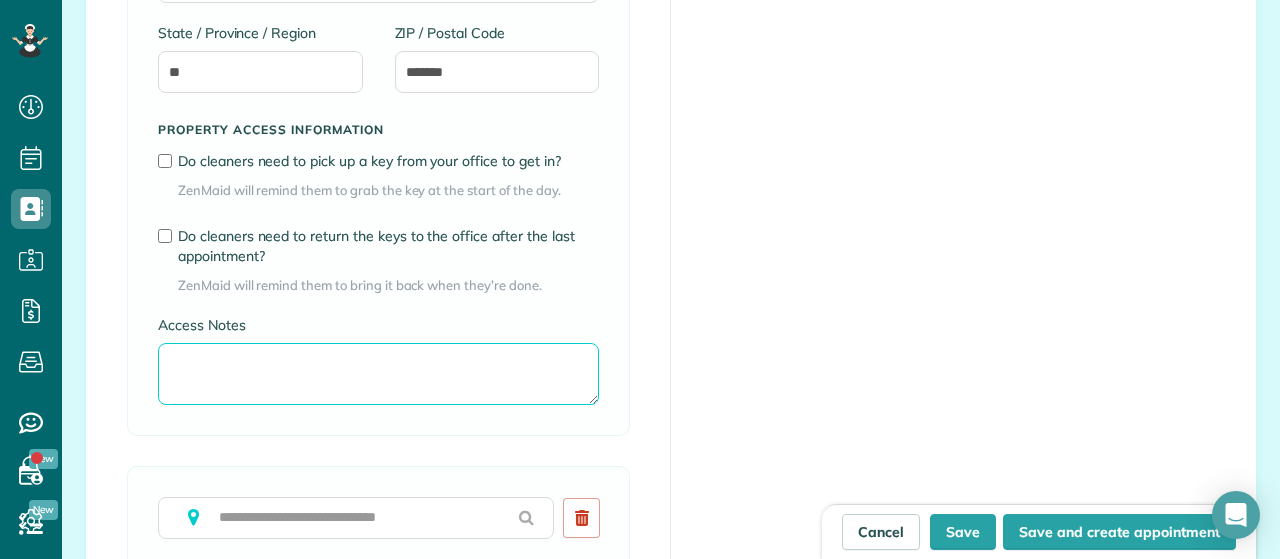 click on "Access Notes" at bounding box center [378, 374] 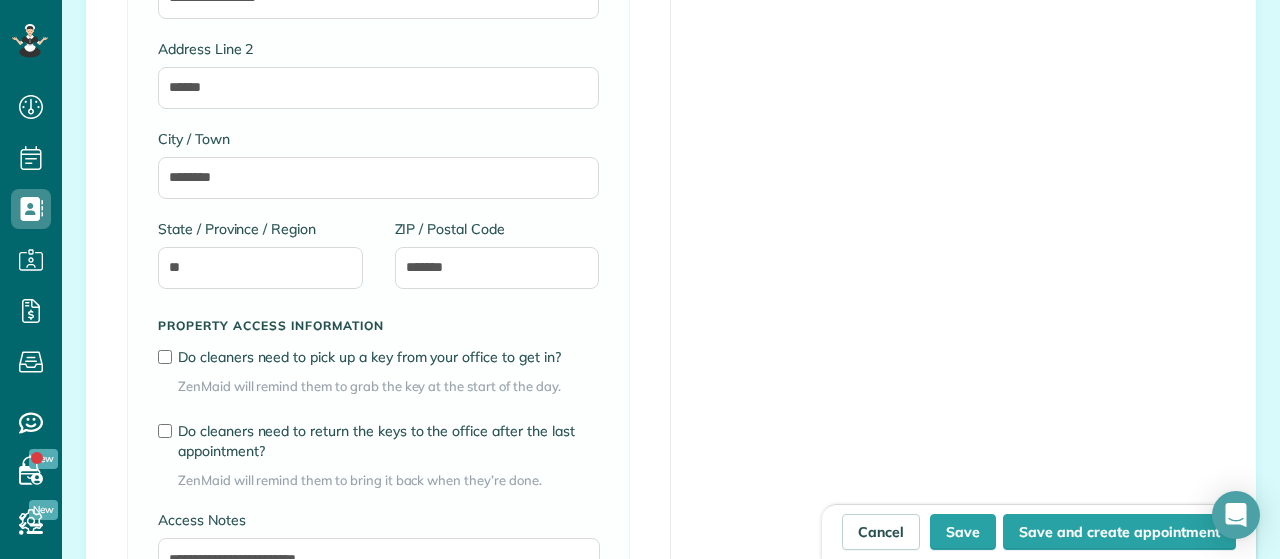 scroll, scrollTop: 2250, scrollLeft: 0, axis: vertical 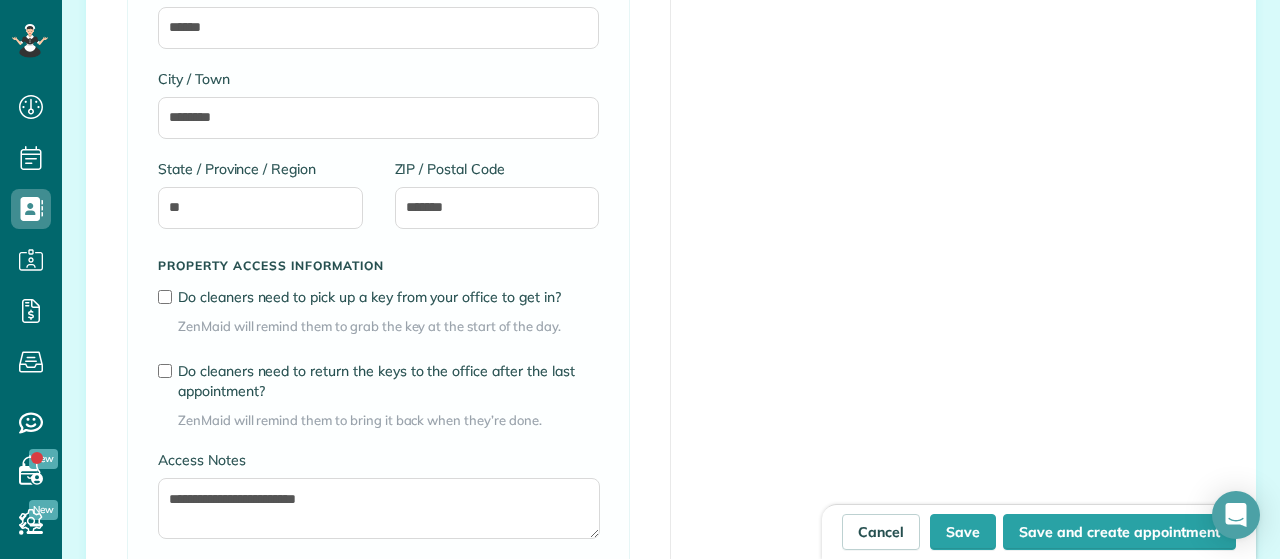 type on "**********" 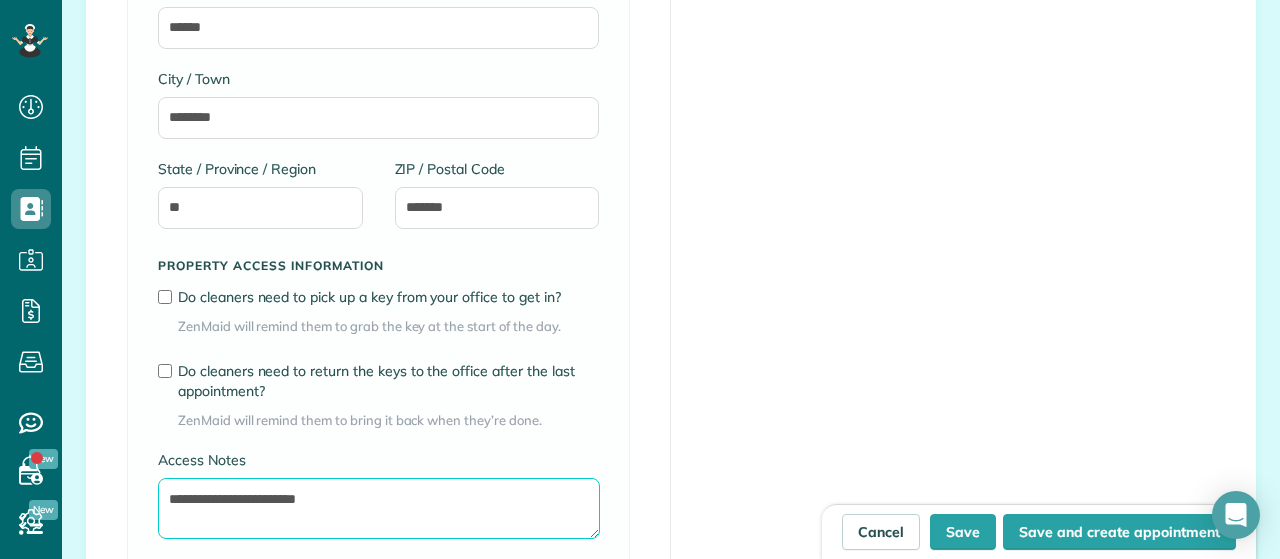 click on "**********" at bounding box center [379, 508] 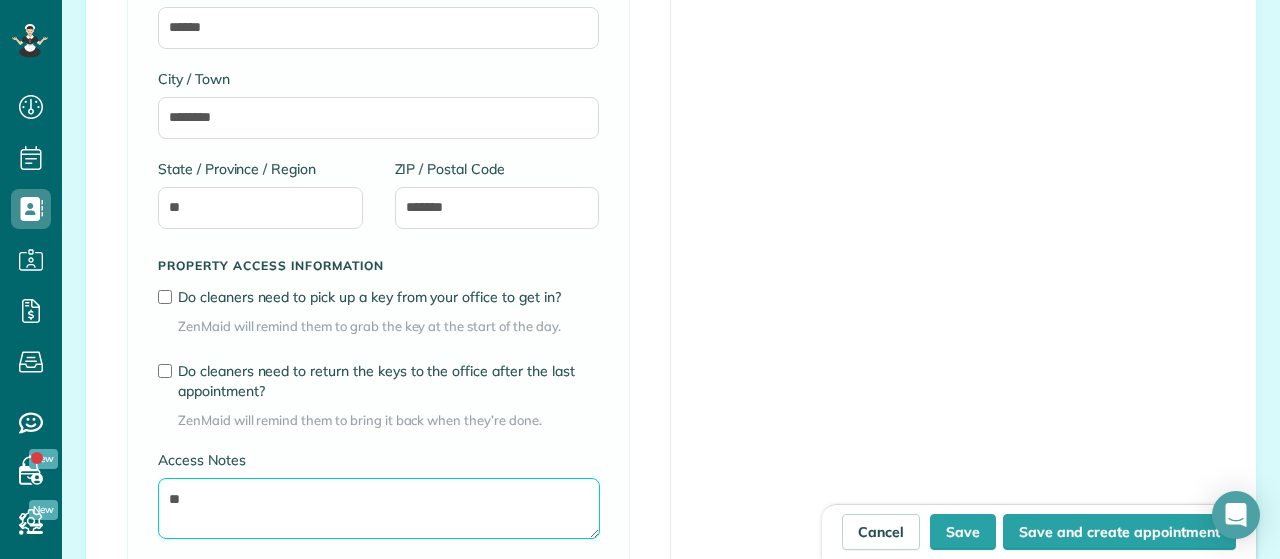 type on "*" 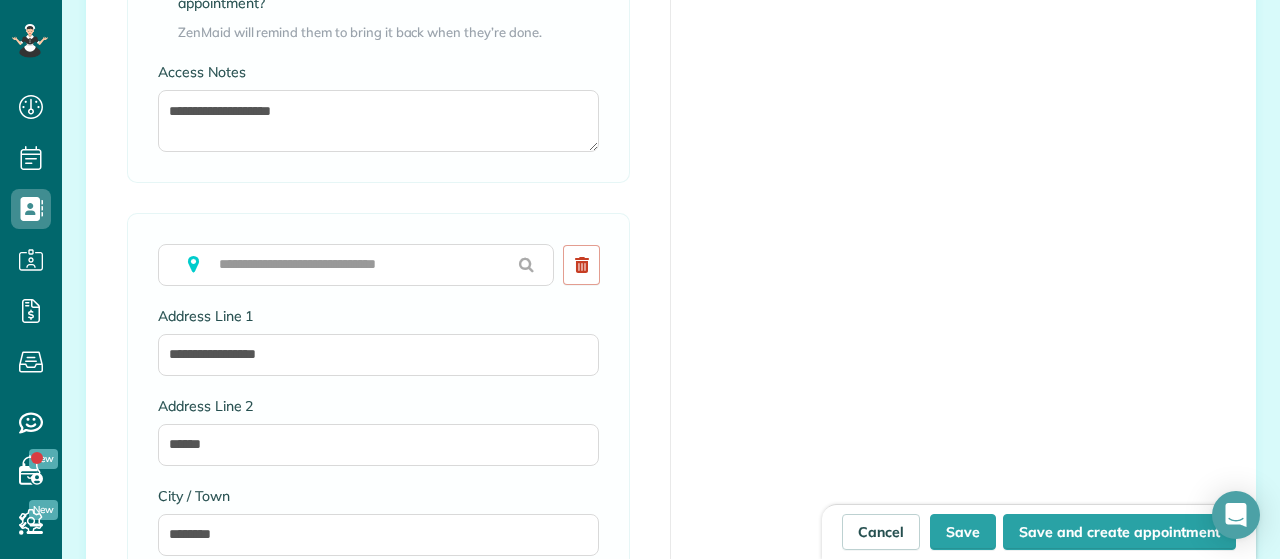 scroll, scrollTop: 1836, scrollLeft: 0, axis: vertical 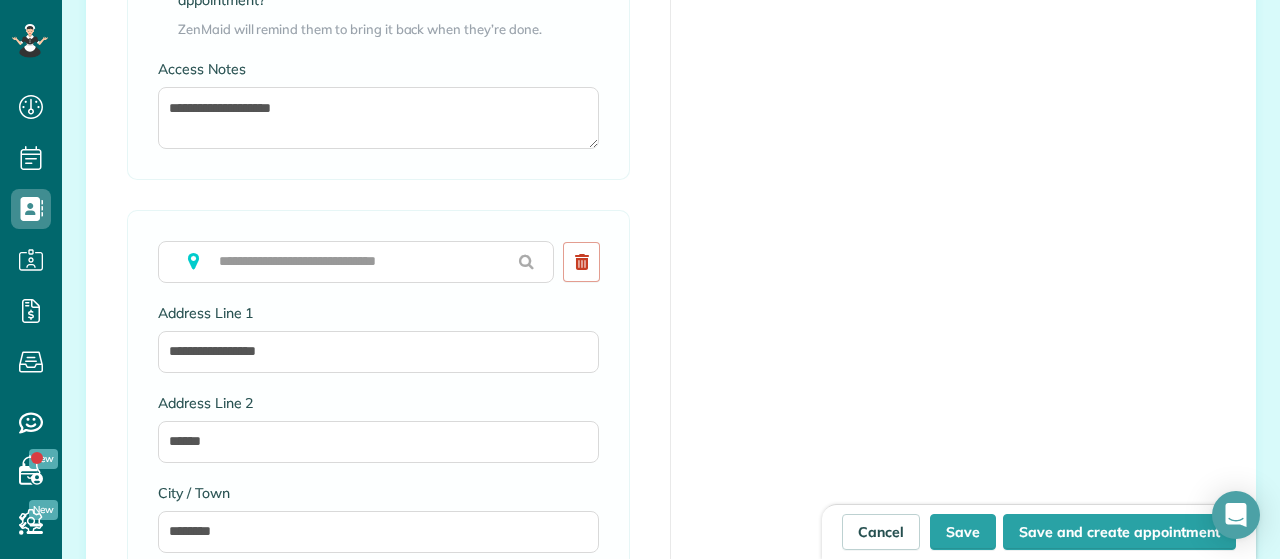 type 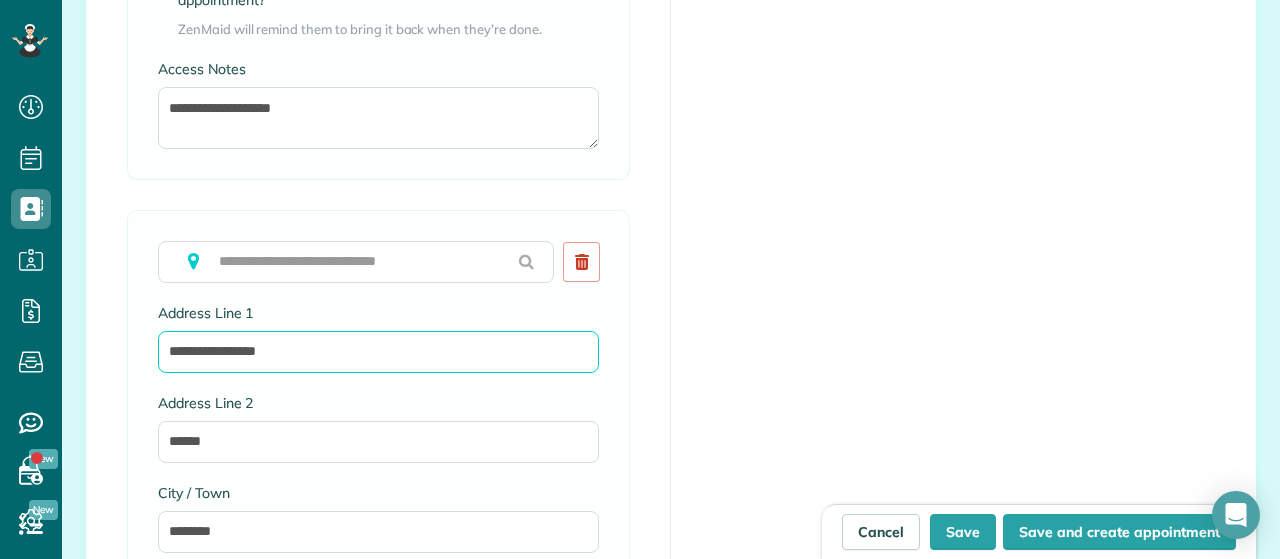 drag, startPoint x: 322, startPoint y: 355, endPoint x: 113, endPoint y: 357, distance: 209.00957 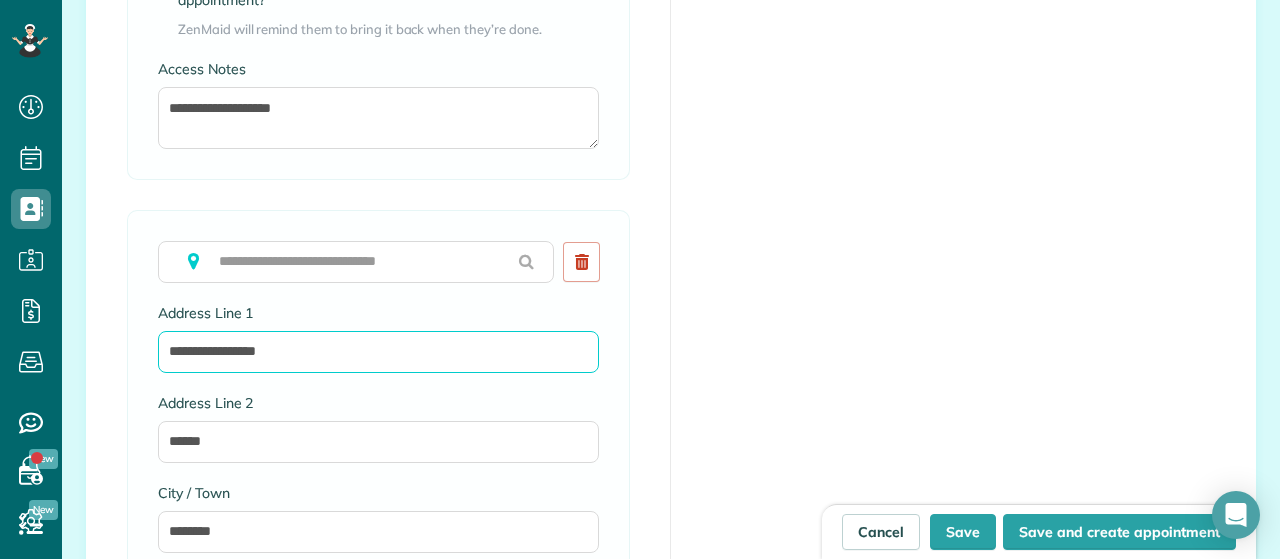 click on "**********" at bounding box center (378, 352) 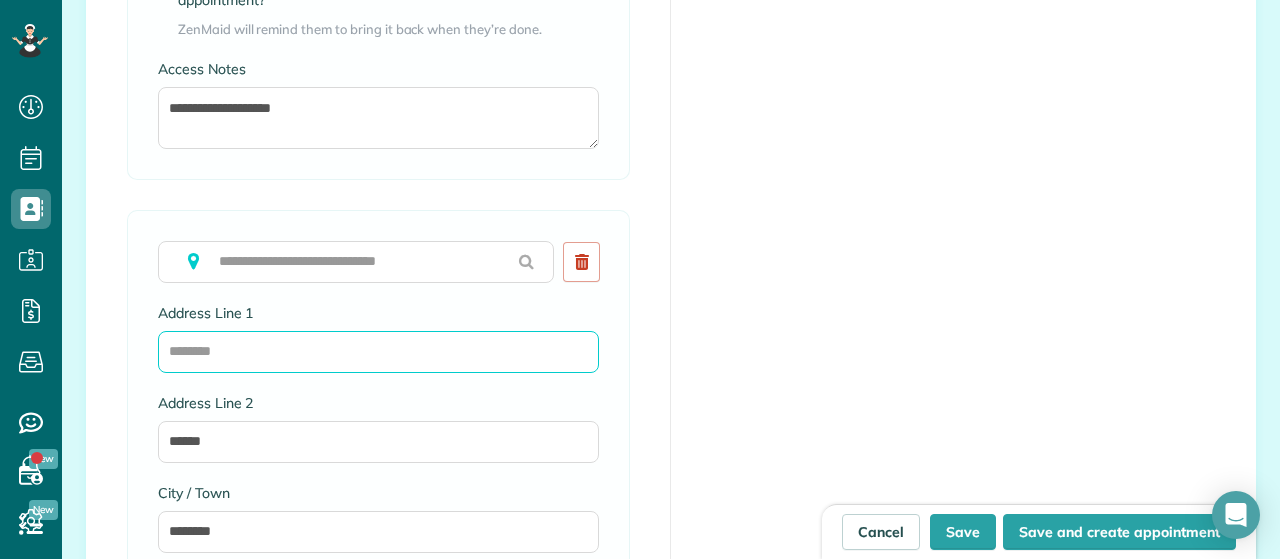 type 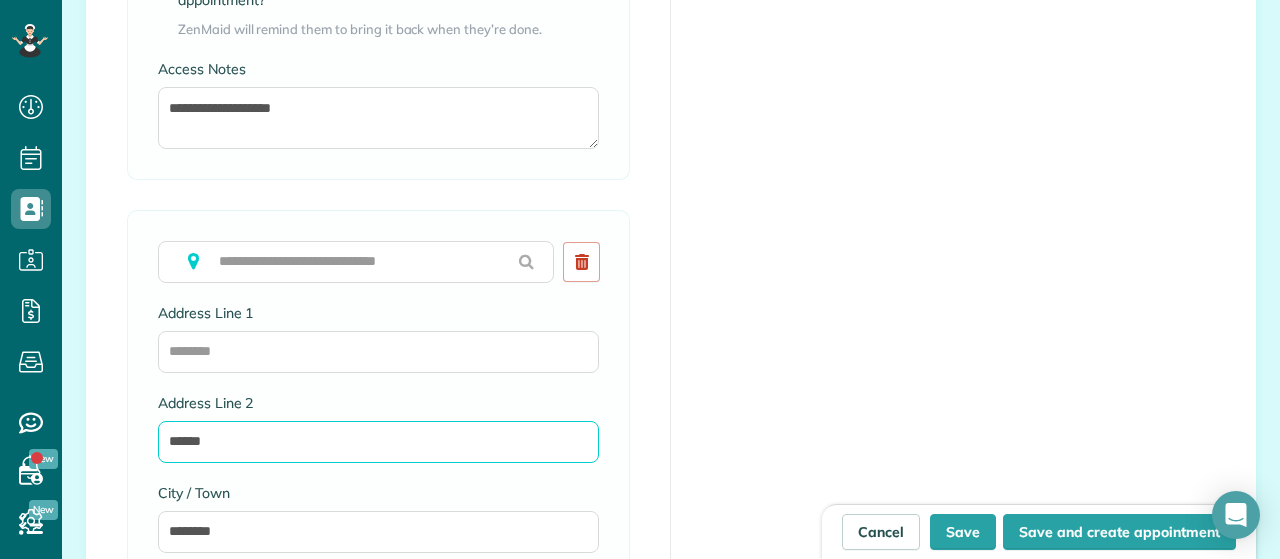 drag, startPoint x: 228, startPoint y: 440, endPoint x: 78, endPoint y: 403, distance: 154.49596 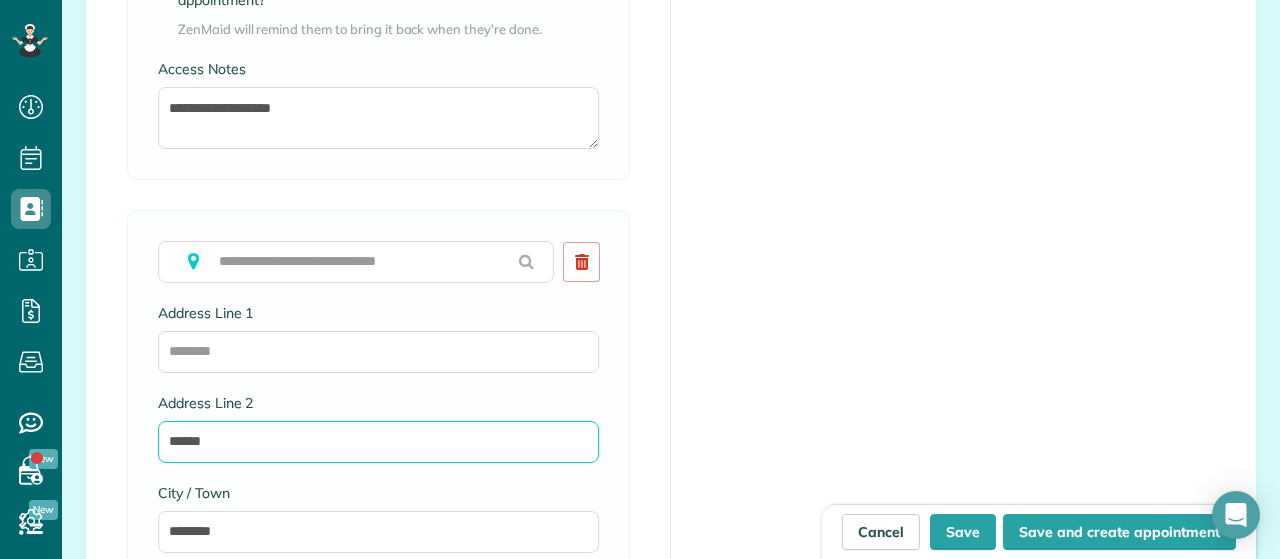 click on "******" at bounding box center (378, 442) 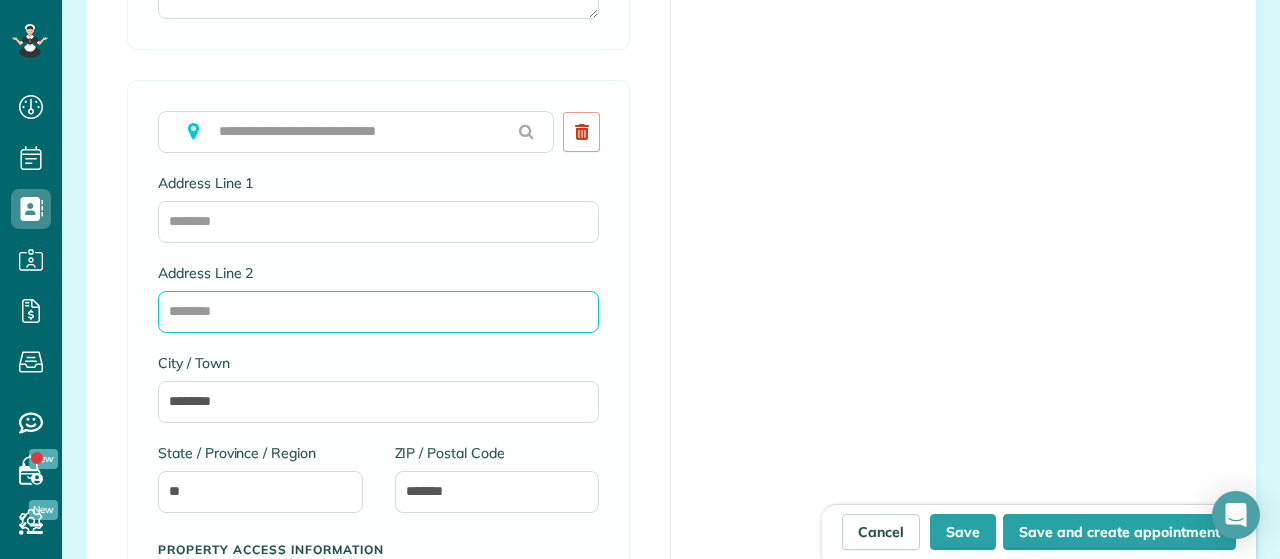 scroll, scrollTop: 1967, scrollLeft: 0, axis: vertical 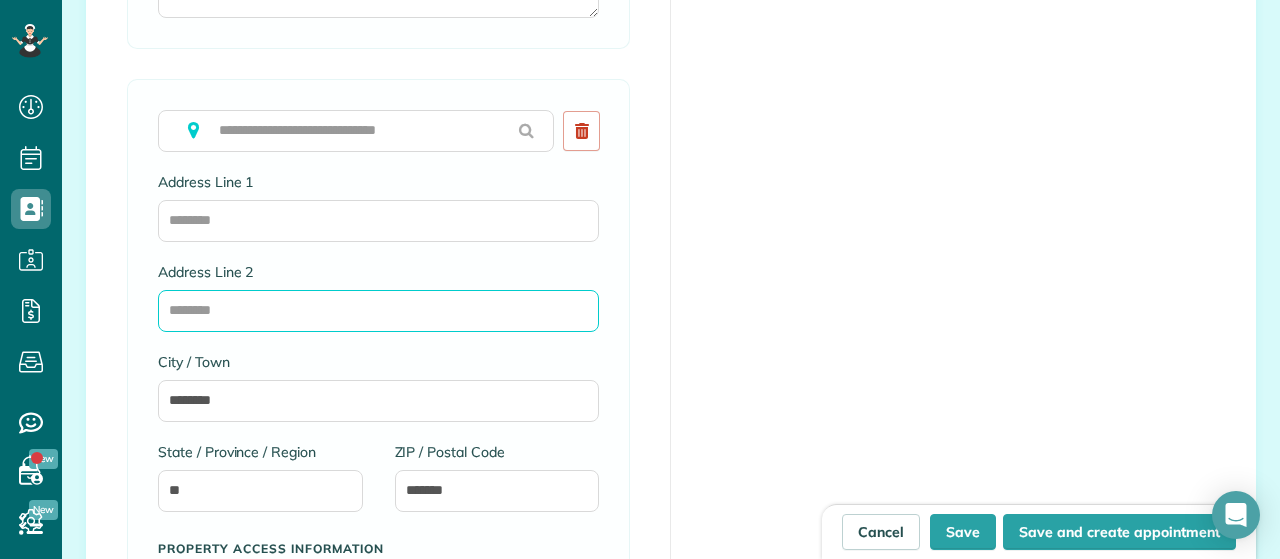 type 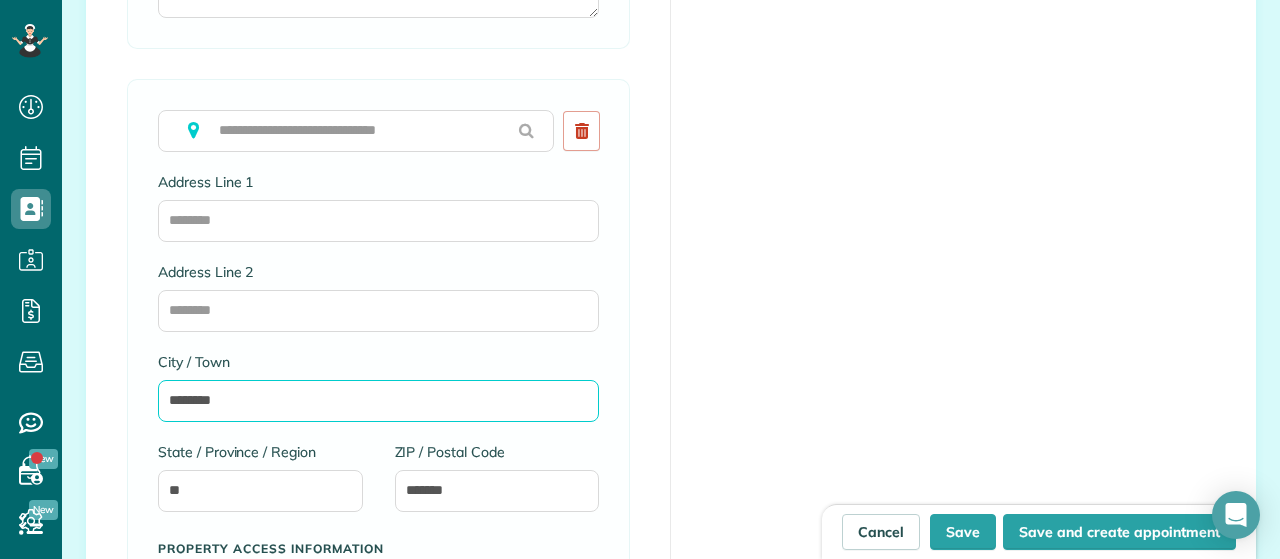 drag, startPoint x: 234, startPoint y: 399, endPoint x: 110, endPoint y: 377, distance: 125.93649 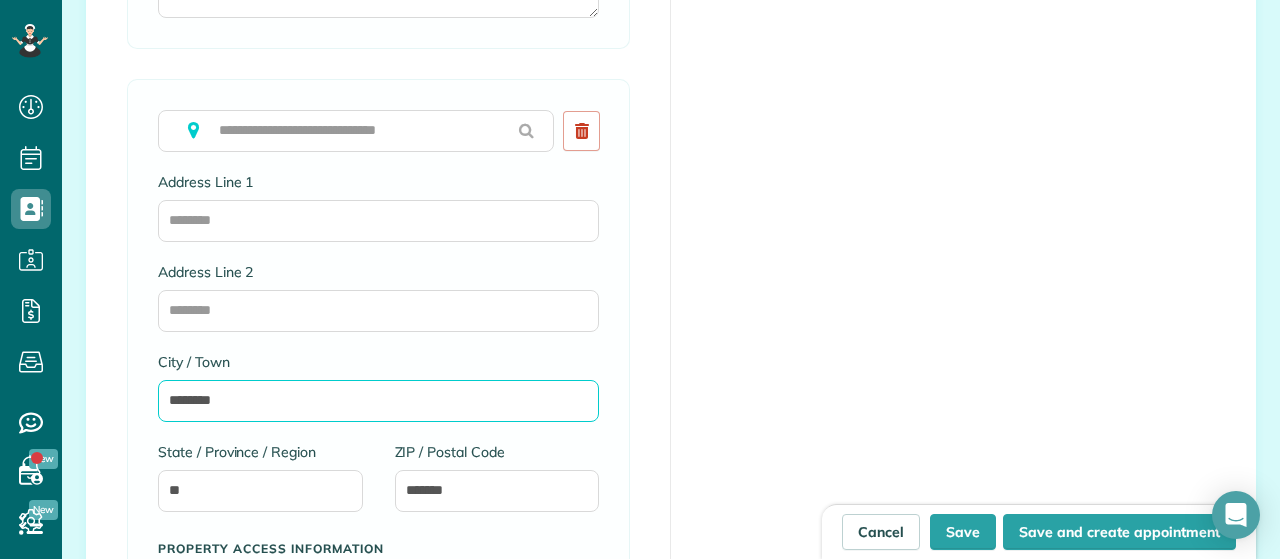 click on "********" at bounding box center [378, 401] 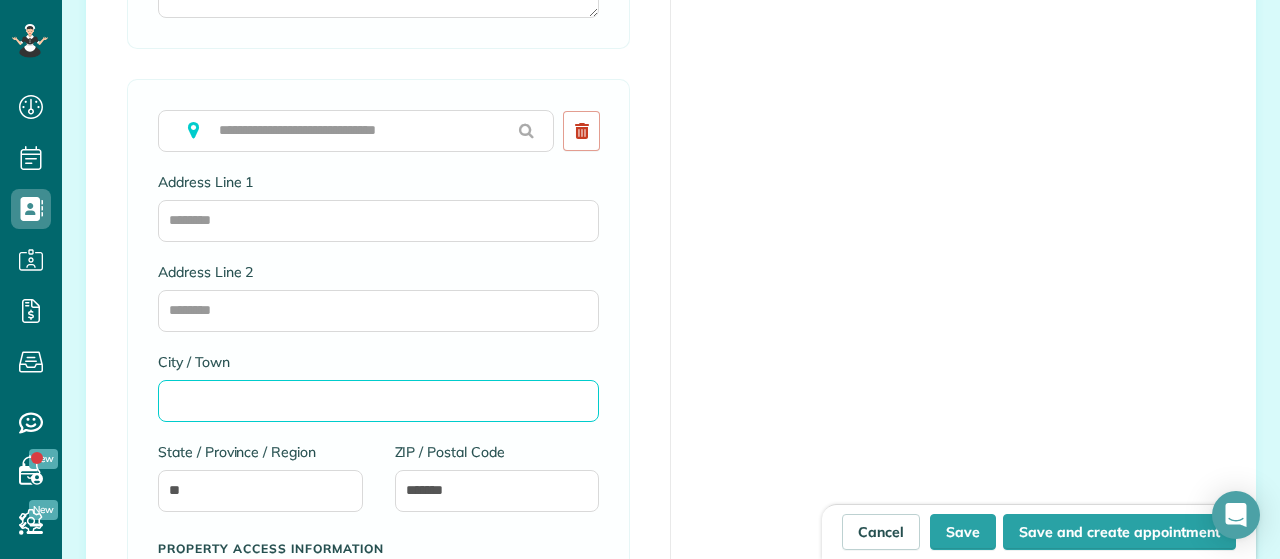 scroll, scrollTop: 2102, scrollLeft: 0, axis: vertical 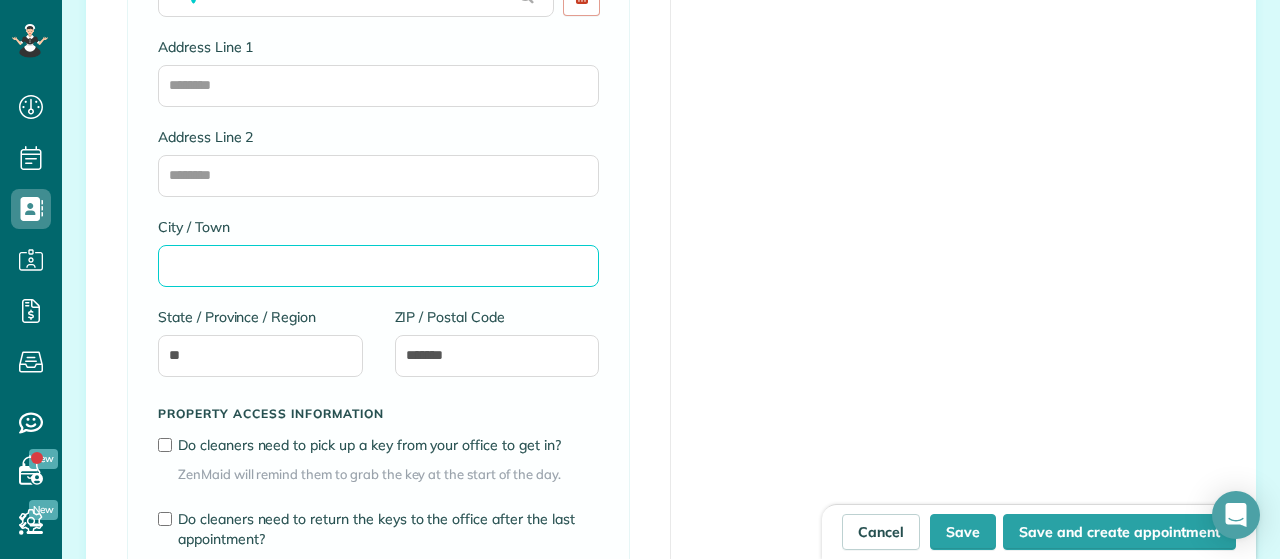 type 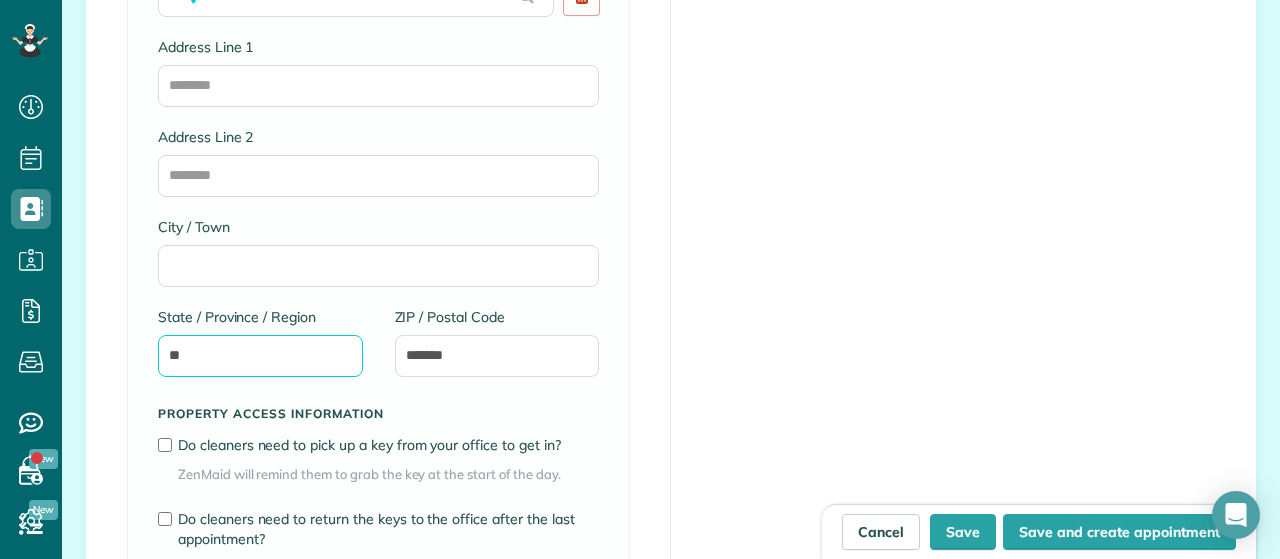 click on "**" at bounding box center (260, 356) 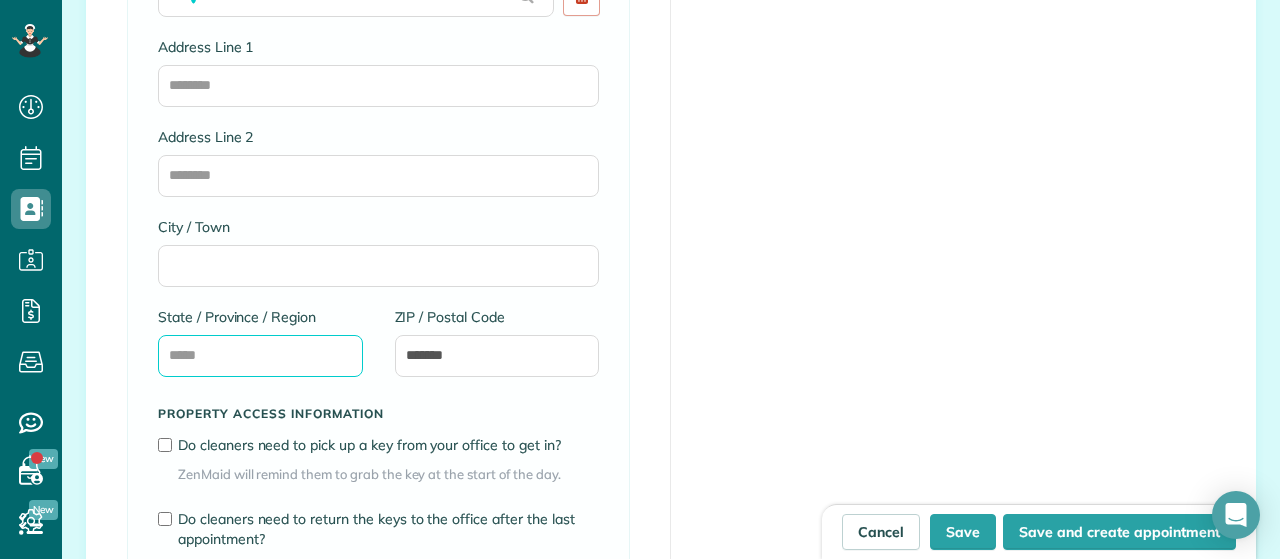 type 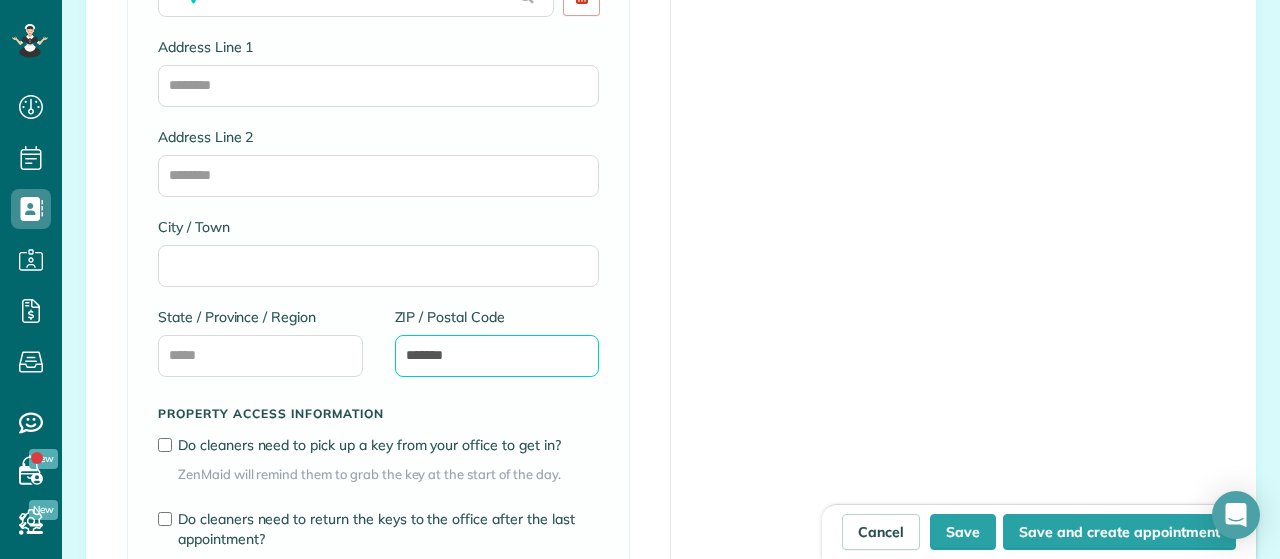 click on "*******" at bounding box center [497, 356] 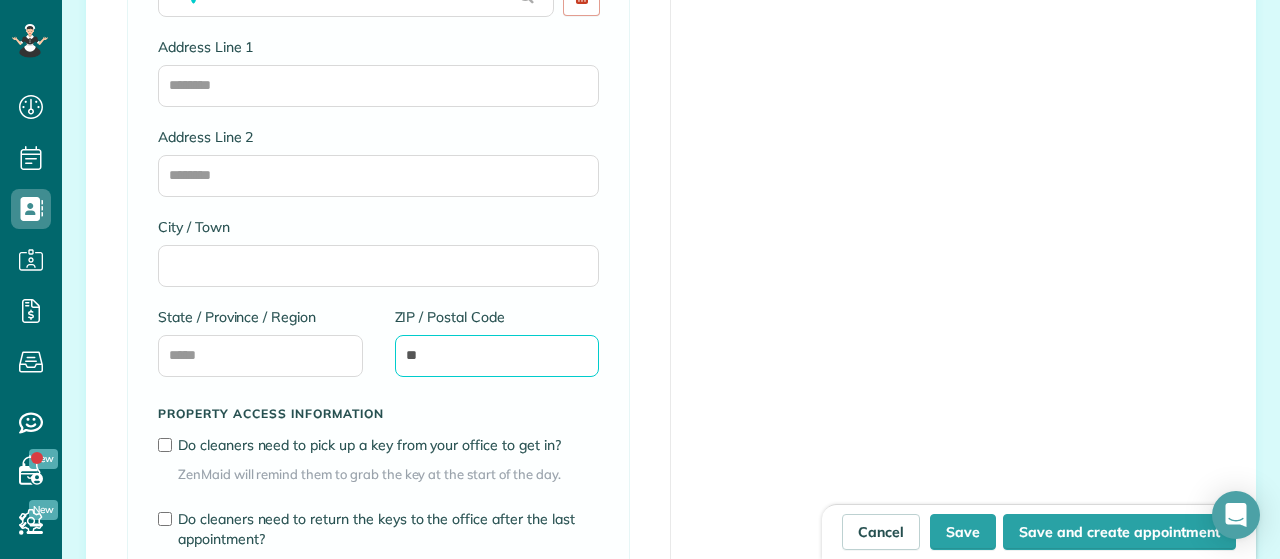 type on "*" 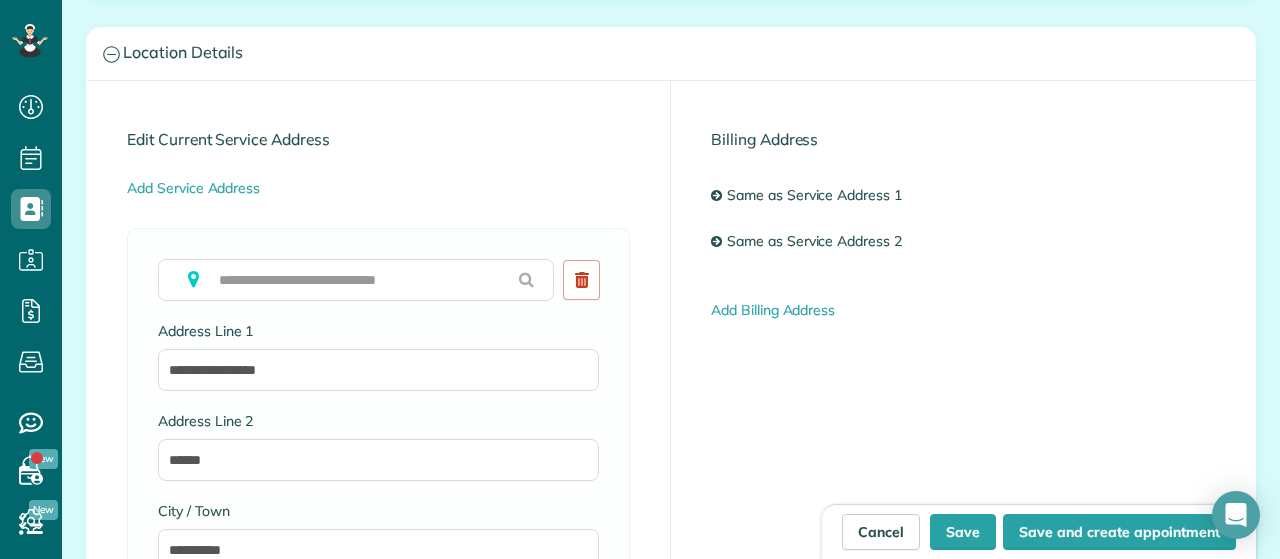 scroll, scrollTop: 1086, scrollLeft: 0, axis: vertical 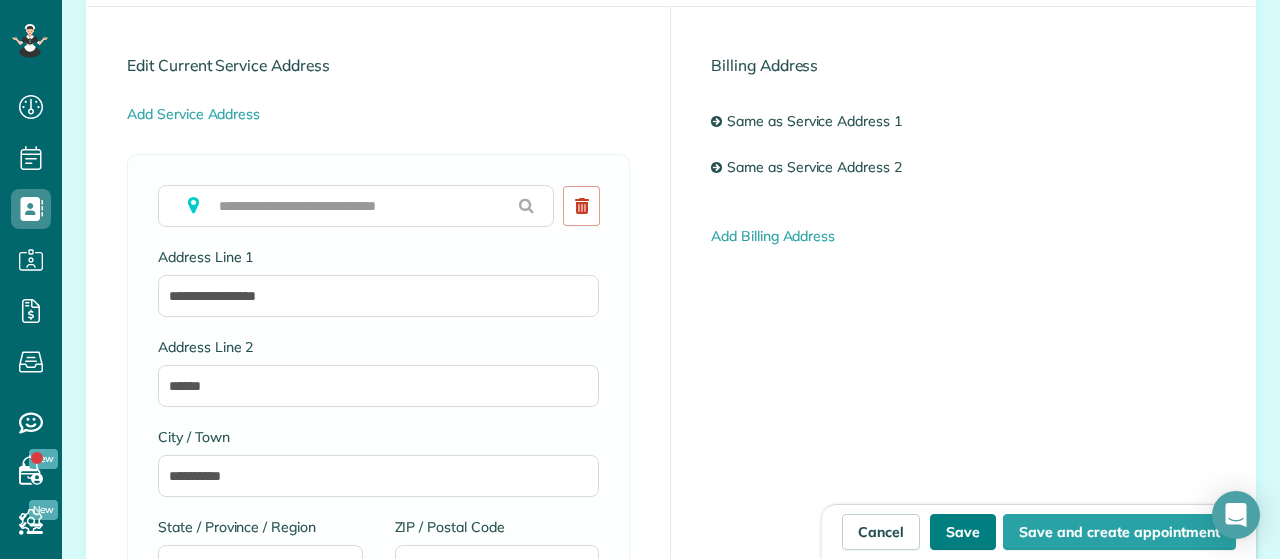 type 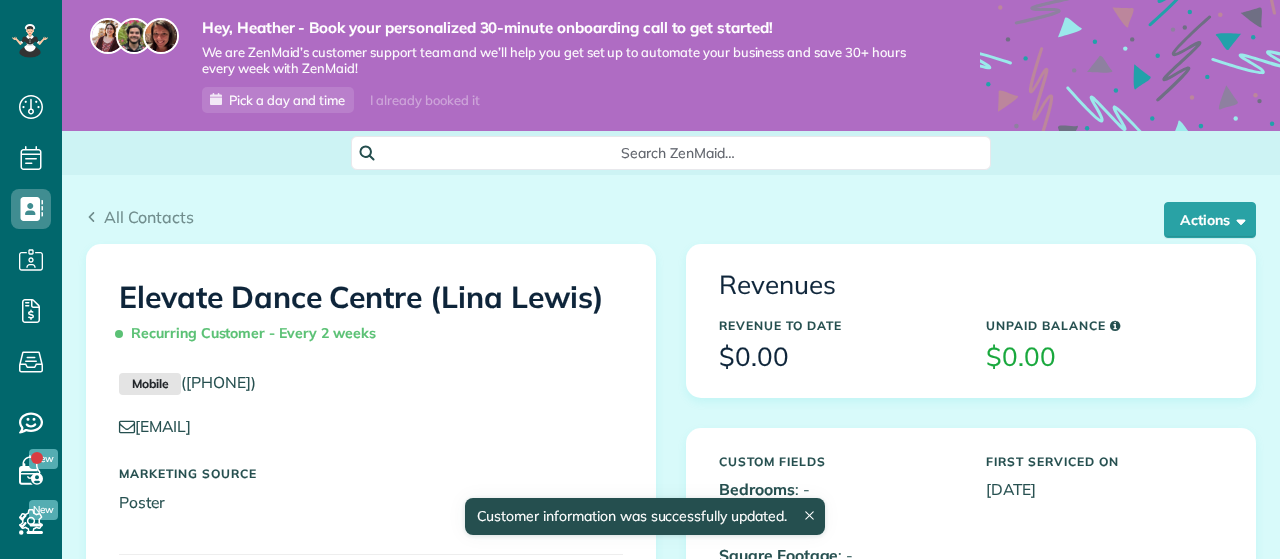 scroll, scrollTop: 0, scrollLeft: 0, axis: both 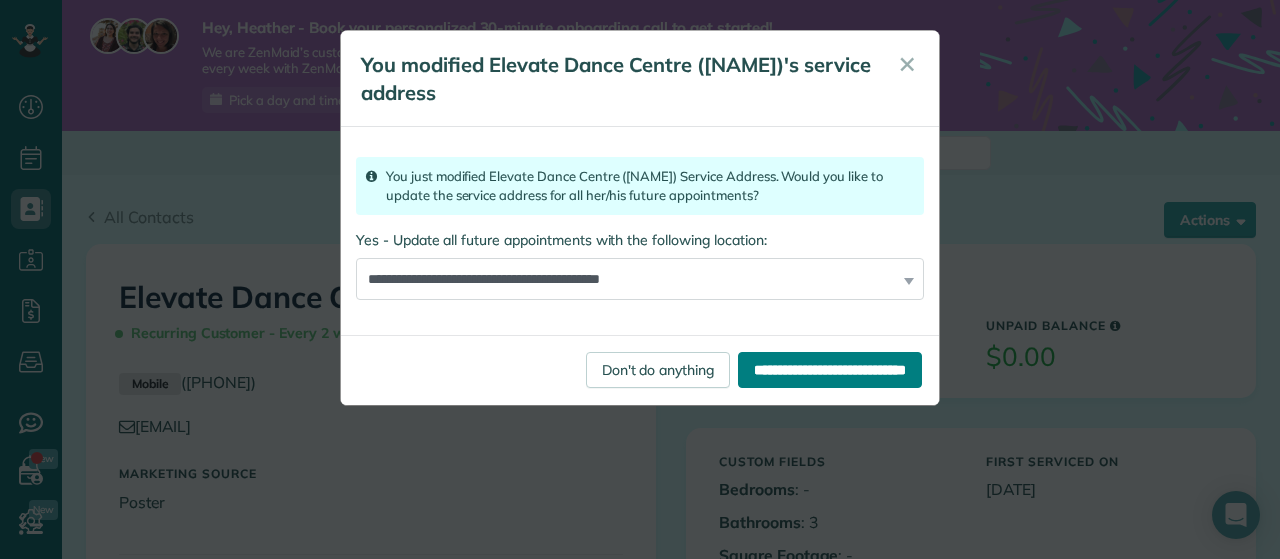 click on "**********" at bounding box center (830, 370) 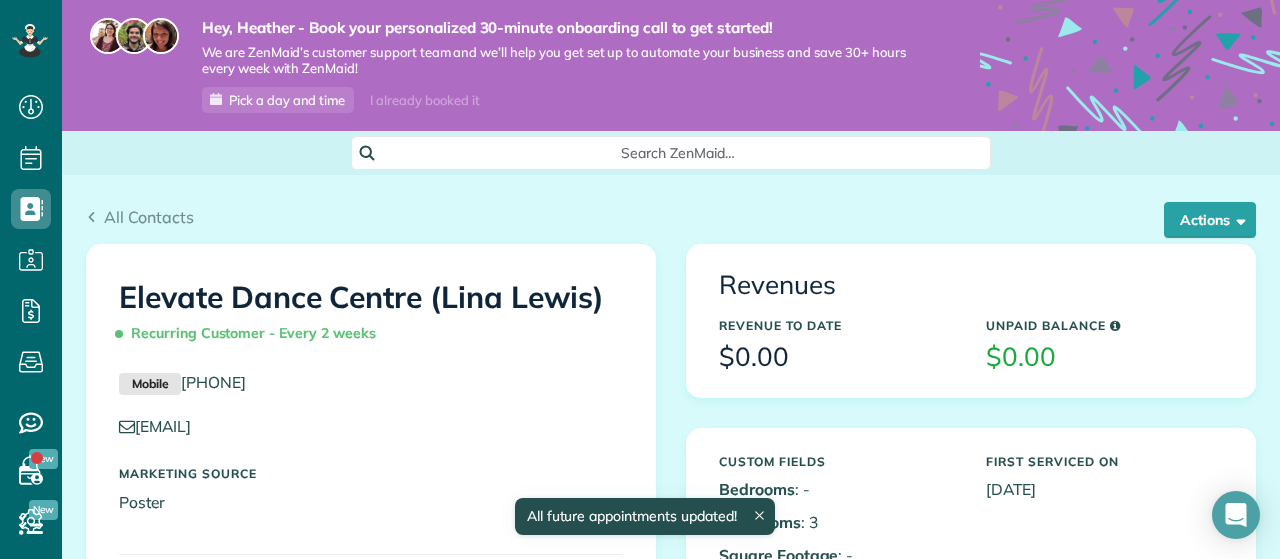 scroll, scrollTop: 0, scrollLeft: 0, axis: both 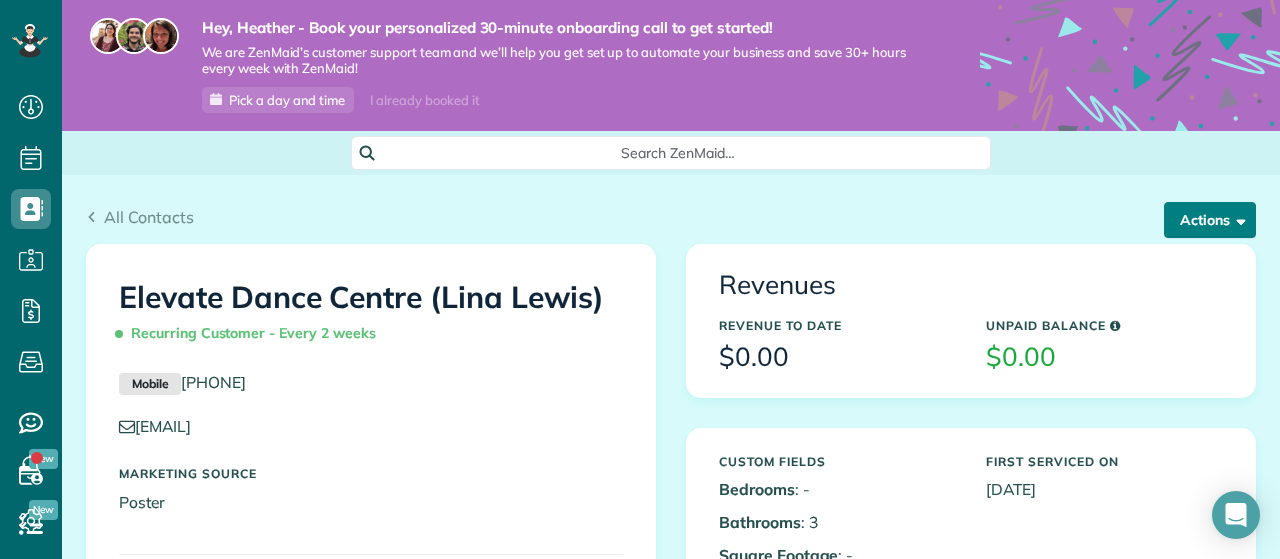 click at bounding box center (1237, 219) 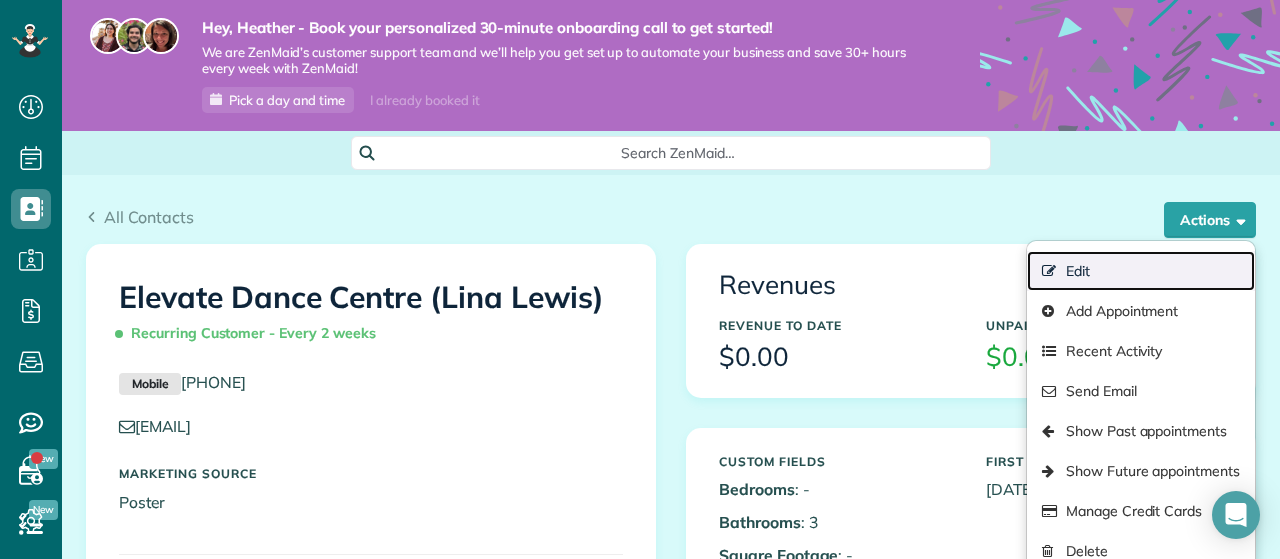 click on "Edit" at bounding box center (1141, 271) 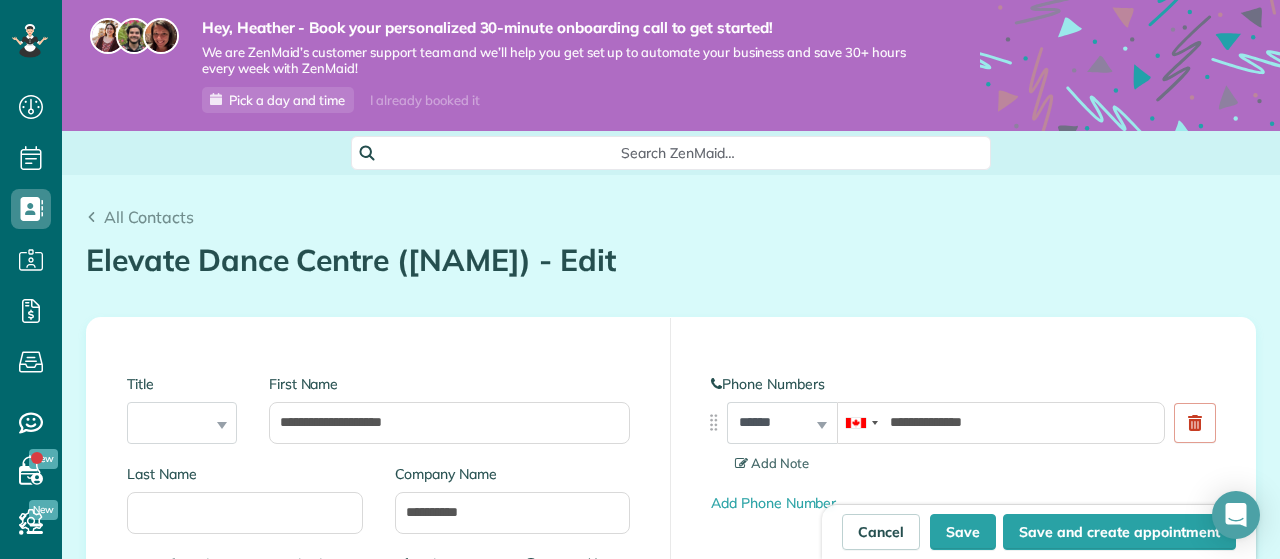 scroll, scrollTop: 0, scrollLeft: 0, axis: both 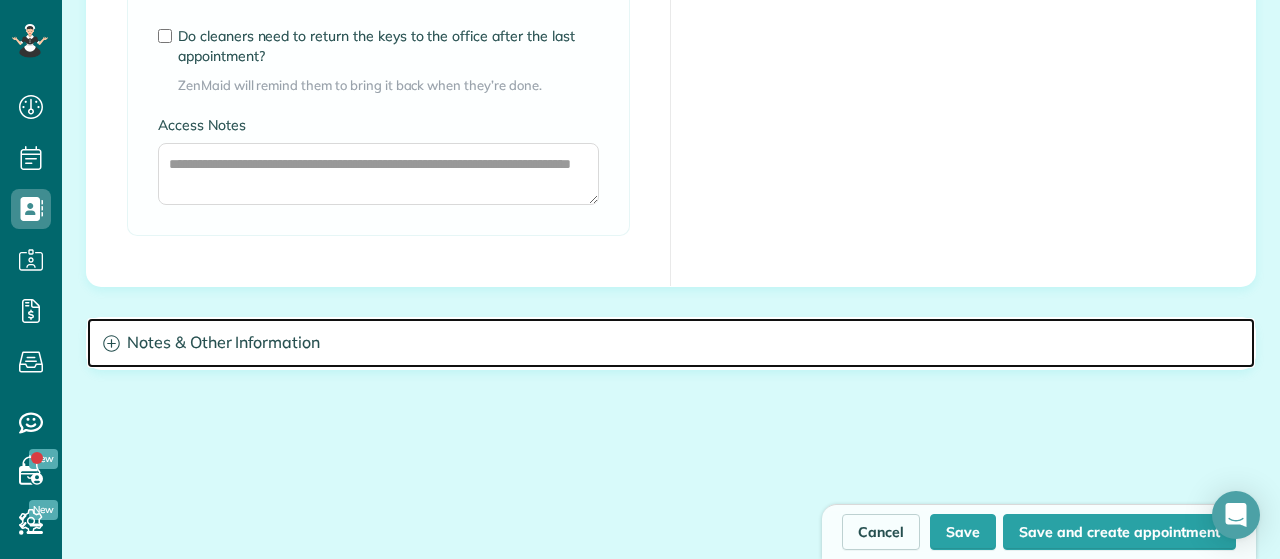 click 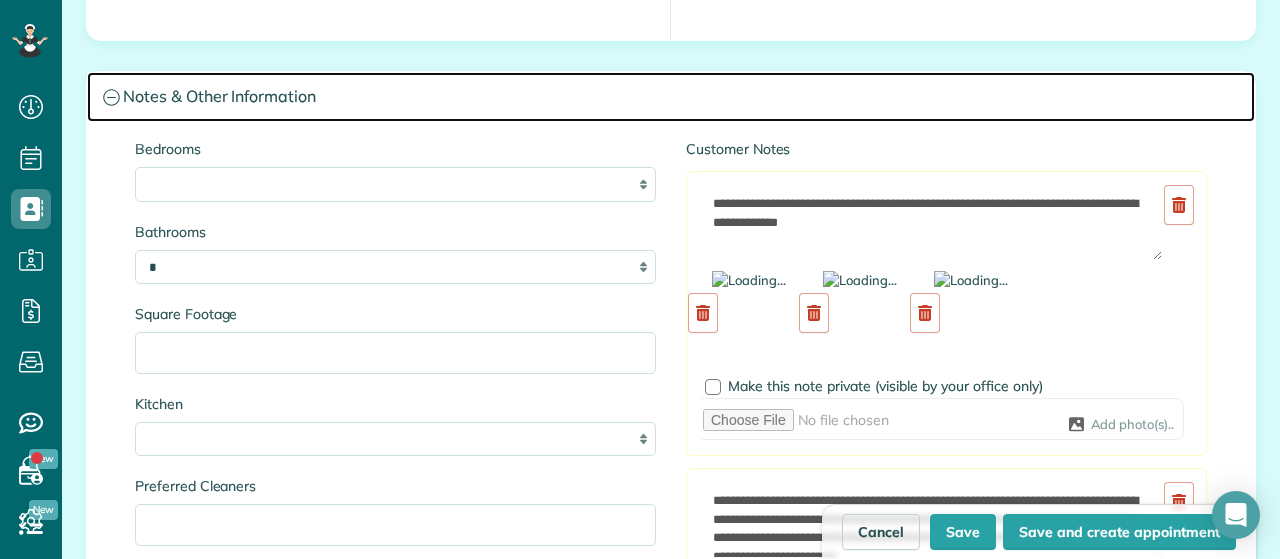 scroll, scrollTop: 2022, scrollLeft: 0, axis: vertical 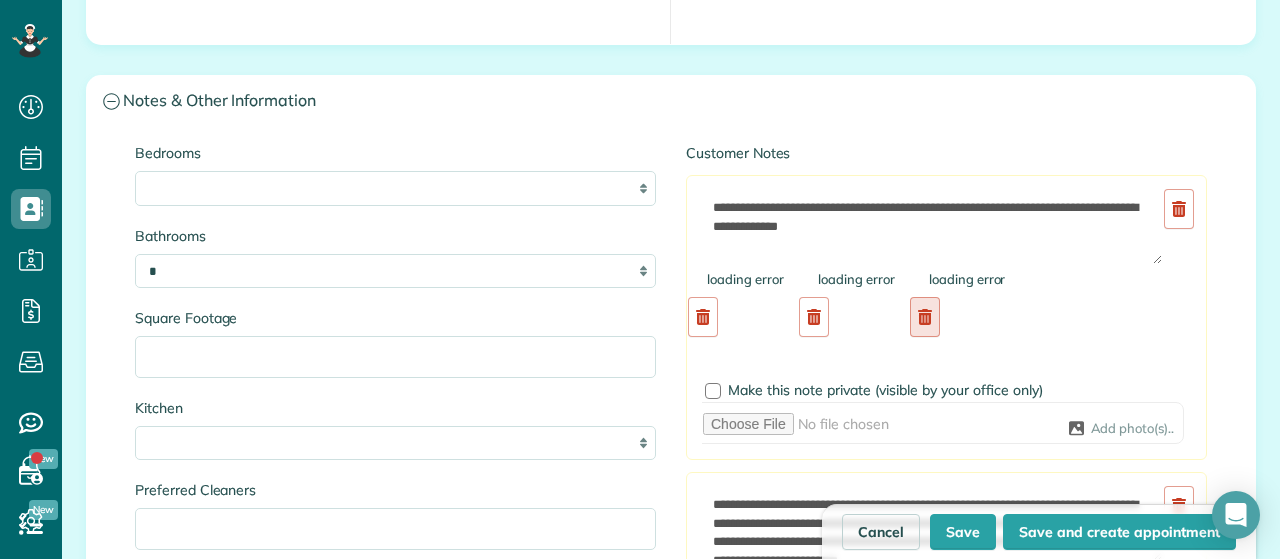click at bounding box center (925, 317) 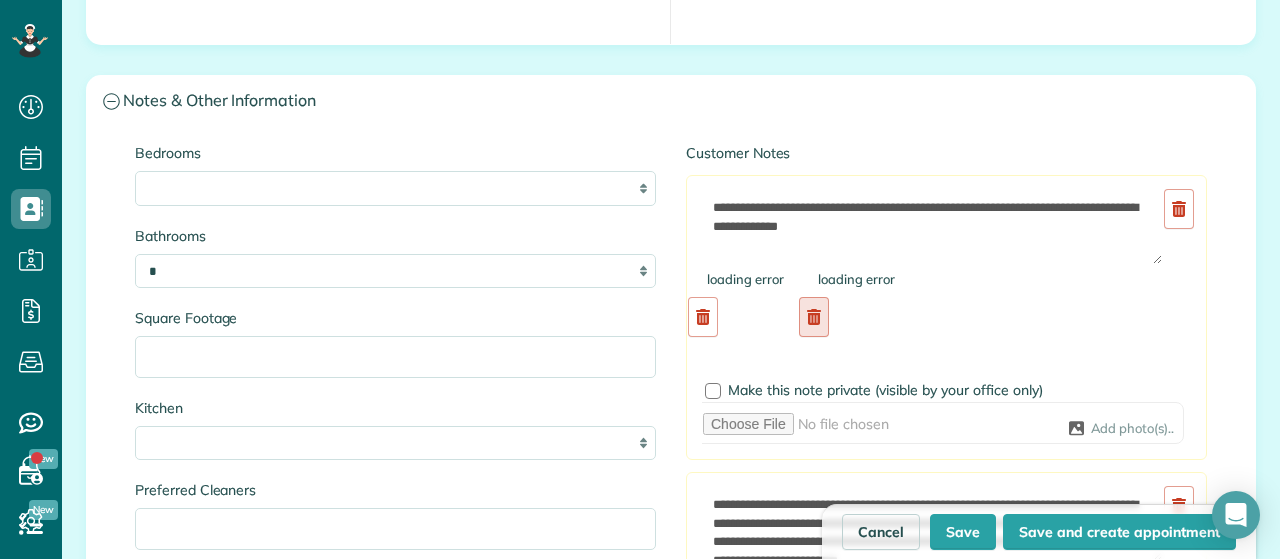 click 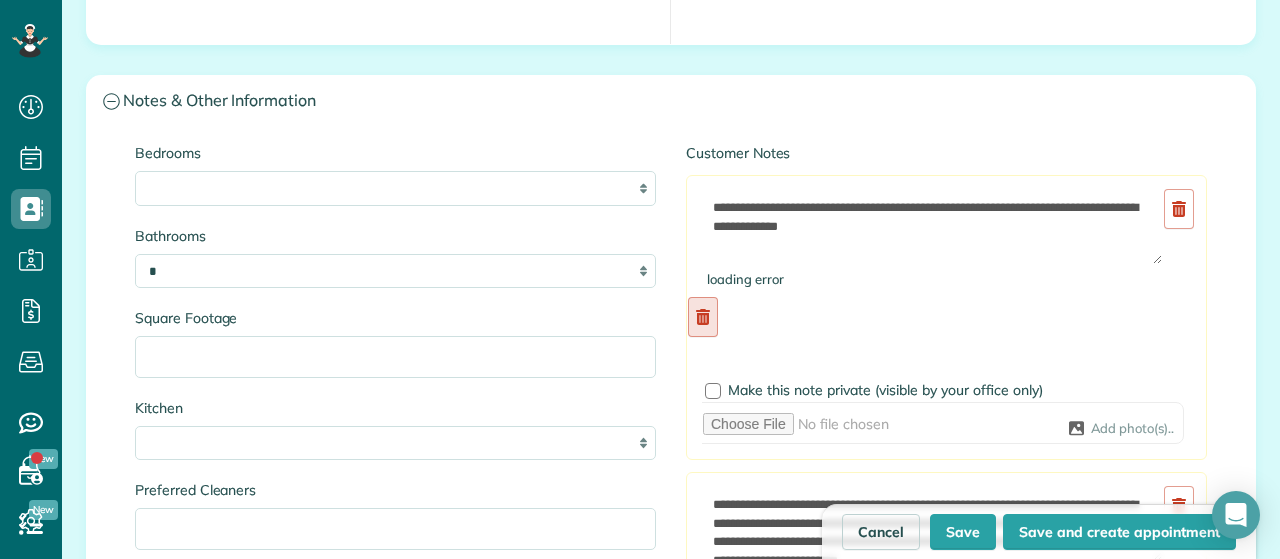 click at bounding box center [703, 317] 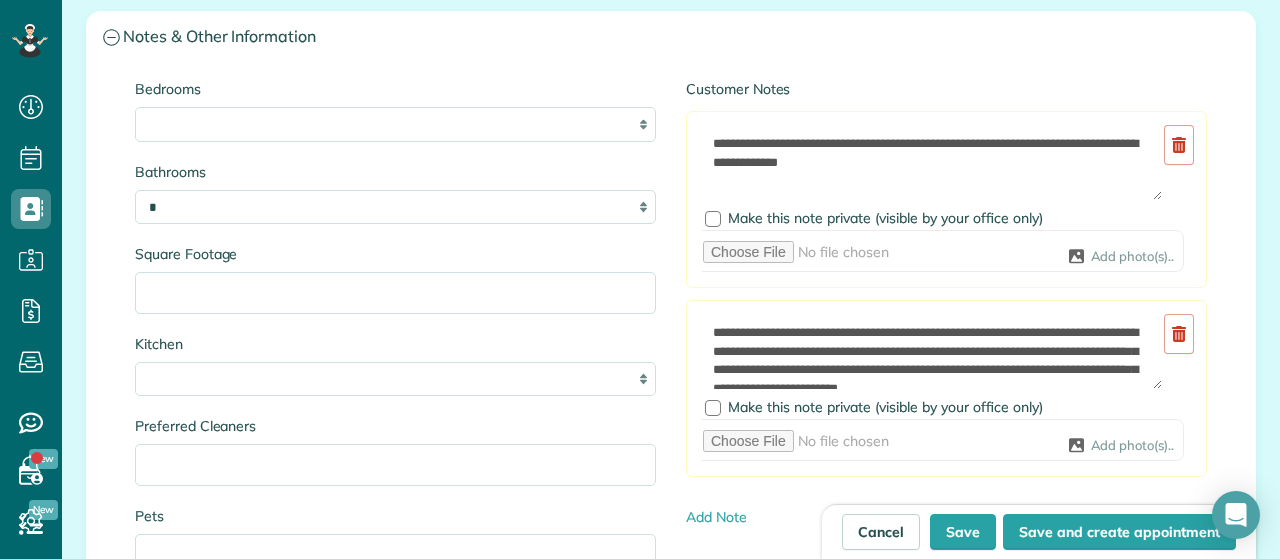 scroll, scrollTop: 1998, scrollLeft: 0, axis: vertical 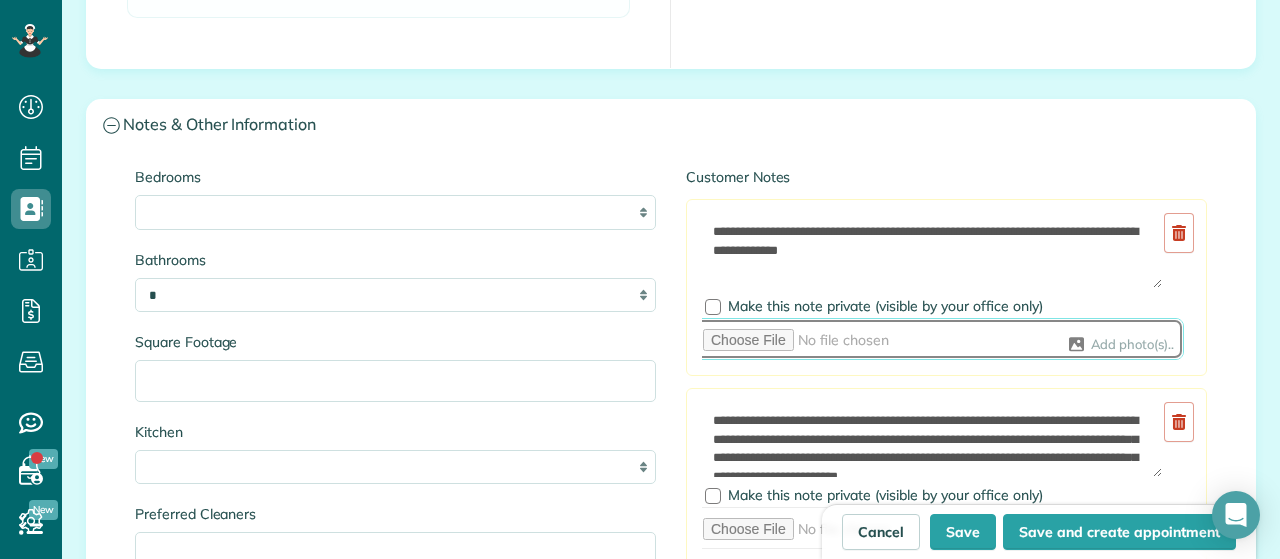 click at bounding box center [938, 339] 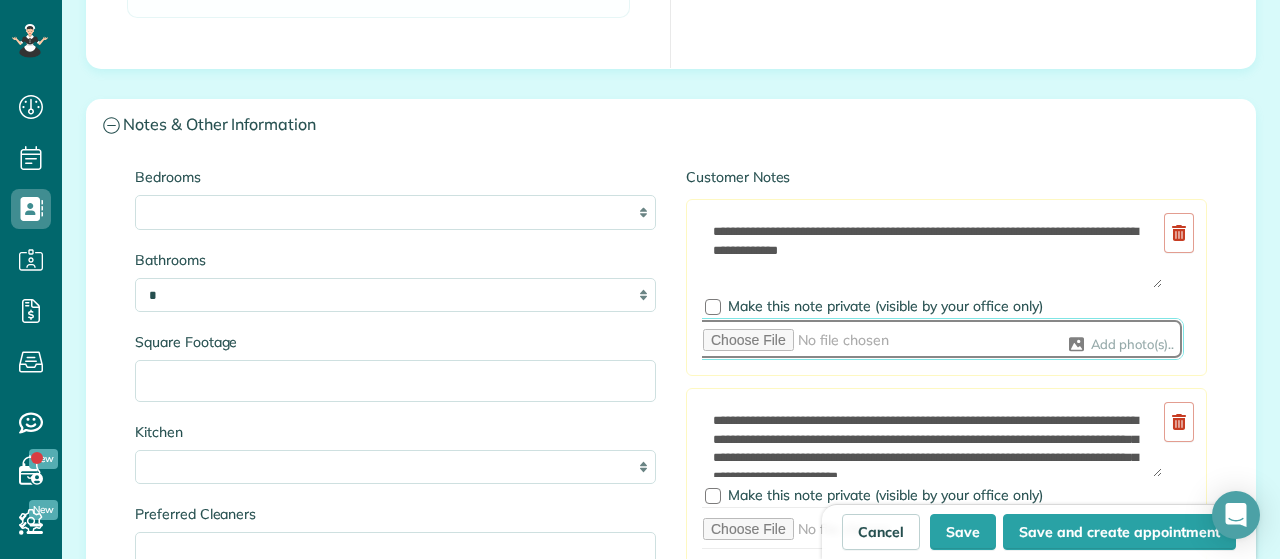 type on "**********" 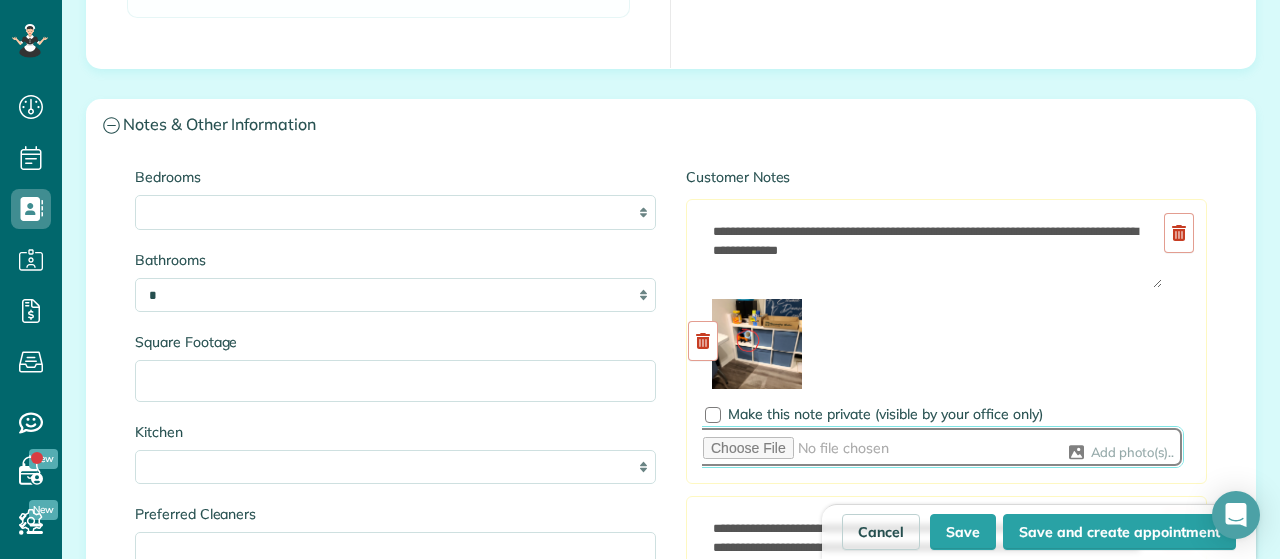 click at bounding box center [938, 447] 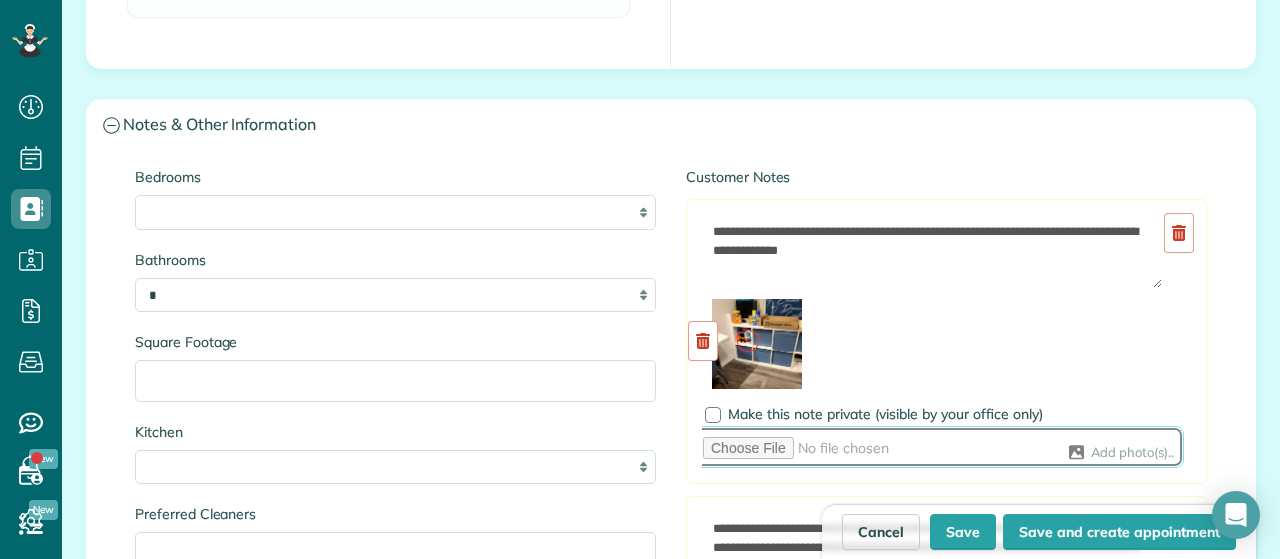 type on "**********" 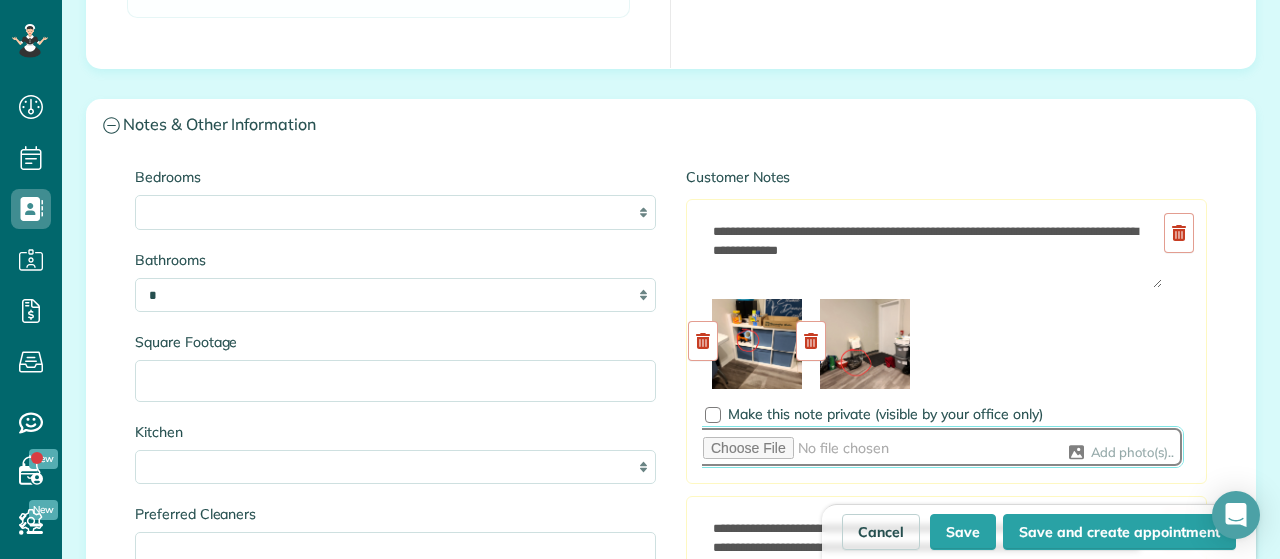 scroll, scrollTop: 2073, scrollLeft: 0, axis: vertical 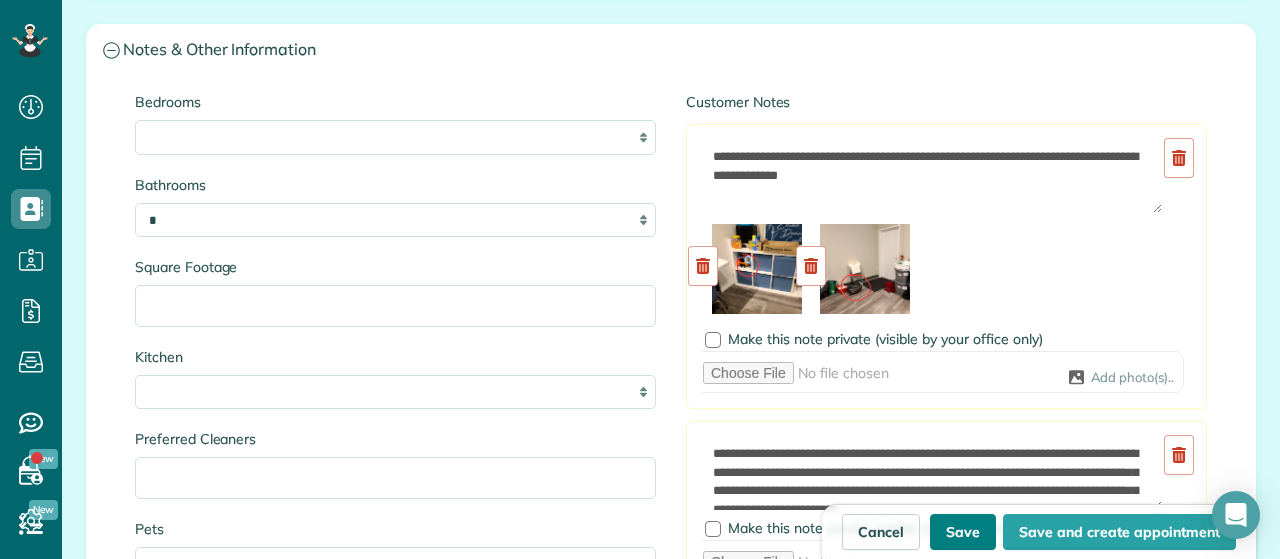 click on "Save" at bounding box center (963, 532) 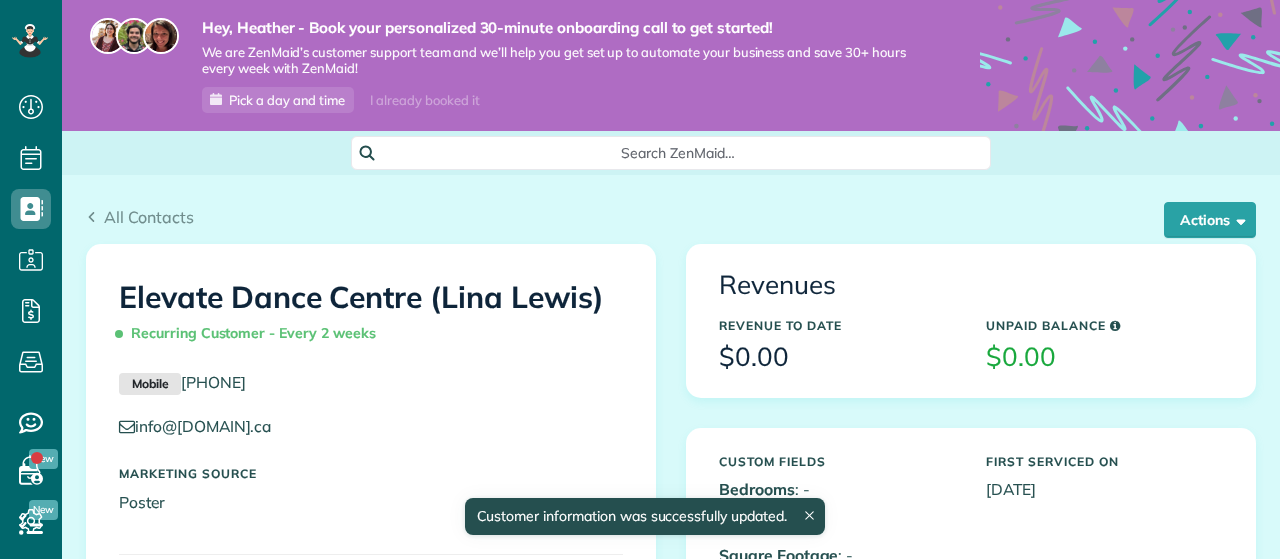 scroll, scrollTop: 0, scrollLeft: 0, axis: both 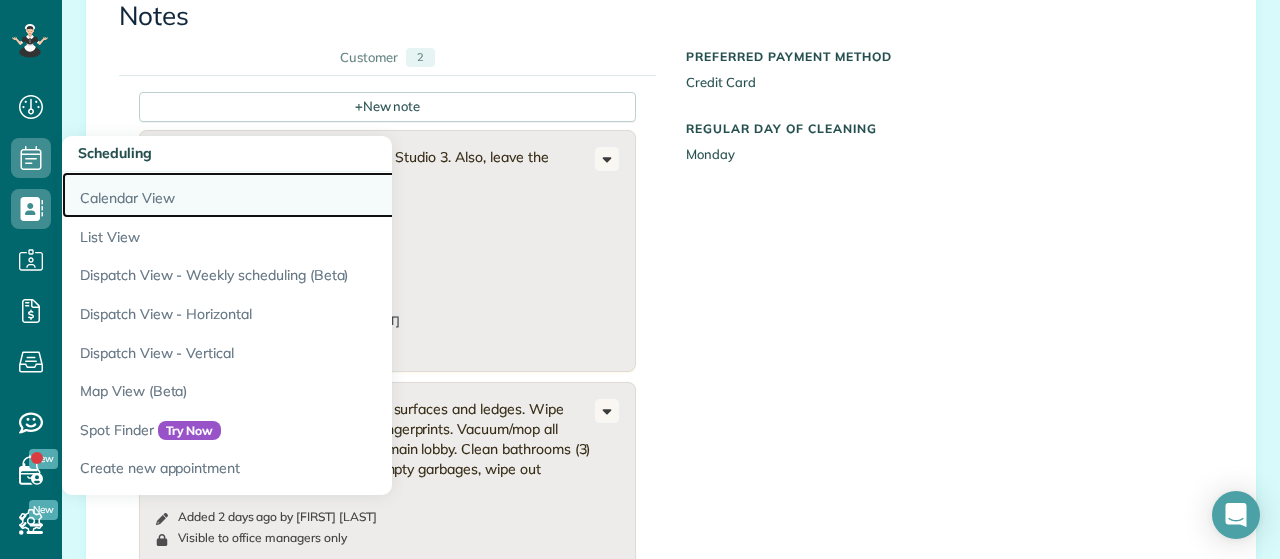 click on "Calendar View" at bounding box center [312, 195] 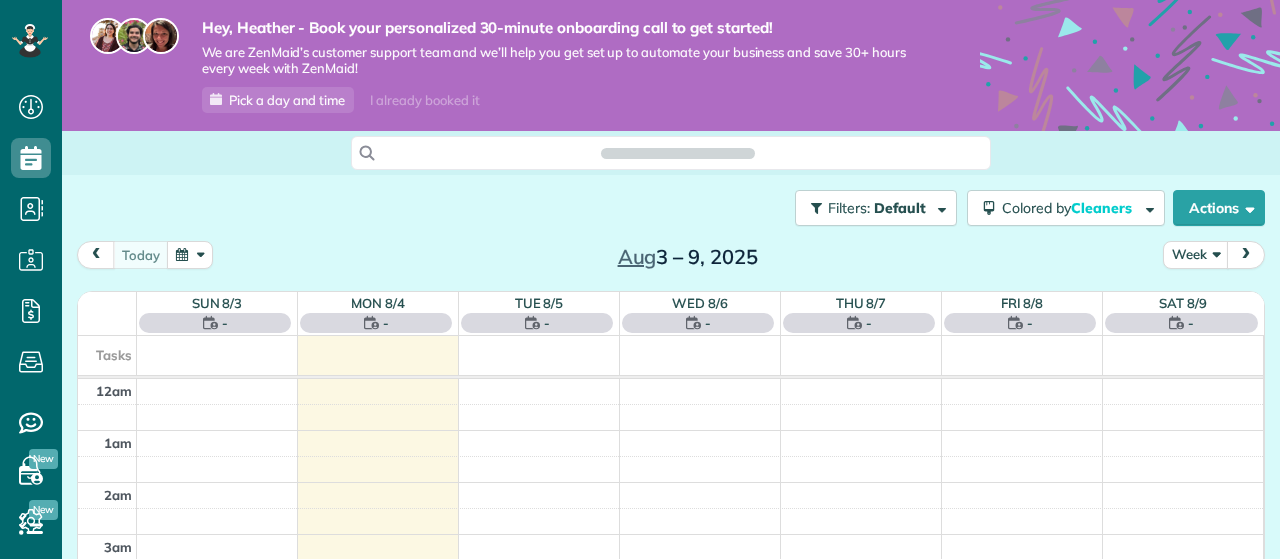 scroll, scrollTop: 0, scrollLeft: 0, axis: both 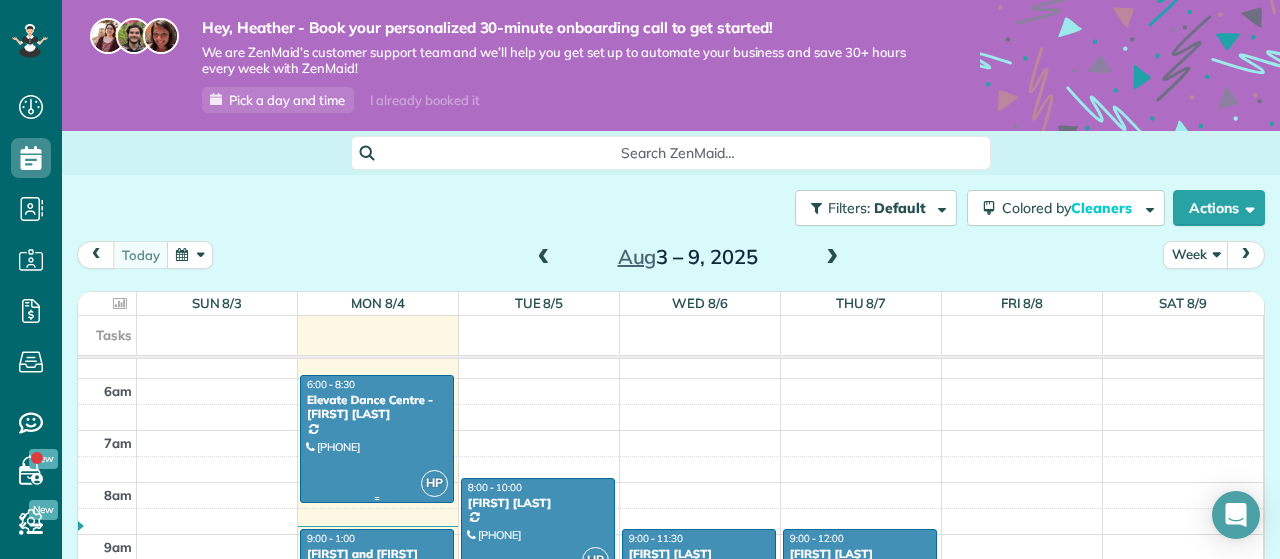 click on "Elevate Dance Centre - Lina Lewis" at bounding box center (377, 407) 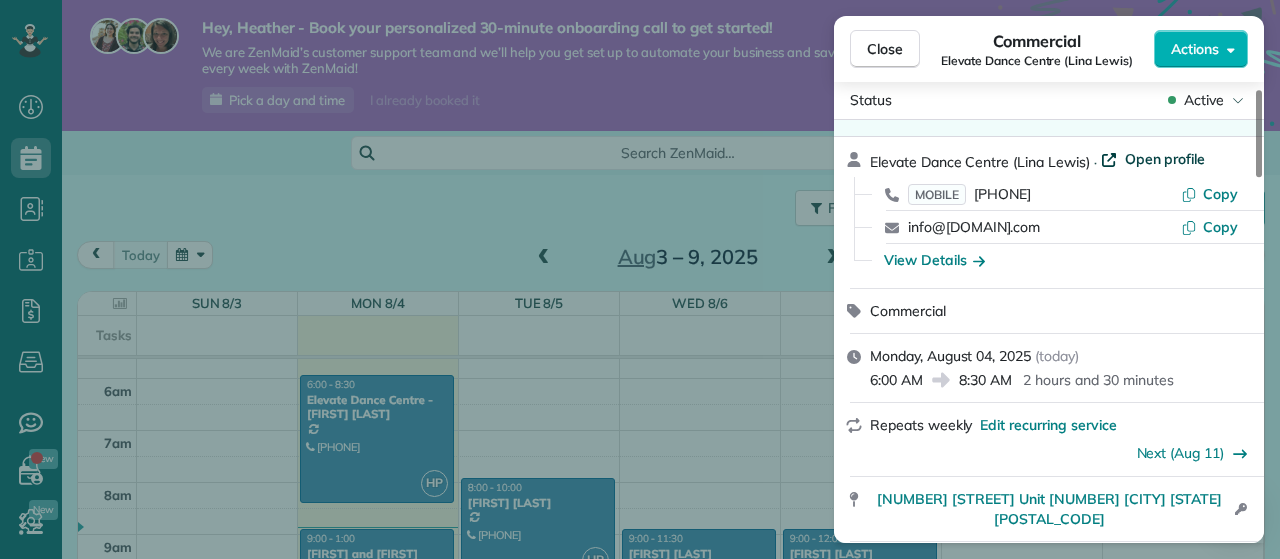 scroll, scrollTop: 76, scrollLeft: 0, axis: vertical 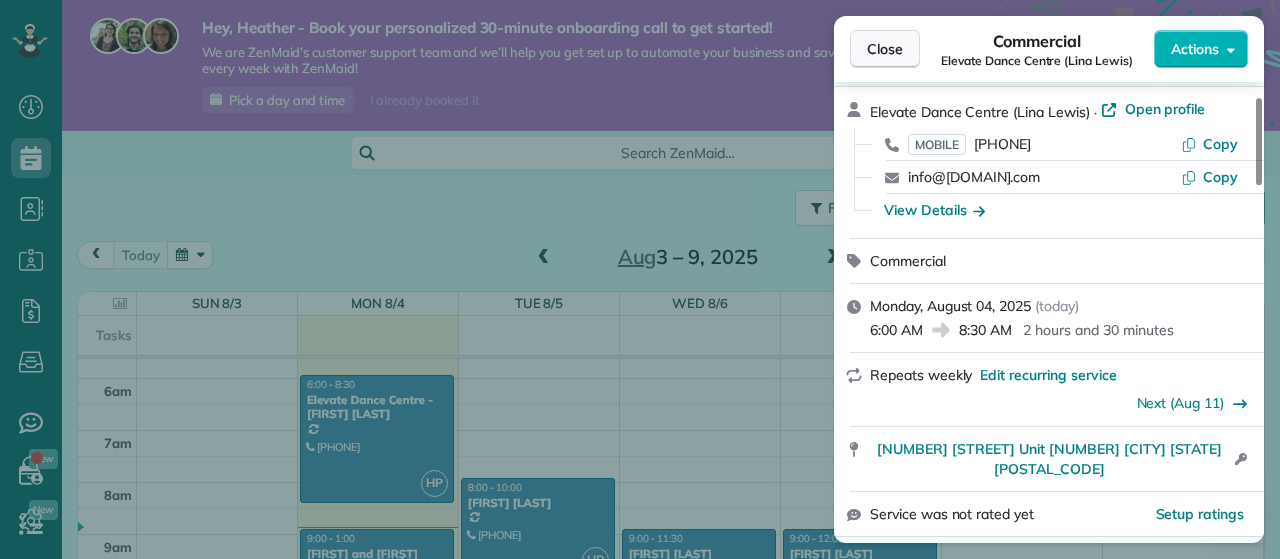 click on "Close" at bounding box center [885, 49] 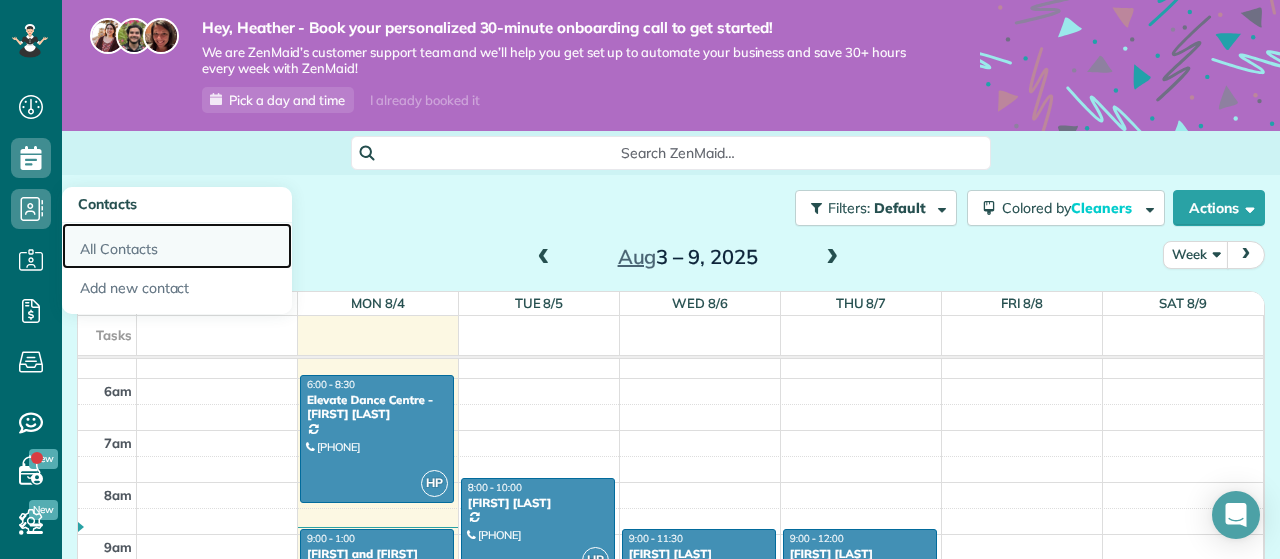 click on "All Contacts" at bounding box center [177, 246] 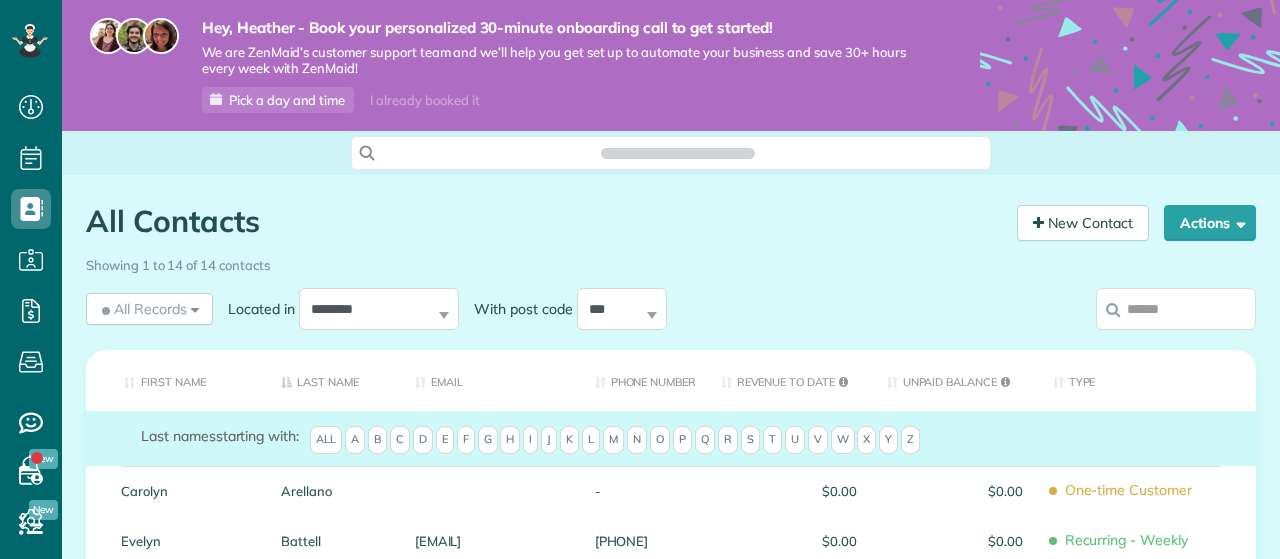 scroll, scrollTop: 0, scrollLeft: 0, axis: both 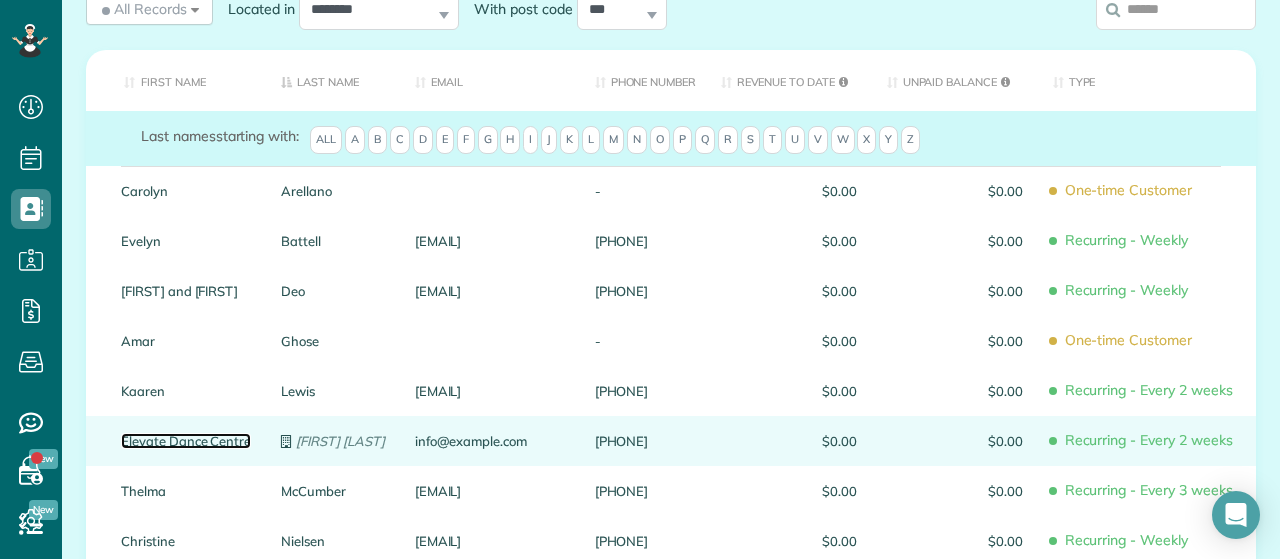 click on "Elevate Dance Centre" at bounding box center [186, 441] 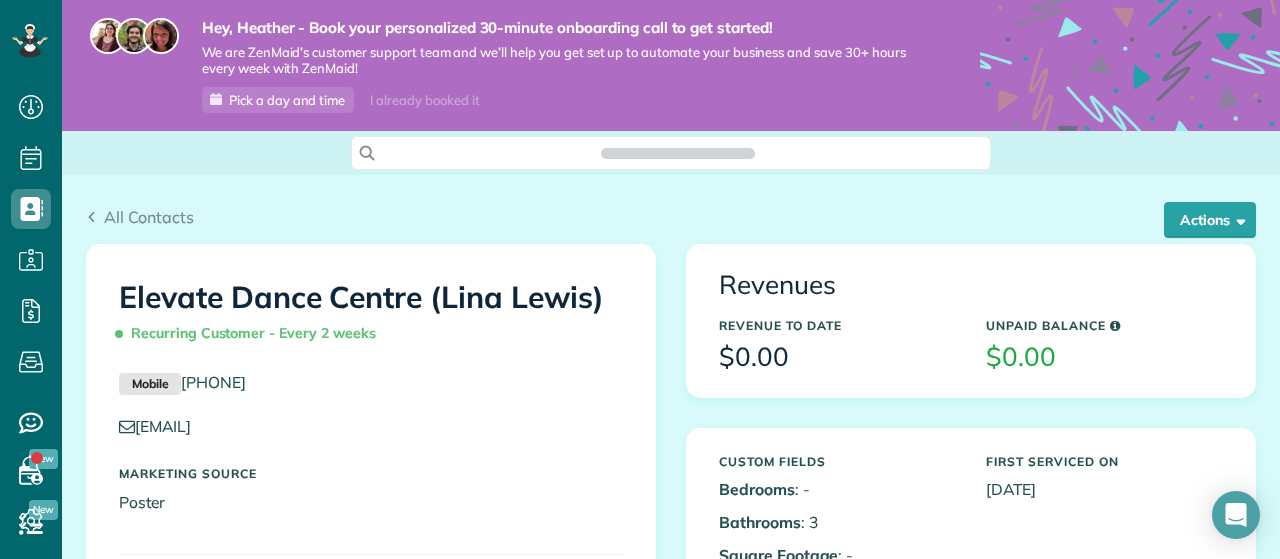 scroll, scrollTop: 0, scrollLeft: 0, axis: both 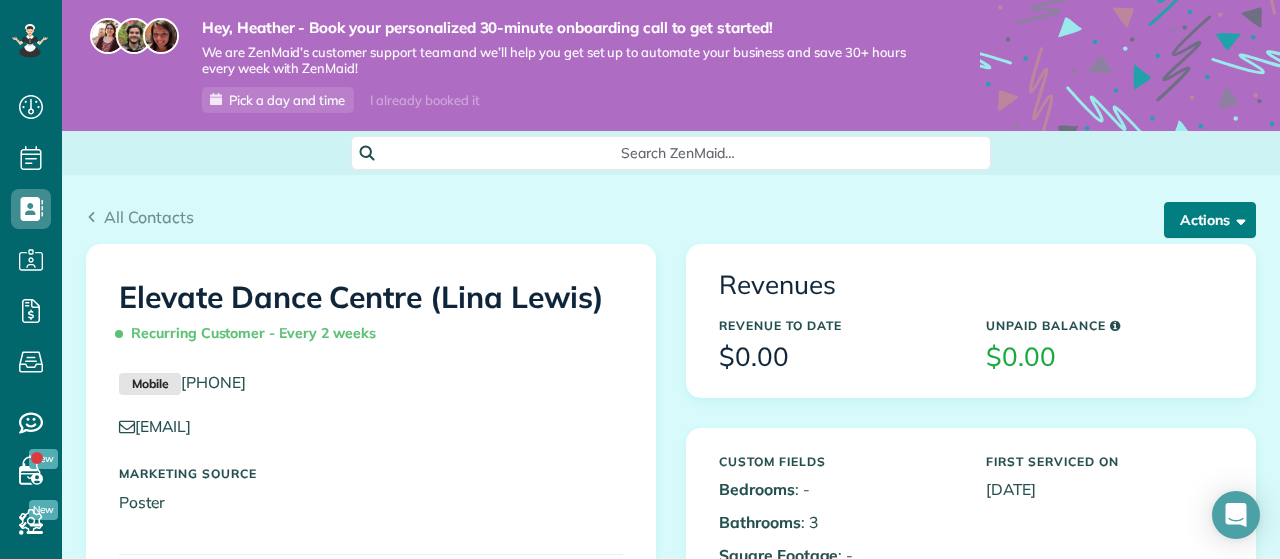 click at bounding box center [1237, 219] 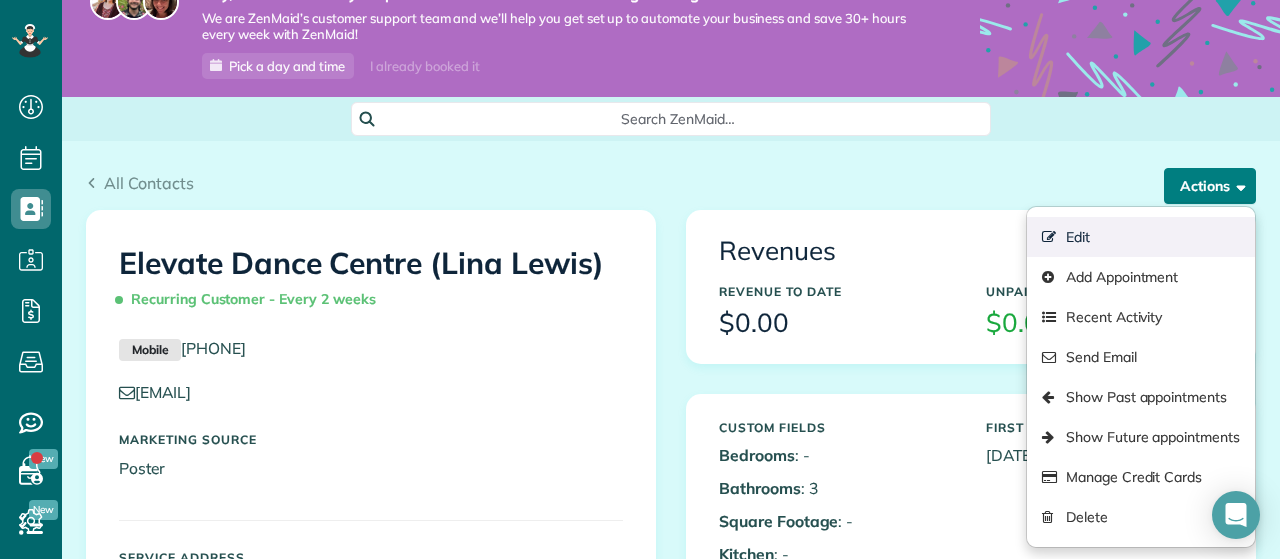 scroll, scrollTop: 28, scrollLeft: 0, axis: vertical 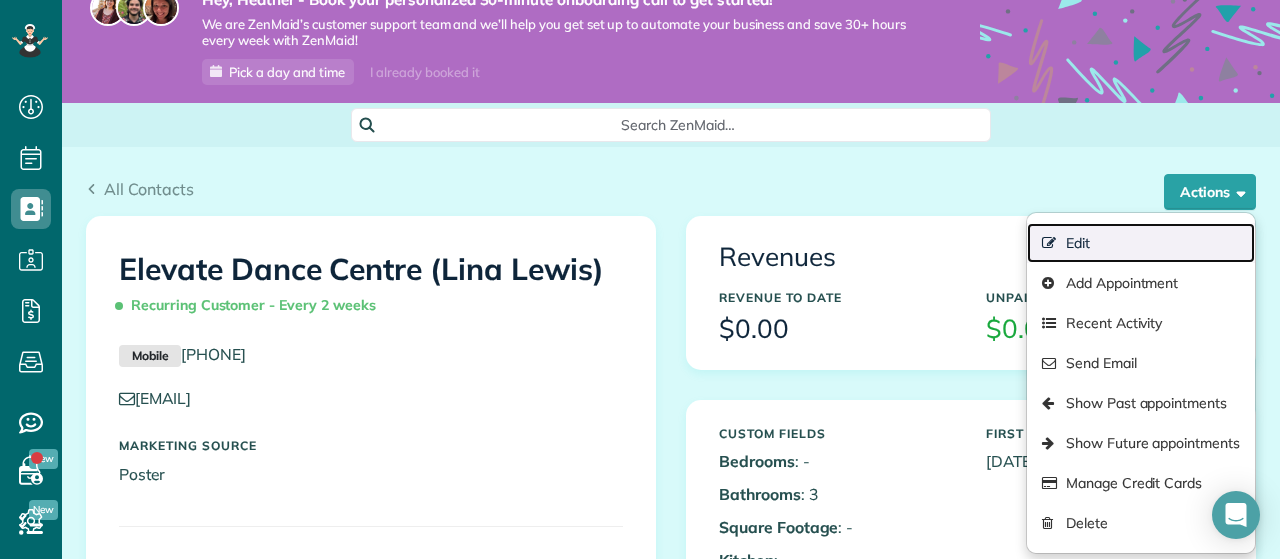 click on "Edit" at bounding box center (1141, 243) 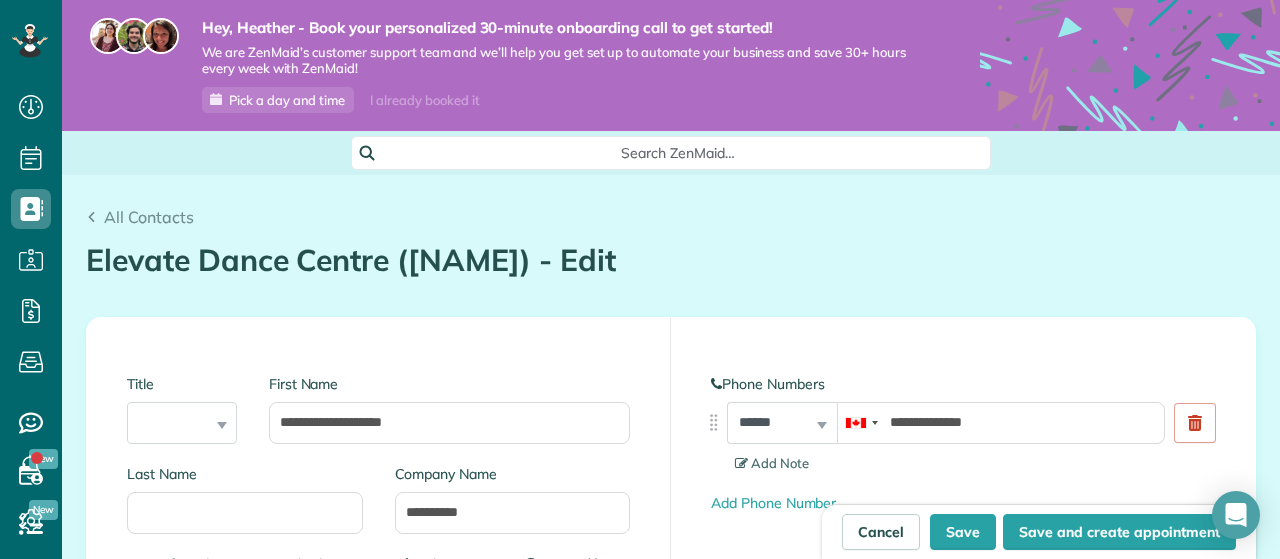 scroll, scrollTop: 0, scrollLeft: 0, axis: both 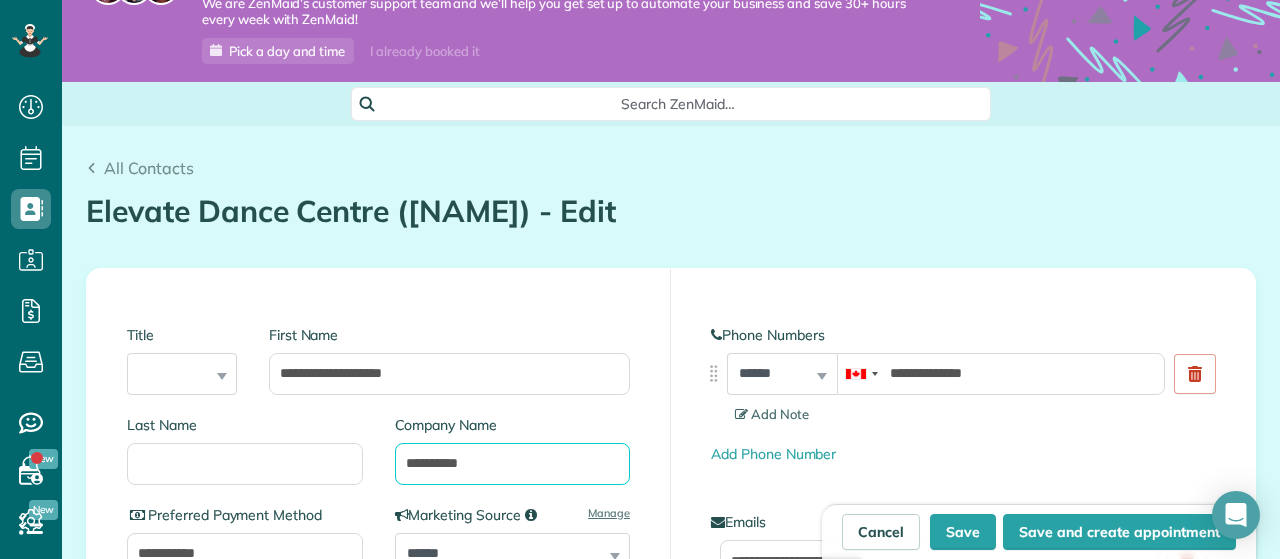 click on "**********" at bounding box center (513, 464) 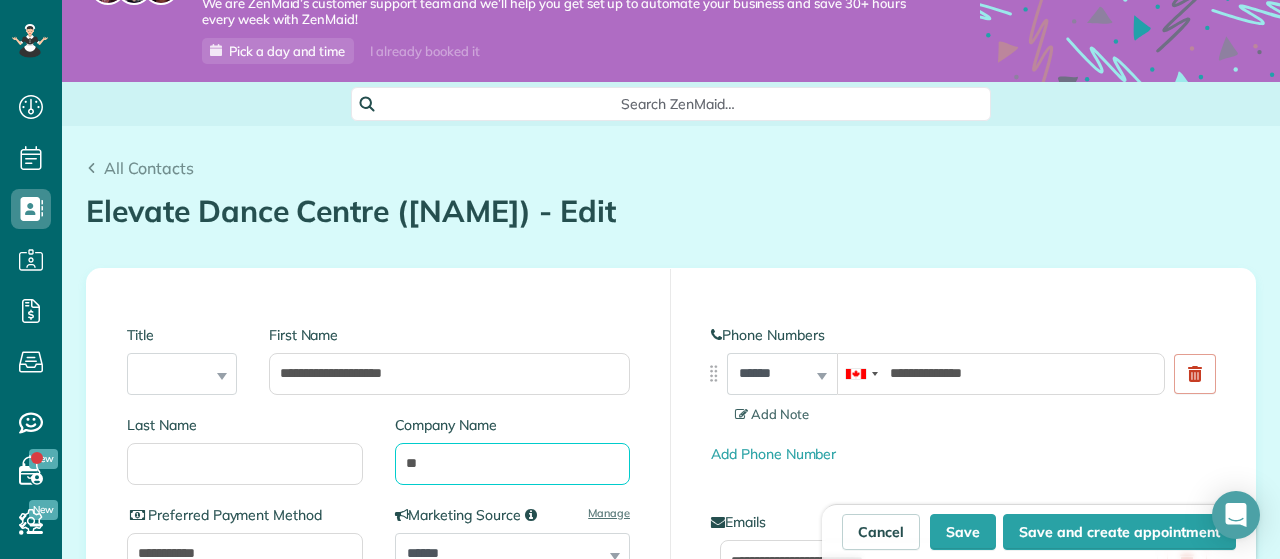 type on "*" 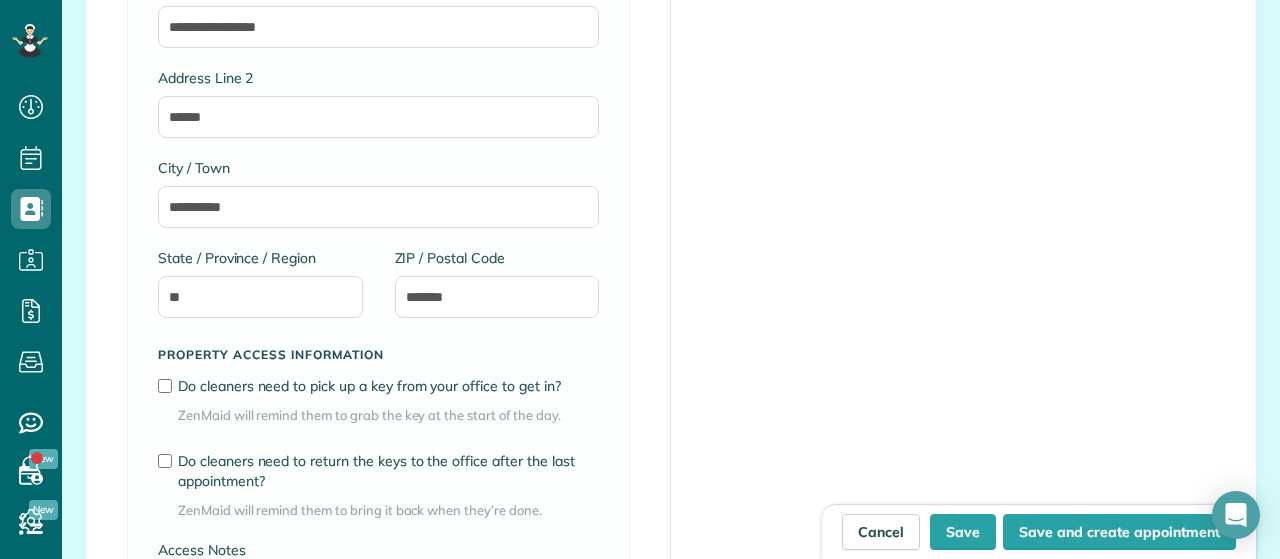 scroll, scrollTop: 1520, scrollLeft: 0, axis: vertical 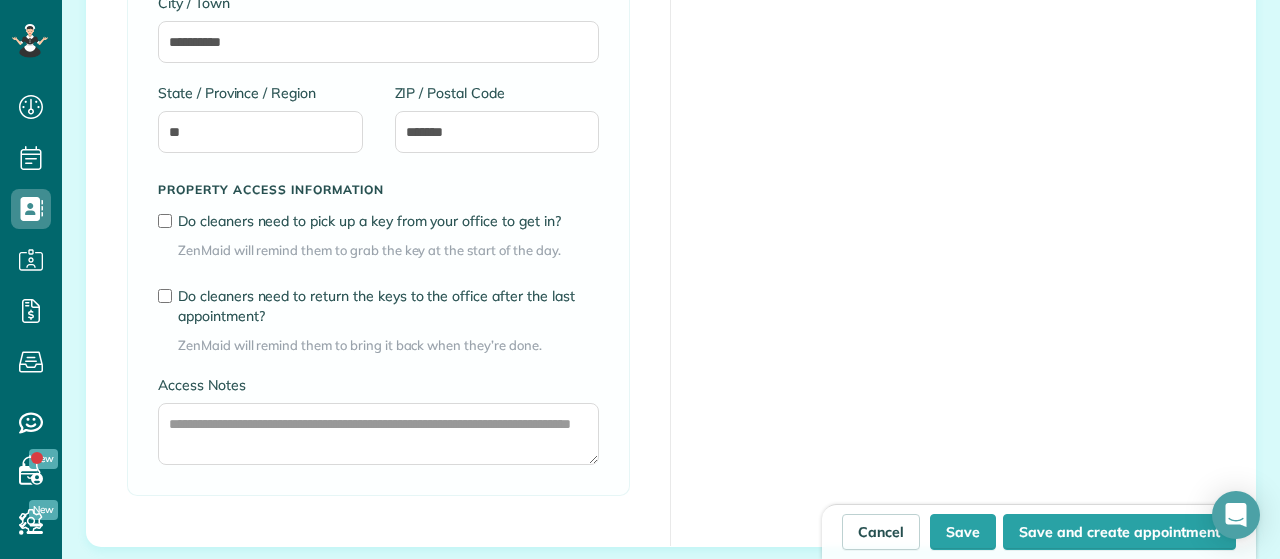 type 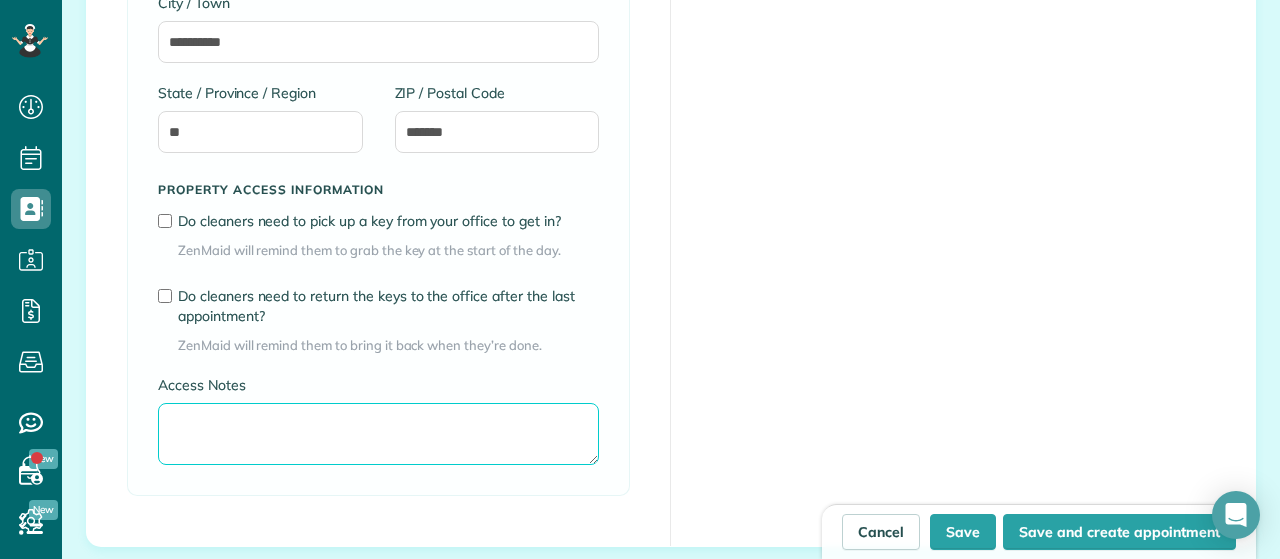 click on "Access Notes" at bounding box center [378, 434] 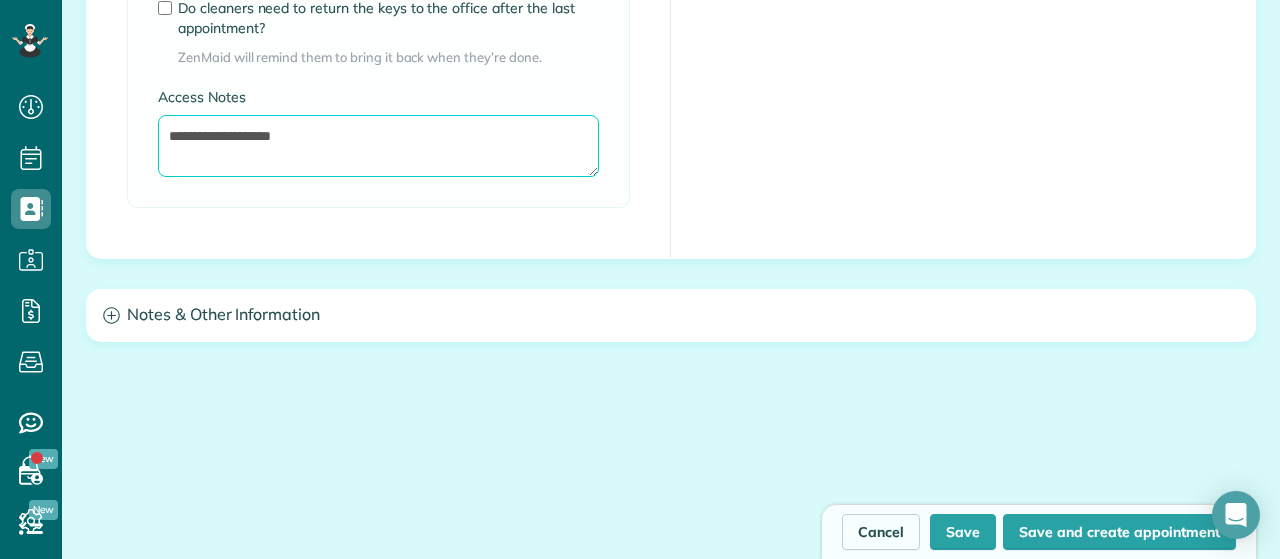 scroll, scrollTop: 1812, scrollLeft: 0, axis: vertical 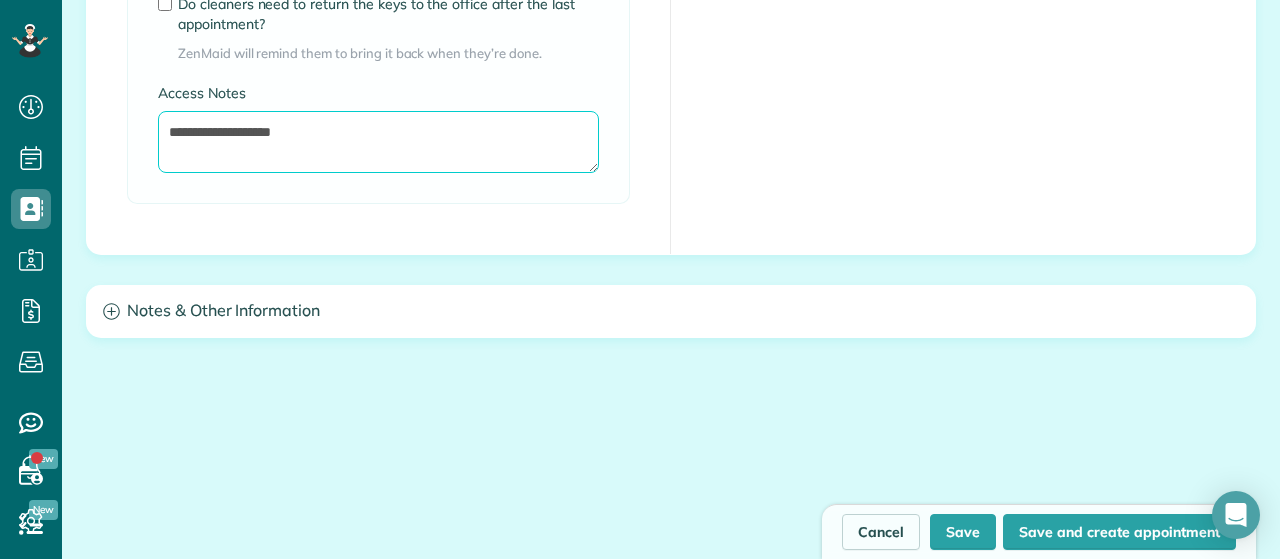 type on "**********" 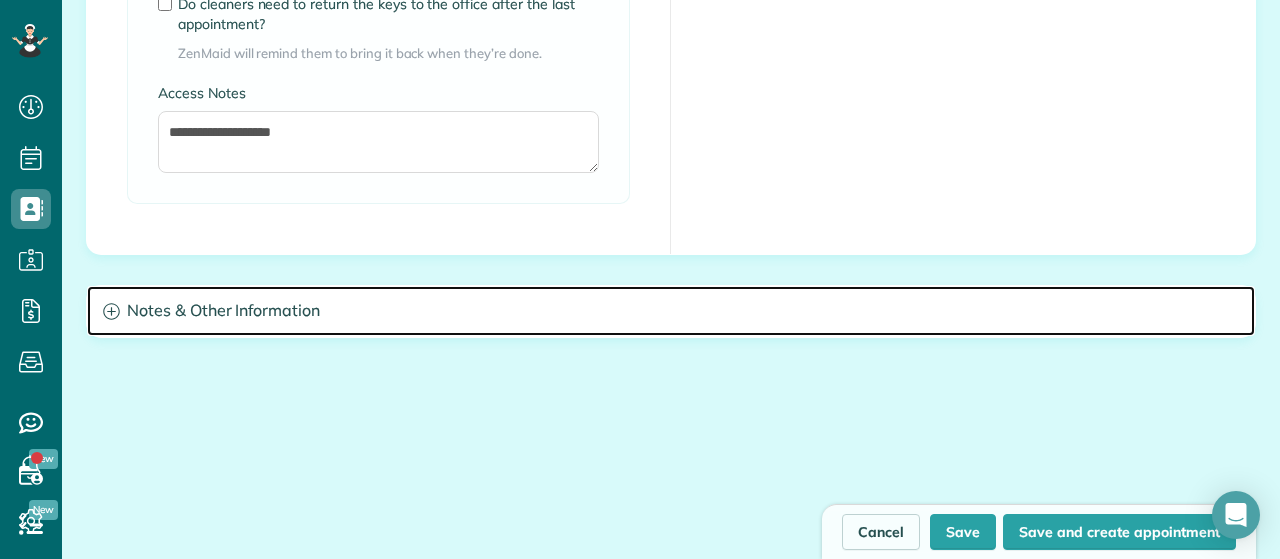 click on "Notes & Other Information" at bounding box center (671, 311) 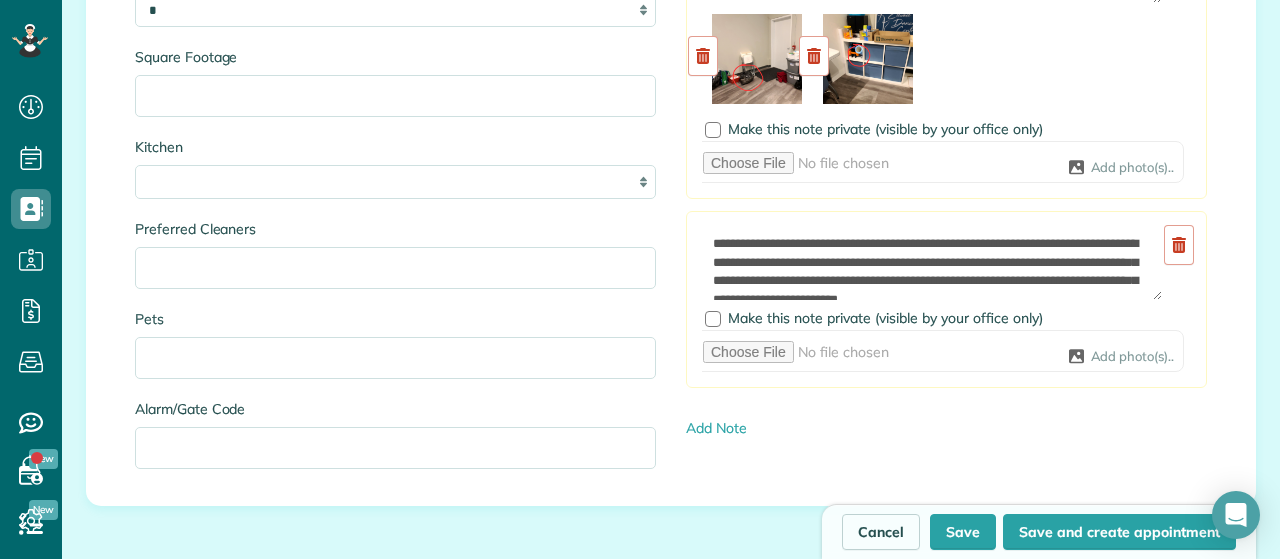 scroll, scrollTop: 2284, scrollLeft: 0, axis: vertical 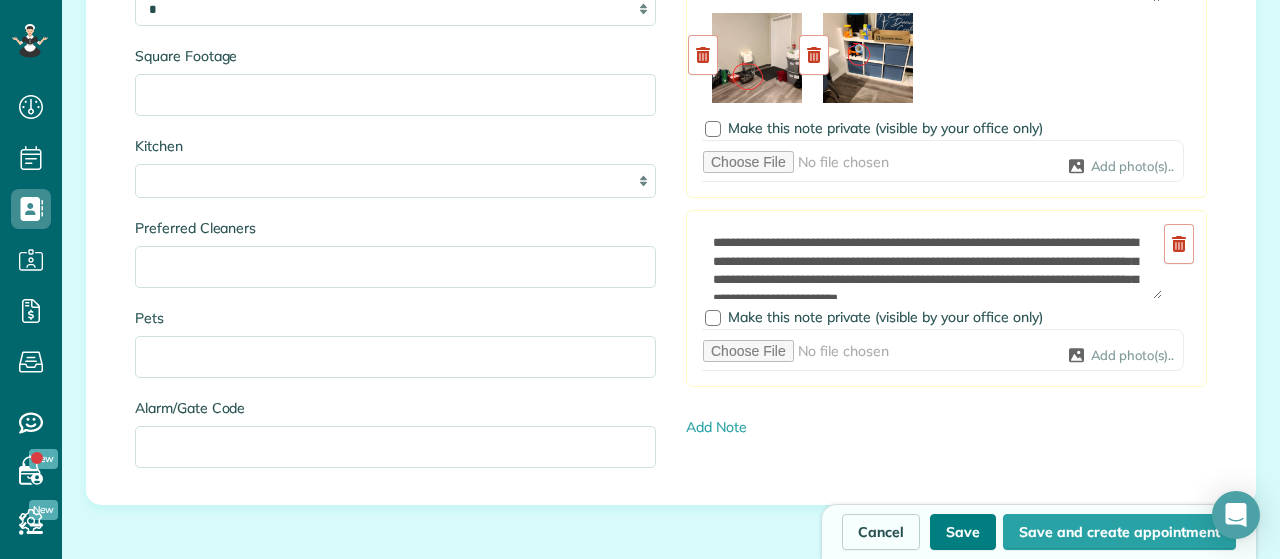 click on "Save" at bounding box center [963, 532] 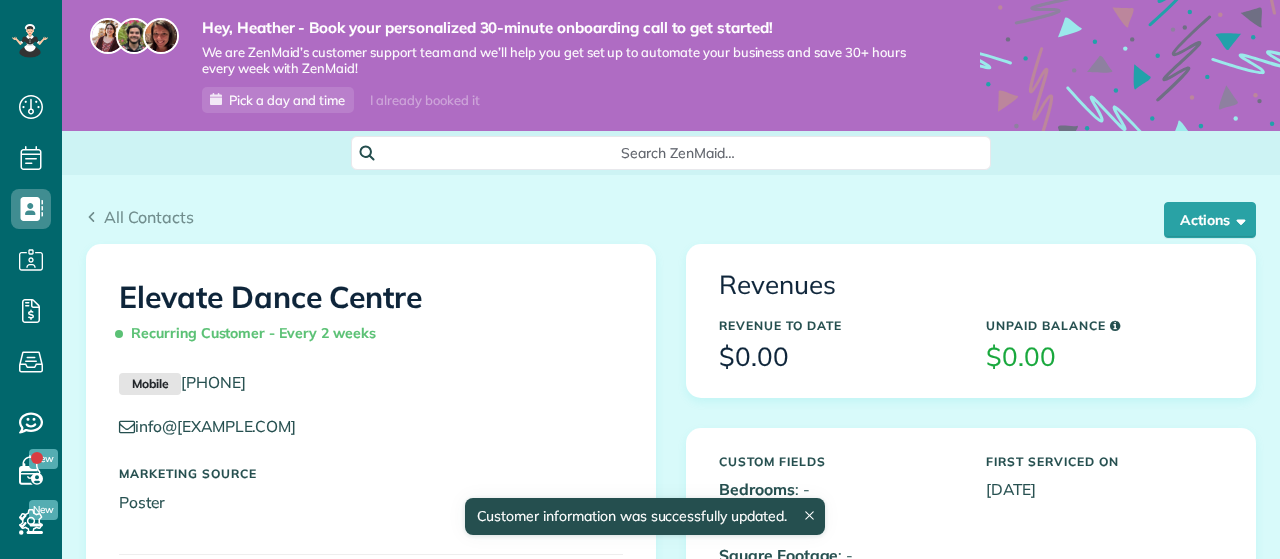 scroll, scrollTop: 0, scrollLeft: 0, axis: both 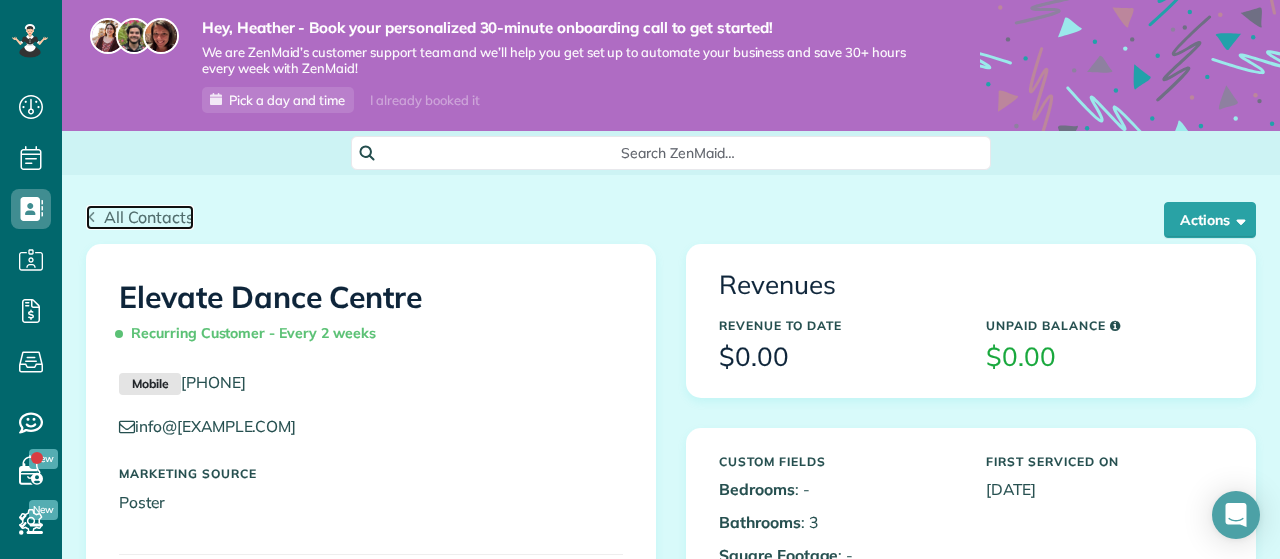click on "All Contacts" at bounding box center [149, 217] 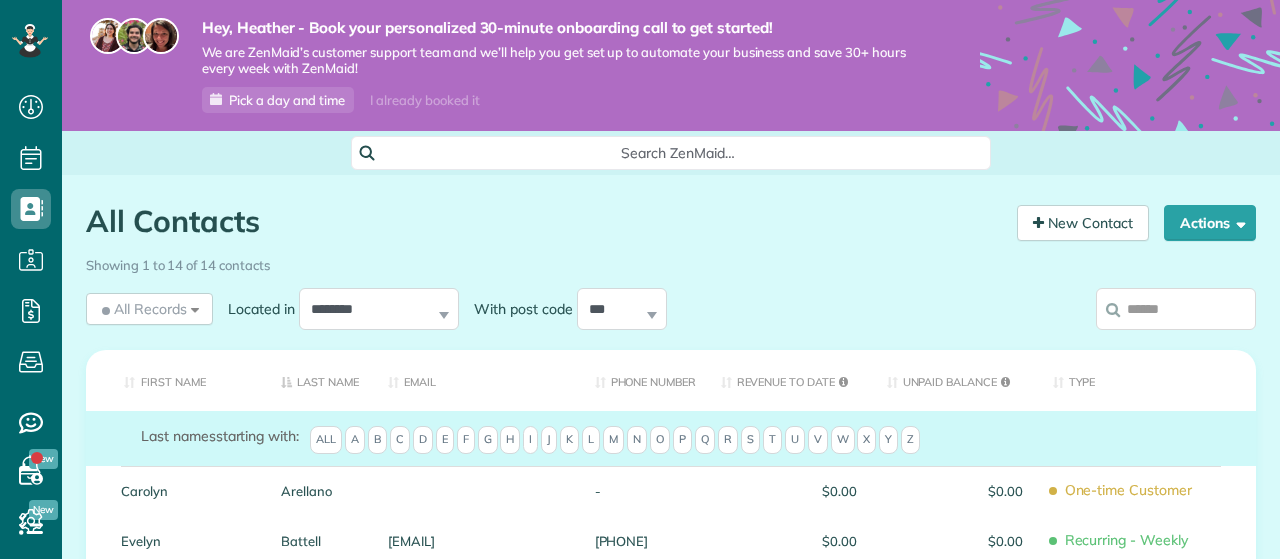 scroll, scrollTop: 0, scrollLeft: 0, axis: both 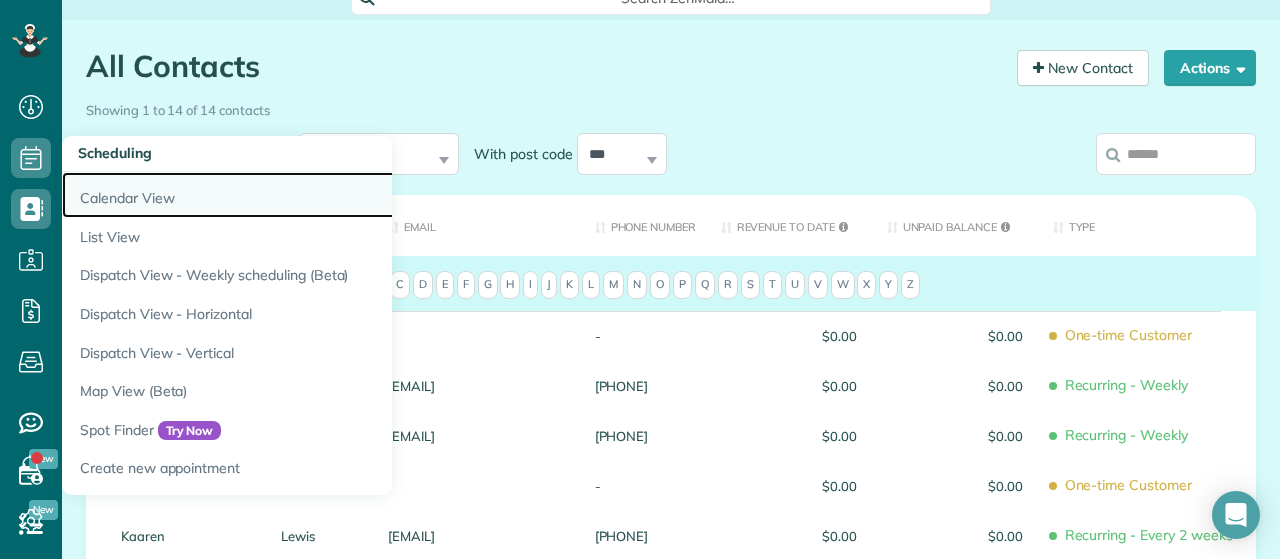 click on "Calendar View" at bounding box center [312, 195] 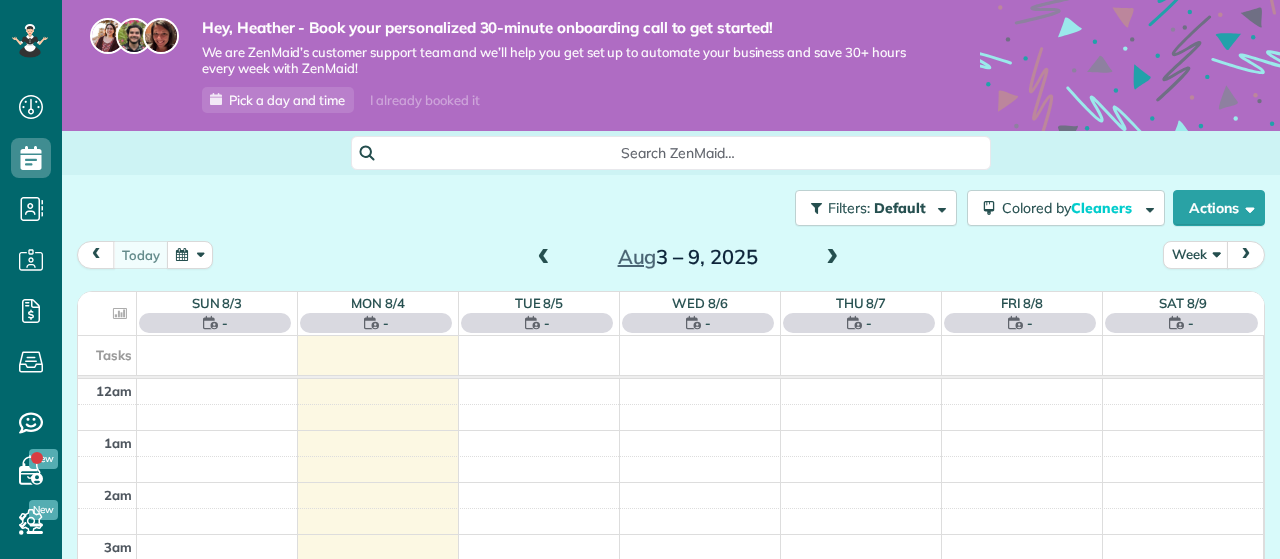scroll, scrollTop: 0, scrollLeft: 0, axis: both 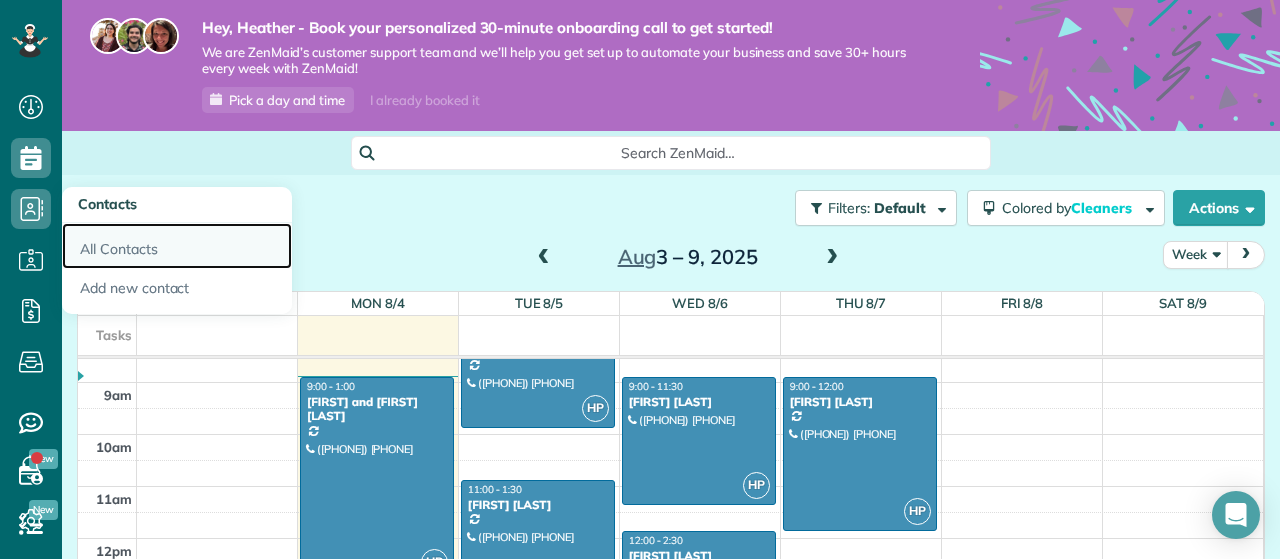 click on "All Contacts" at bounding box center (177, 246) 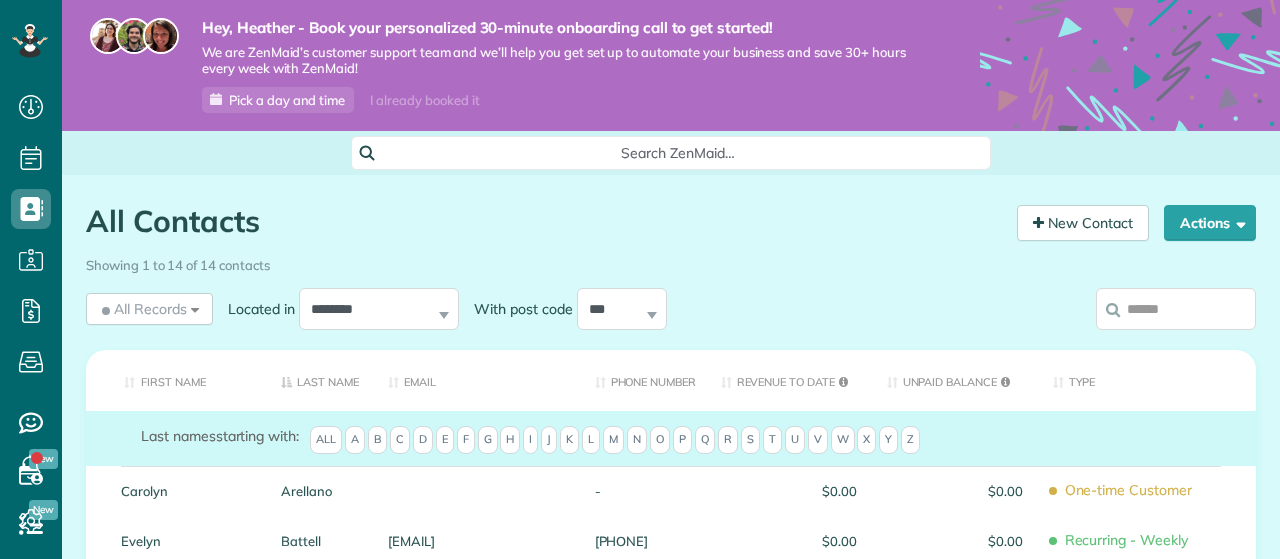 scroll, scrollTop: 0, scrollLeft: 0, axis: both 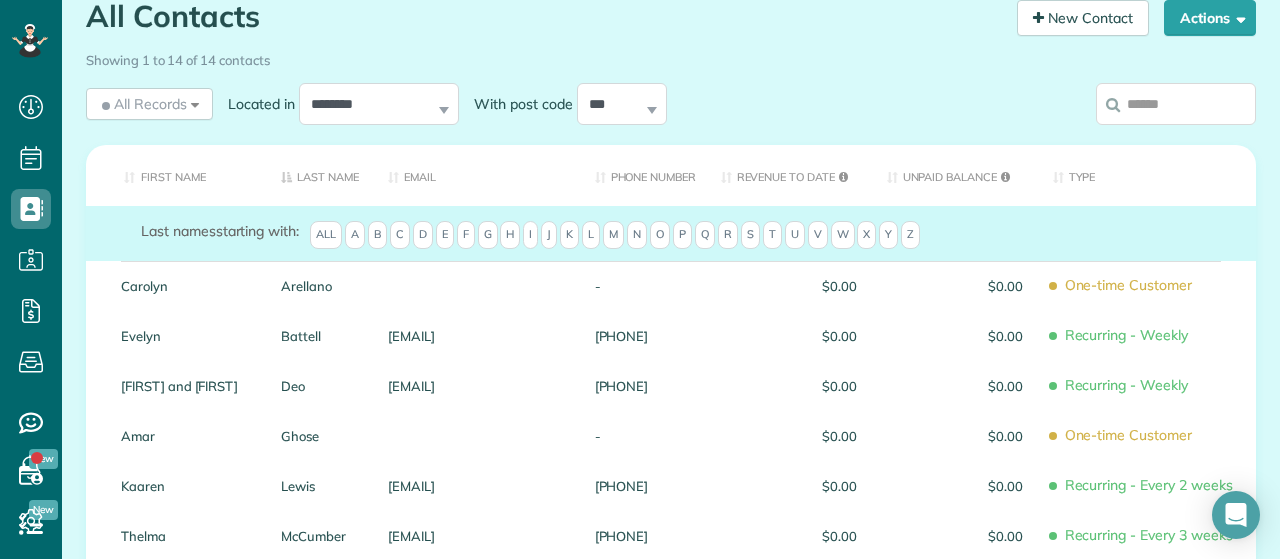 click on "W" at bounding box center [843, 235] 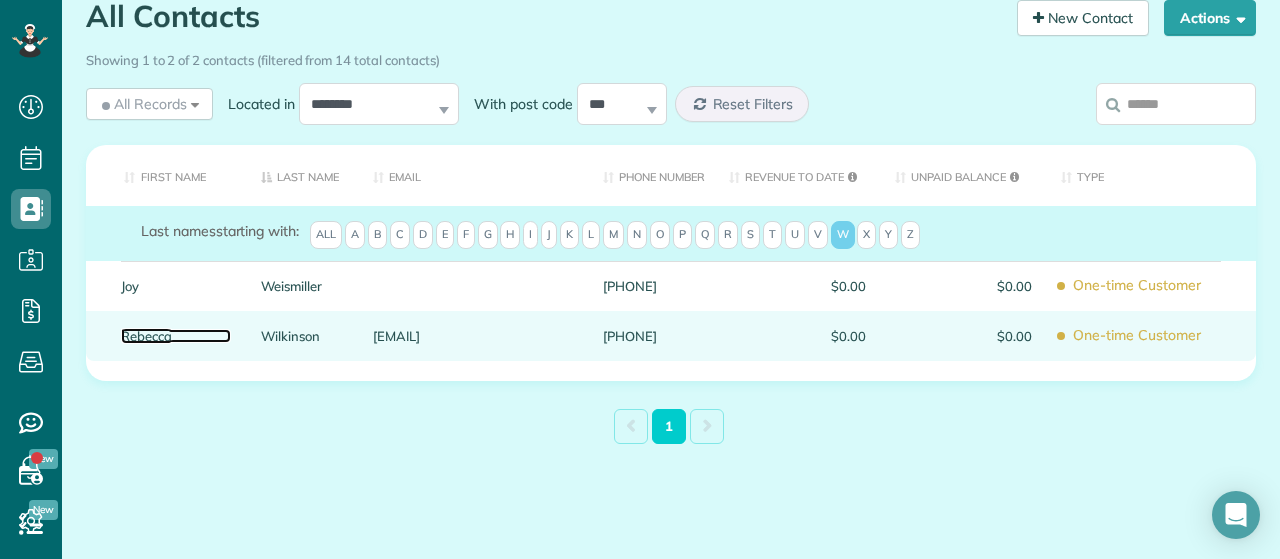click on "Rebecca" at bounding box center (176, 336) 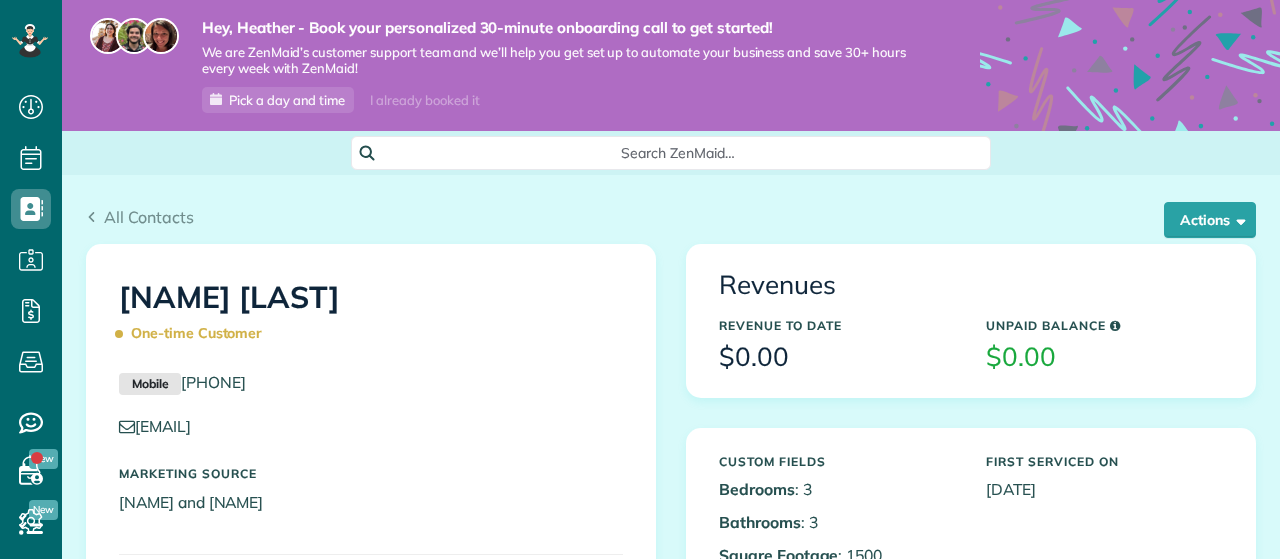 scroll, scrollTop: 0, scrollLeft: 0, axis: both 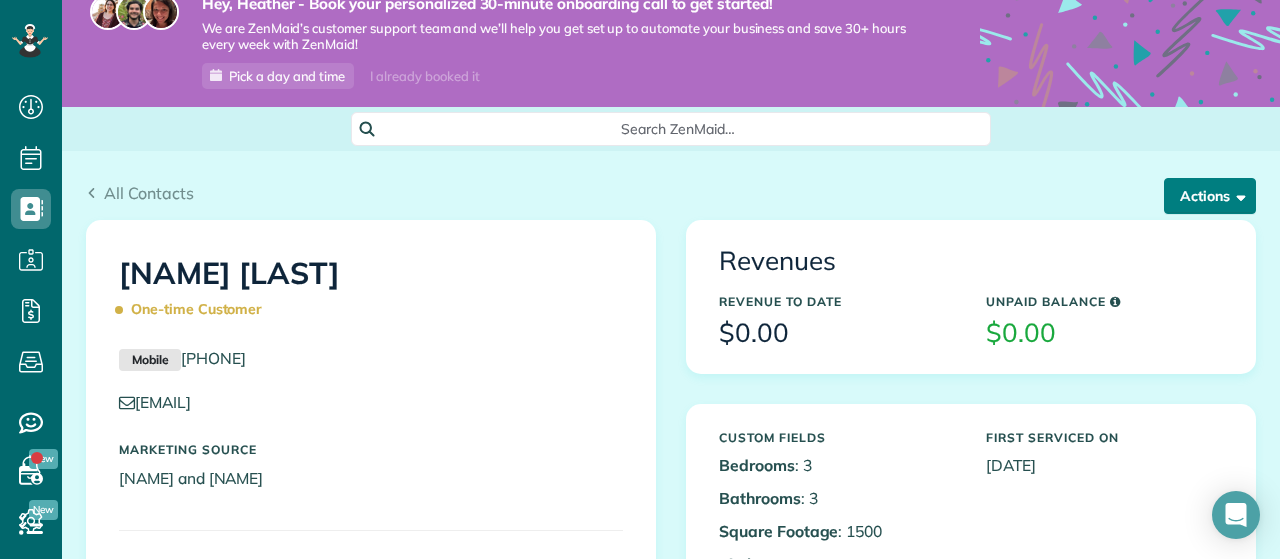 click on "Actions" at bounding box center [1210, 196] 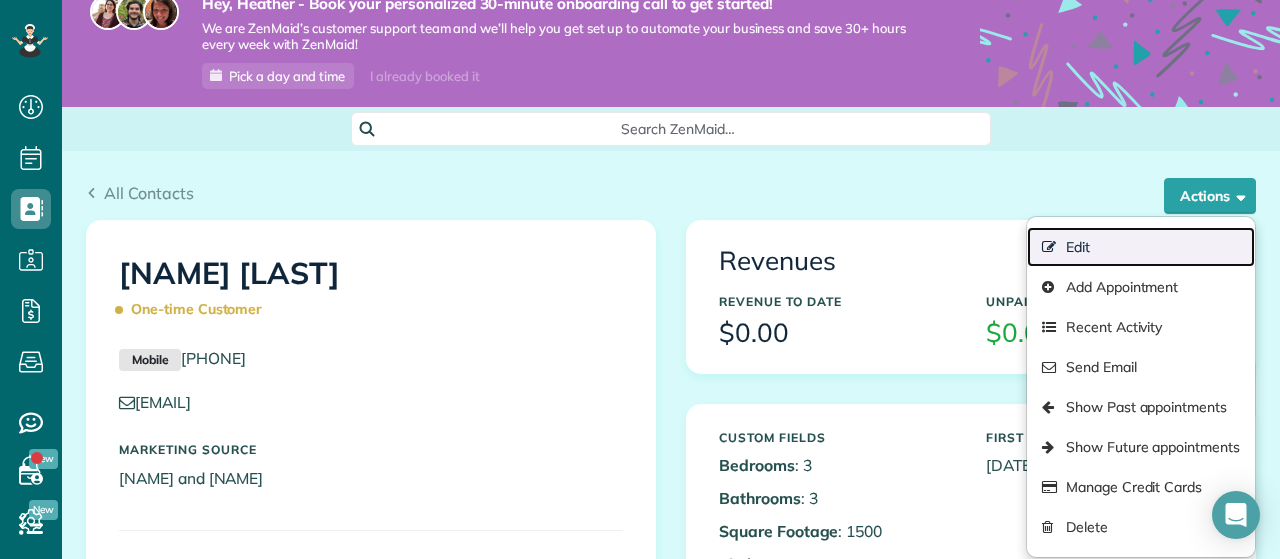 click on "Edit" at bounding box center [1141, 247] 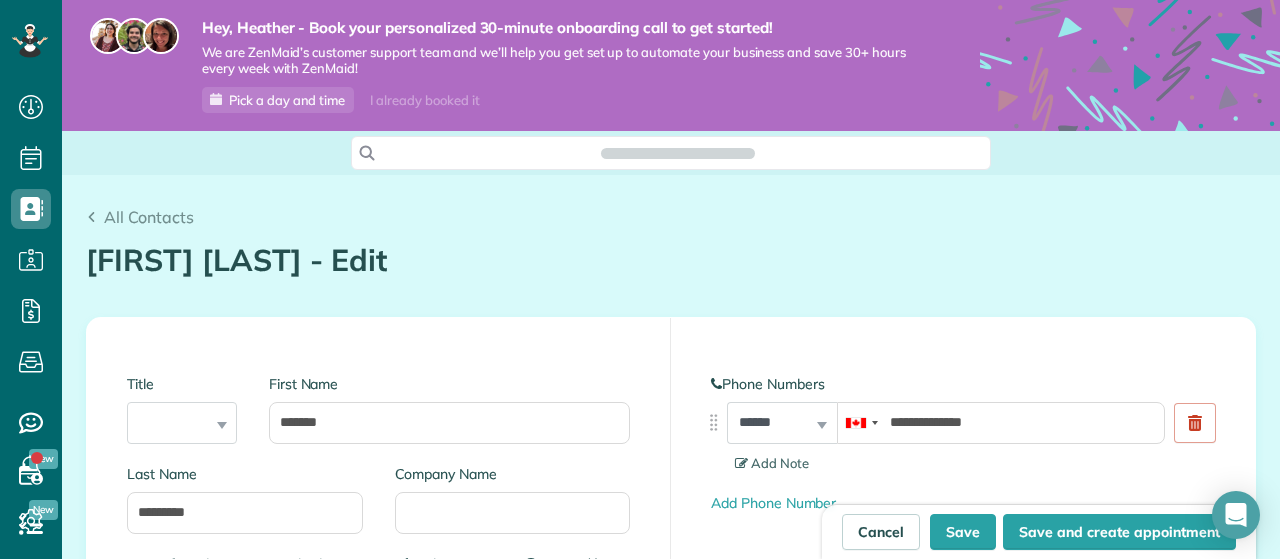 scroll, scrollTop: 0, scrollLeft: 0, axis: both 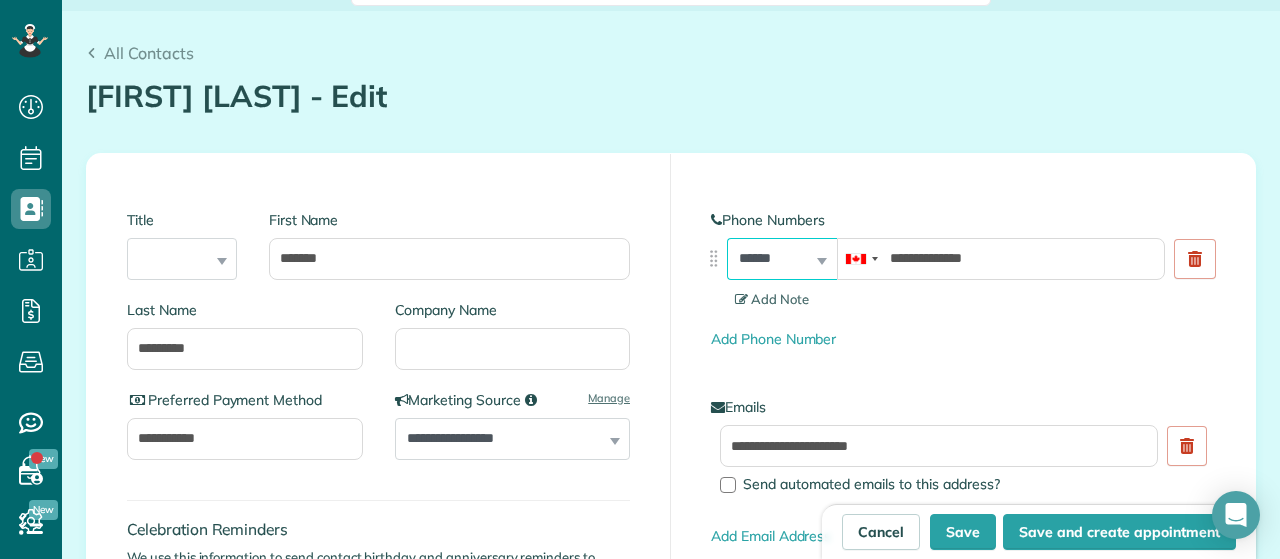 click on "**********" at bounding box center [782, 259] 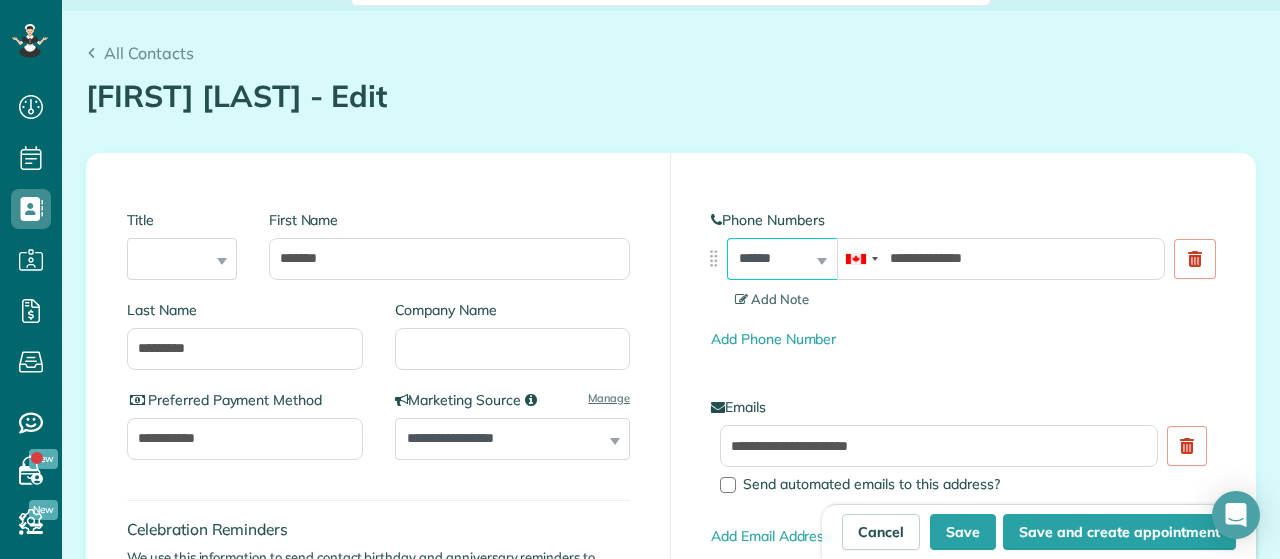 select on "**********" 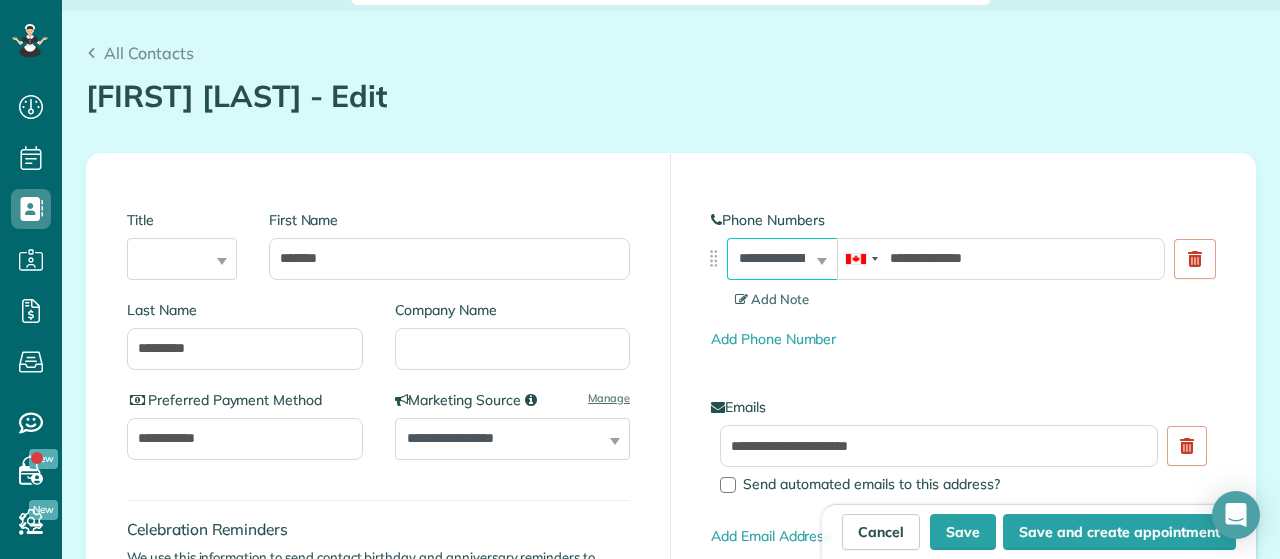 click on "**********" at bounding box center (0, 0) 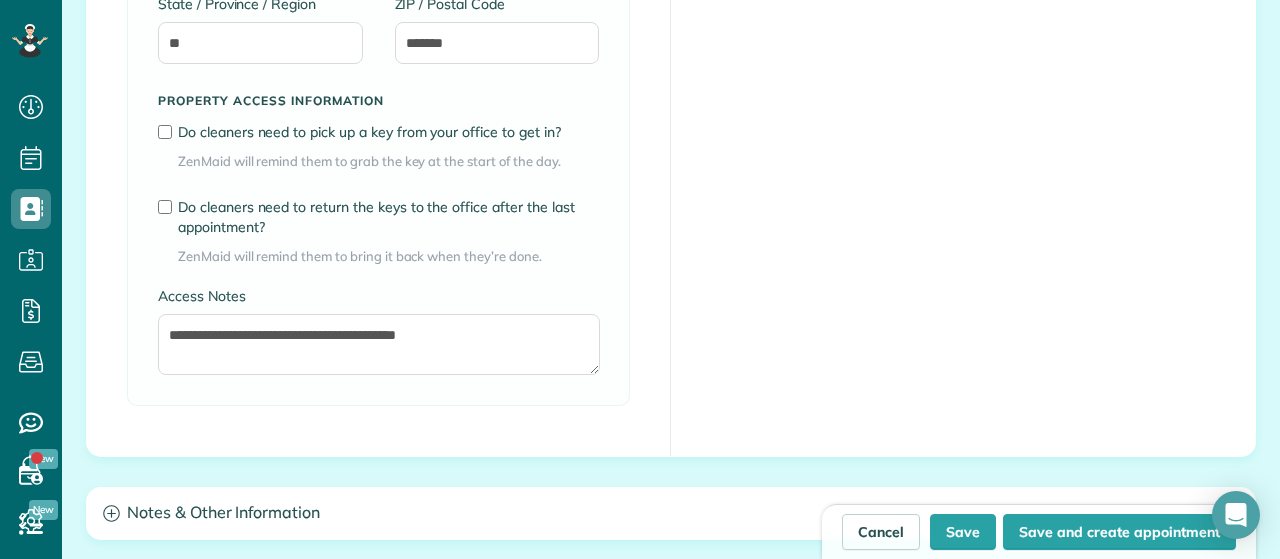 scroll, scrollTop: 1612, scrollLeft: 0, axis: vertical 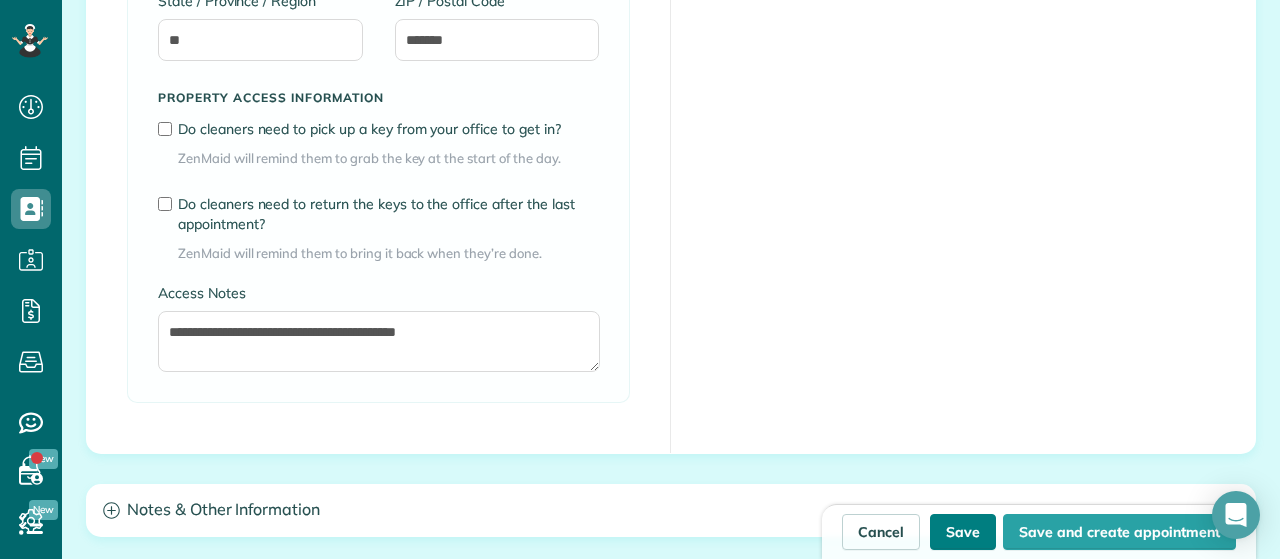 click on "Save" at bounding box center [963, 532] 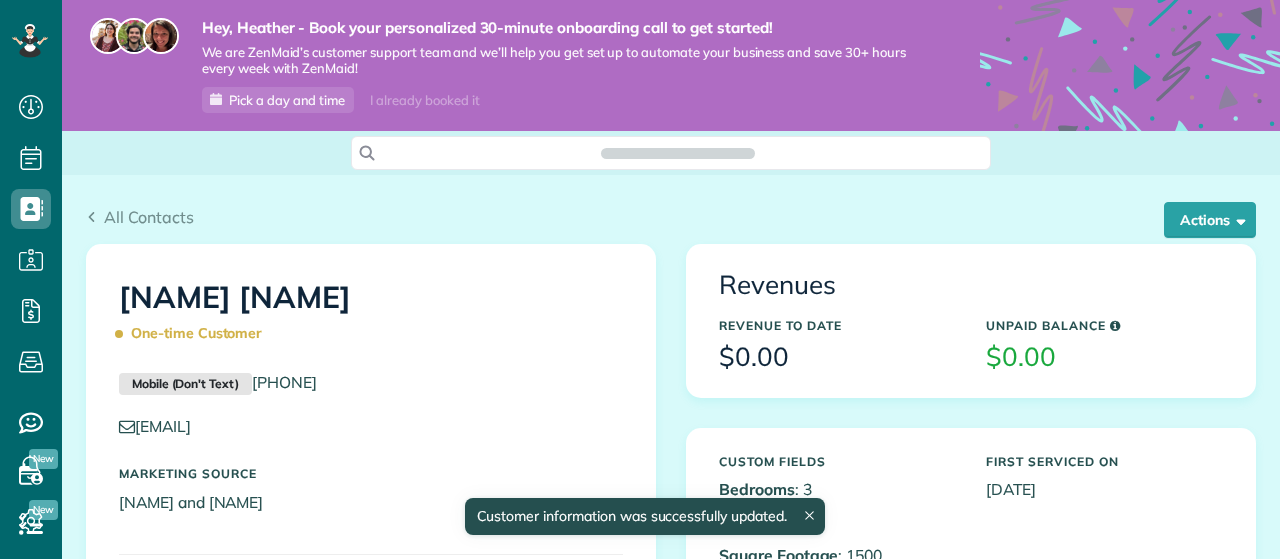 scroll, scrollTop: 0, scrollLeft: 0, axis: both 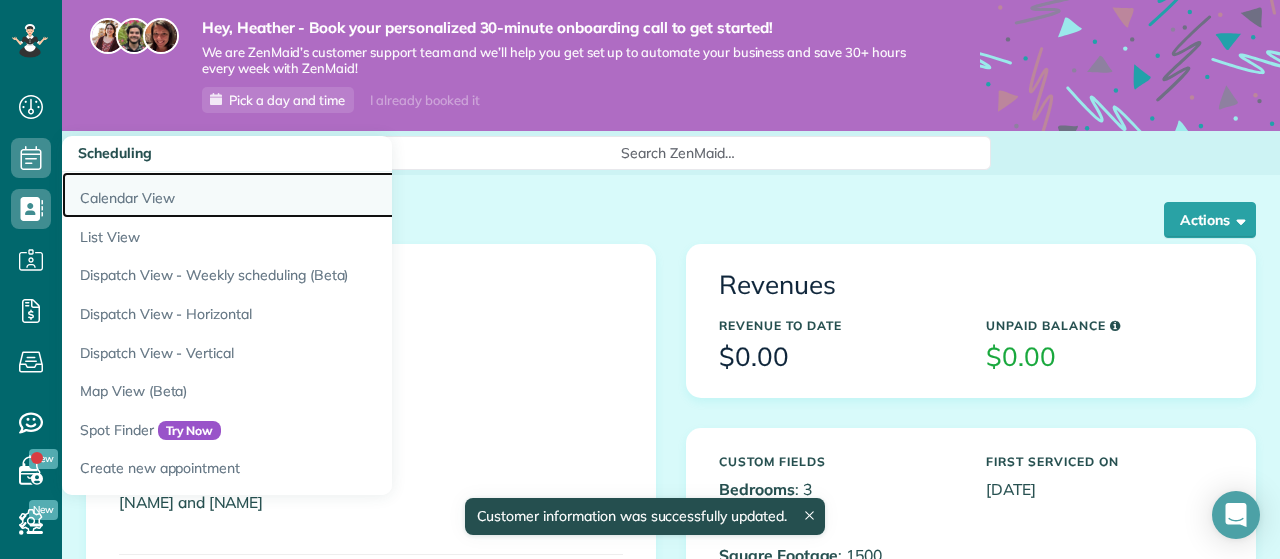 click on "Calendar View" at bounding box center [312, 195] 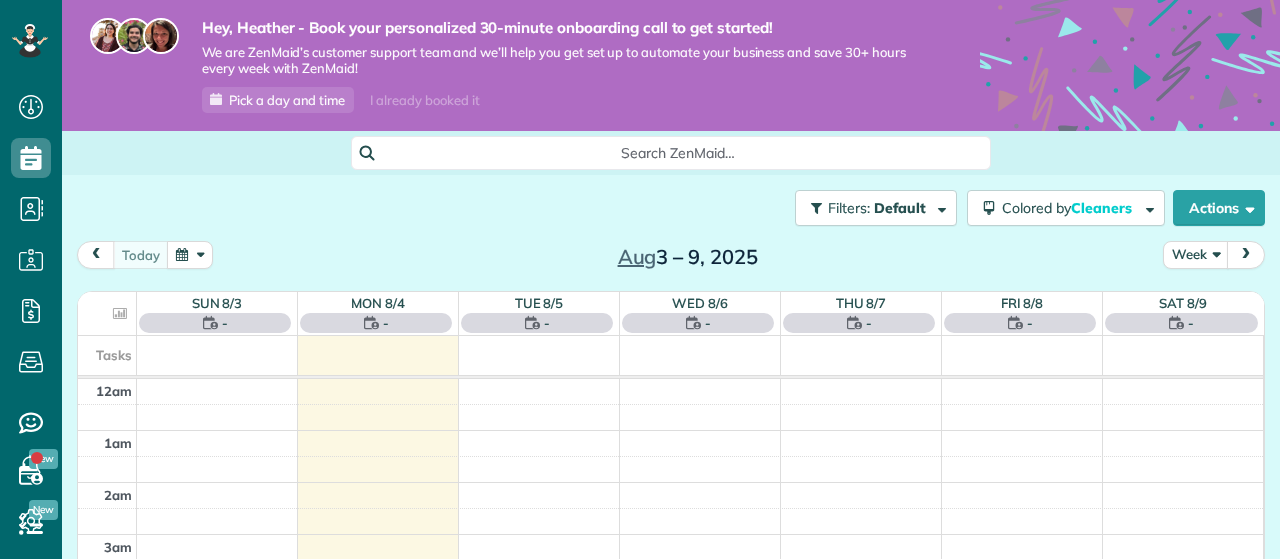 scroll, scrollTop: 0, scrollLeft: 0, axis: both 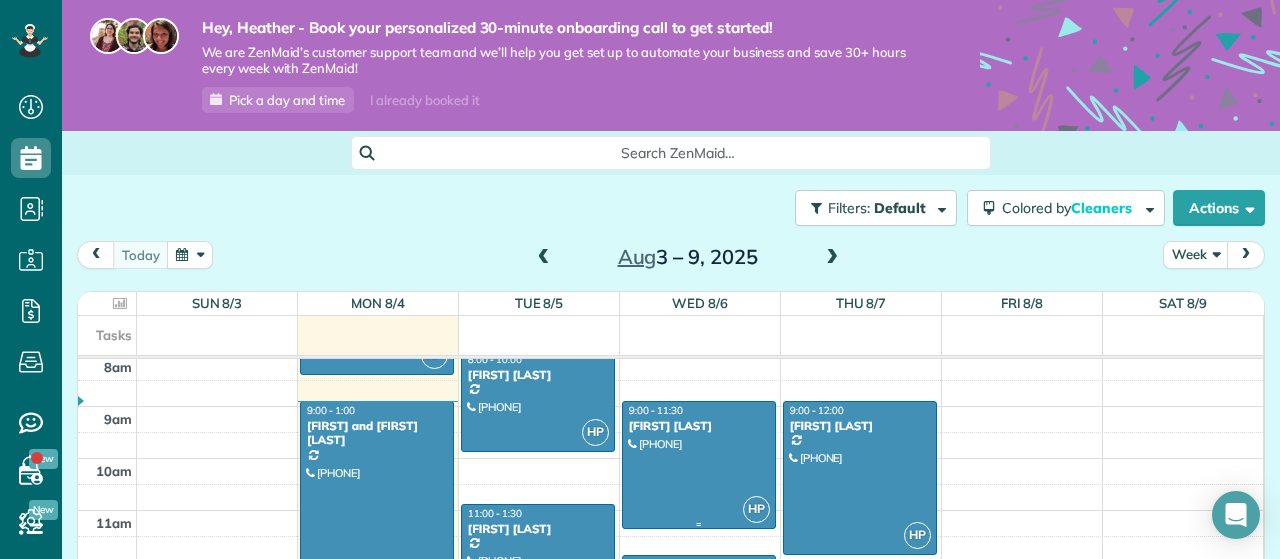 click at bounding box center (699, 465) 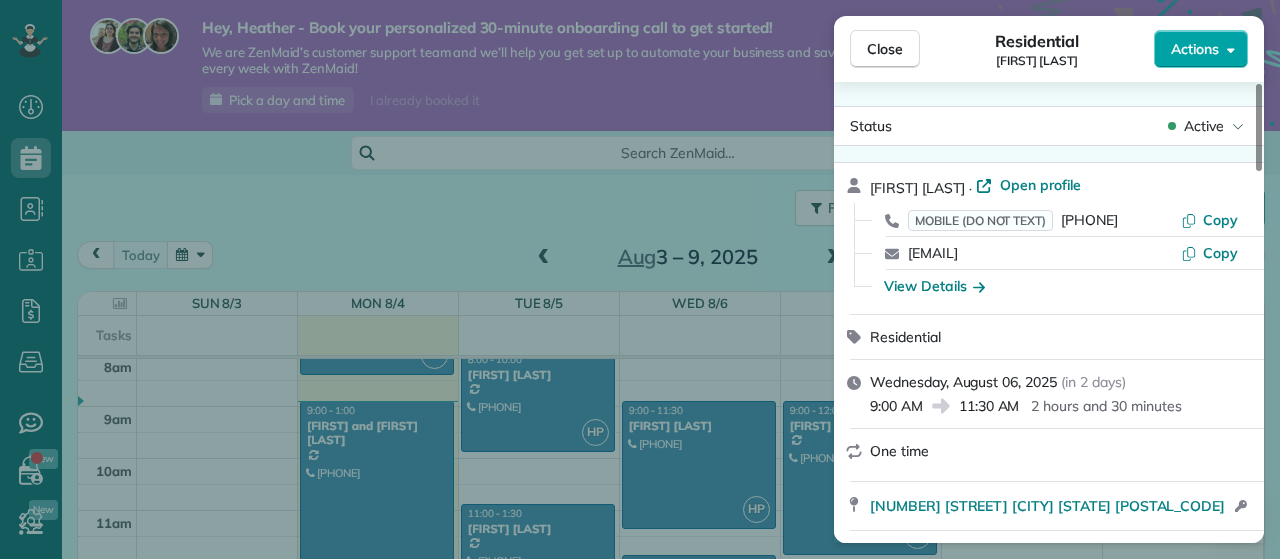 click 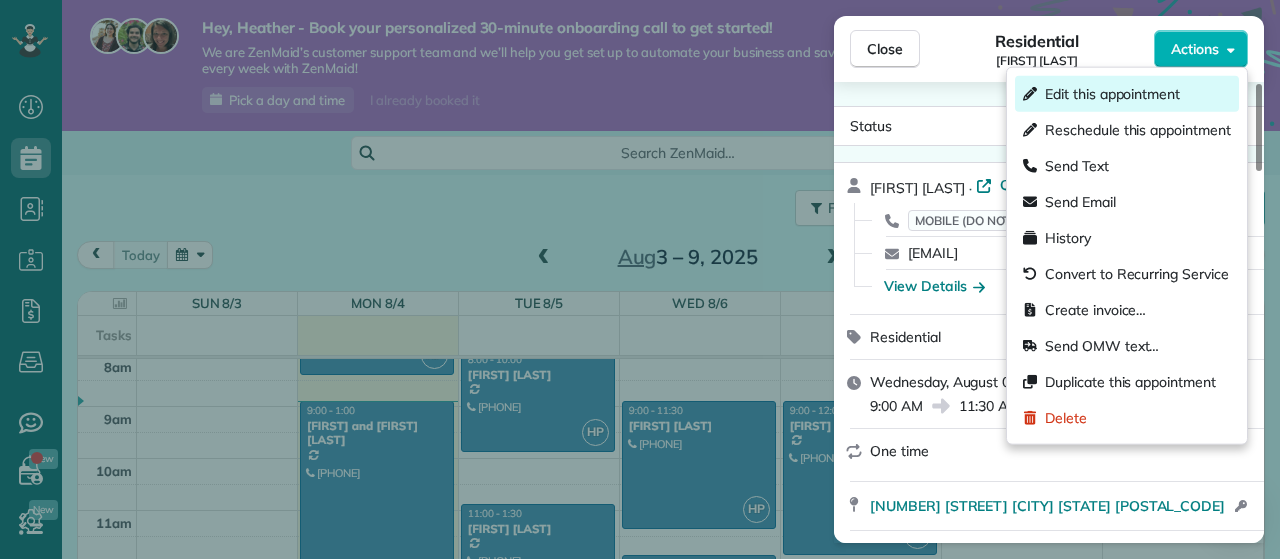 click on "Edit this appointment" at bounding box center [1112, 94] 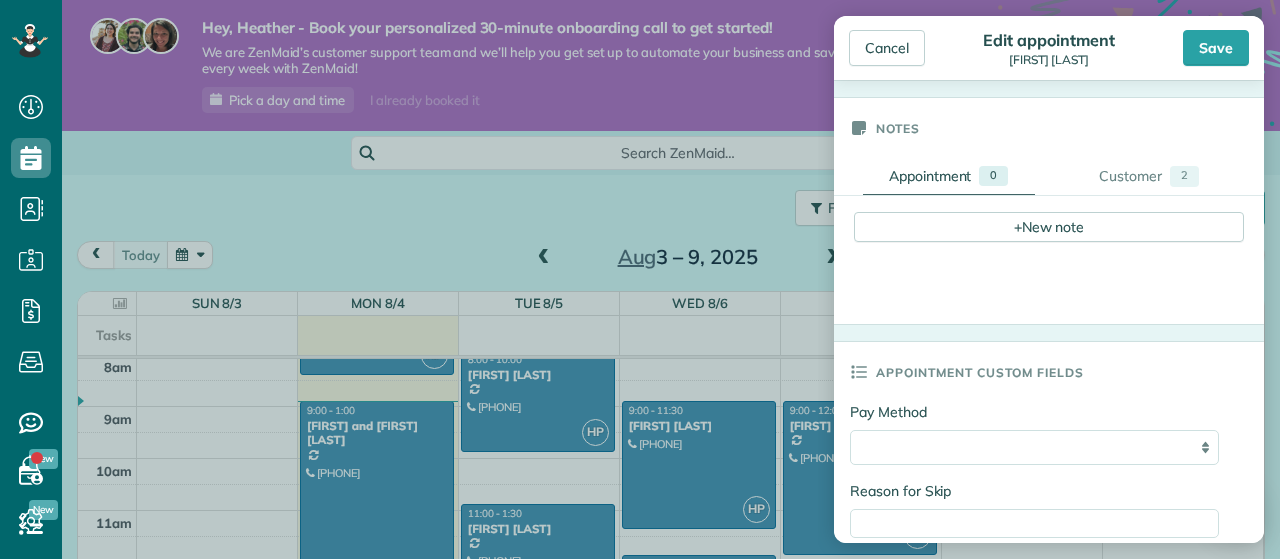 scroll, scrollTop: 616, scrollLeft: 0, axis: vertical 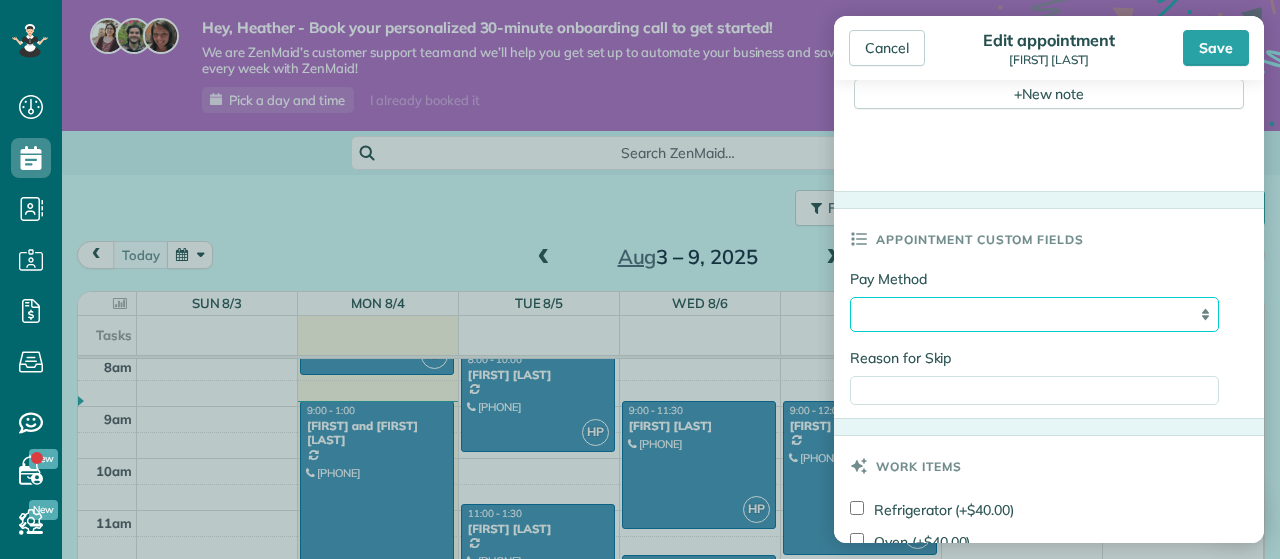 click on "**********" at bounding box center (1034, 314) 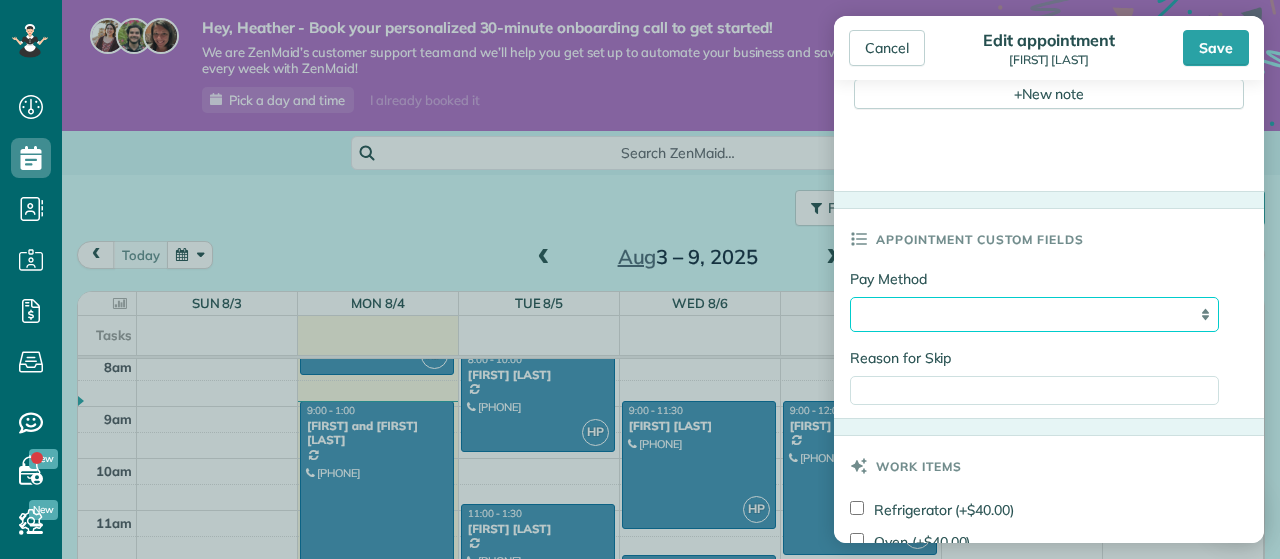select on "**********" 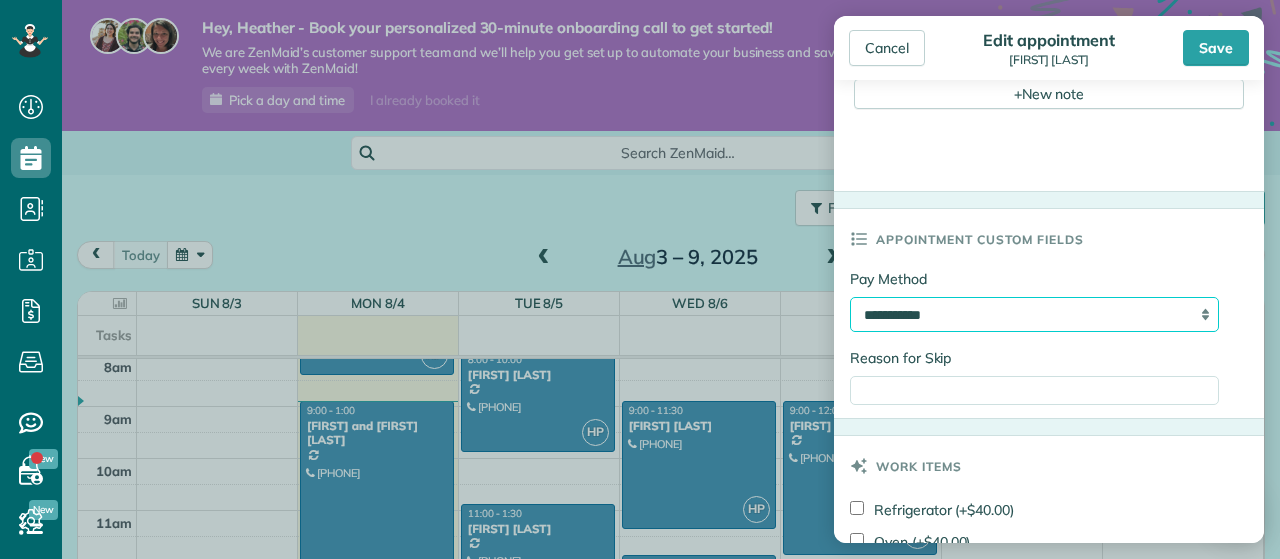 click on "**********" at bounding box center (0, 0) 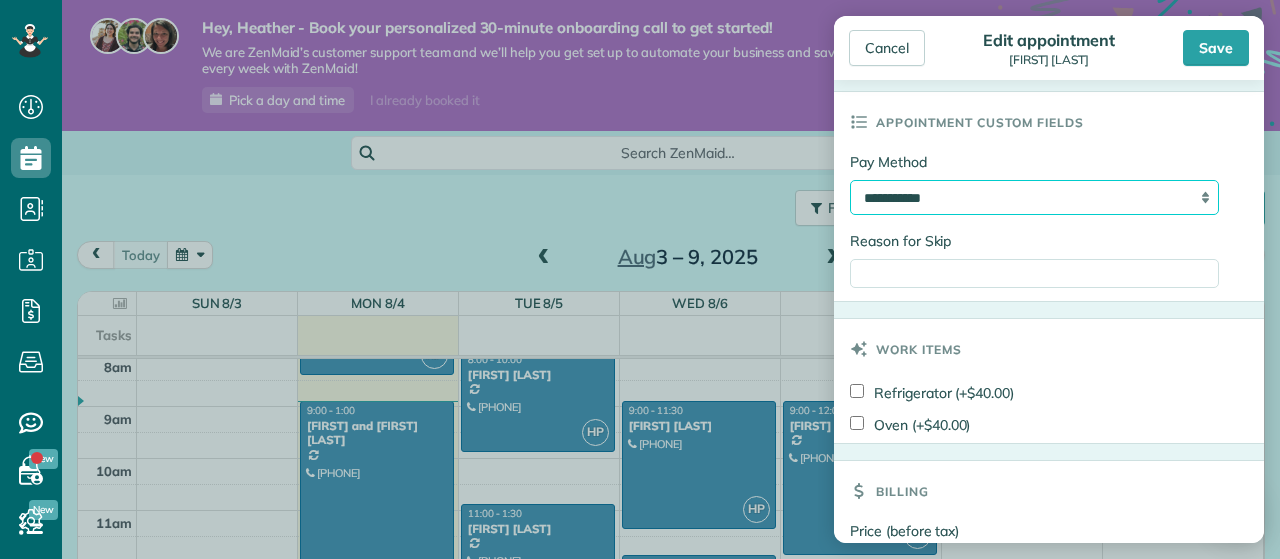 scroll, scrollTop: 894, scrollLeft: 0, axis: vertical 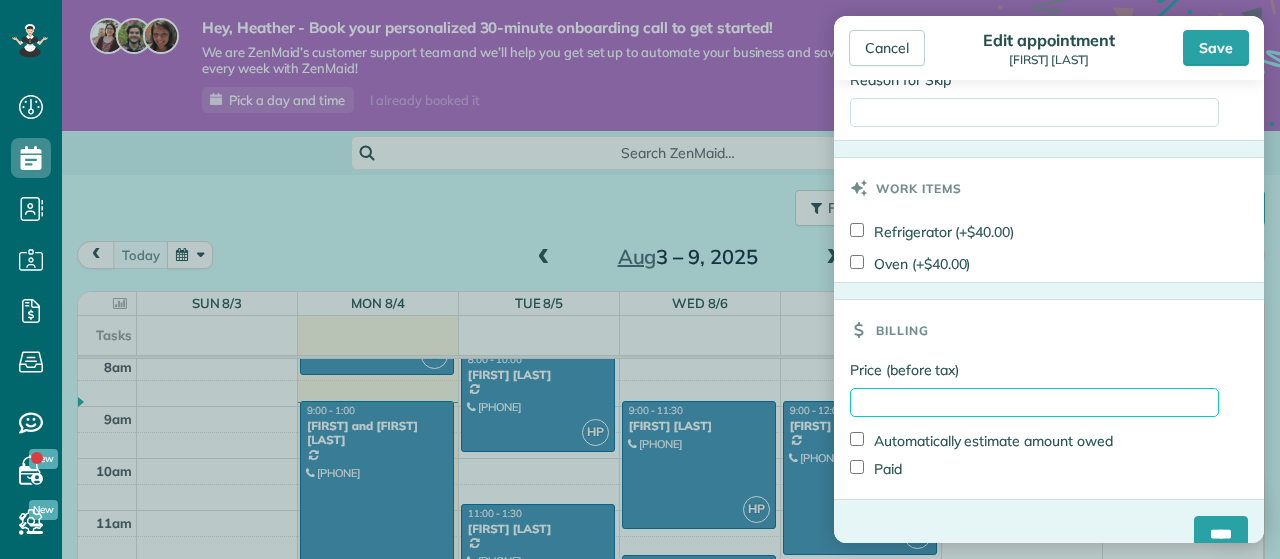 click on "Price (before tax)" at bounding box center (1034, 402) 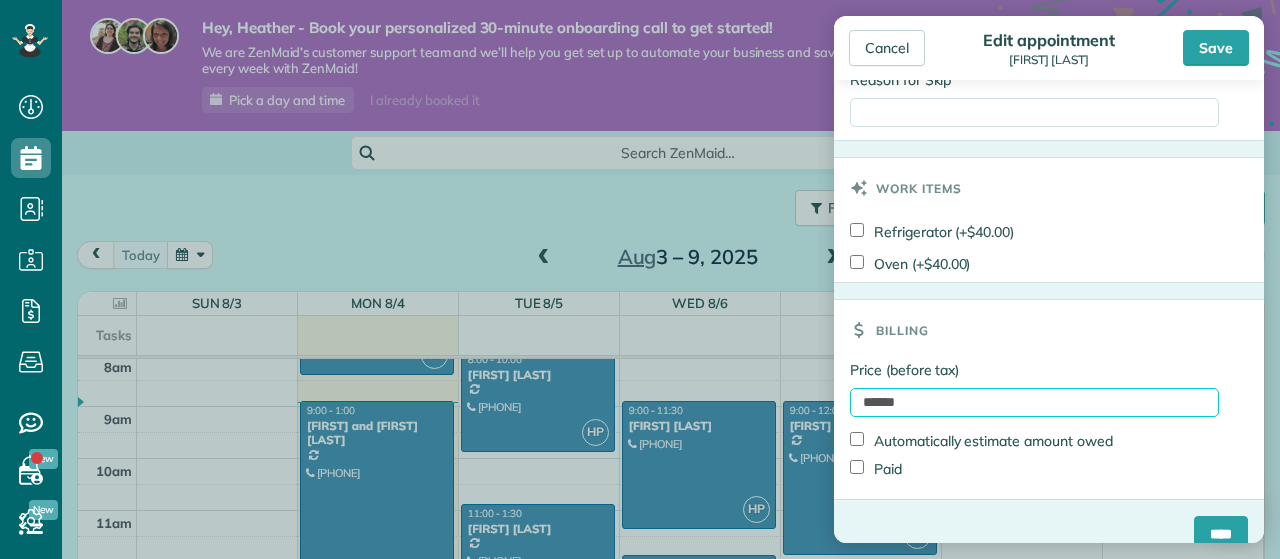 scroll, scrollTop: 924, scrollLeft: 0, axis: vertical 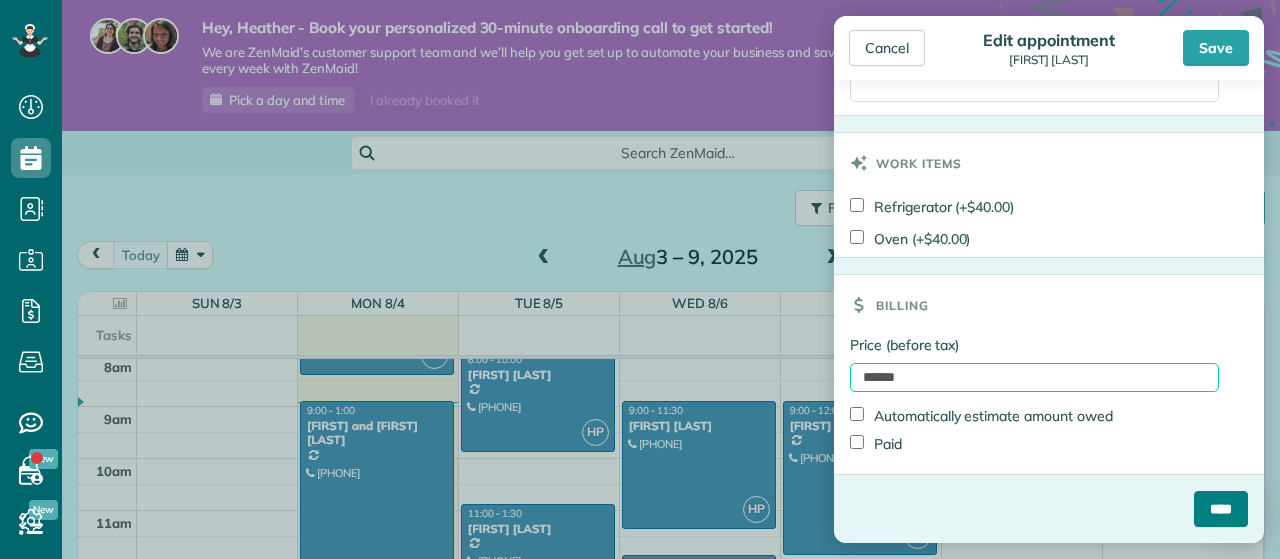 type on "******" 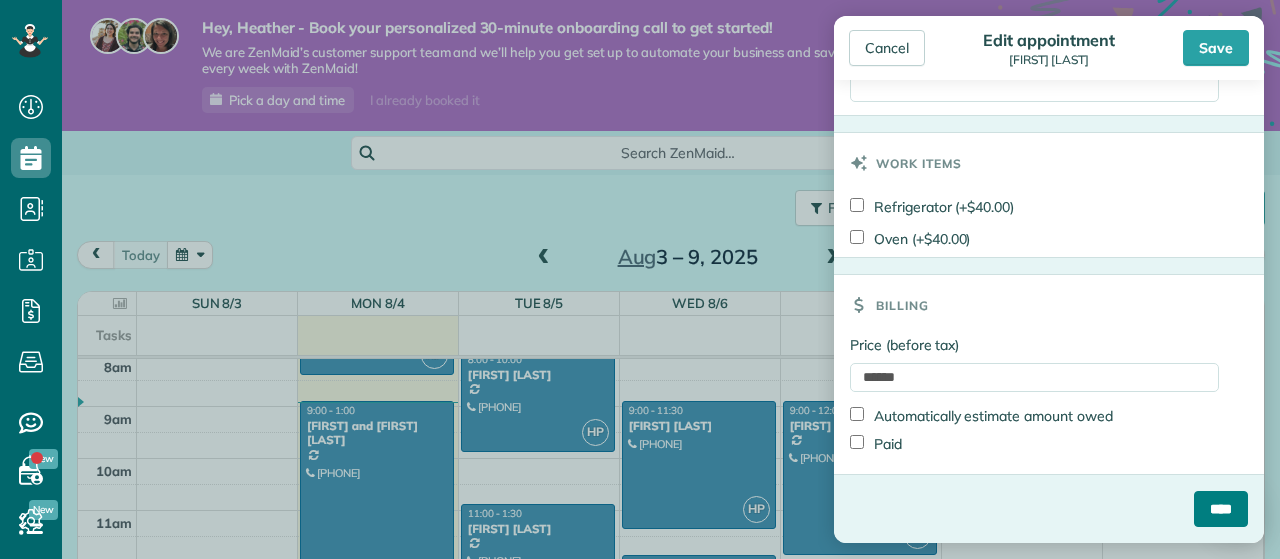 click on "****" at bounding box center [1221, 509] 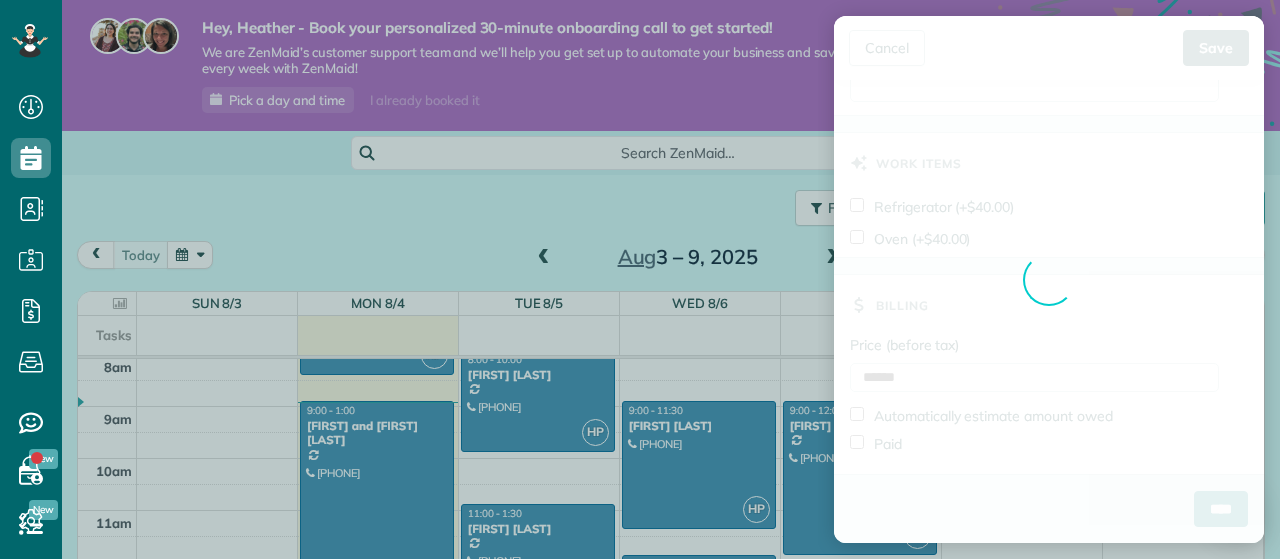 scroll, scrollTop: 924, scrollLeft: 0, axis: vertical 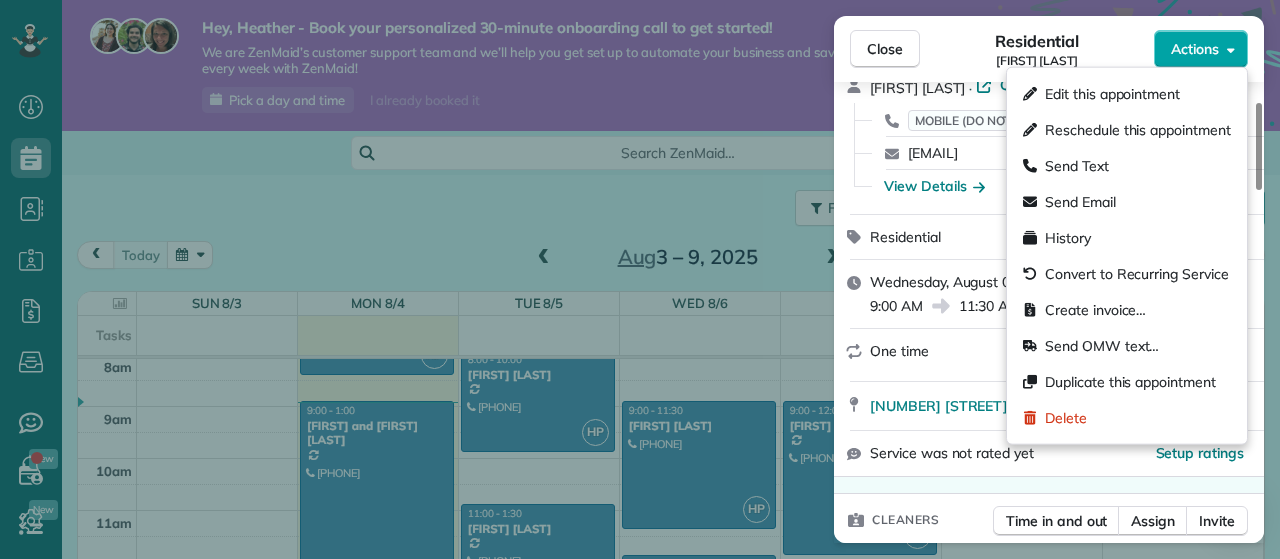 click on "Actions" at bounding box center (1201, 49) 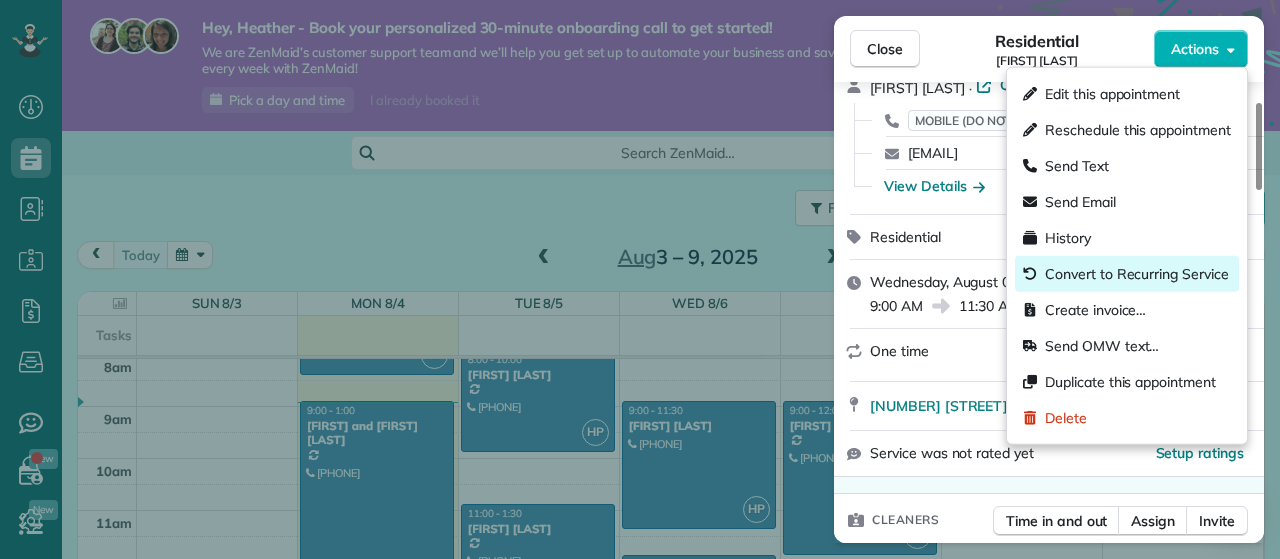 click on "Convert to Recurring Service" at bounding box center [1137, 274] 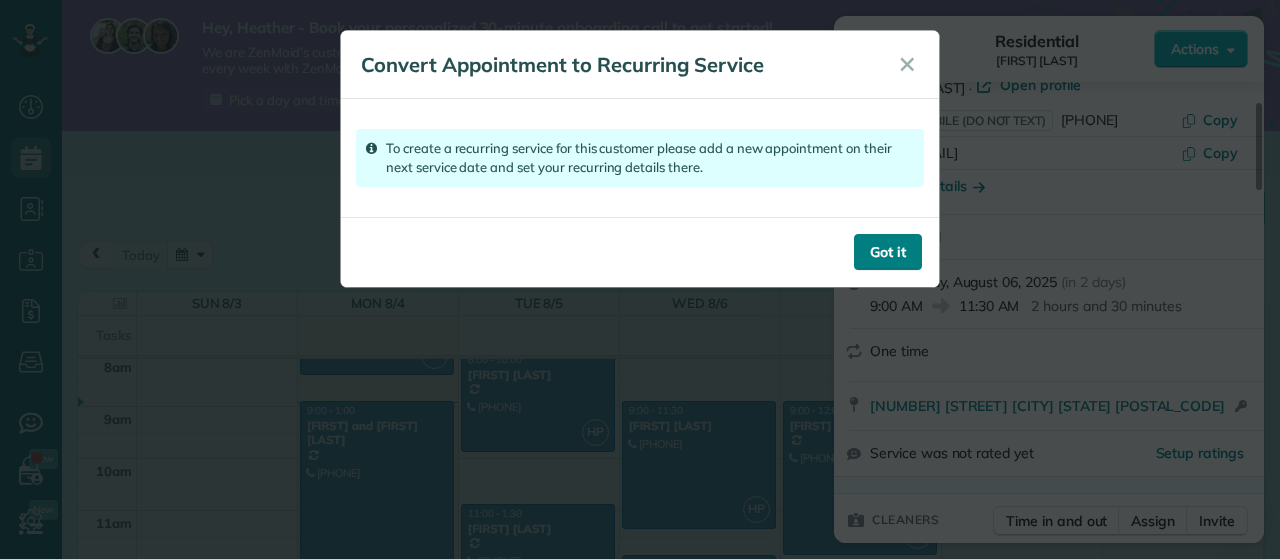 click on "Got it" at bounding box center (888, 252) 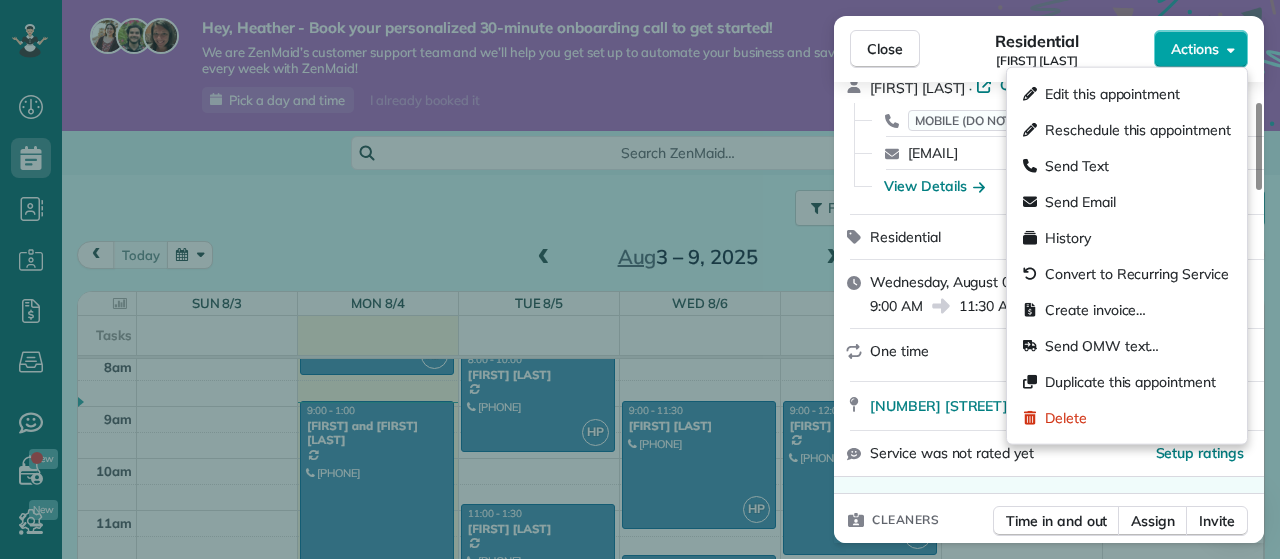 click 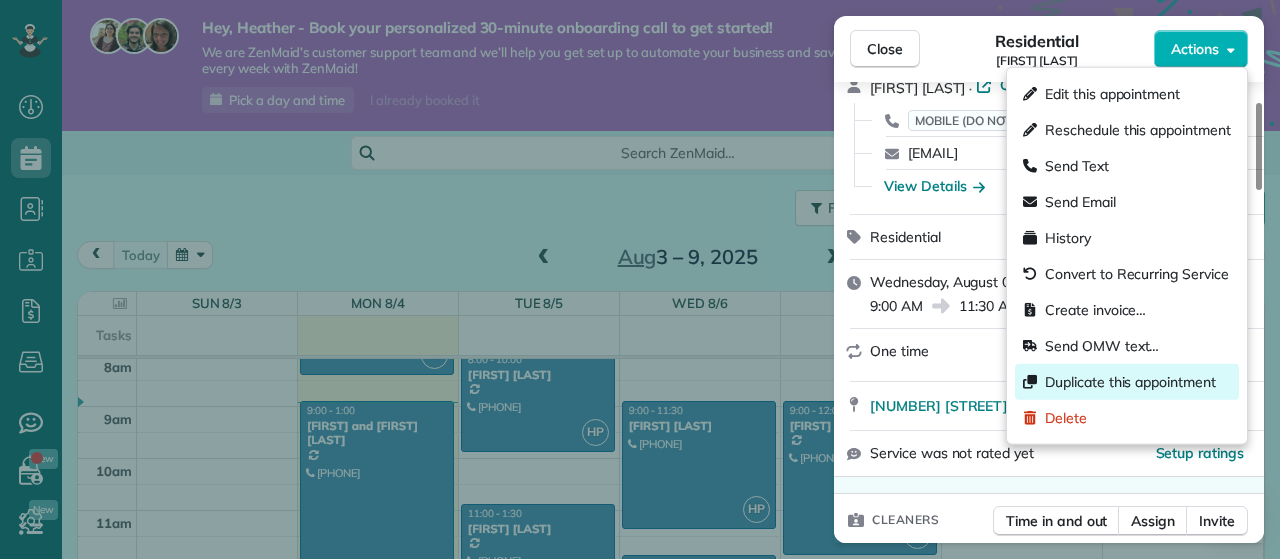 click on "Duplicate this appointment" at bounding box center [1130, 382] 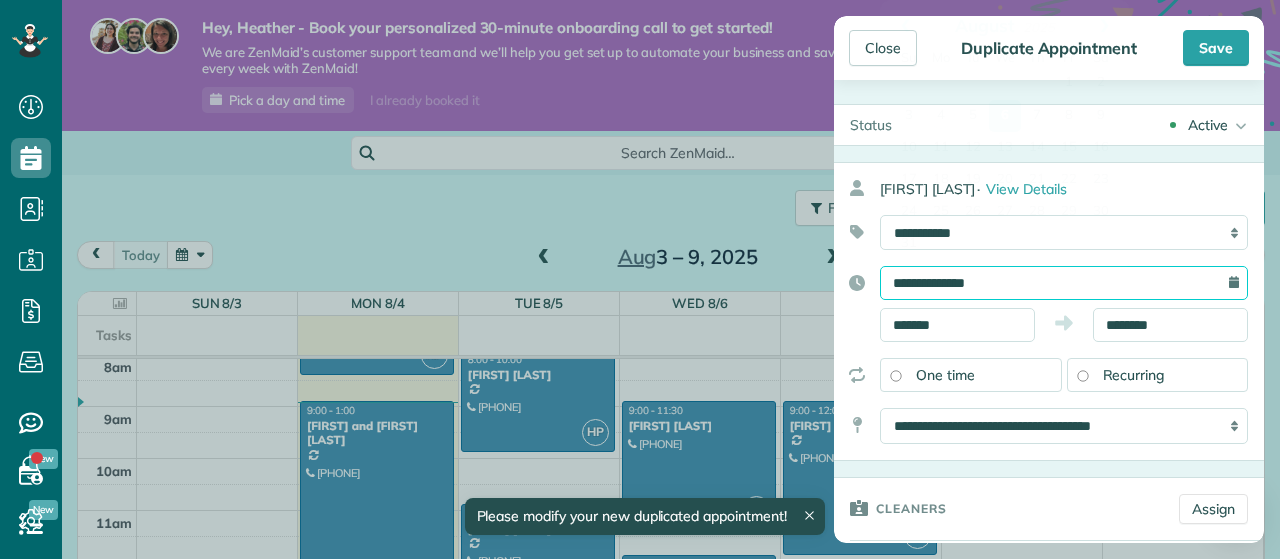 click on "**********" at bounding box center (1064, 283) 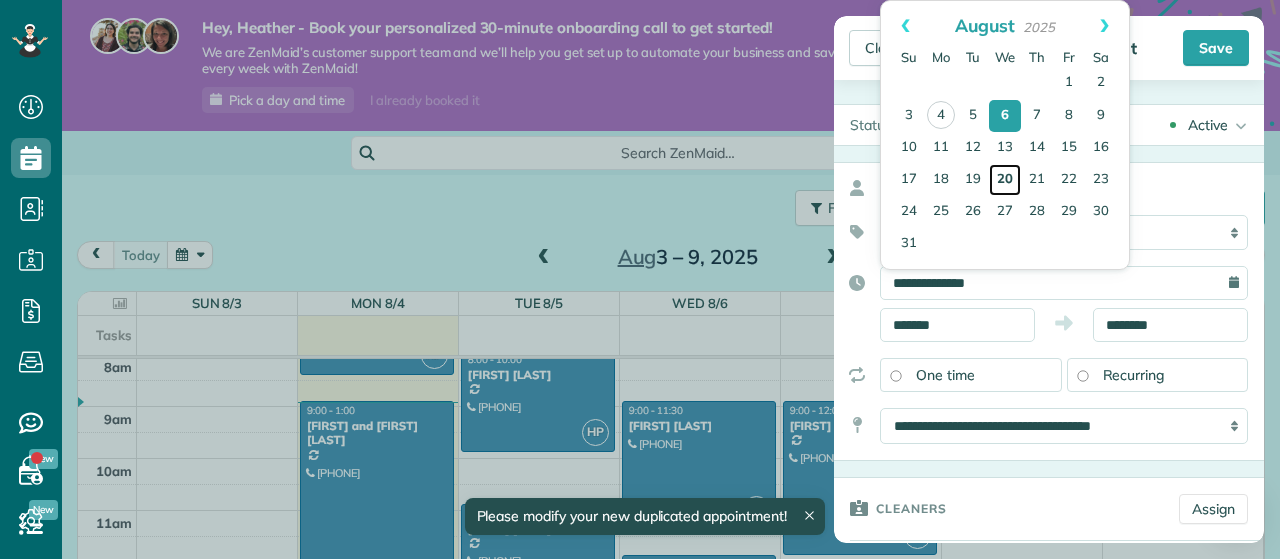 click on "20" at bounding box center [1005, 180] 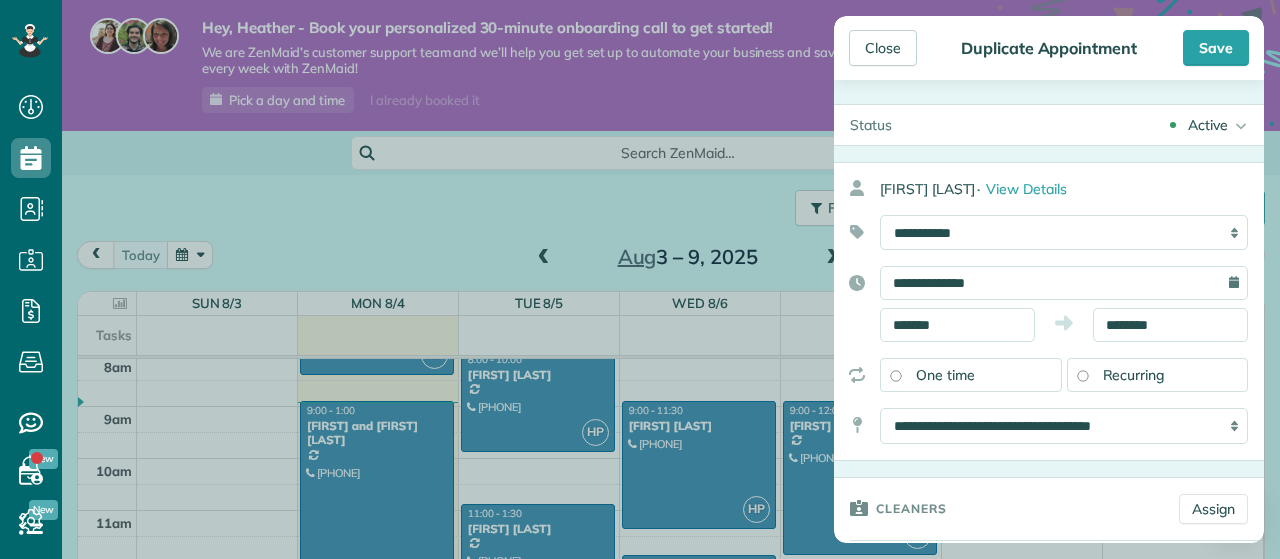 click on "Recurring" at bounding box center [1158, 375] 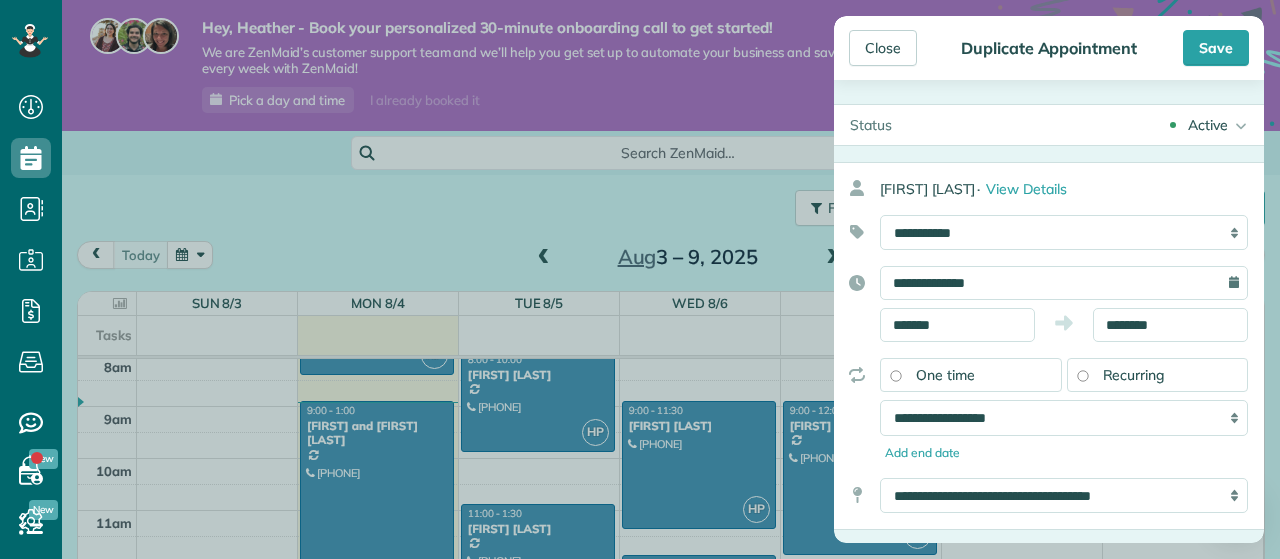 click on "Recurring" at bounding box center (1158, 375) 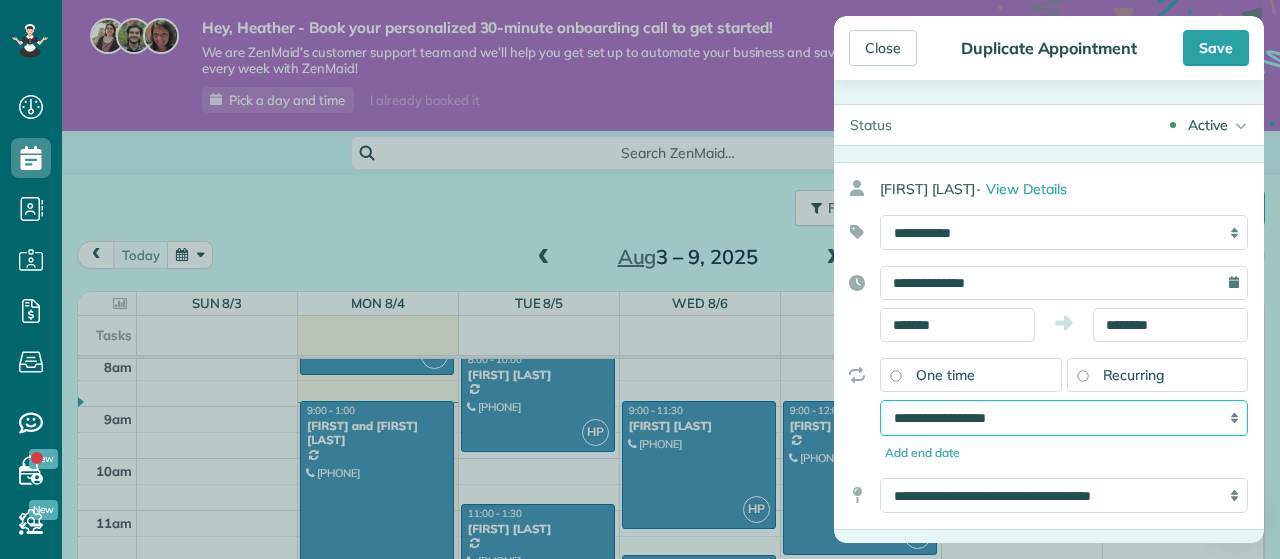 click on "**********" at bounding box center (1064, 417) 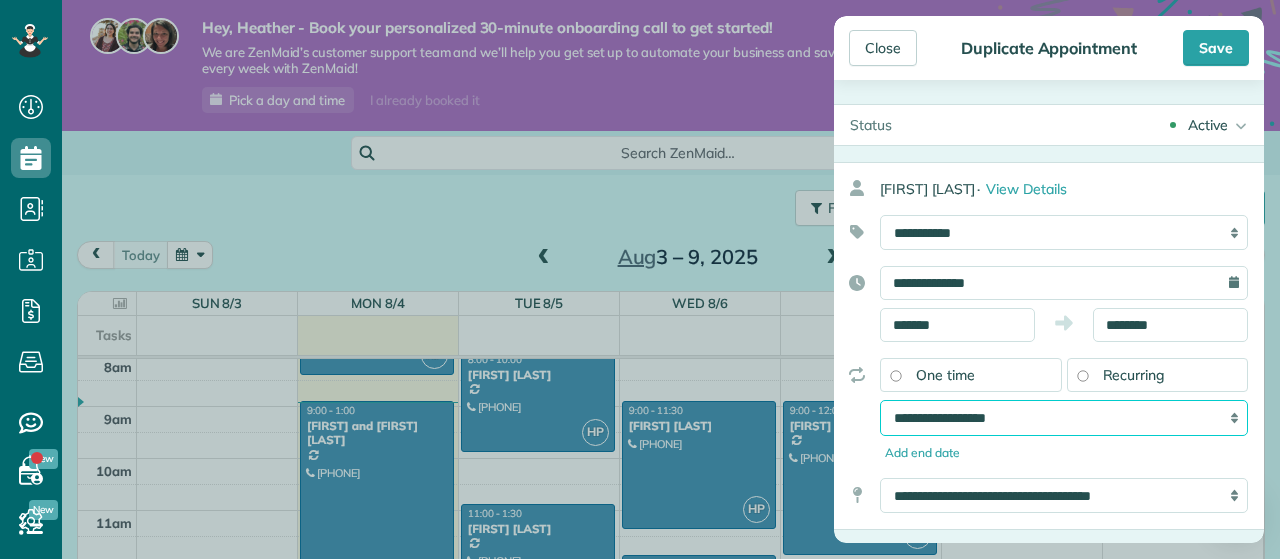select on "**********" 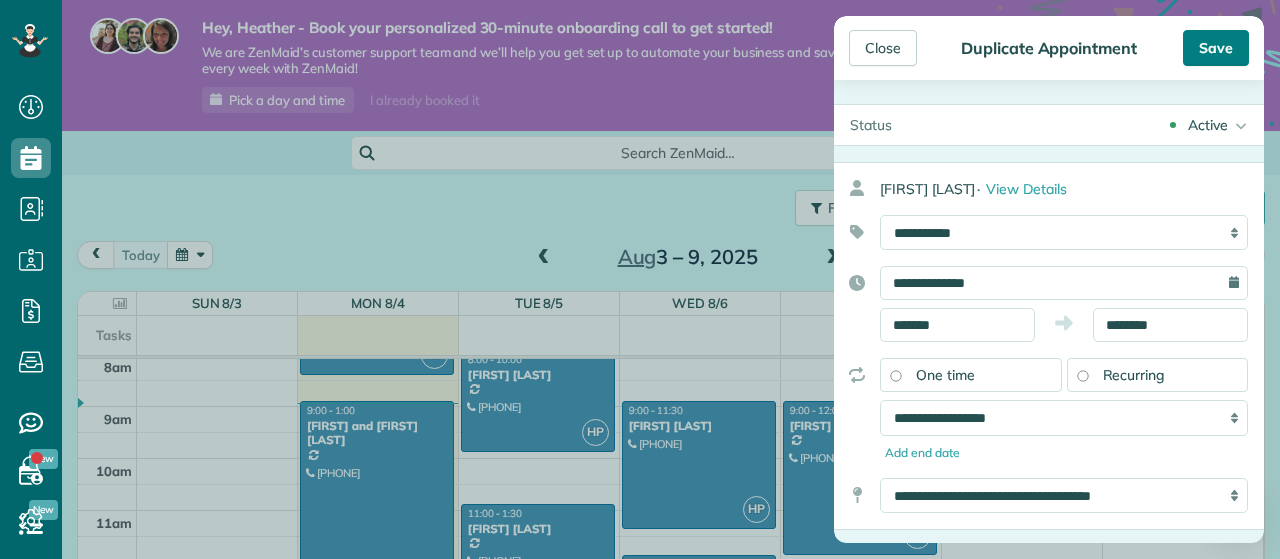 click on "Save" at bounding box center (1216, 48) 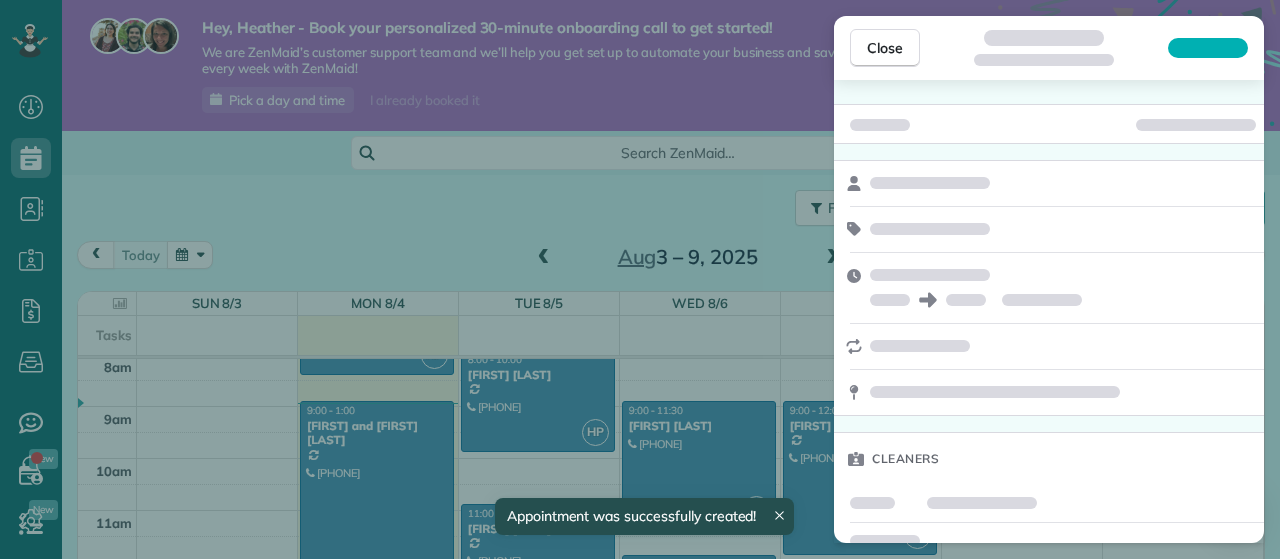 scroll, scrollTop: 420, scrollLeft: 0, axis: vertical 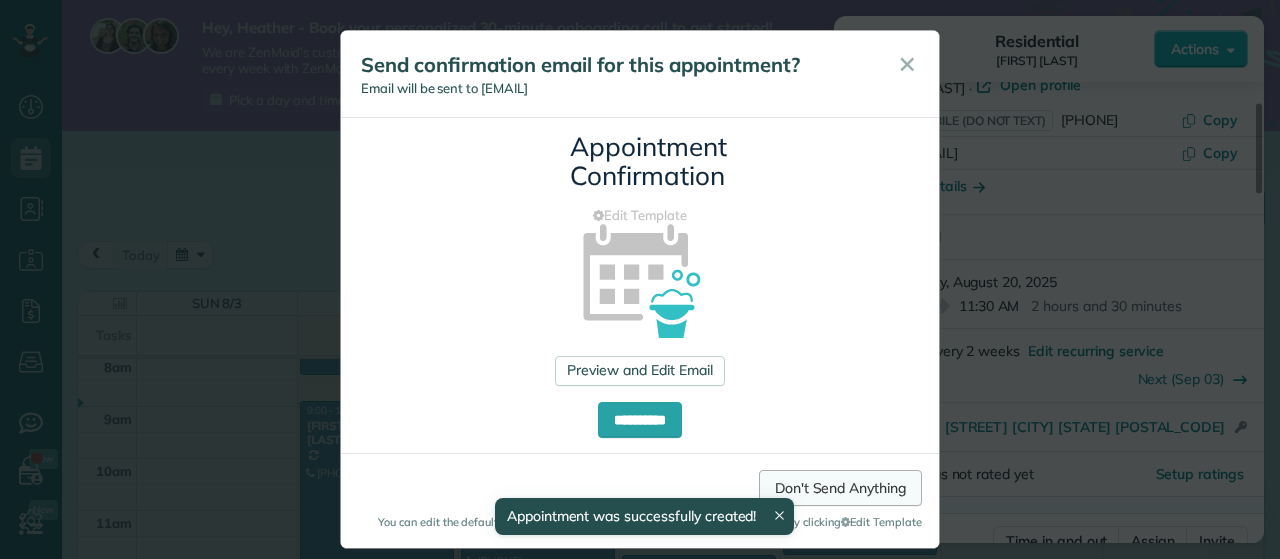 click on "Don't Send Anything" at bounding box center [840, 488] 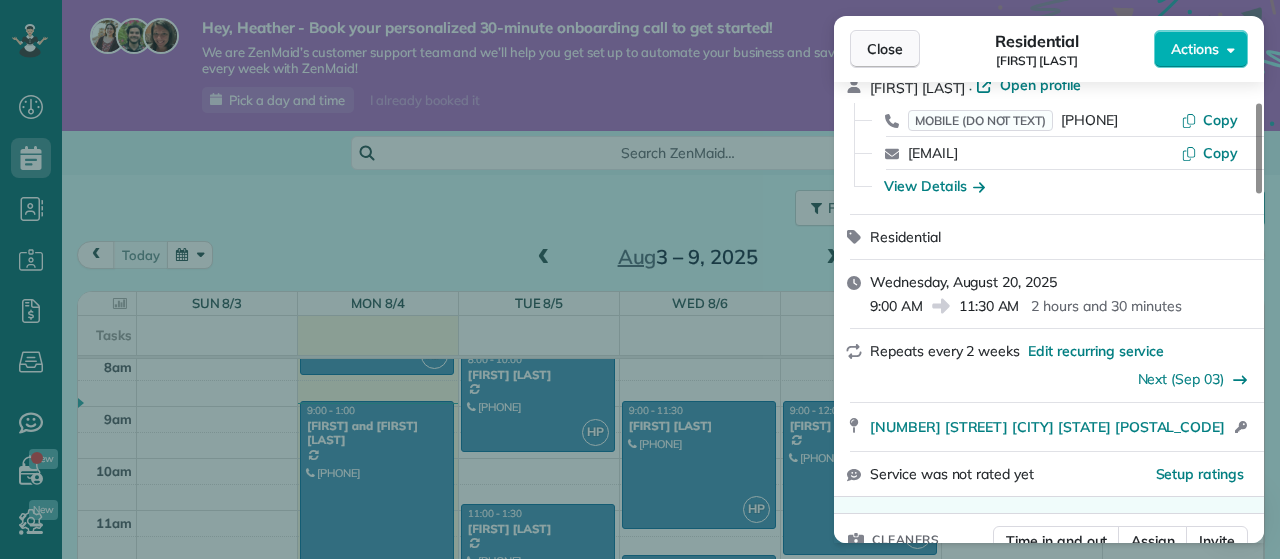 click on "Close" at bounding box center (885, 49) 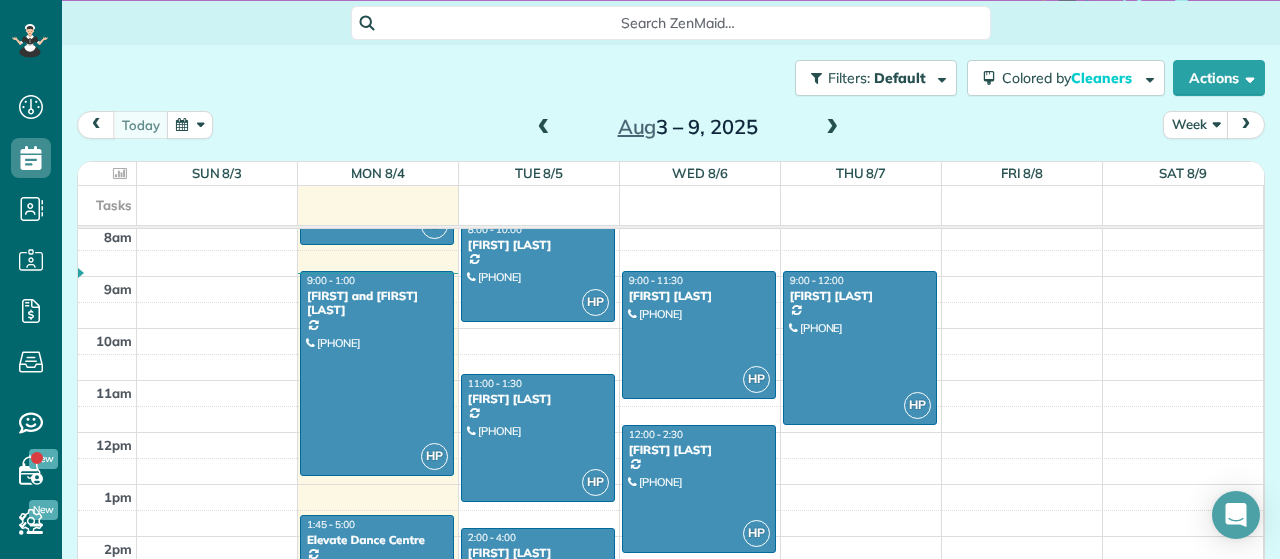scroll, scrollTop: 132, scrollLeft: 0, axis: vertical 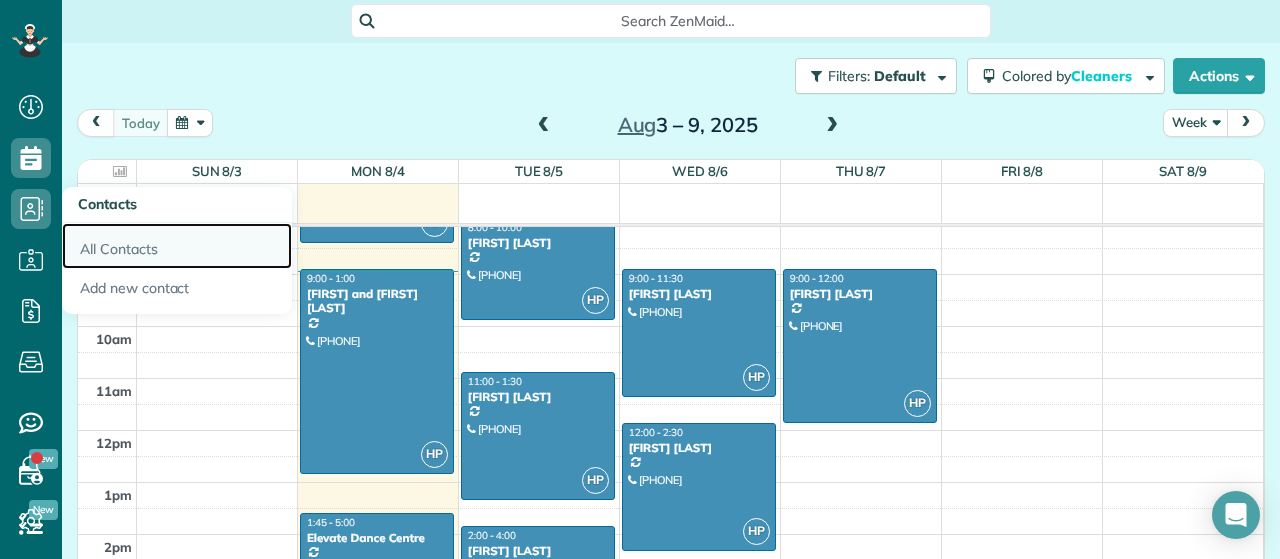click on "All Contacts" at bounding box center (177, 246) 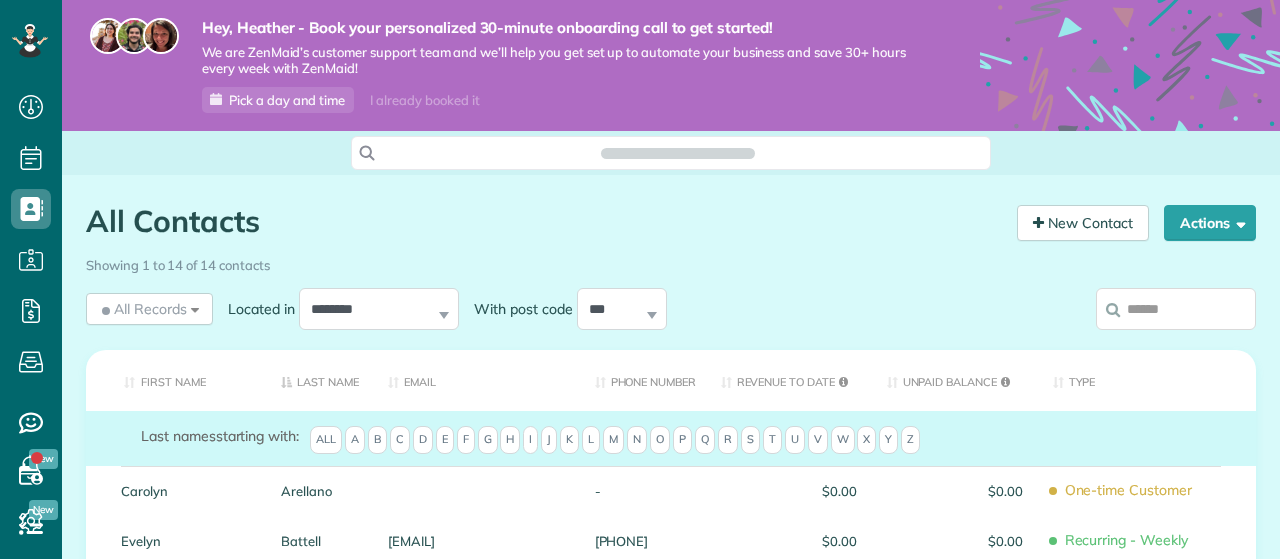 scroll, scrollTop: 0, scrollLeft: 0, axis: both 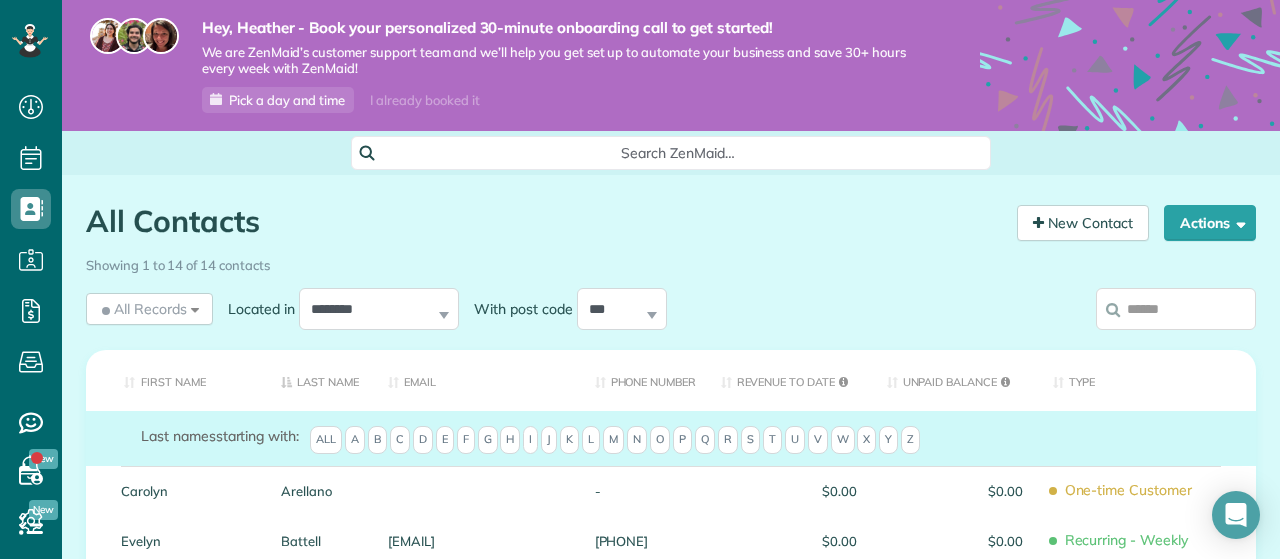 click on "M" at bounding box center (613, 440) 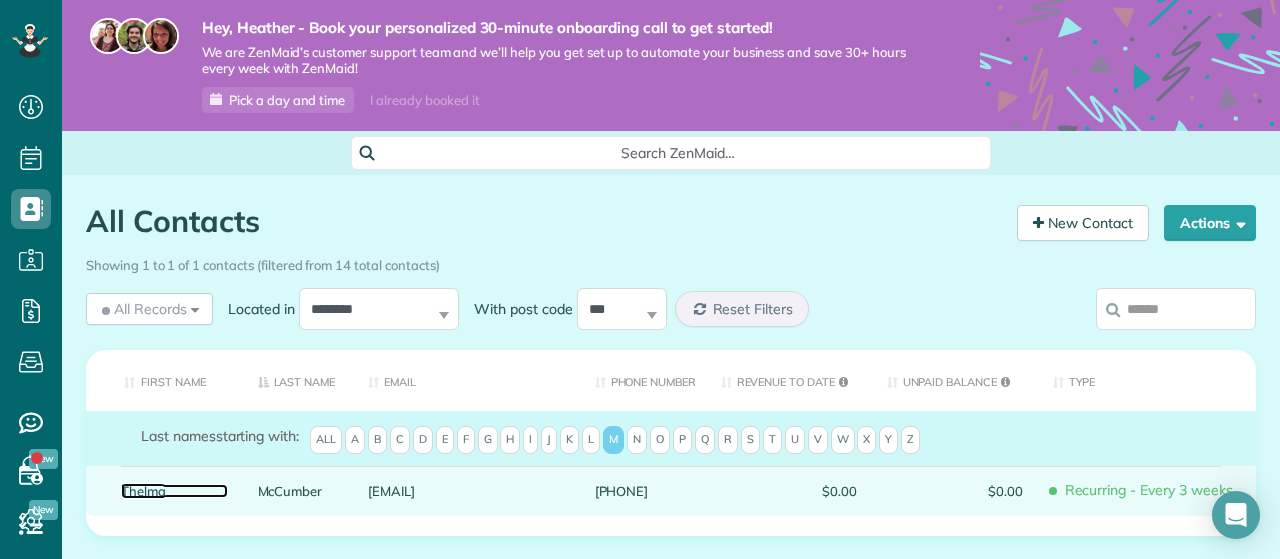 click on "Thelma" at bounding box center (174, 491) 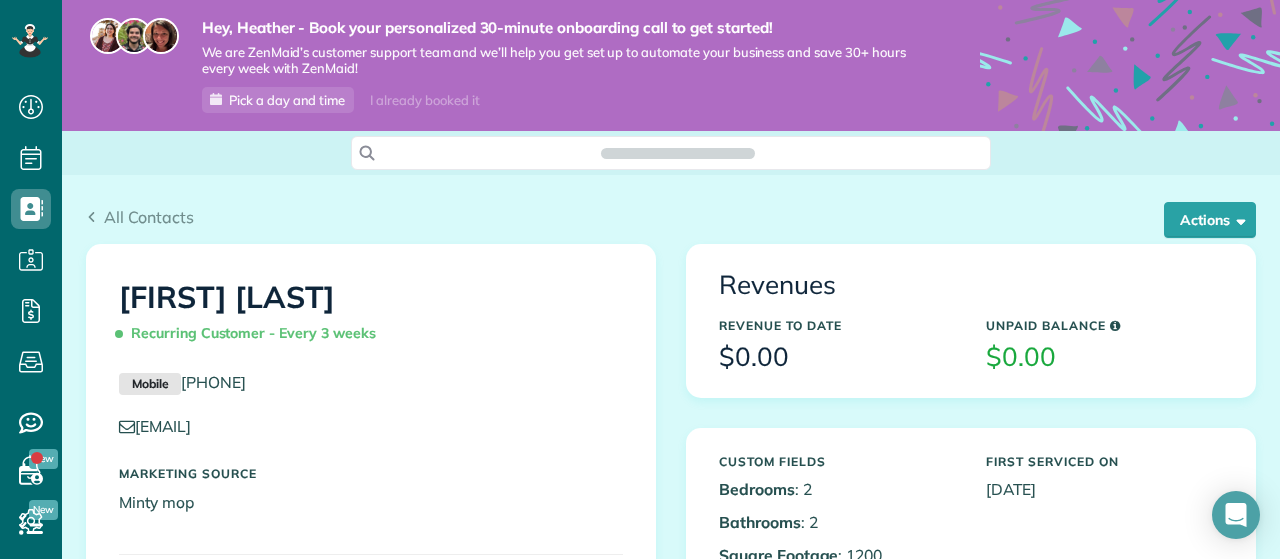 scroll, scrollTop: 0, scrollLeft: 0, axis: both 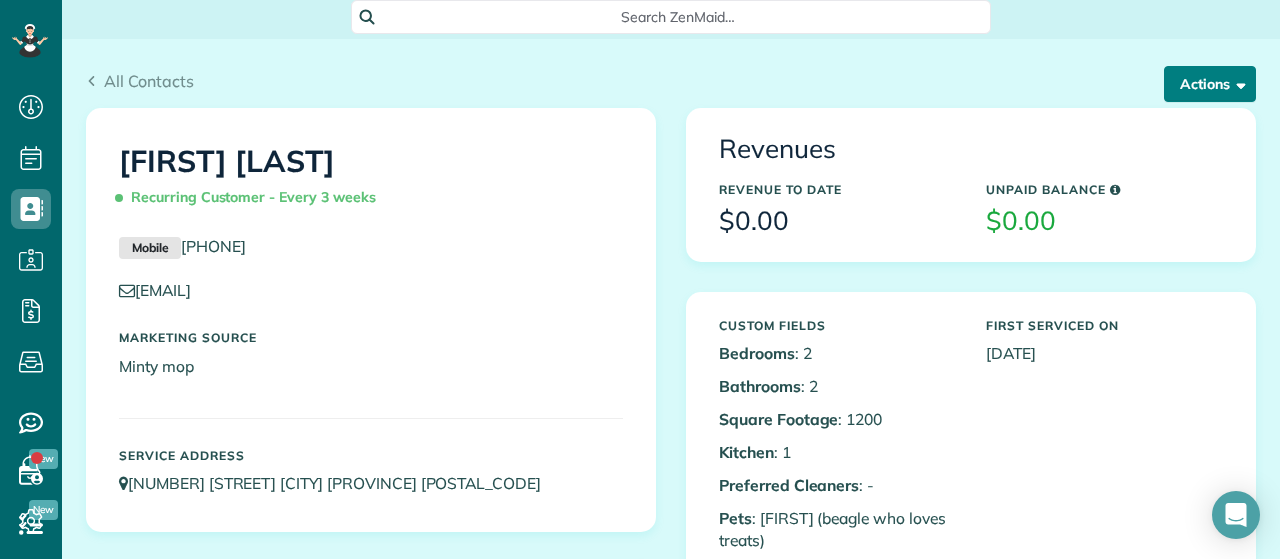 click at bounding box center (1237, 83) 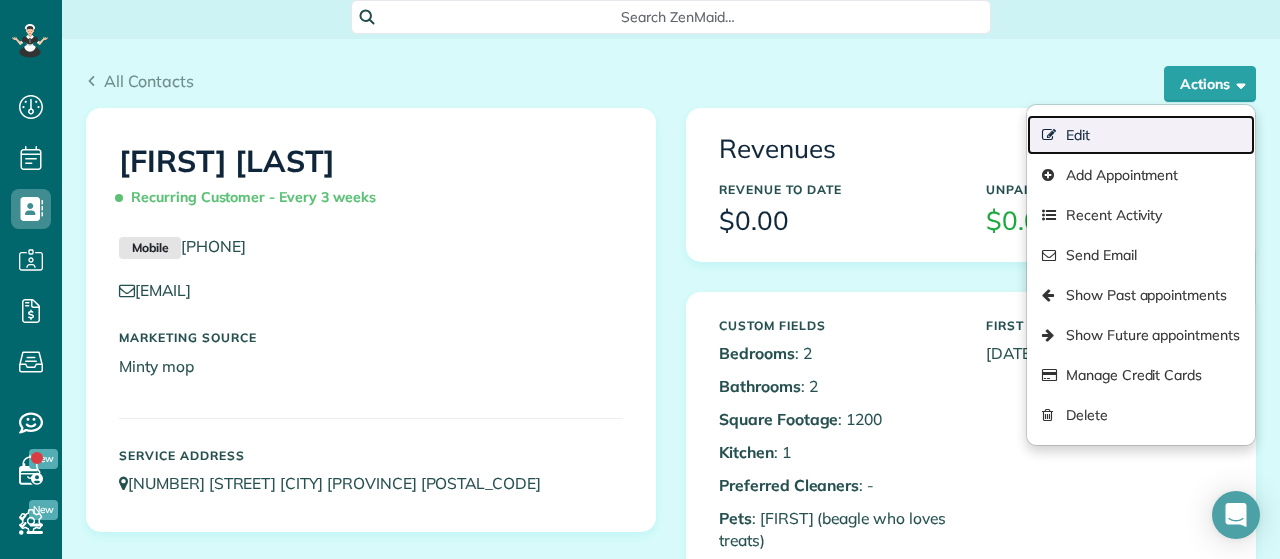 click on "Edit" at bounding box center [1141, 135] 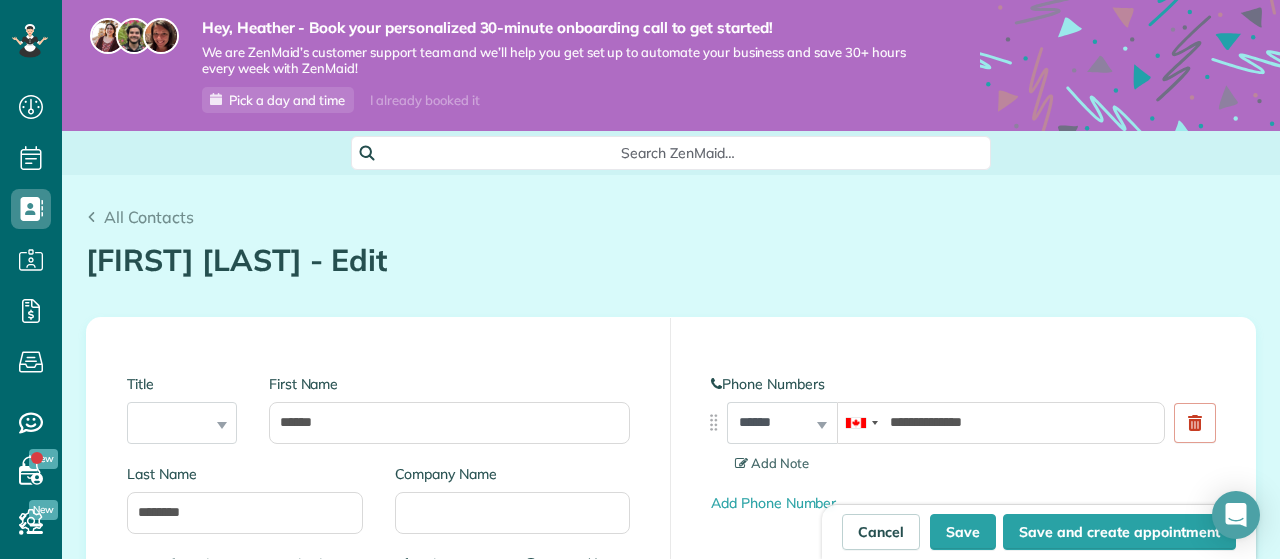 scroll, scrollTop: 0, scrollLeft: 0, axis: both 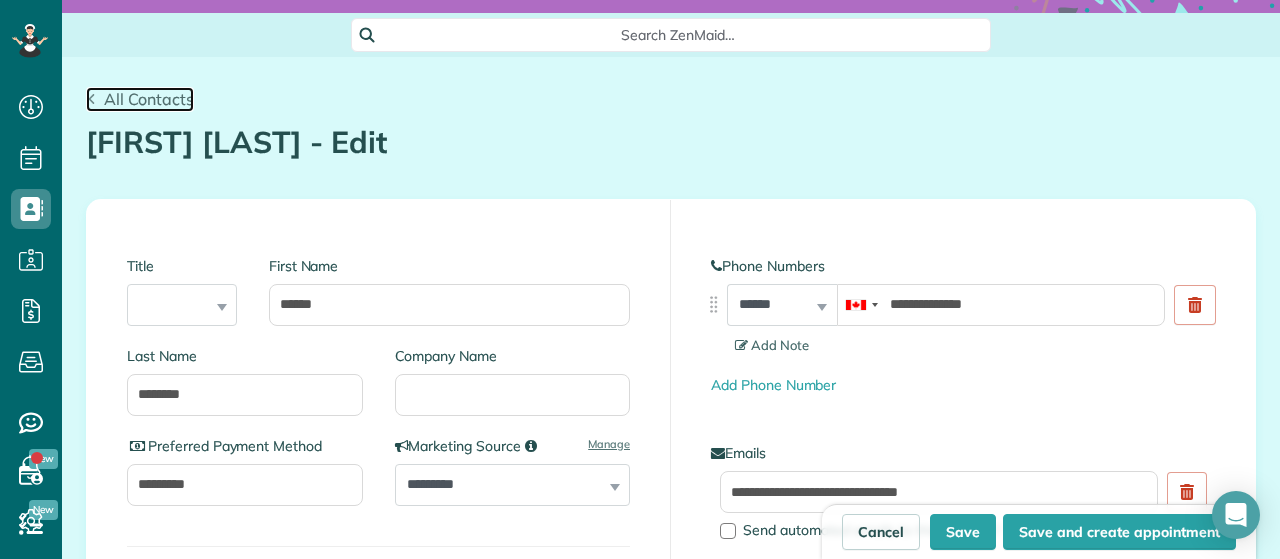 click on "All Contacts" at bounding box center [140, 99] 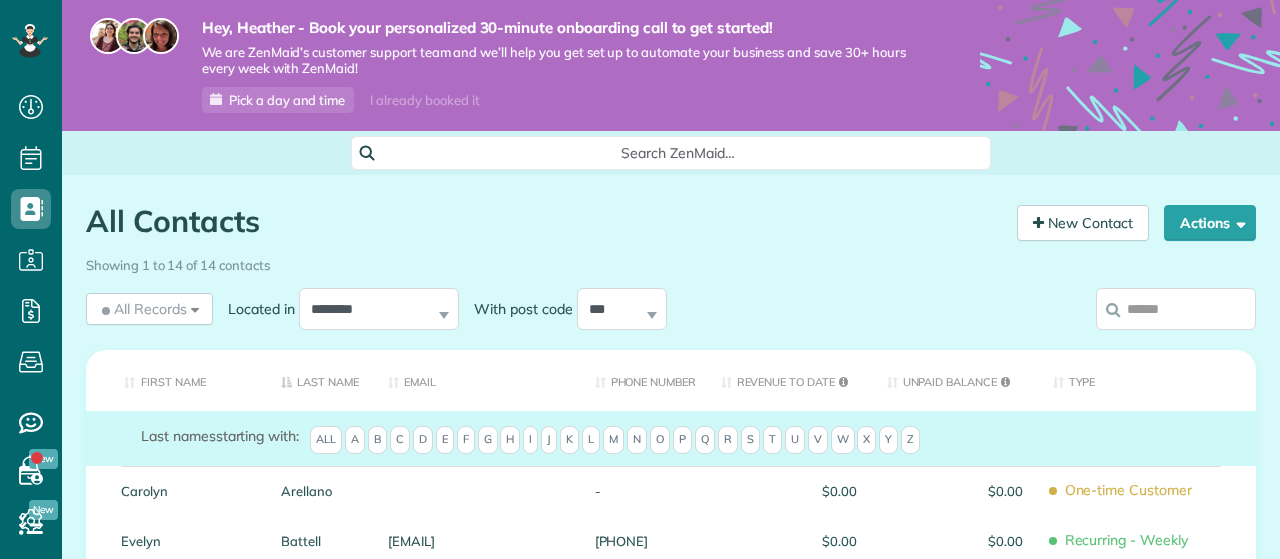 scroll, scrollTop: 0, scrollLeft: 0, axis: both 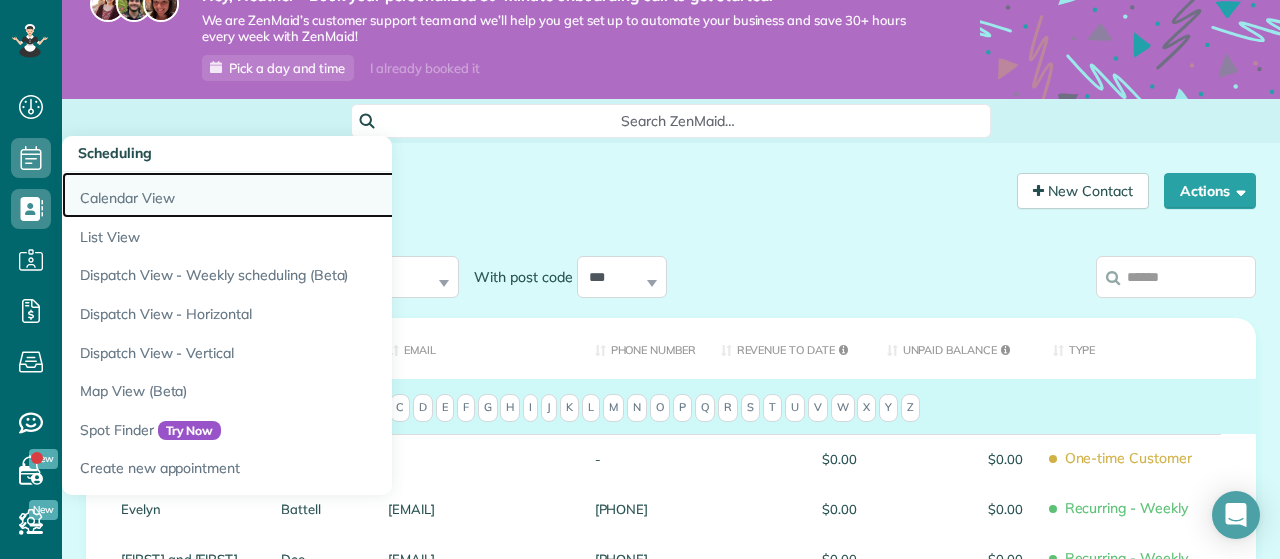 click on "Calendar View" at bounding box center (312, 195) 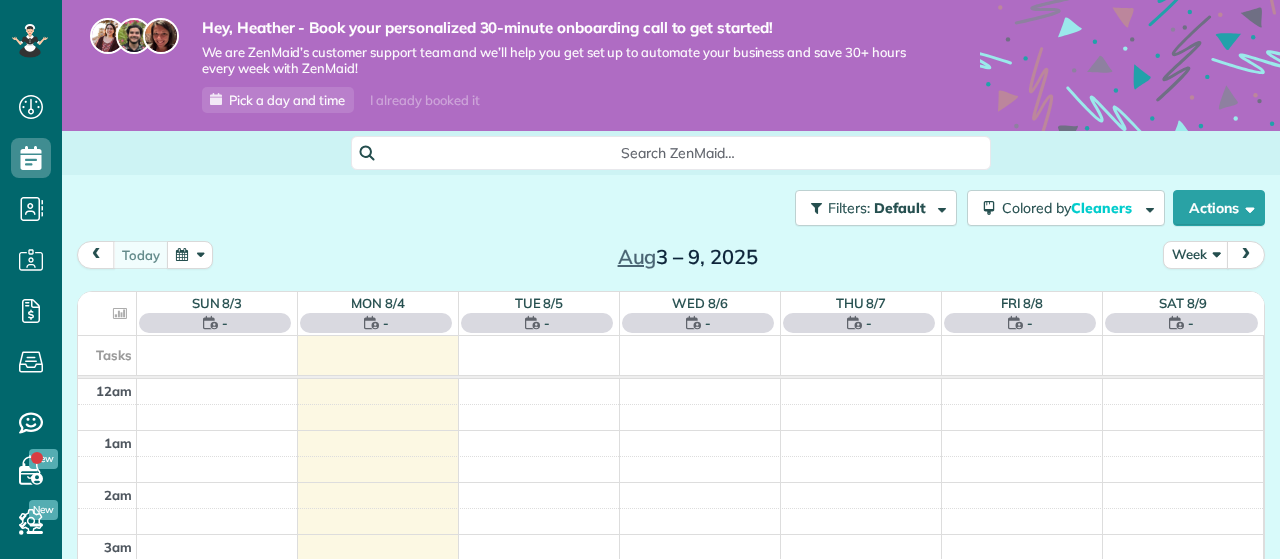 scroll, scrollTop: 0, scrollLeft: 0, axis: both 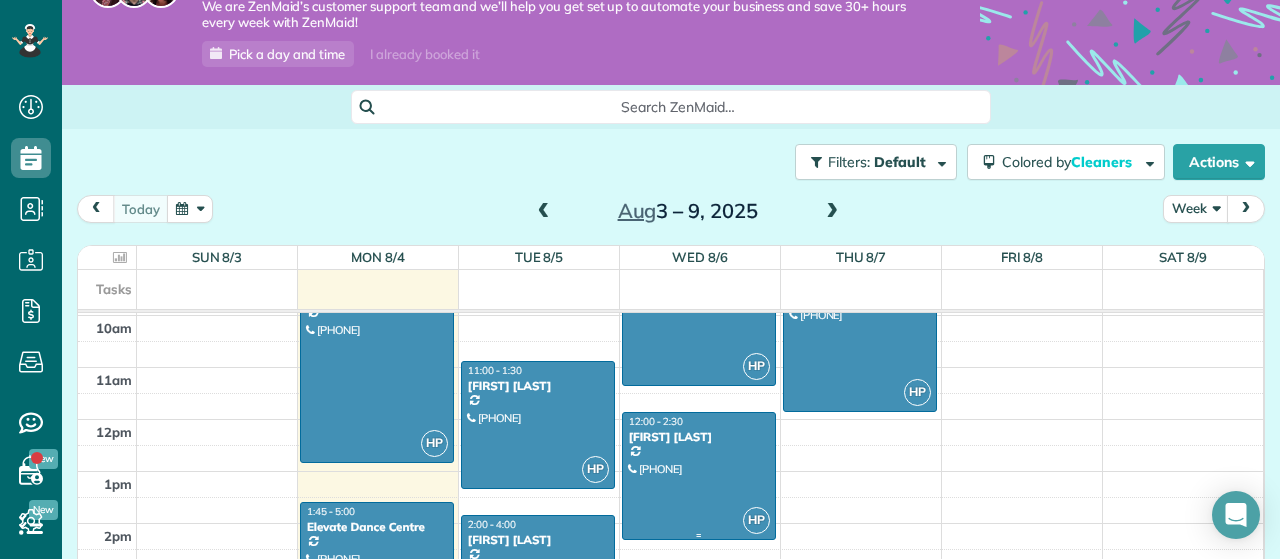 click at bounding box center (699, 476) 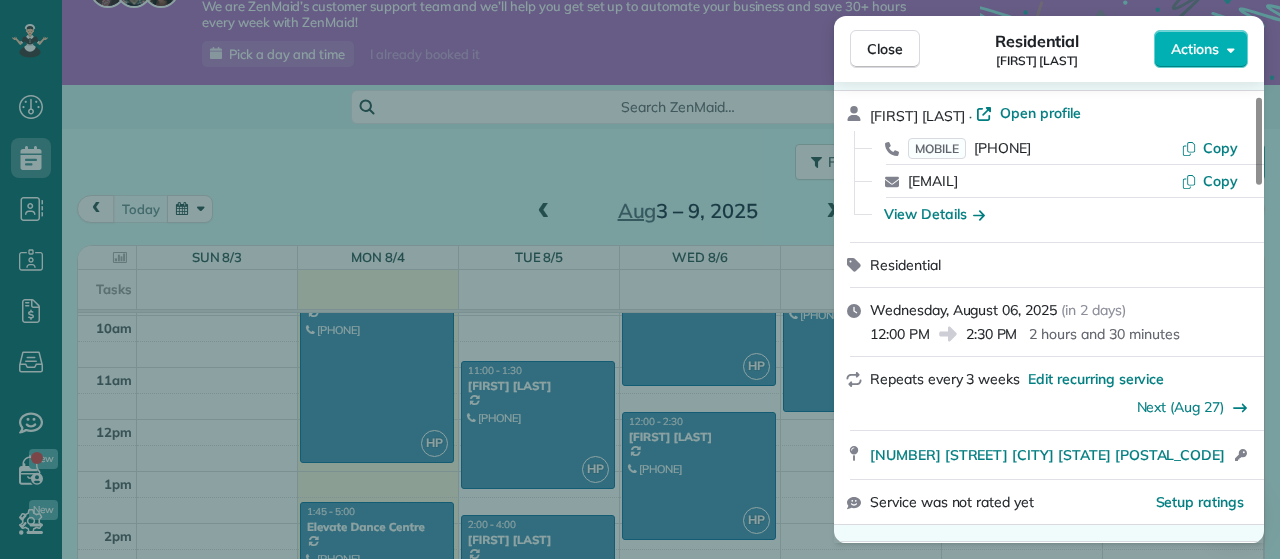 scroll, scrollTop: 73, scrollLeft: 0, axis: vertical 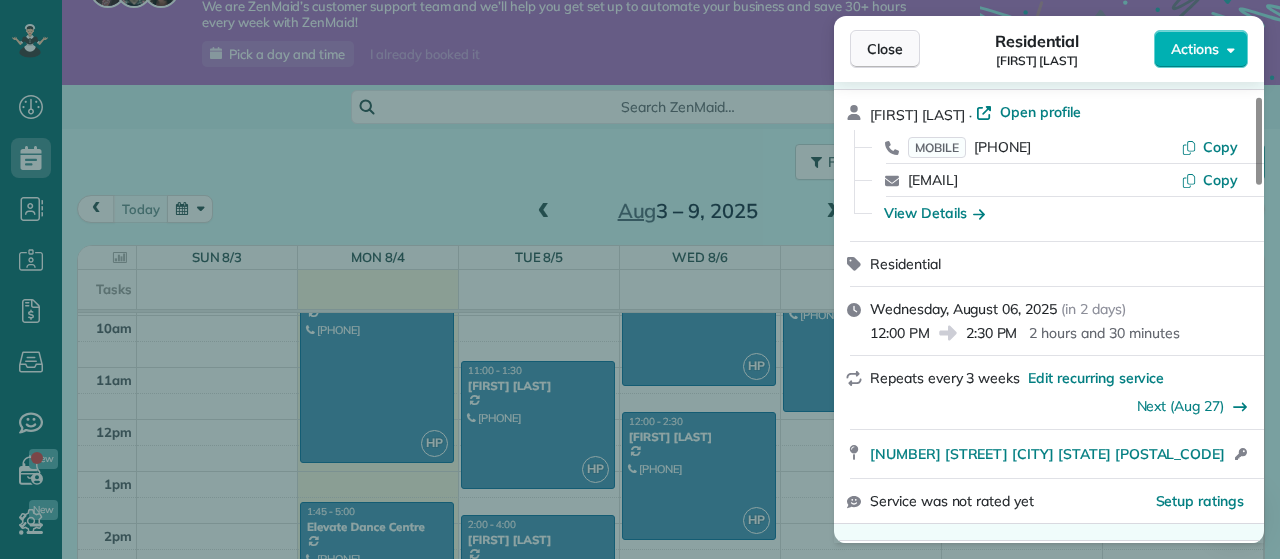 click on "Close" at bounding box center (885, 49) 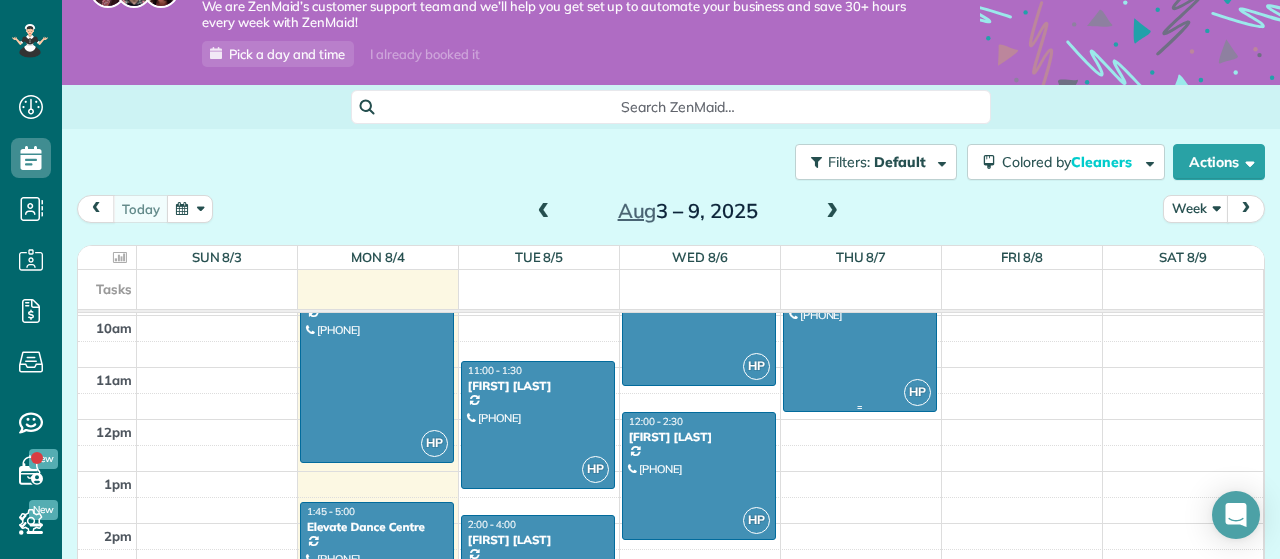 scroll, scrollTop: 748, scrollLeft: 0, axis: vertical 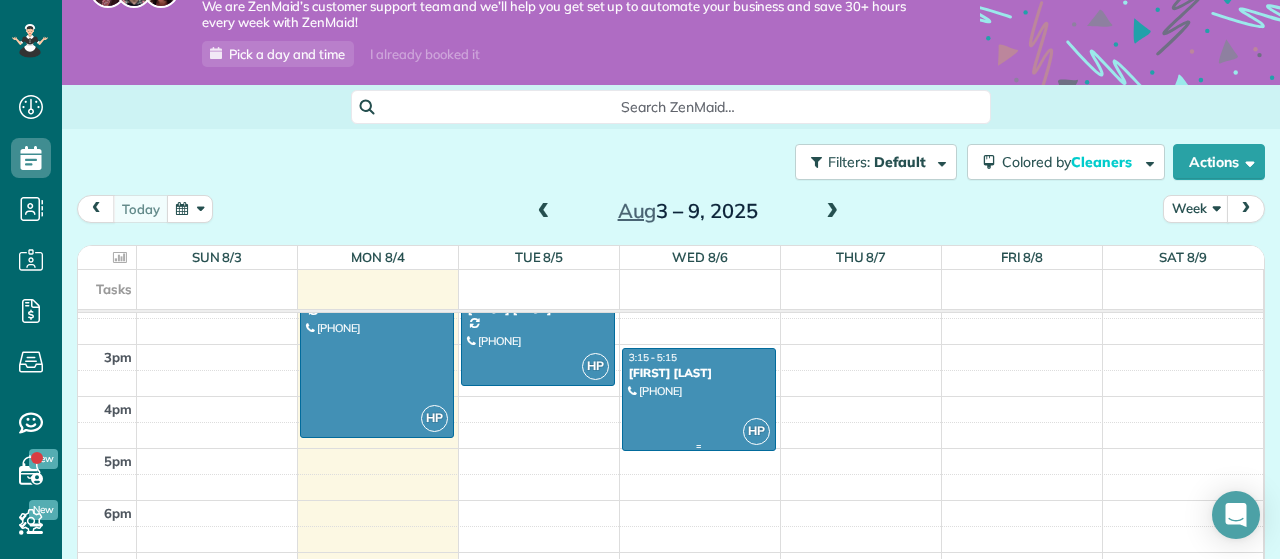 click at bounding box center (699, 399) 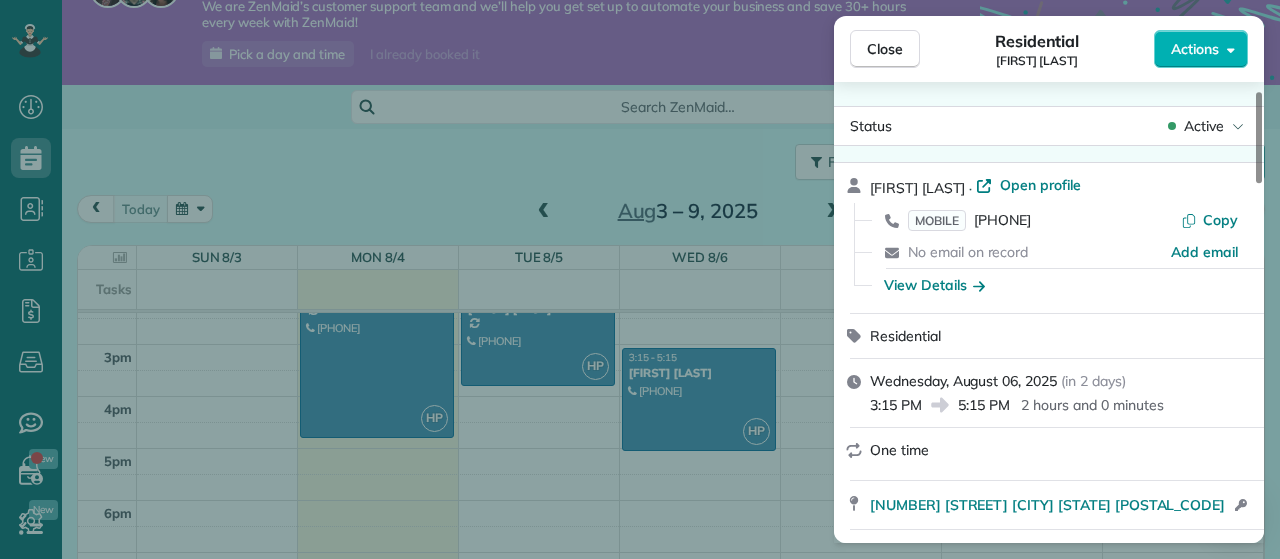 scroll, scrollTop: 72, scrollLeft: 0, axis: vertical 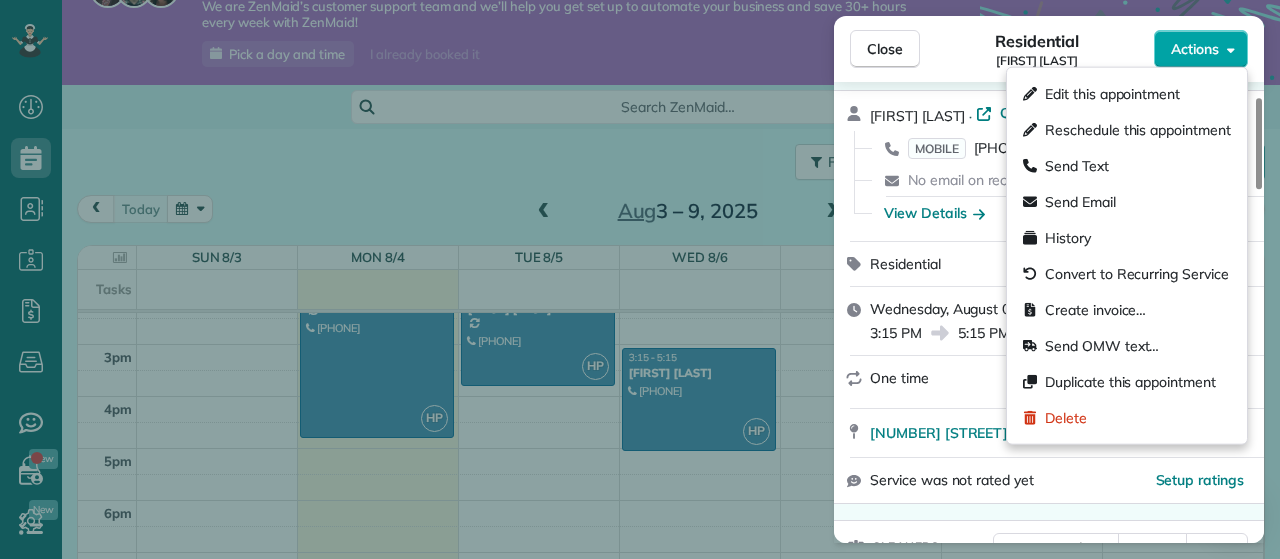 click 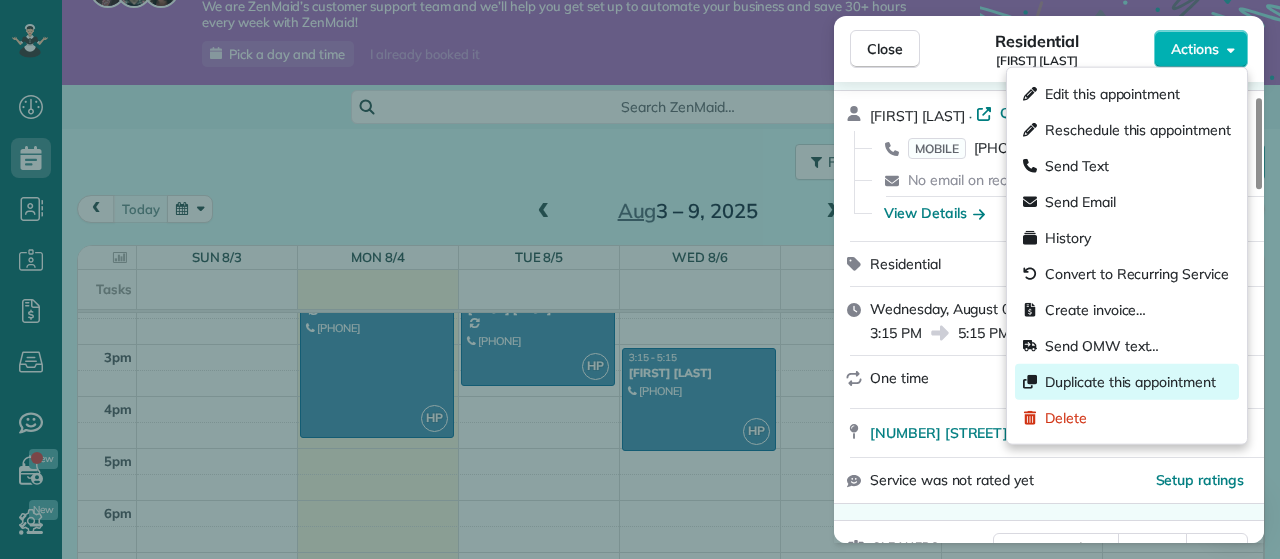 click on "Duplicate this appointment" at bounding box center [1130, 382] 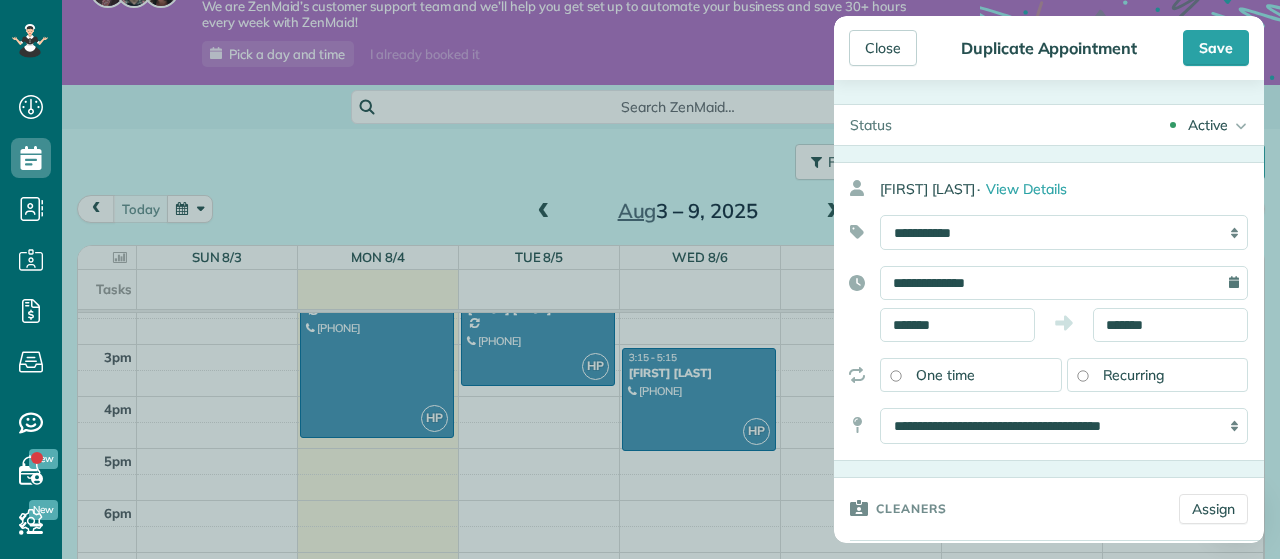 click on "**********" at bounding box center [1064, 283] 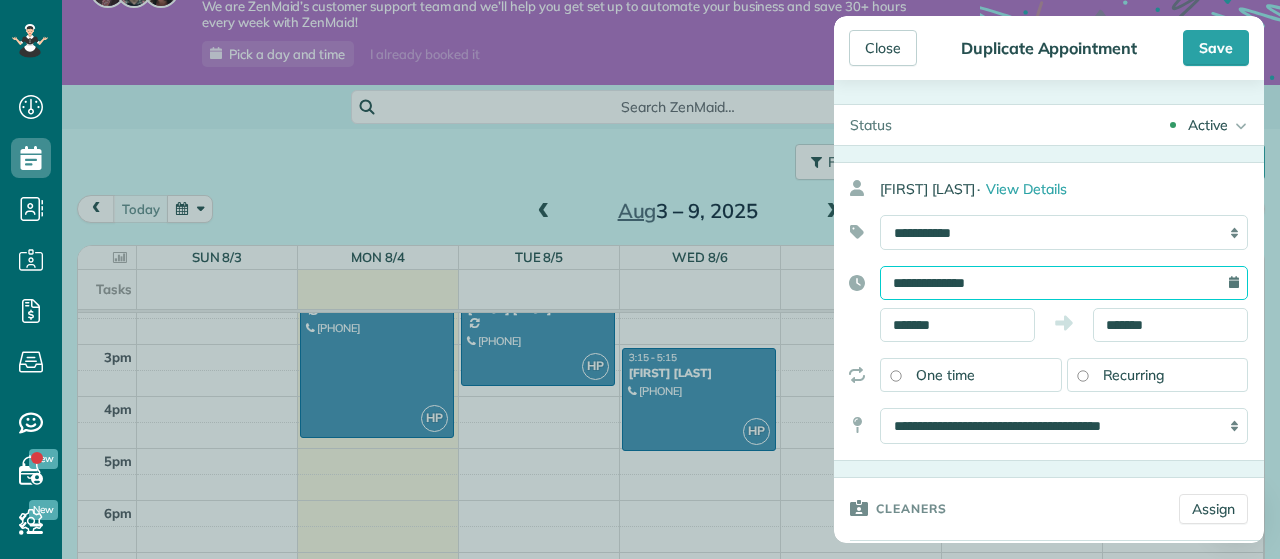 click on "**********" at bounding box center (1064, 283) 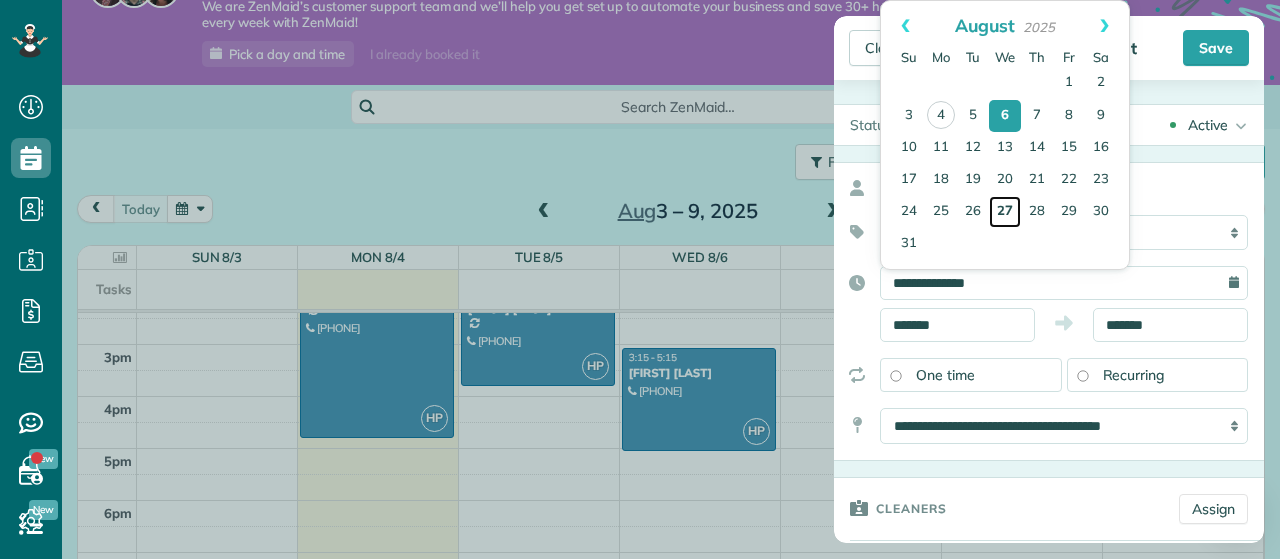 click on "27" at bounding box center (1005, 212) 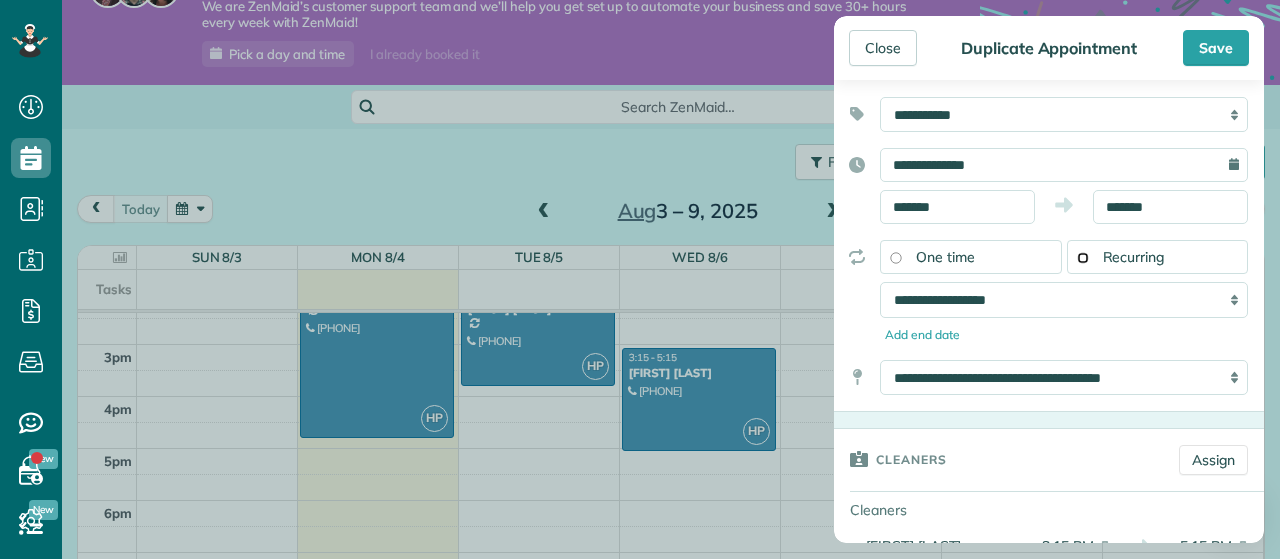 scroll, scrollTop: 119, scrollLeft: 0, axis: vertical 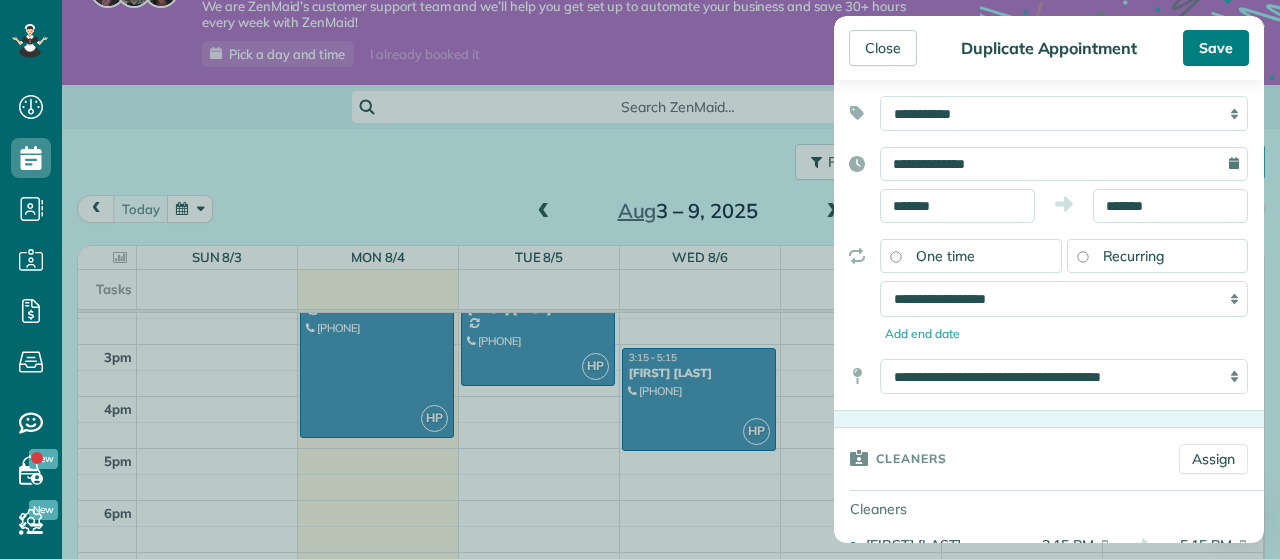 click on "Save" at bounding box center [1216, 48] 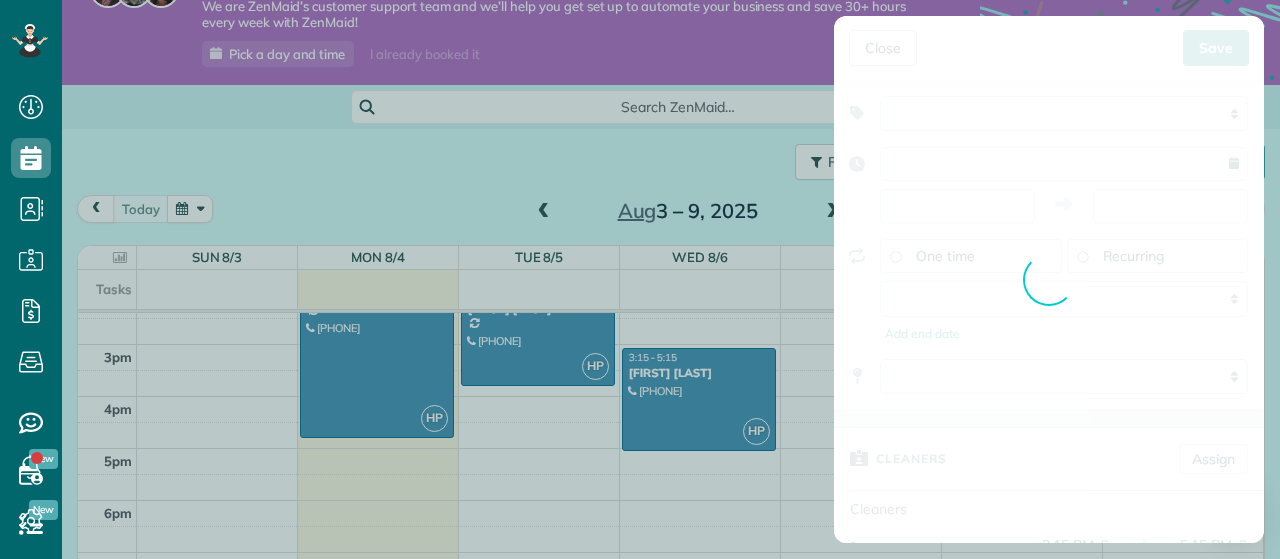scroll, scrollTop: 119, scrollLeft: 0, axis: vertical 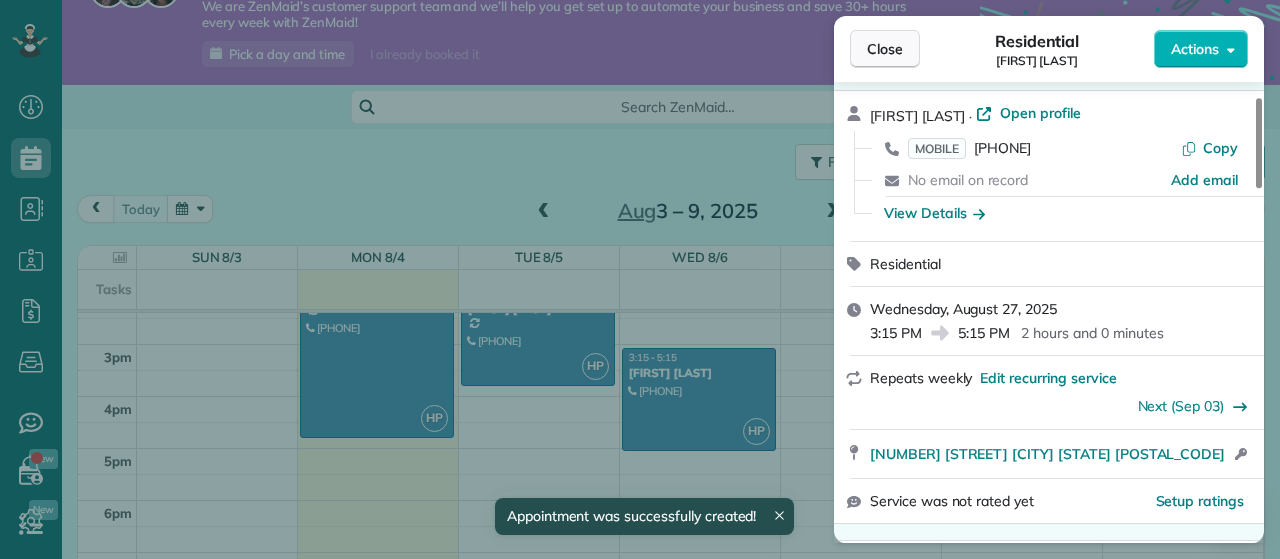 click on "Close" at bounding box center (885, 49) 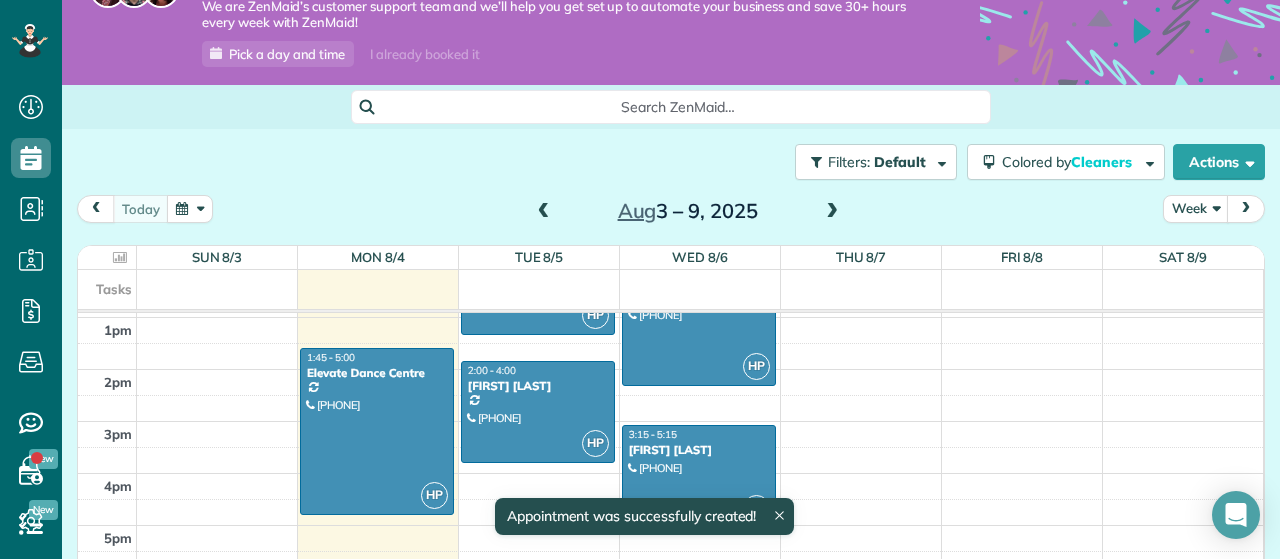 scroll, scrollTop: 668, scrollLeft: 0, axis: vertical 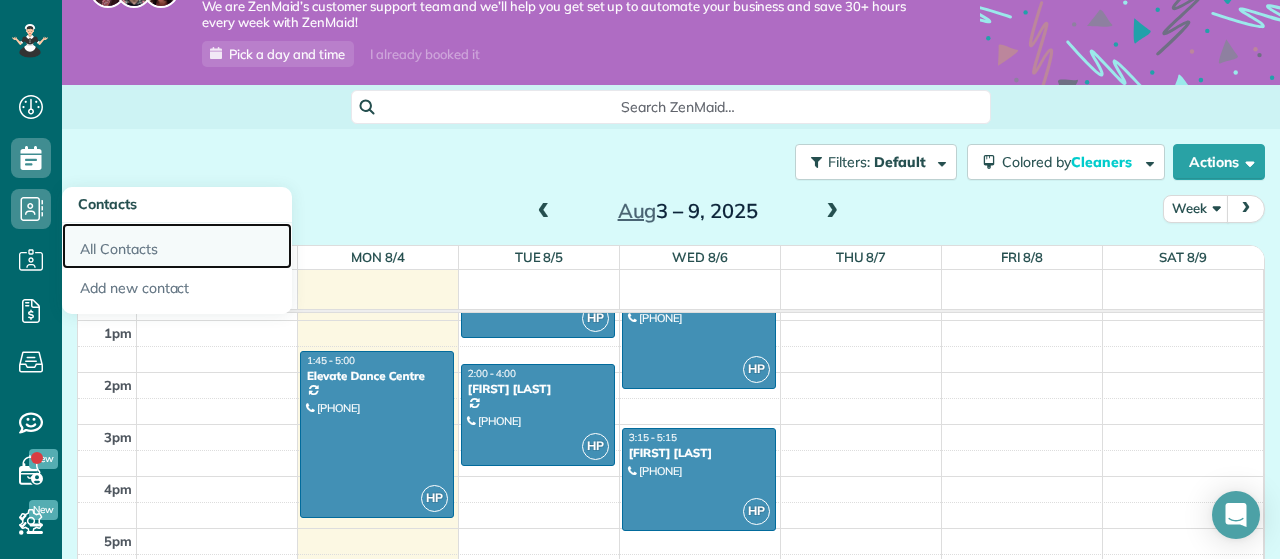 click on "All Contacts" at bounding box center (177, 246) 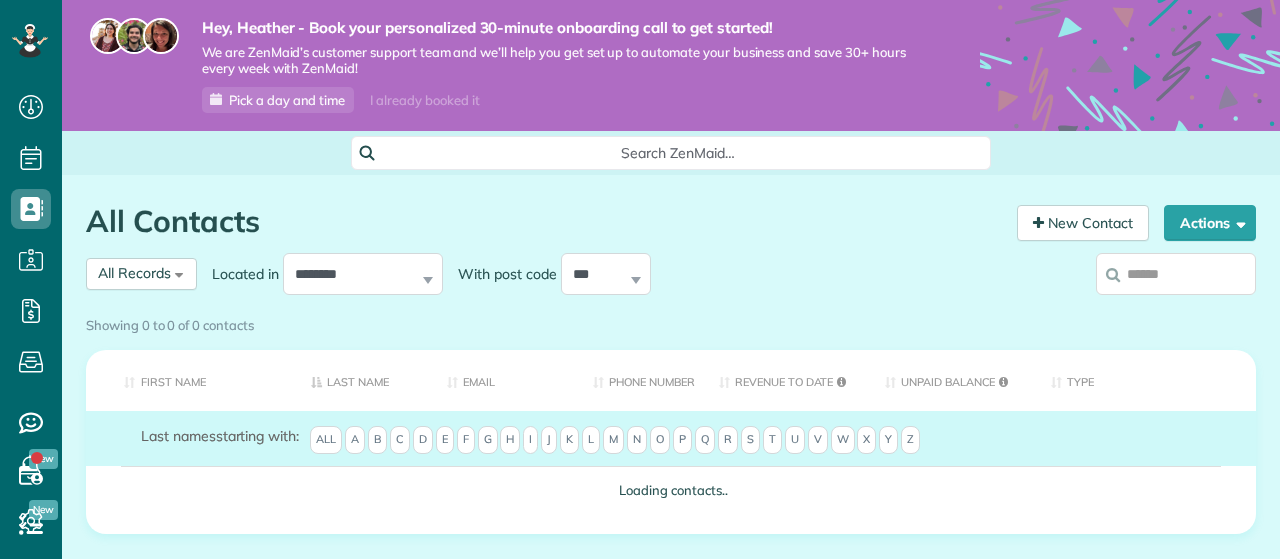 scroll, scrollTop: 0, scrollLeft: 0, axis: both 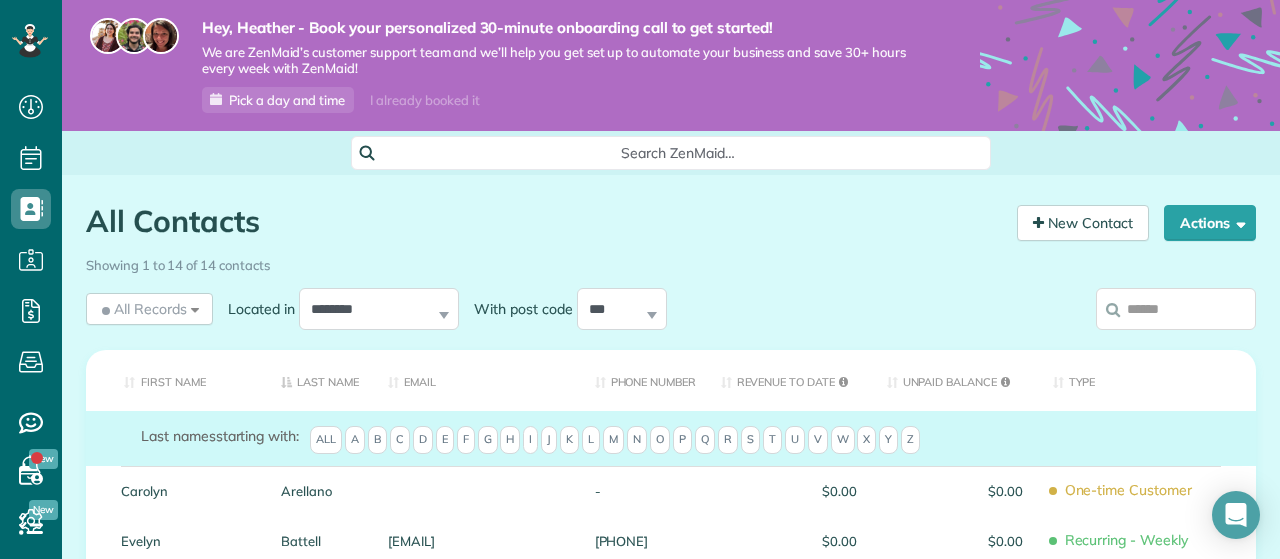 click on "W" at bounding box center (843, 440) 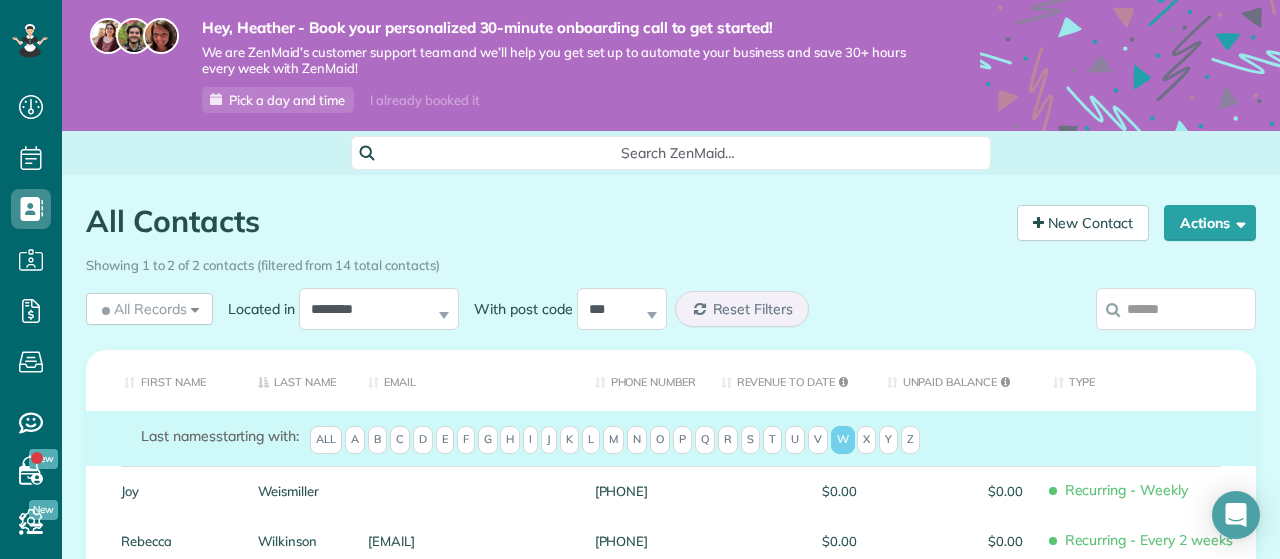scroll, scrollTop: 74, scrollLeft: 0, axis: vertical 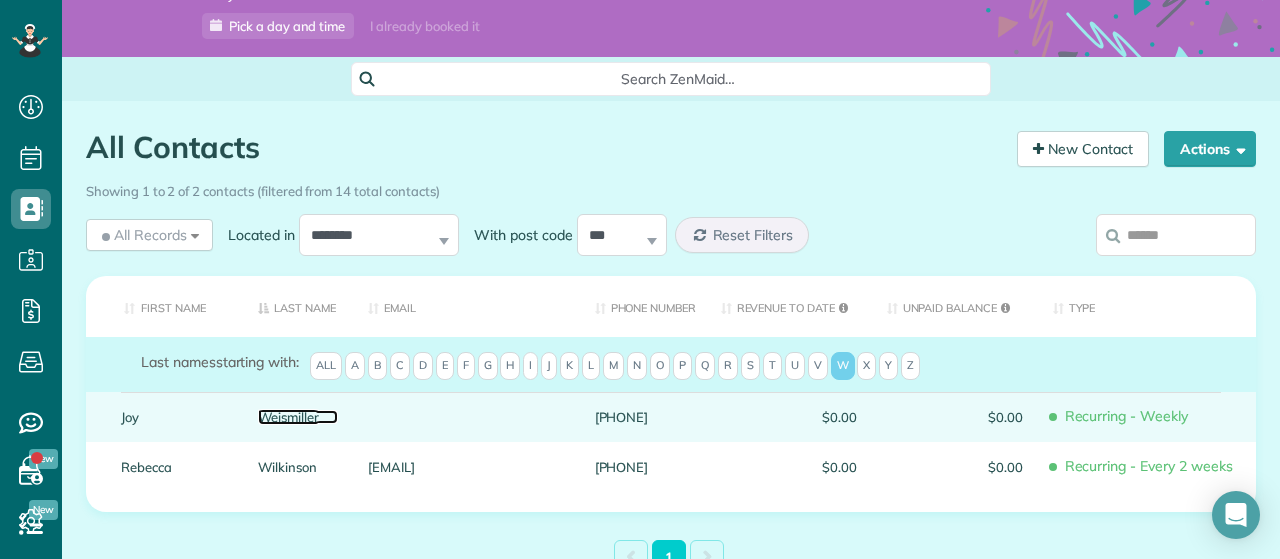 click on "Weismiller" at bounding box center [298, 417] 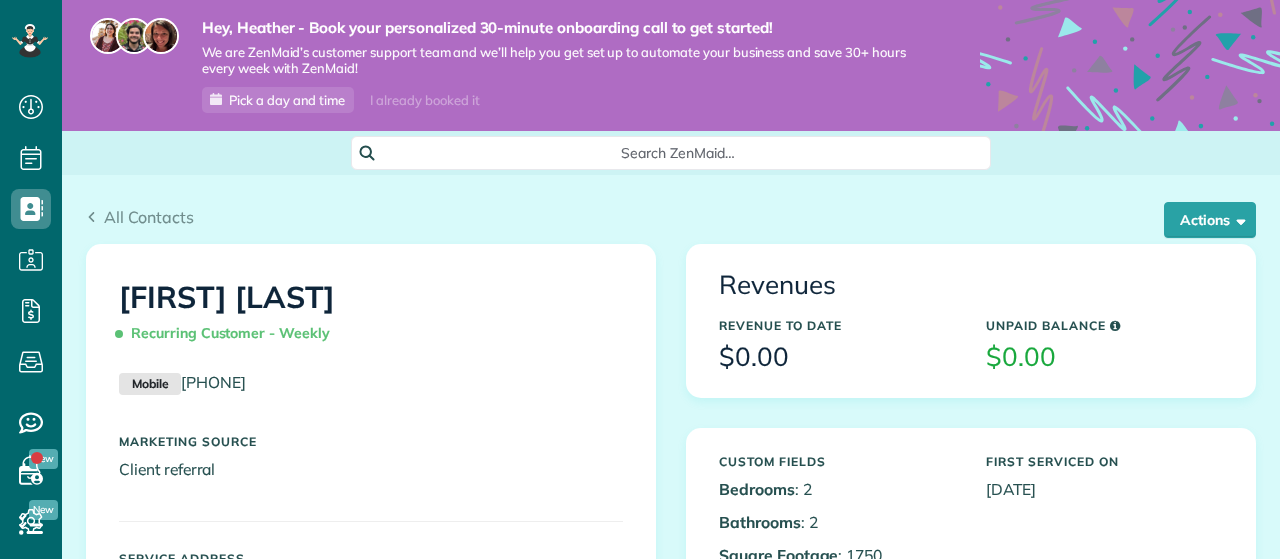 scroll, scrollTop: 0, scrollLeft: 0, axis: both 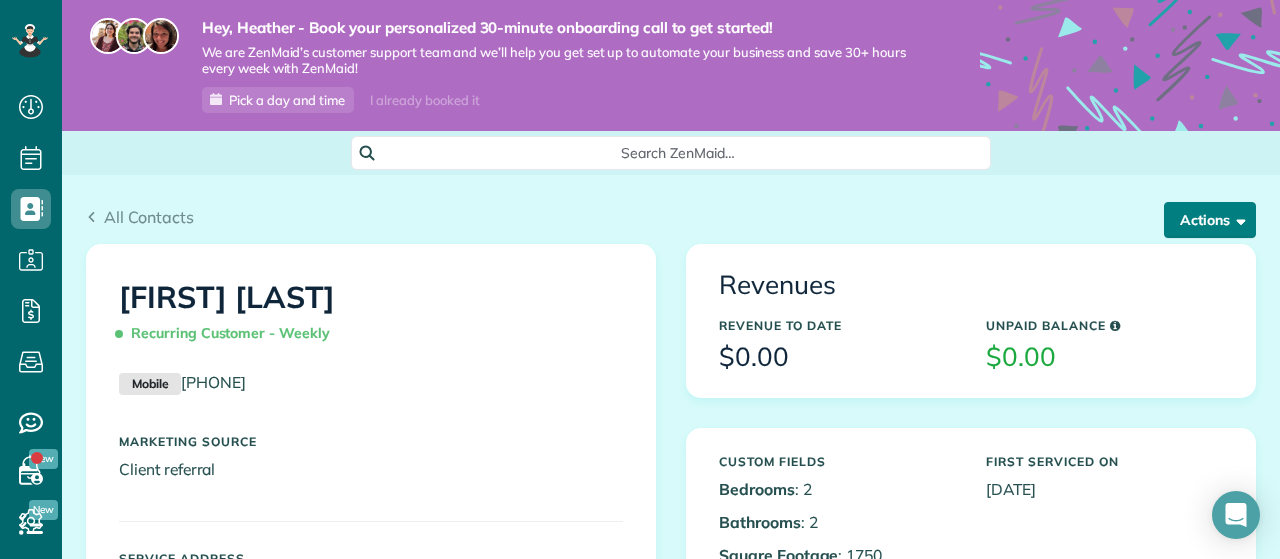 click at bounding box center (1237, 219) 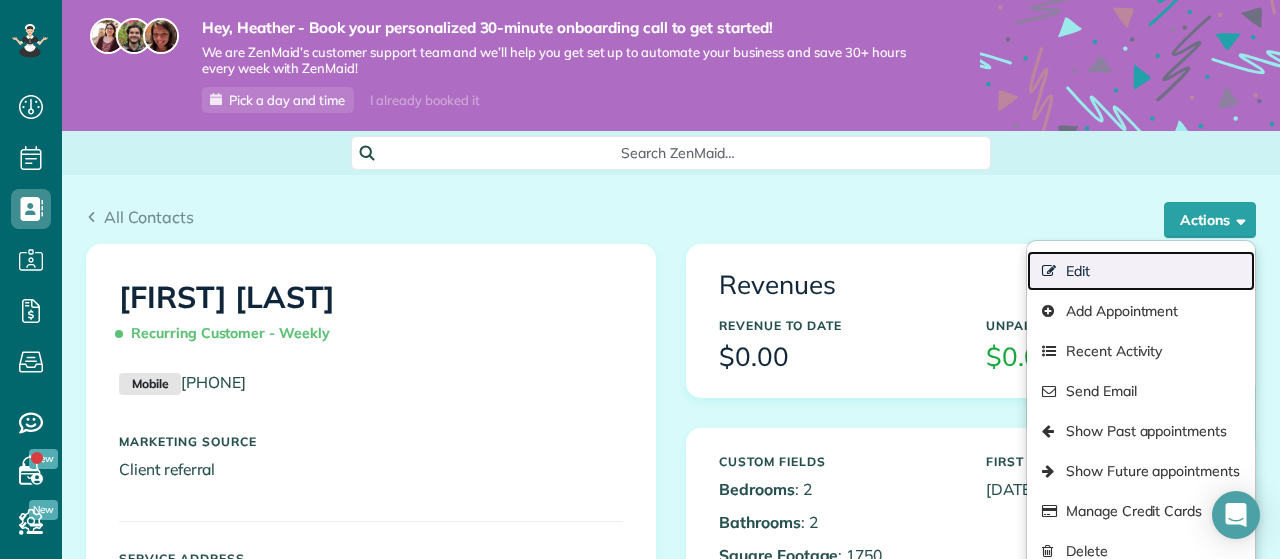 click on "Edit" at bounding box center (1141, 271) 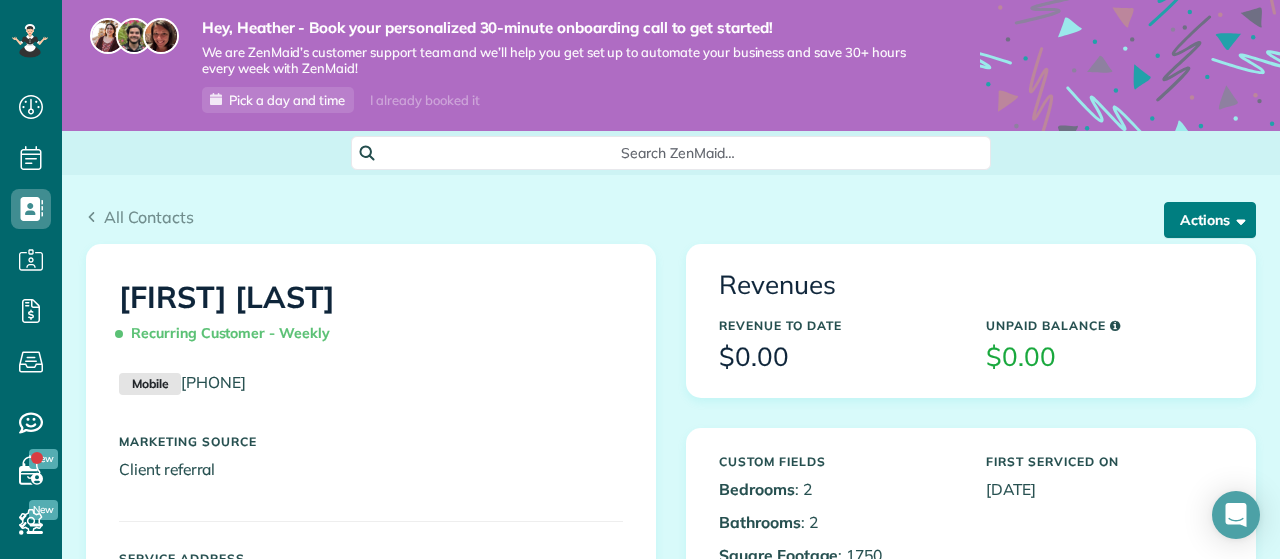 click at bounding box center [1237, 219] 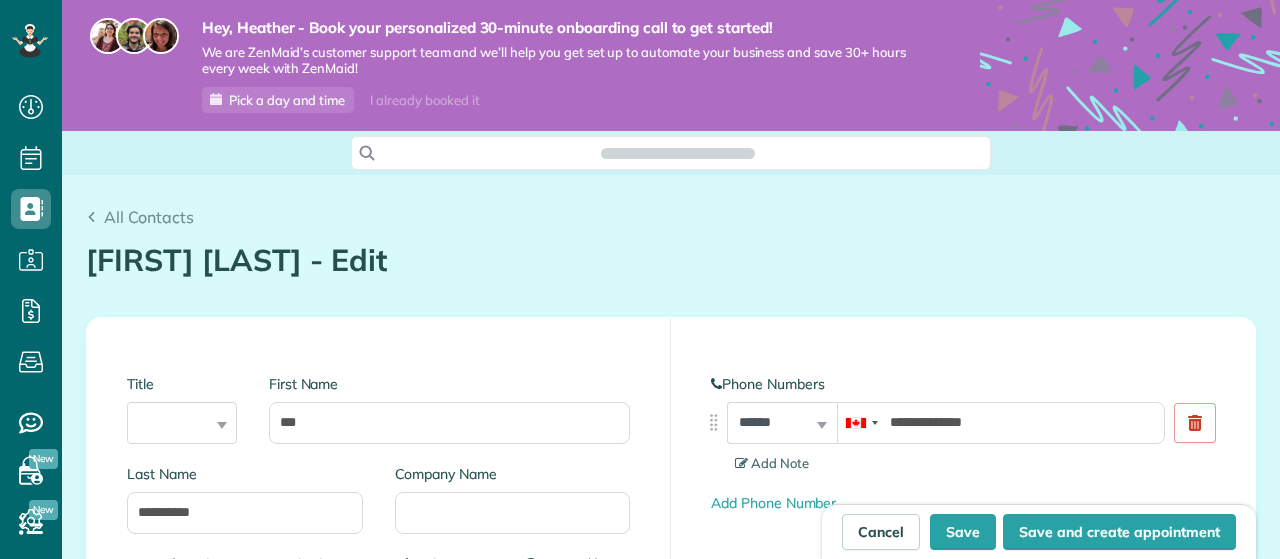 scroll, scrollTop: 0, scrollLeft: 0, axis: both 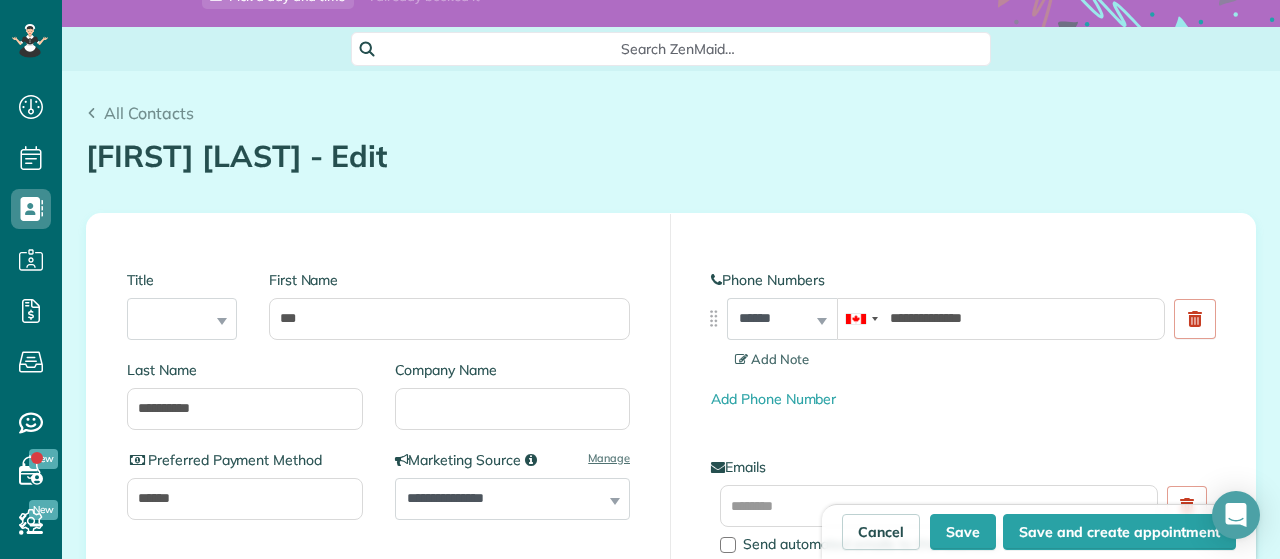 click on "**********" at bounding box center [782, 319] 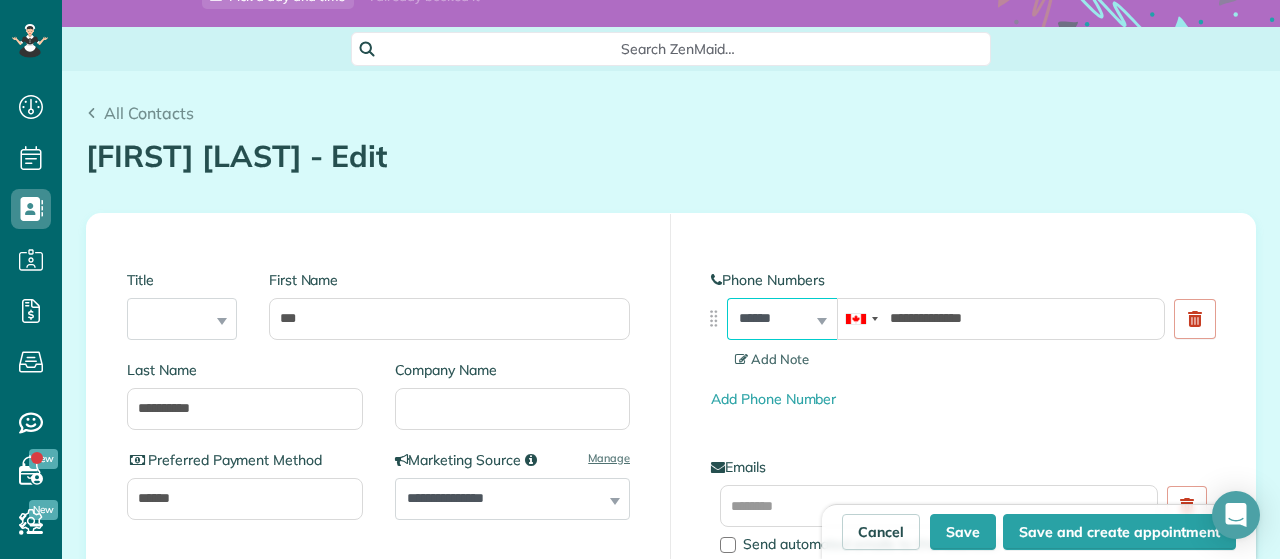 click on "**********" at bounding box center (782, 319) 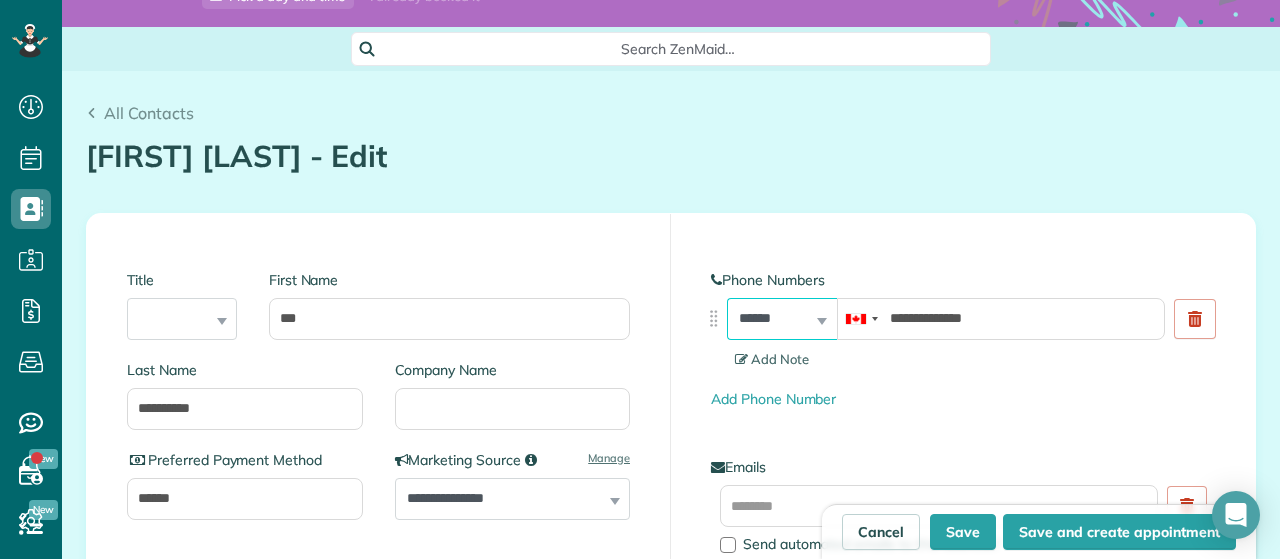 select on "**********" 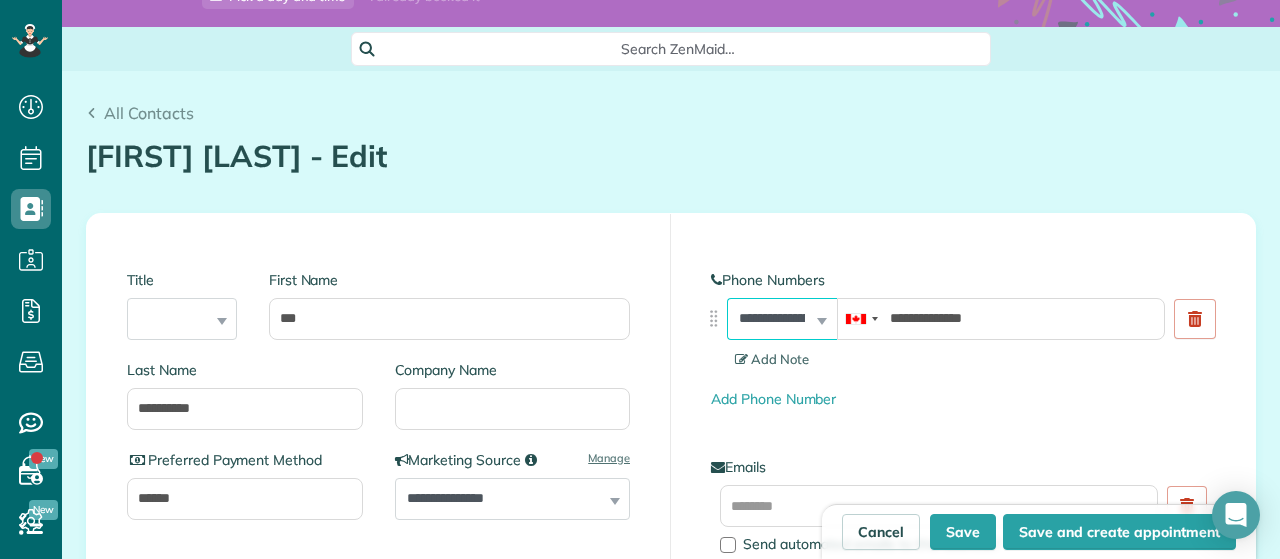 click on "**********" at bounding box center (0, 0) 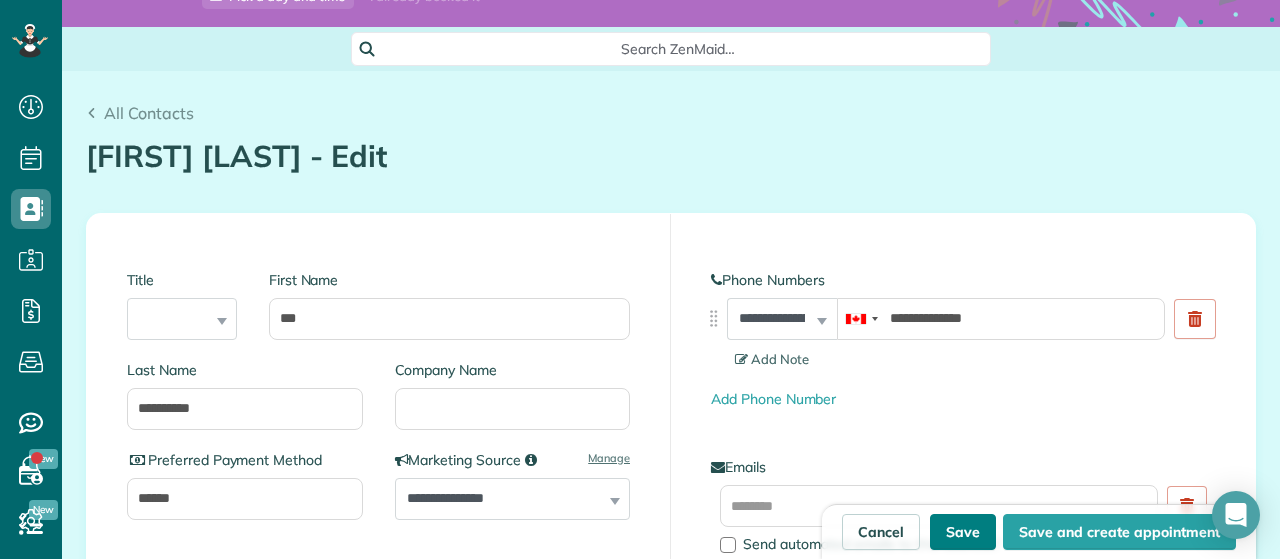 click on "Save" at bounding box center (963, 532) 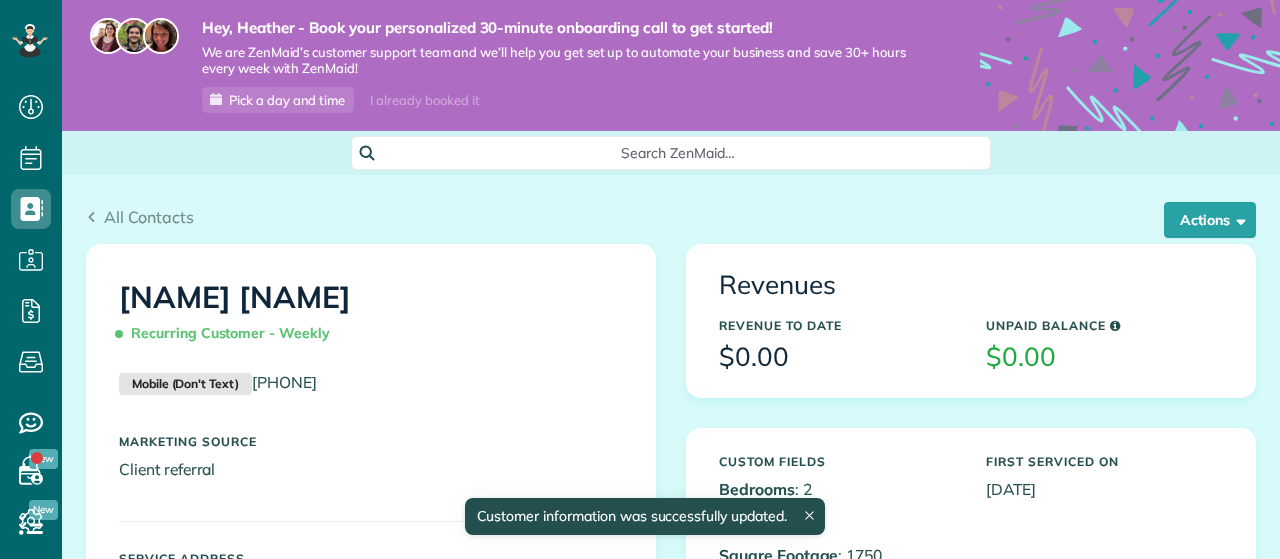 scroll, scrollTop: 0, scrollLeft: 0, axis: both 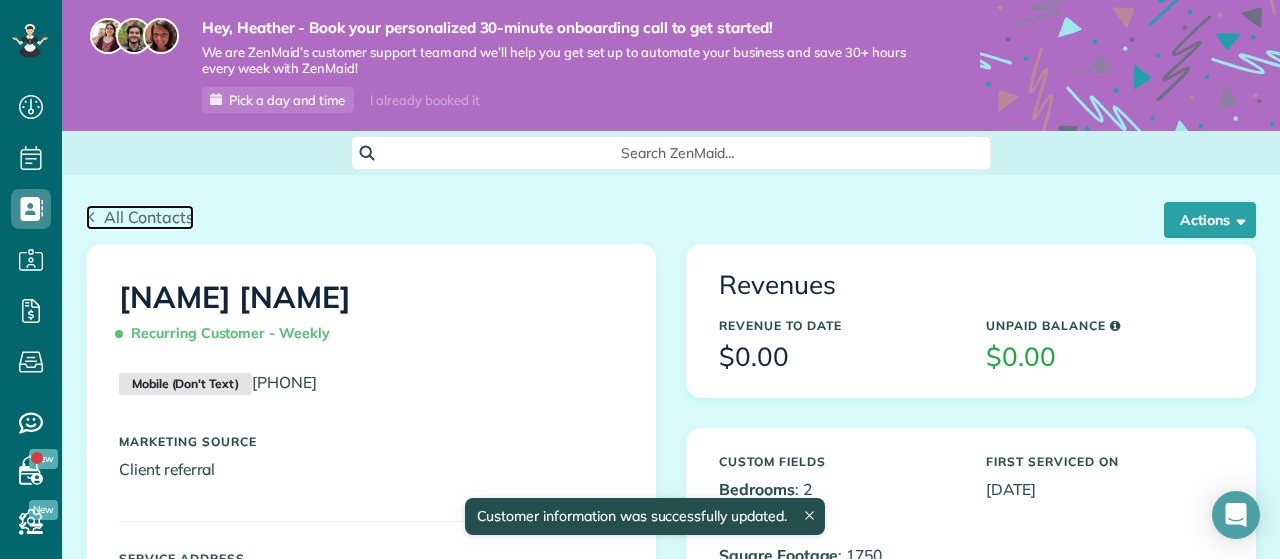 click on "All Contacts" at bounding box center (149, 217) 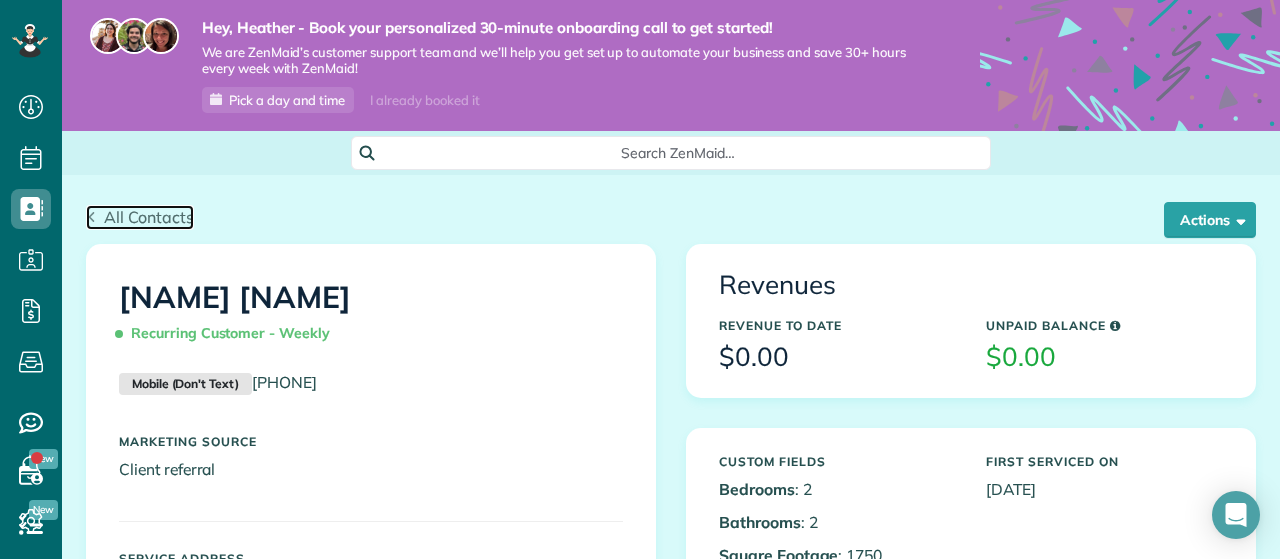 click on "All Contacts" at bounding box center (149, 217) 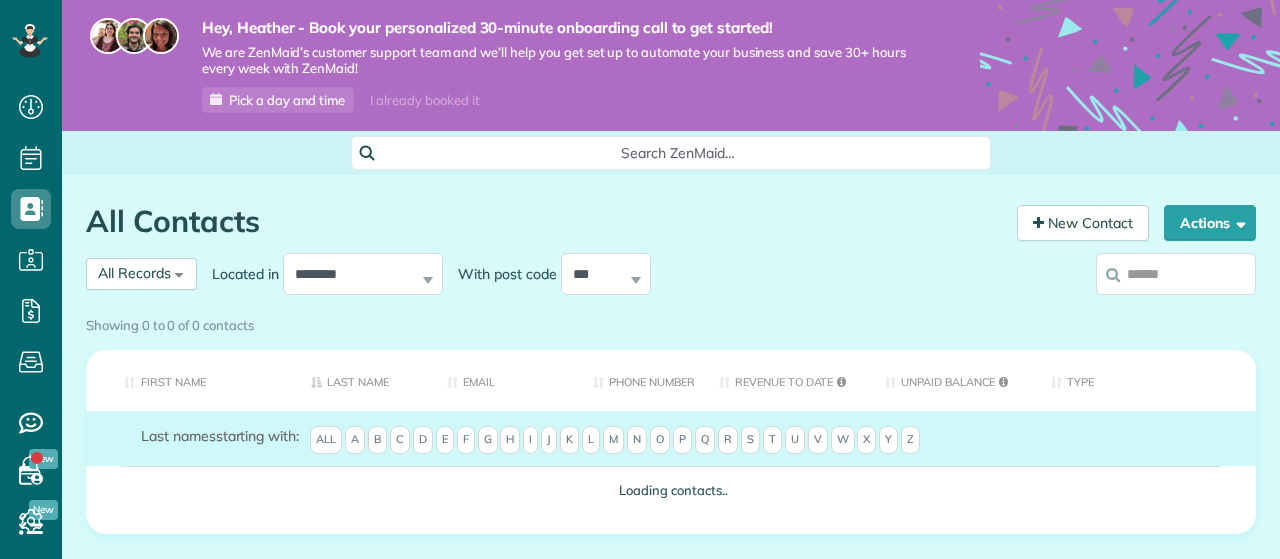 scroll, scrollTop: 0, scrollLeft: 0, axis: both 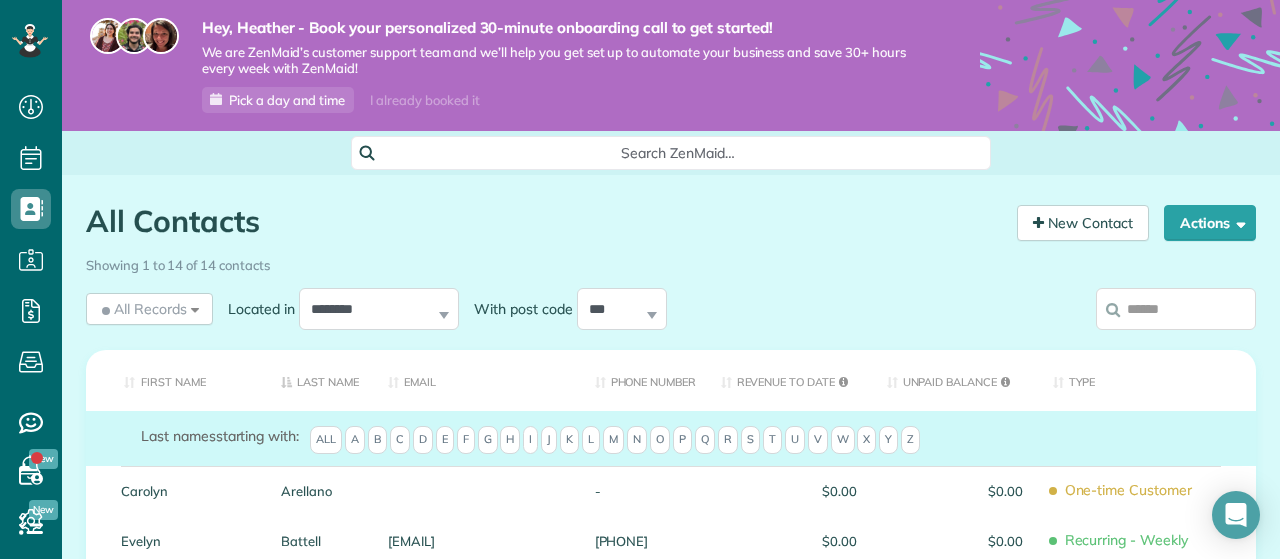 click on "L" at bounding box center (591, 440) 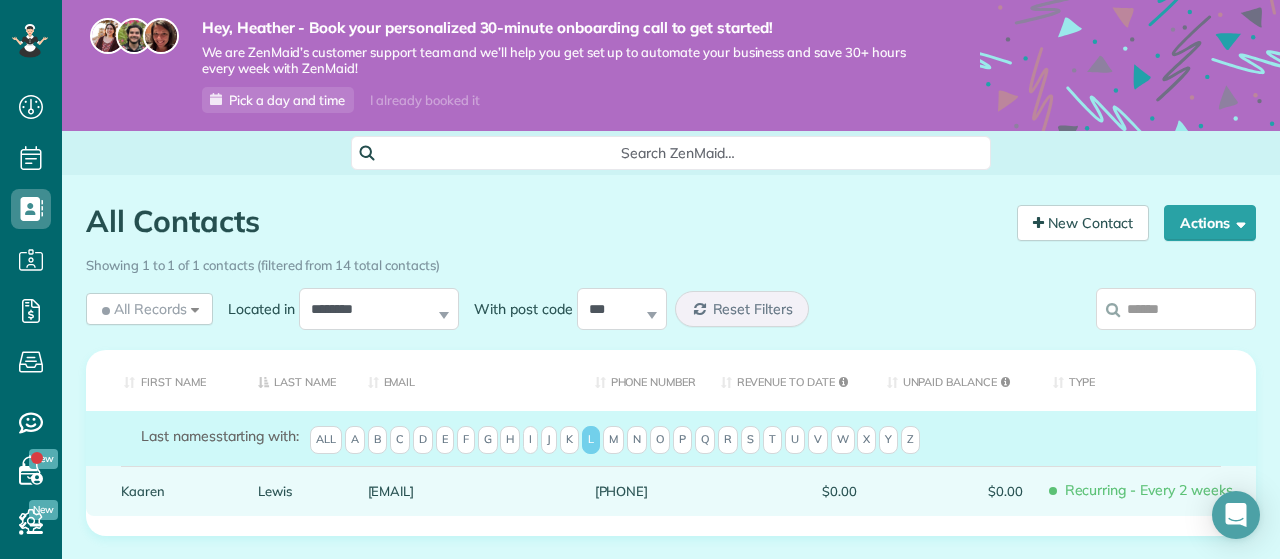 click on "Kaaren" at bounding box center [174, 491] 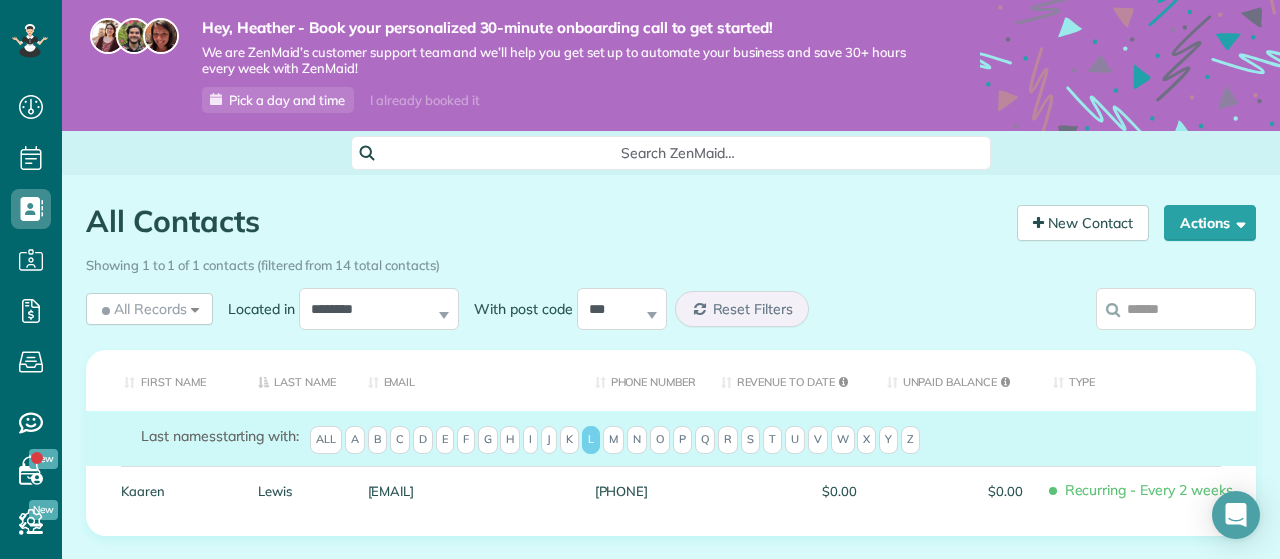 click on "Kaaren" at bounding box center [174, 491] 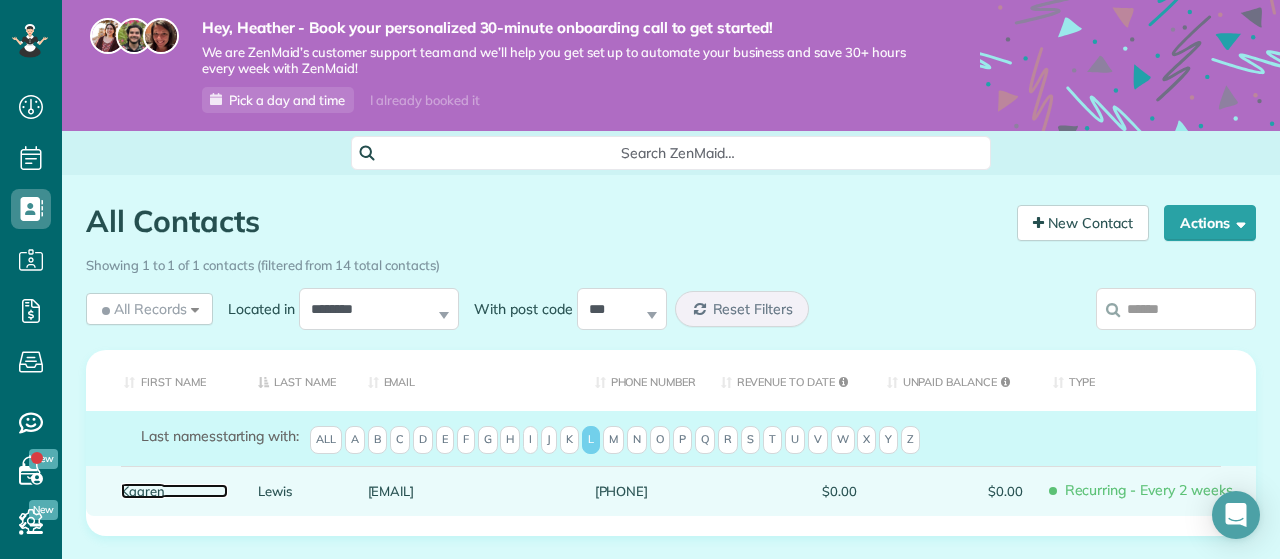 click on "Kaaren" at bounding box center [174, 491] 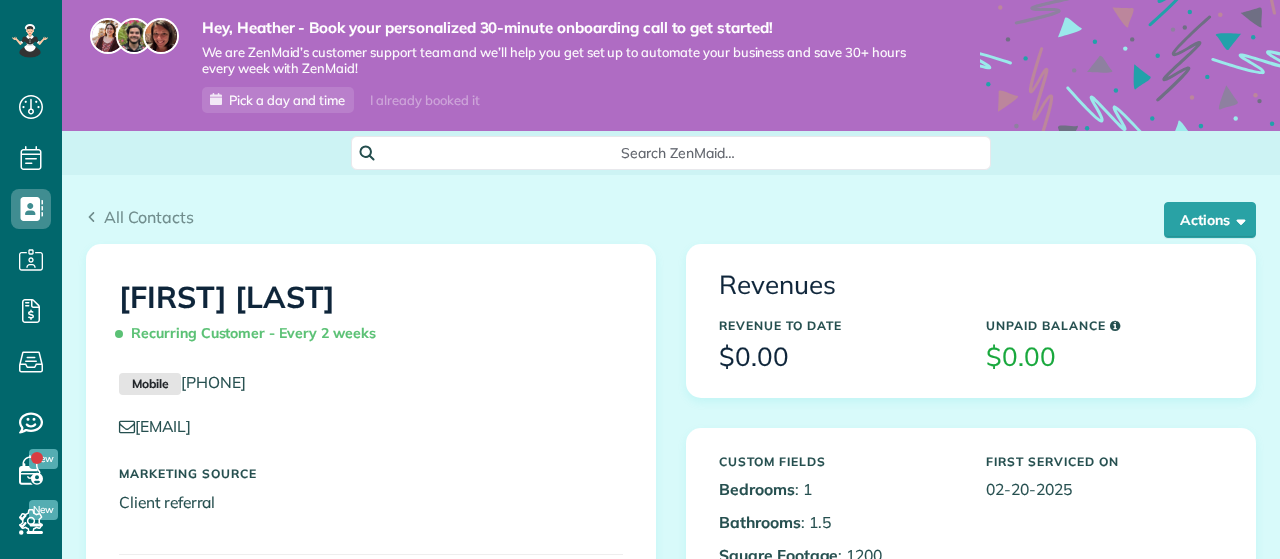 scroll, scrollTop: 0, scrollLeft: 0, axis: both 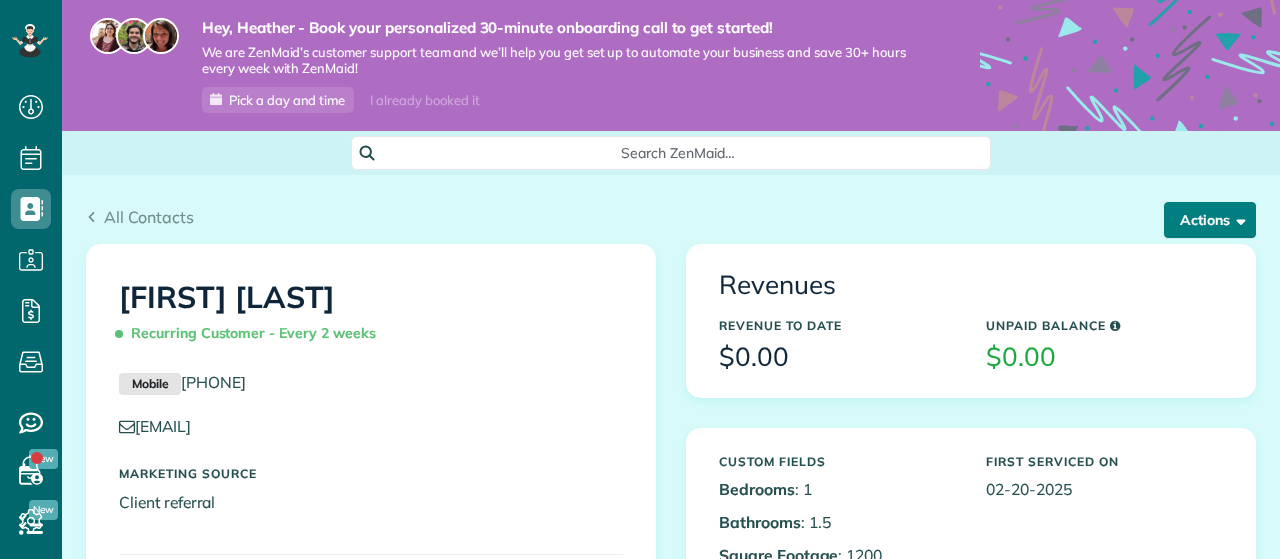 click at bounding box center (1237, 219) 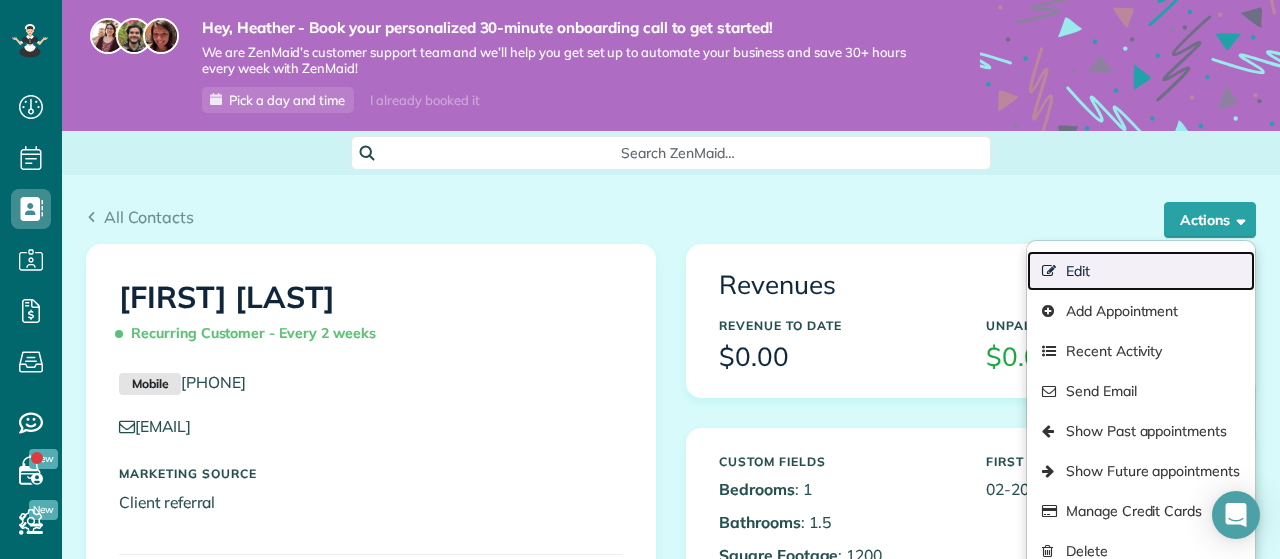 click on "Edit" at bounding box center [1141, 271] 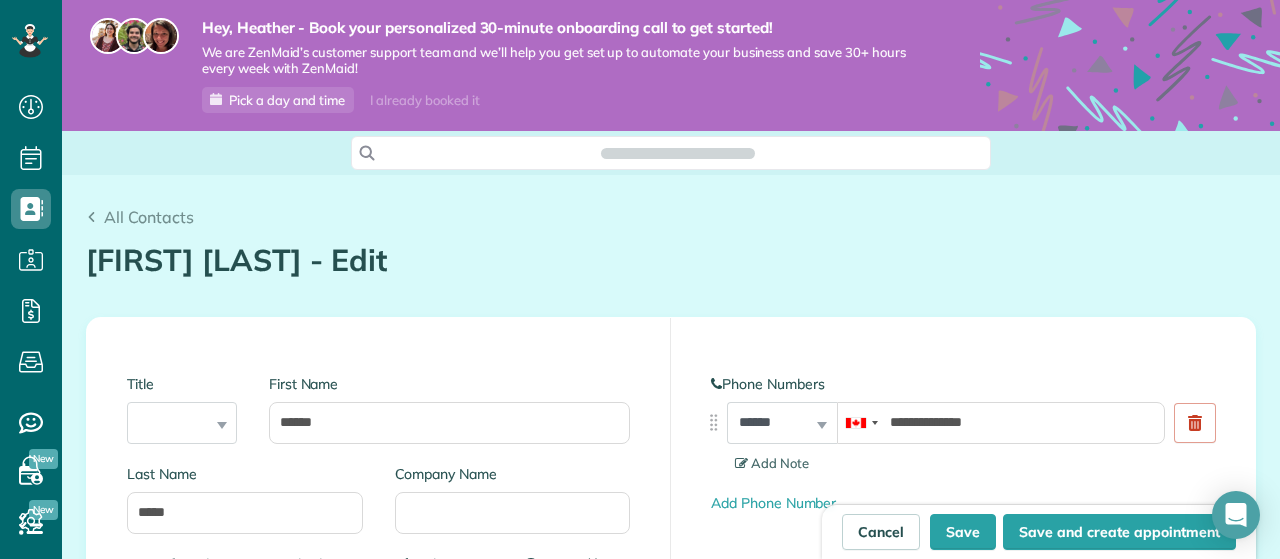 scroll, scrollTop: 0, scrollLeft: 0, axis: both 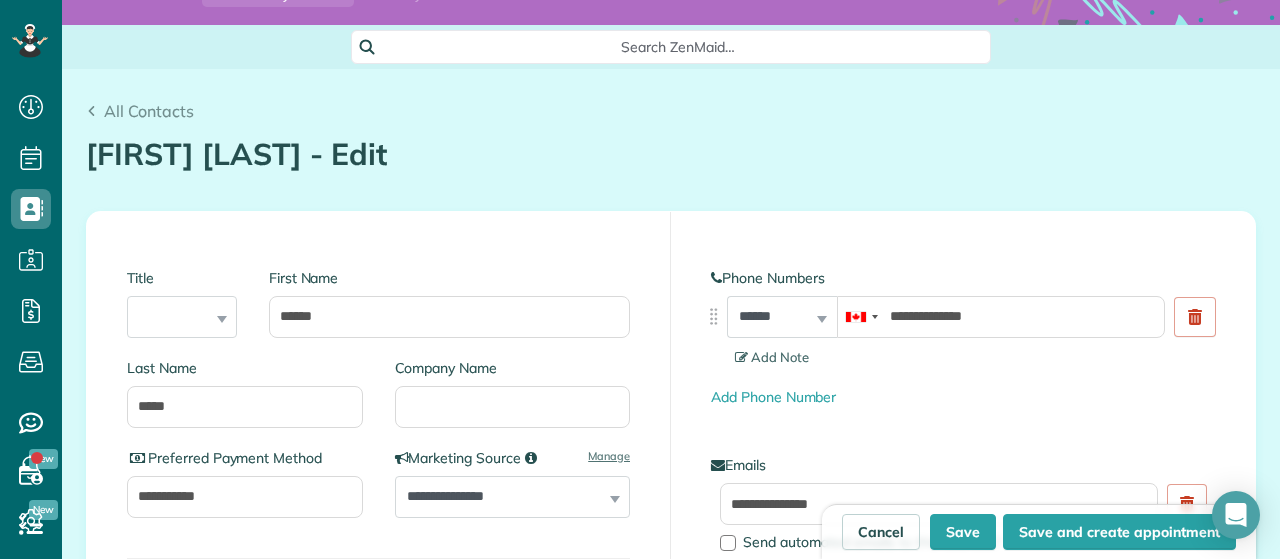 click on "**********" at bounding box center [782, 317] 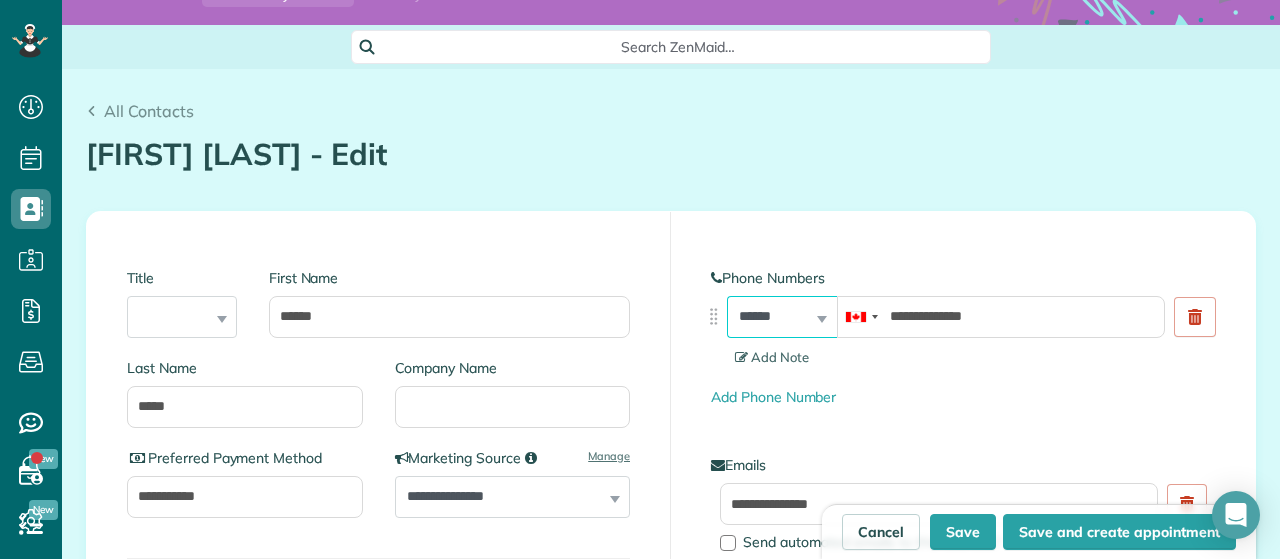 click on "**********" at bounding box center [782, 317] 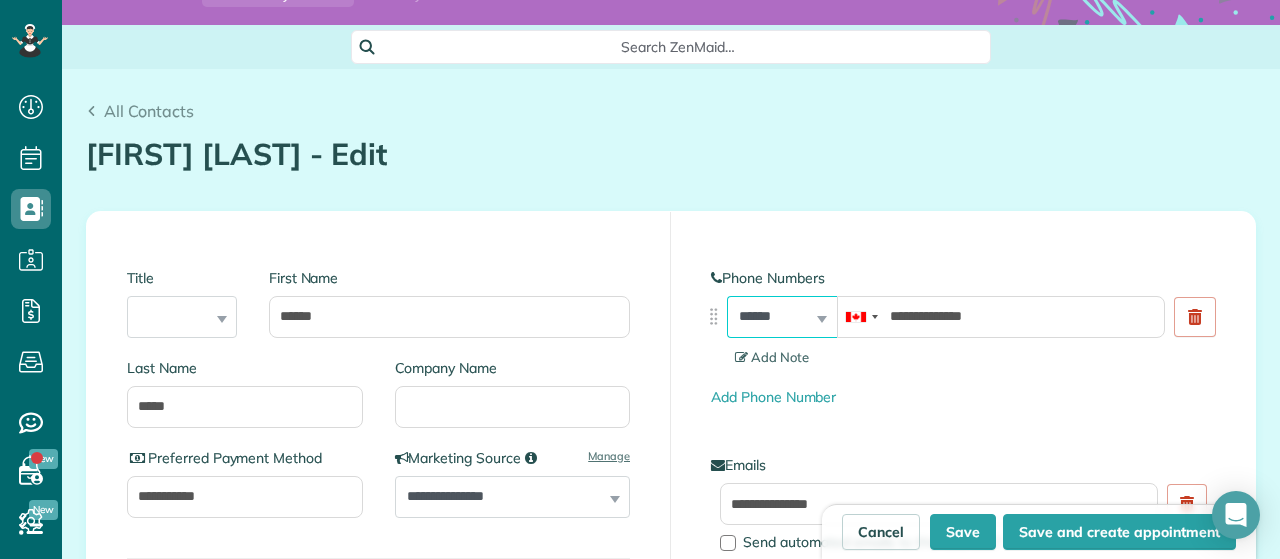select on "**********" 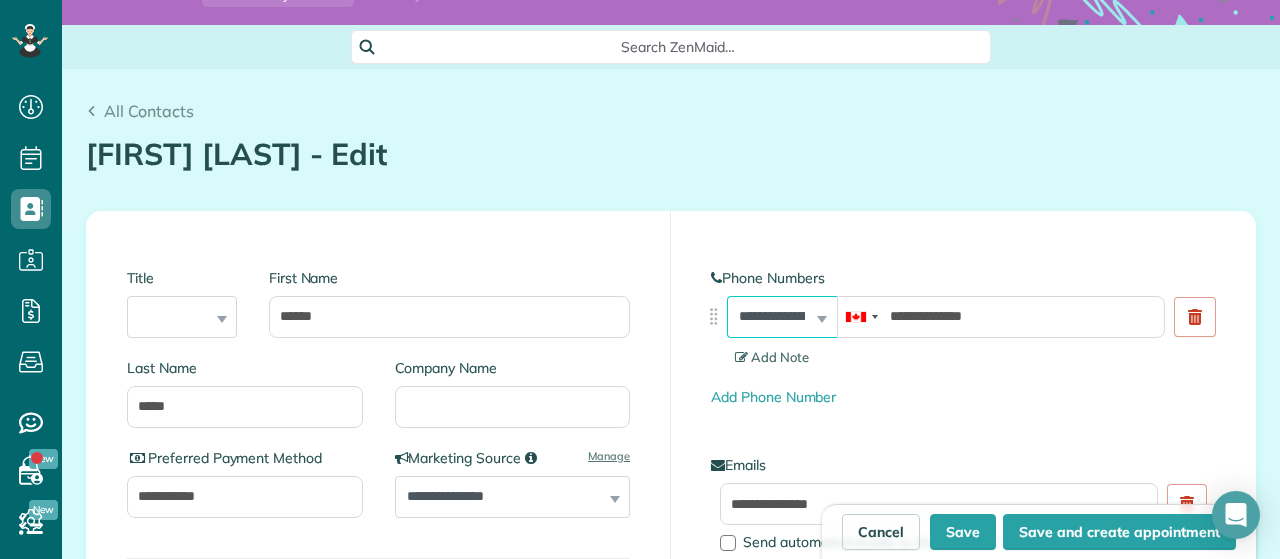 click on "**********" at bounding box center [0, 0] 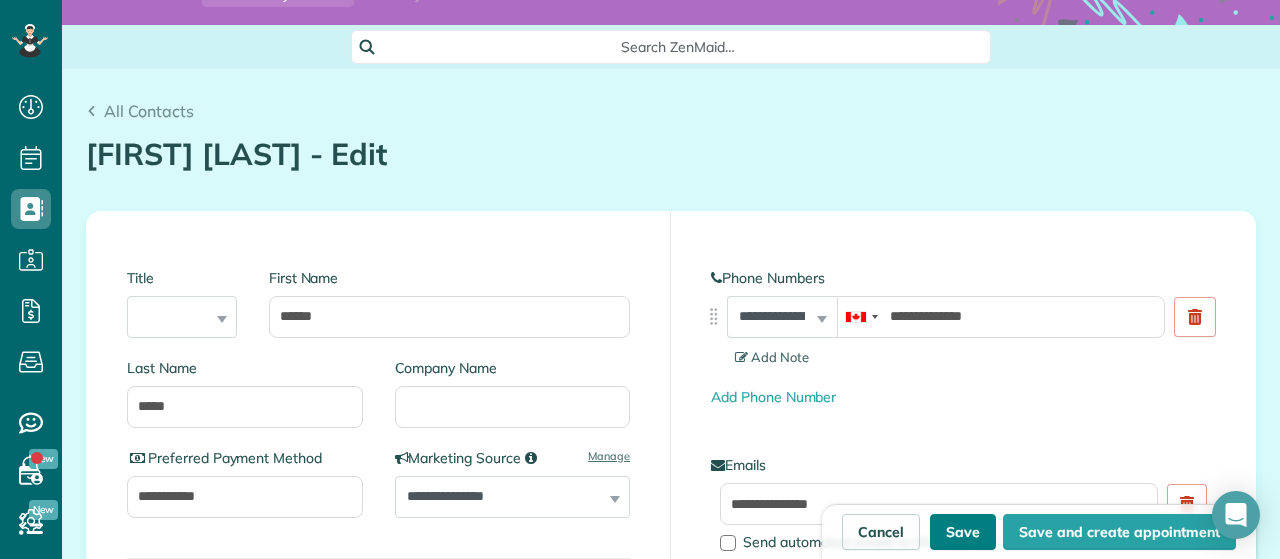 click on "Save" at bounding box center (963, 532) 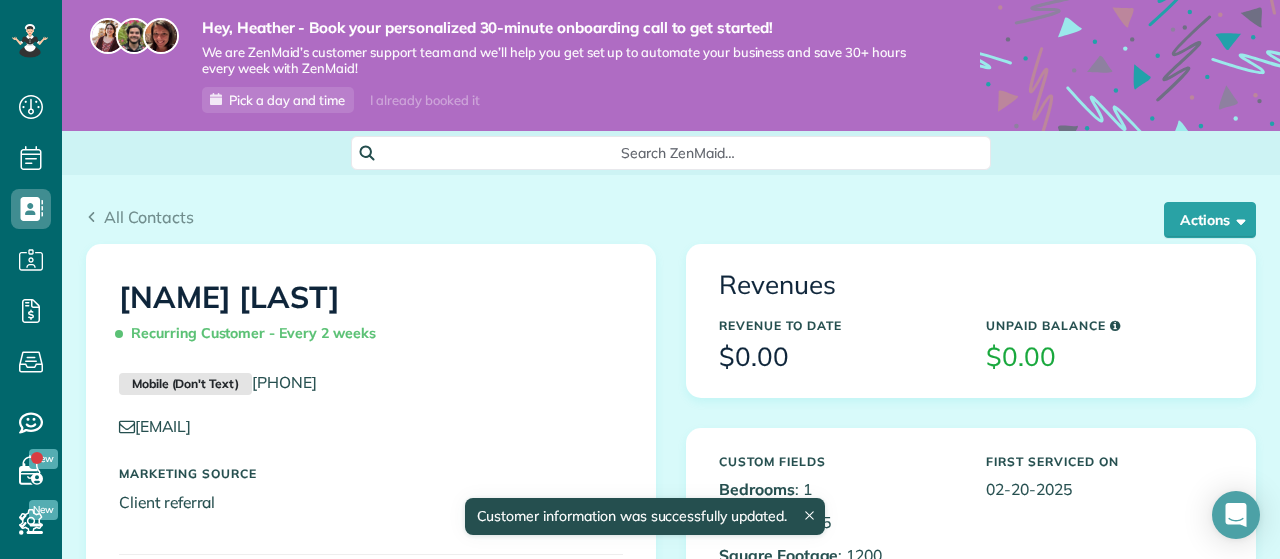 scroll, scrollTop: 0, scrollLeft: 0, axis: both 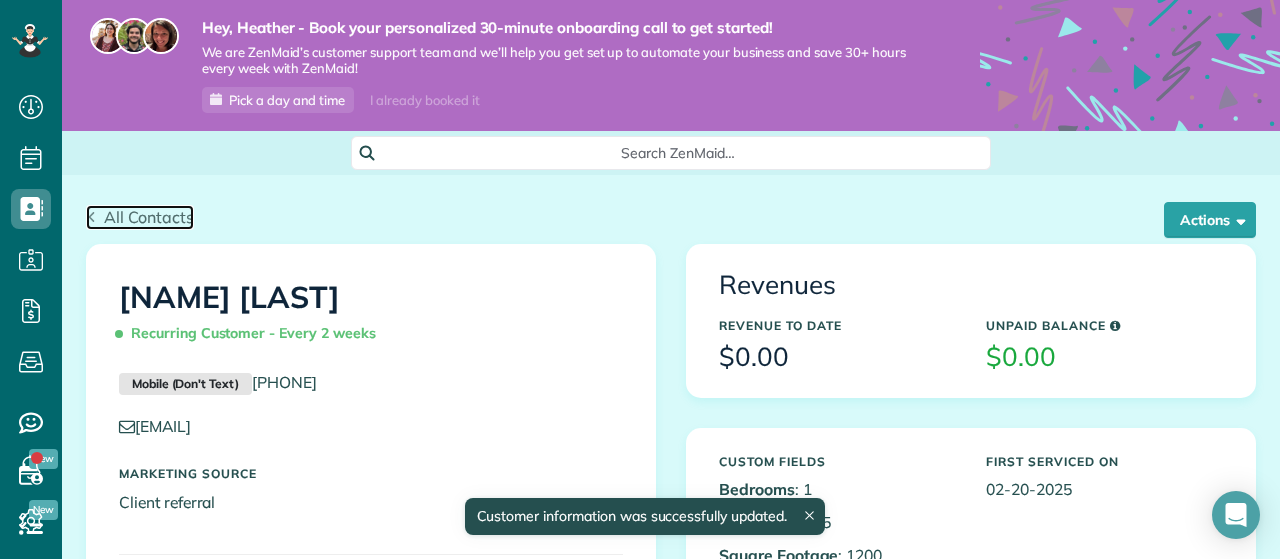 click on "All Contacts" at bounding box center (149, 217) 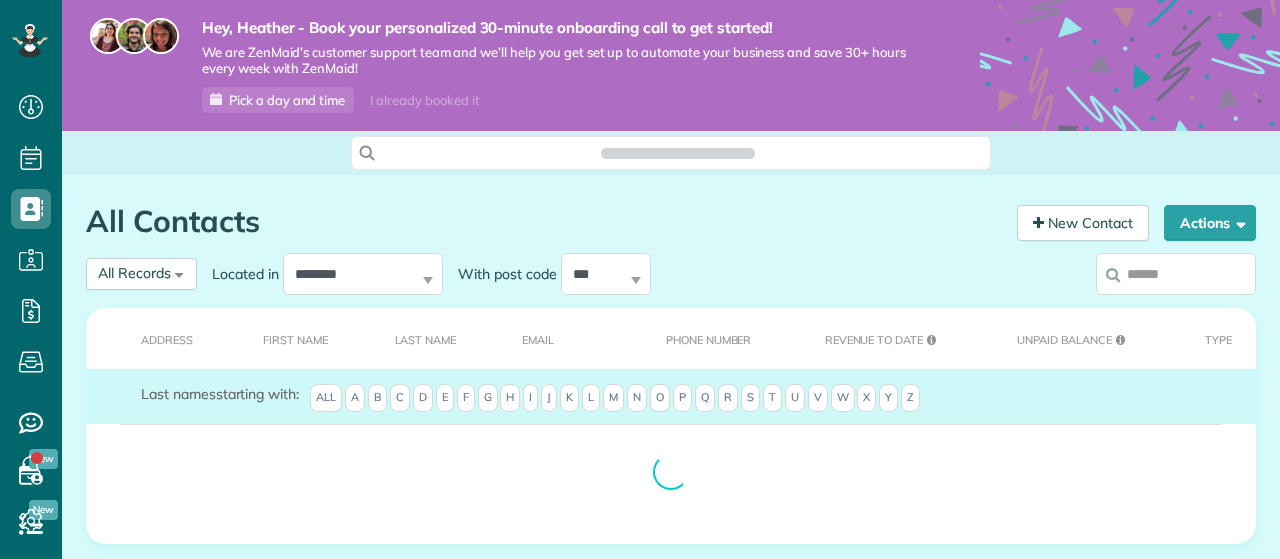 scroll, scrollTop: 0, scrollLeft: 0, axis: both 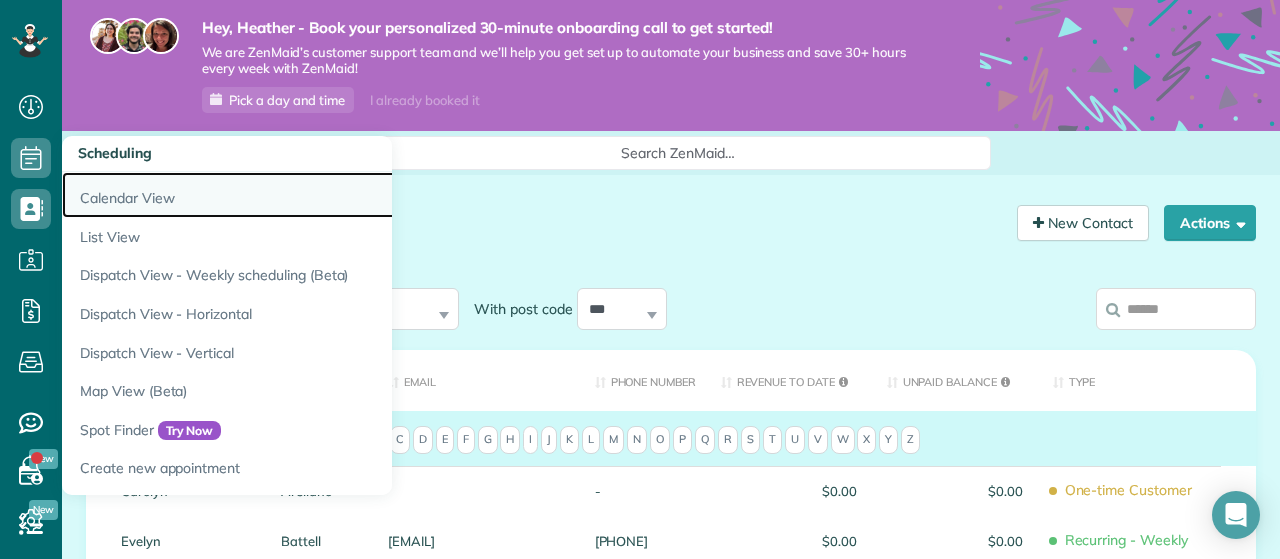 click on "Calendar View" at bounding box center [312, 195] 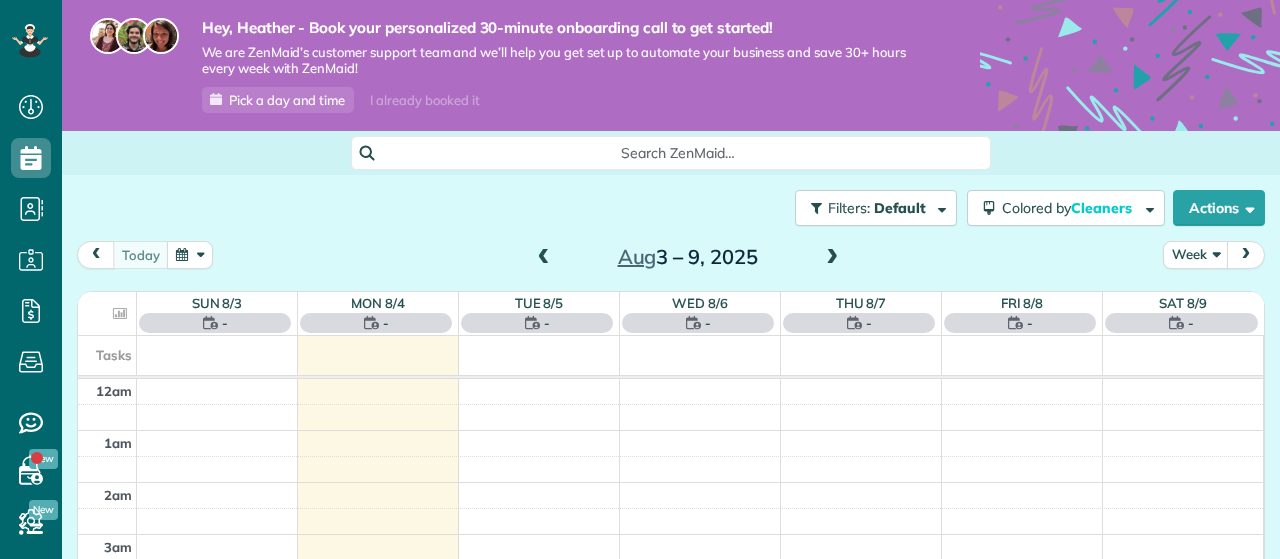 scroll, scrollTop: 0, scrollLeft: 0, axis: both 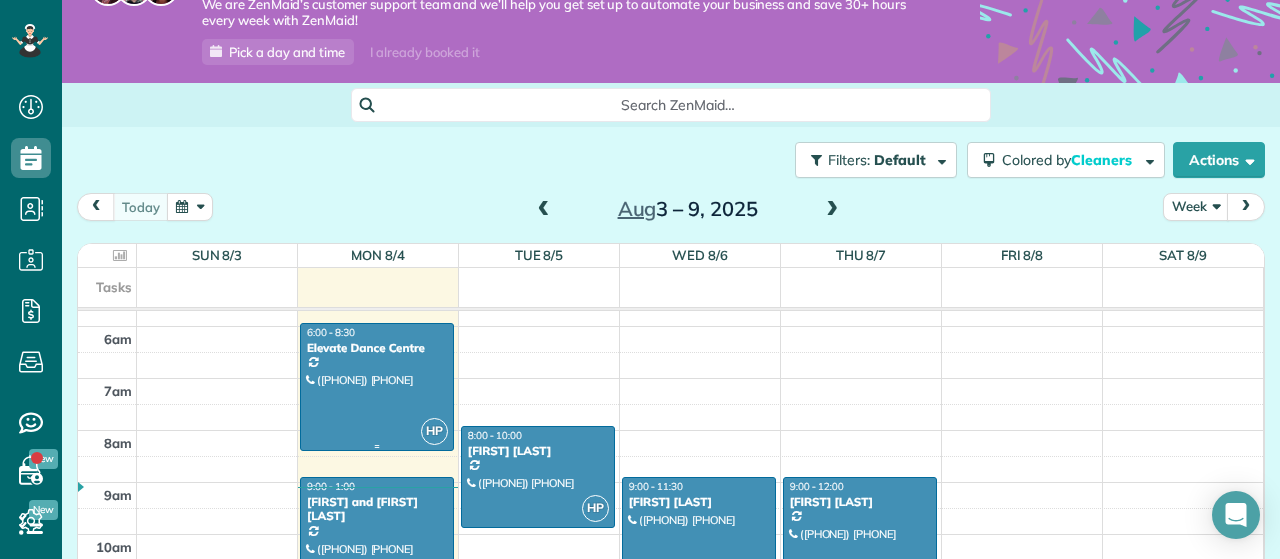 click at bounding box center (377, 387) 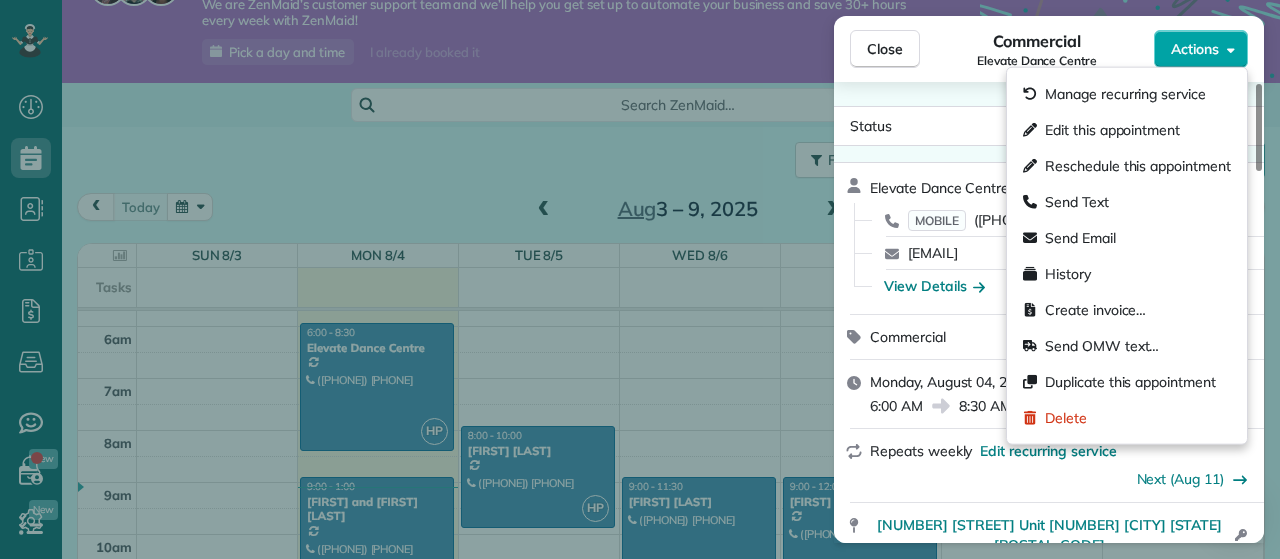 click 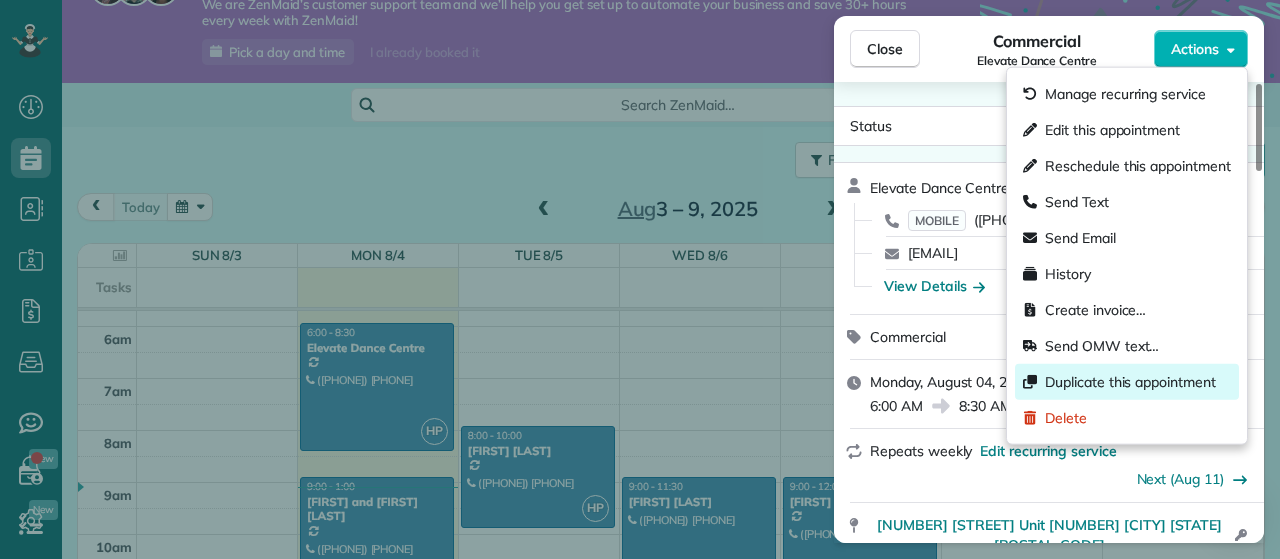 click on "Duplicate this appointment" at bounding box center (1127, 382) 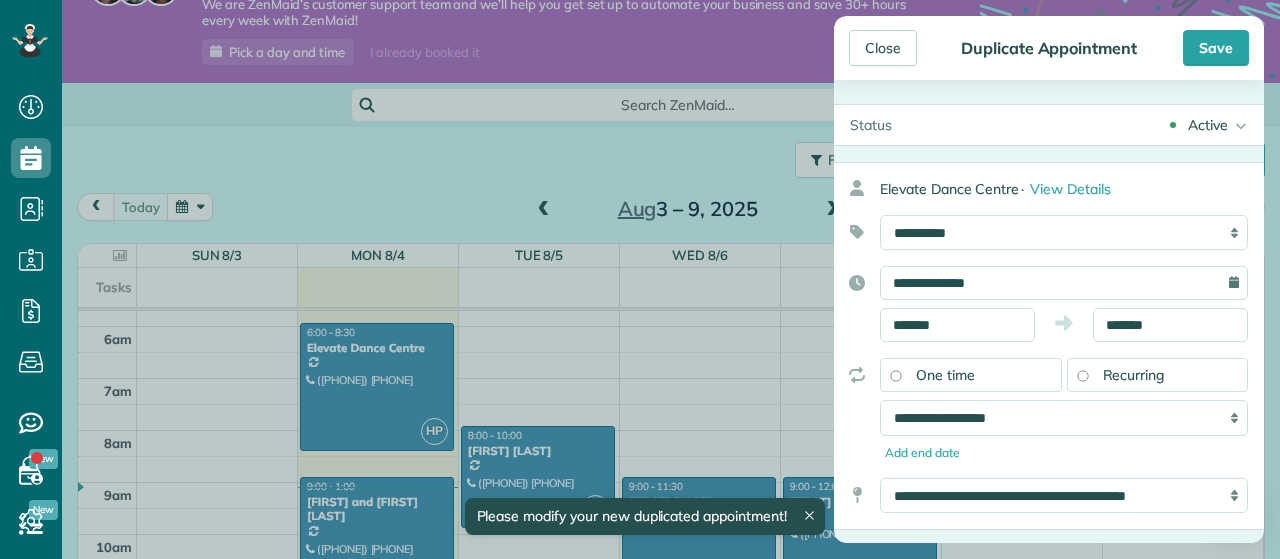 click on "**********" at bounding box center [1064, 283] 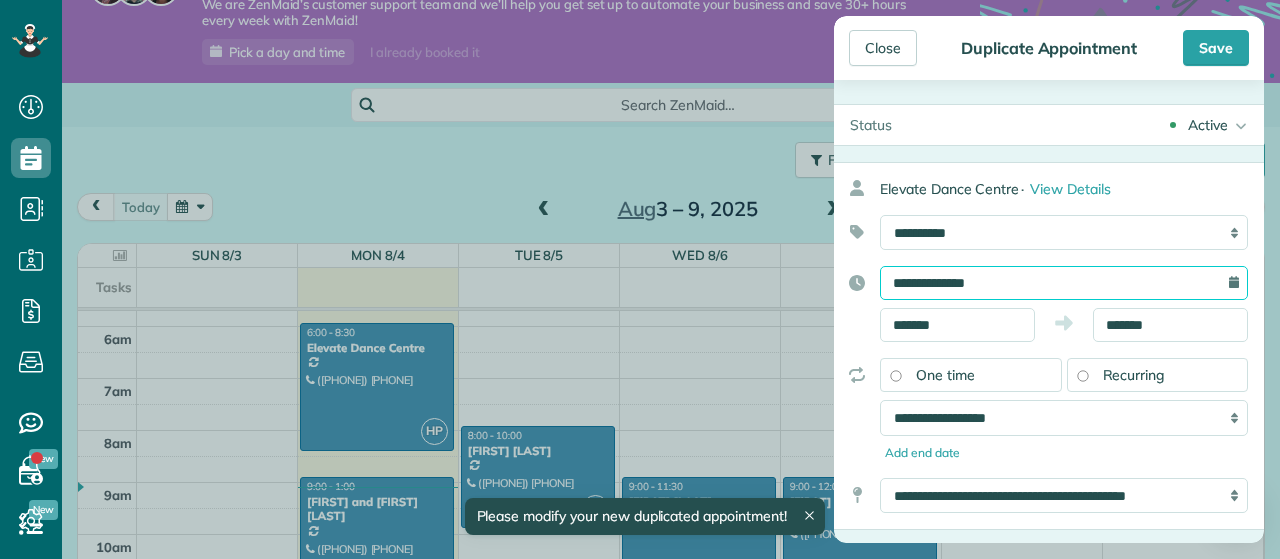click on "**********" at bounding box center (1064, 283) 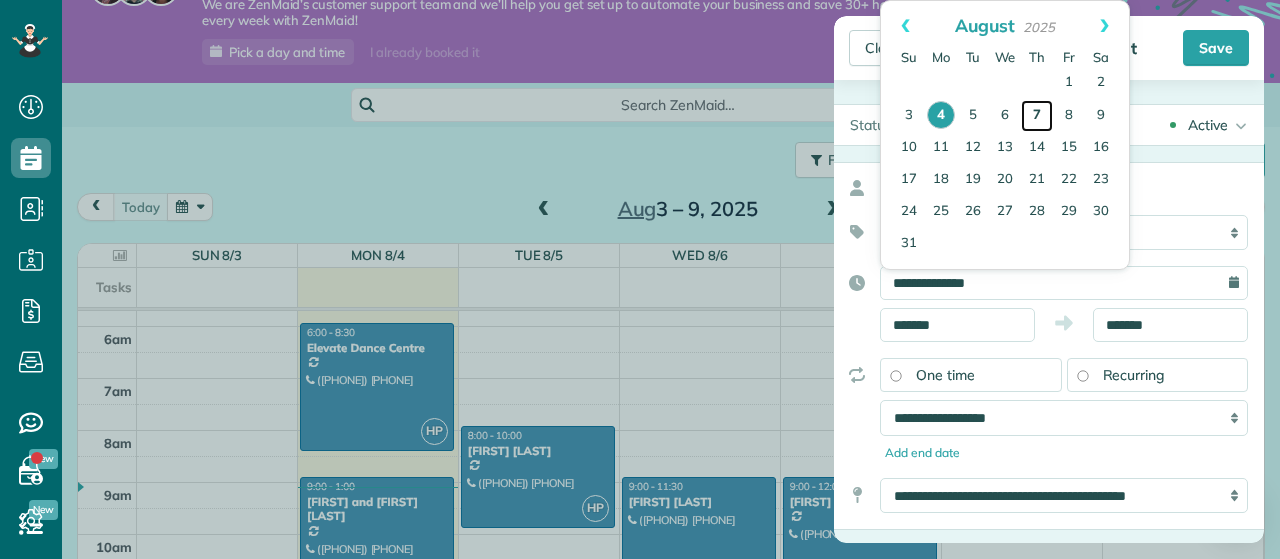click on "7" at bounding box center (1037, 116) 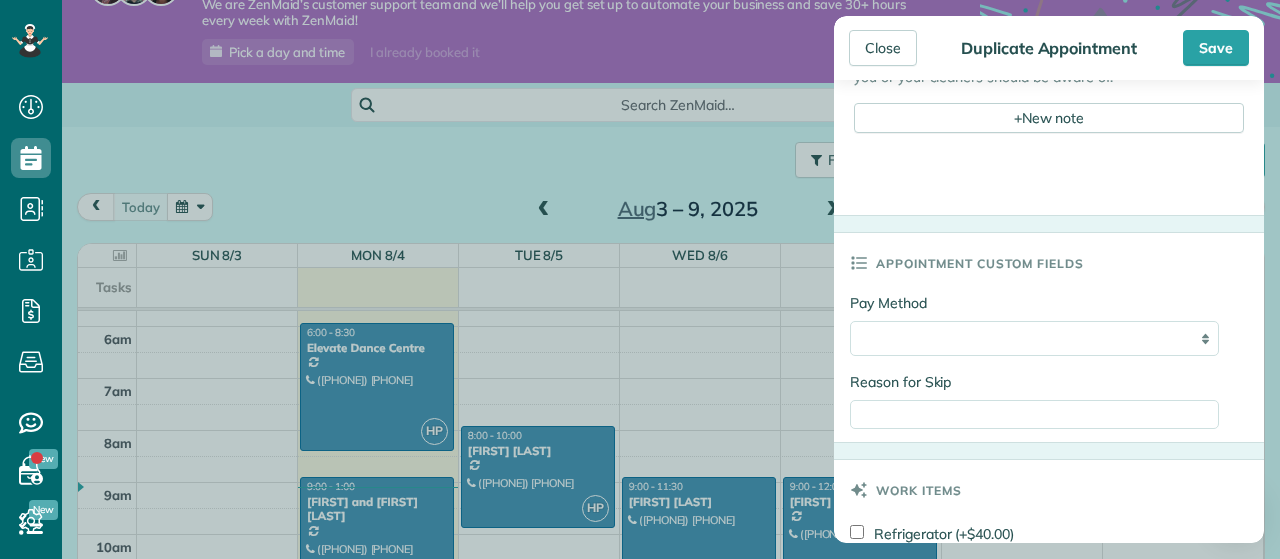 scroll, scrollTop: 884, scrollLeft: 0, axis: vertical 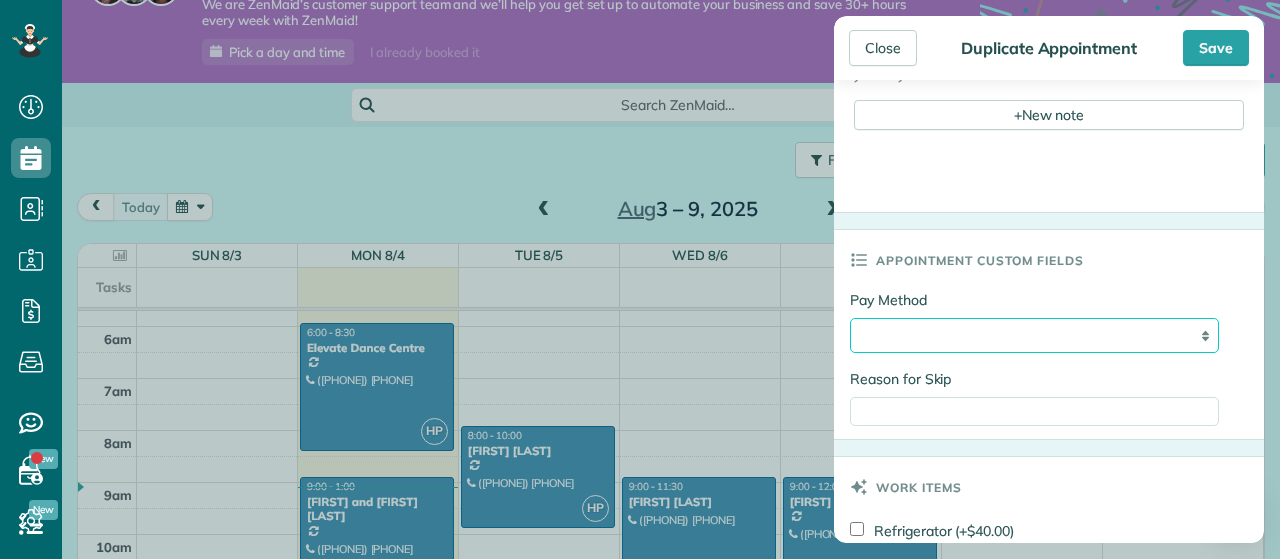click on "**********" at bounding box center (1034, 335) 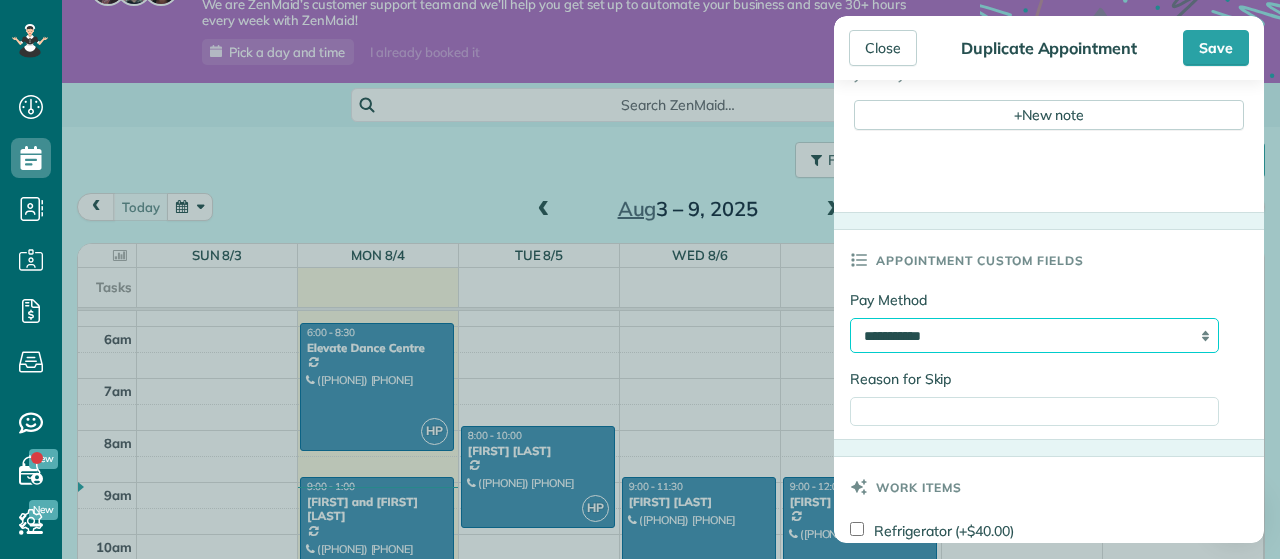 click on "**********" at bounding box center (0, 0) 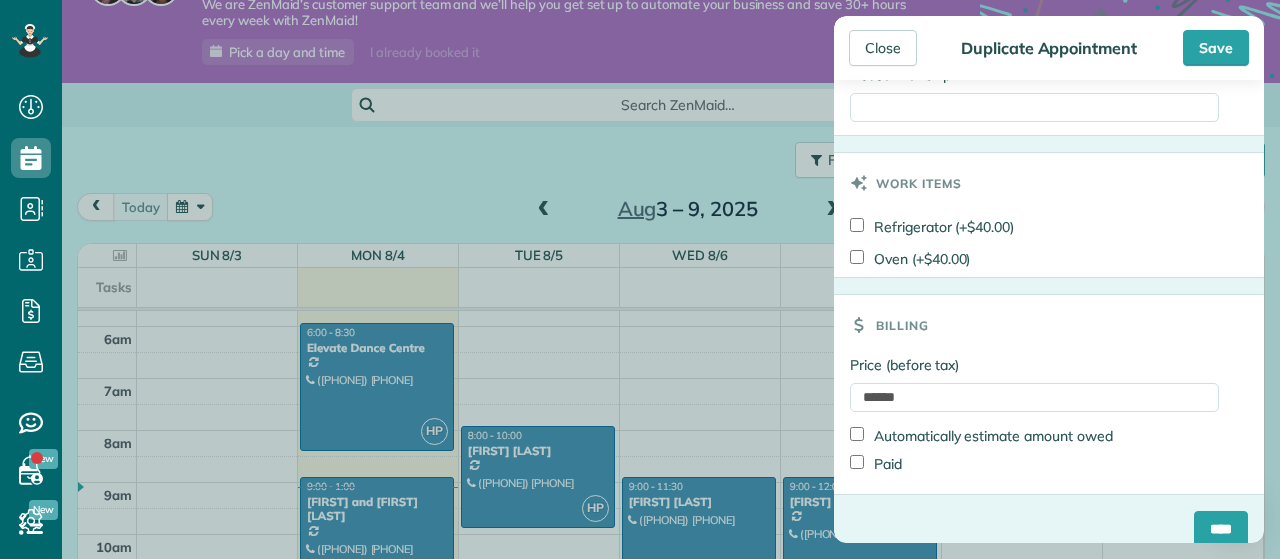 scroll, scrollTop: 1189, scrollLeft: 0, axis: vertical 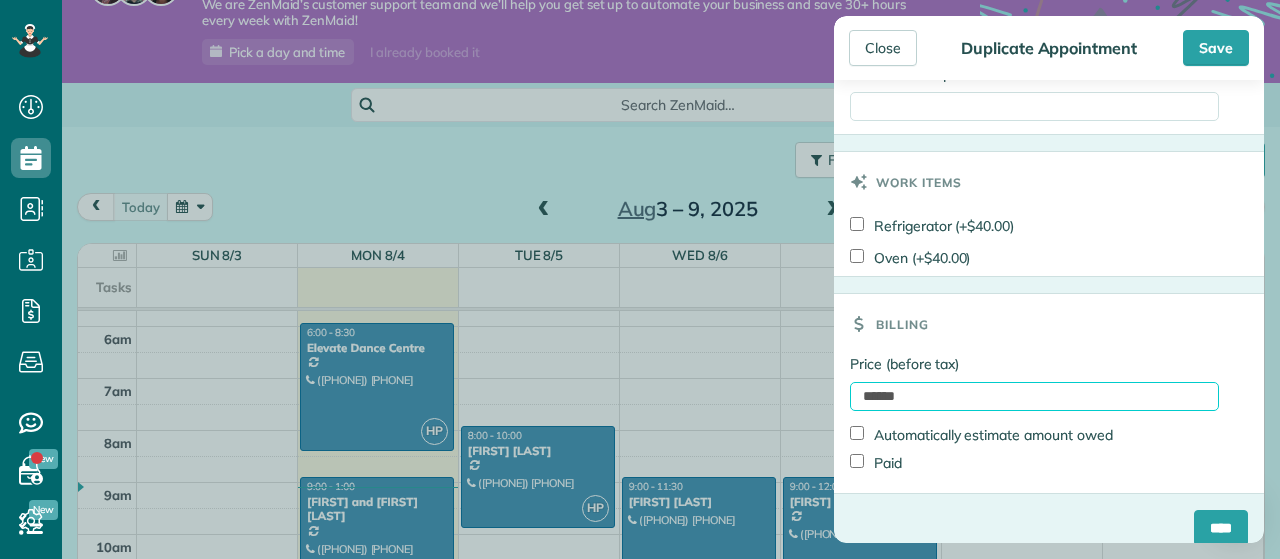 drag, startPoint x: 932, startPoint y: 405, endPoint x: 839, endPoint y: 404, distance: 93.00538 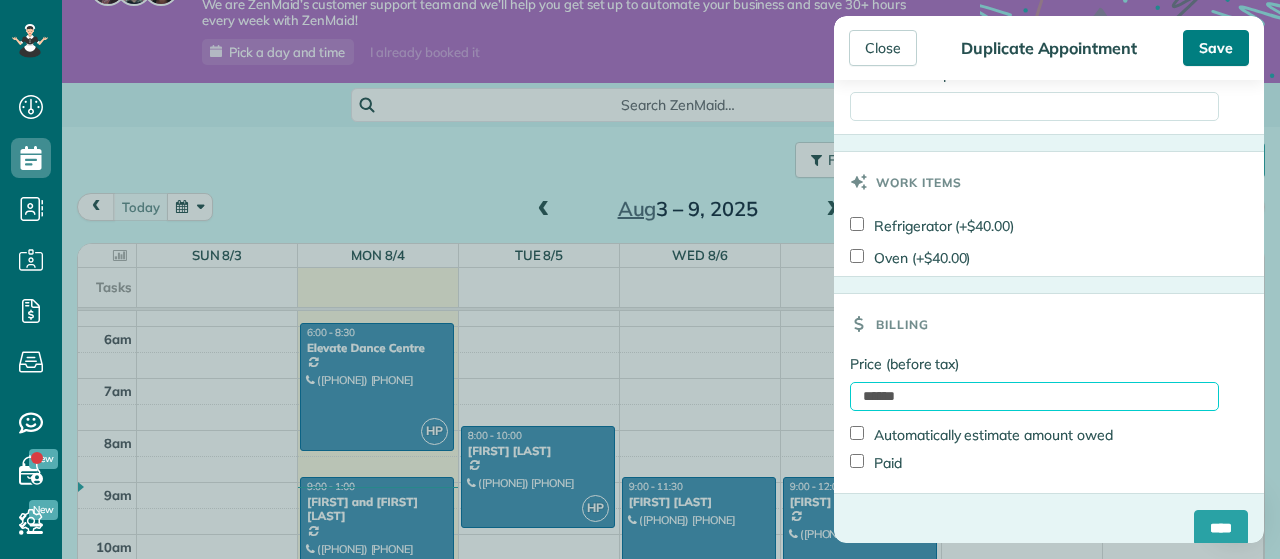type on "******" 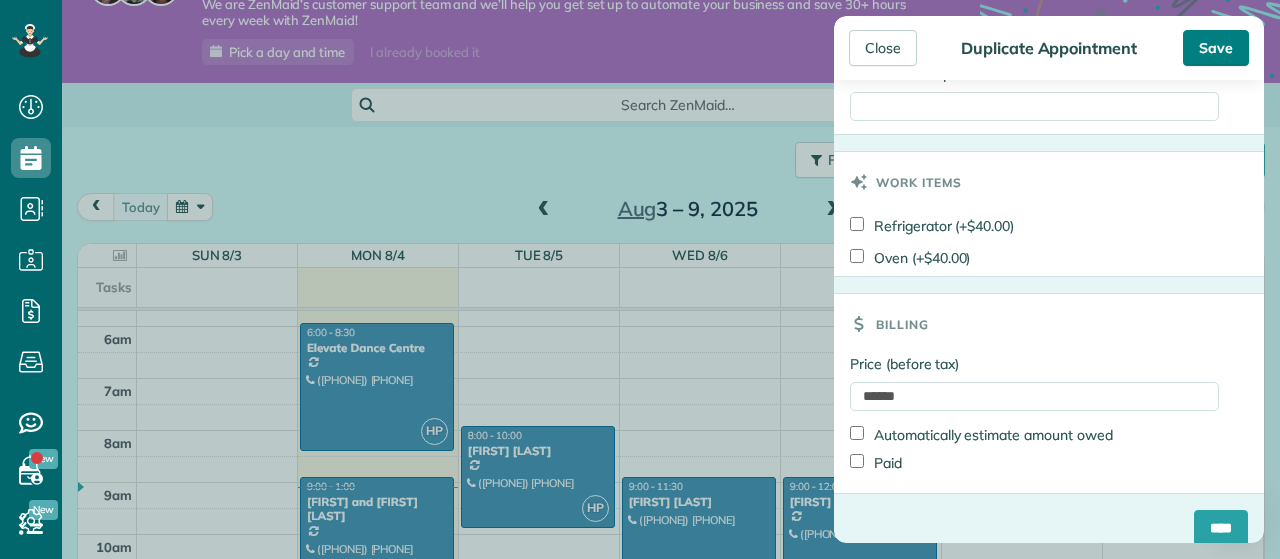click on "Save" at bounding box center (1216, 48) 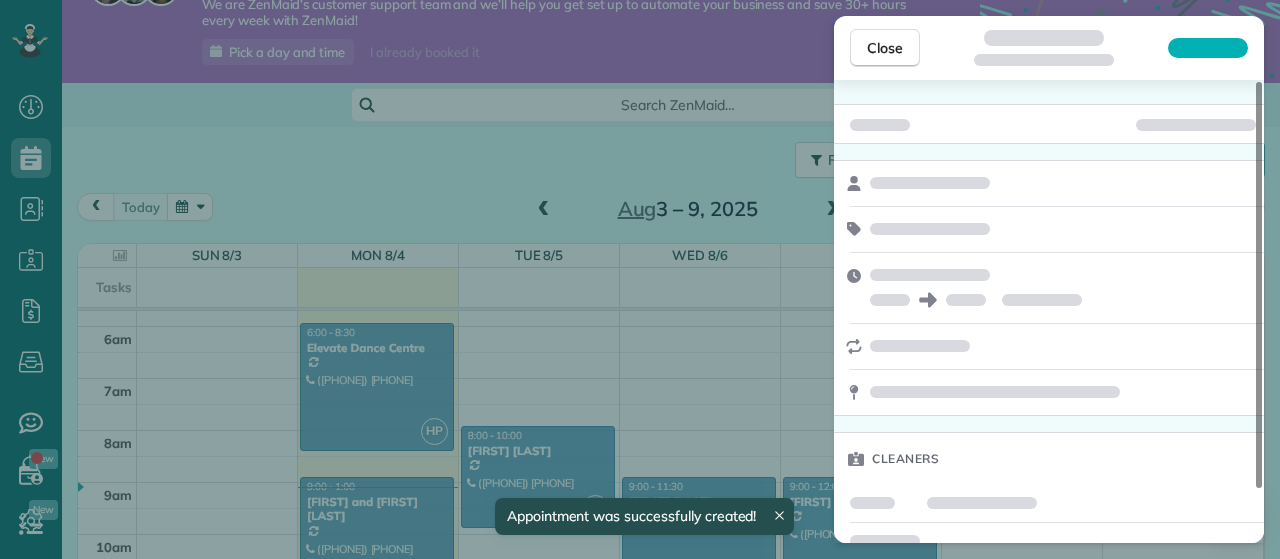 scroll, scrollTop: 296, scrollLeft: 0, axis: vertical 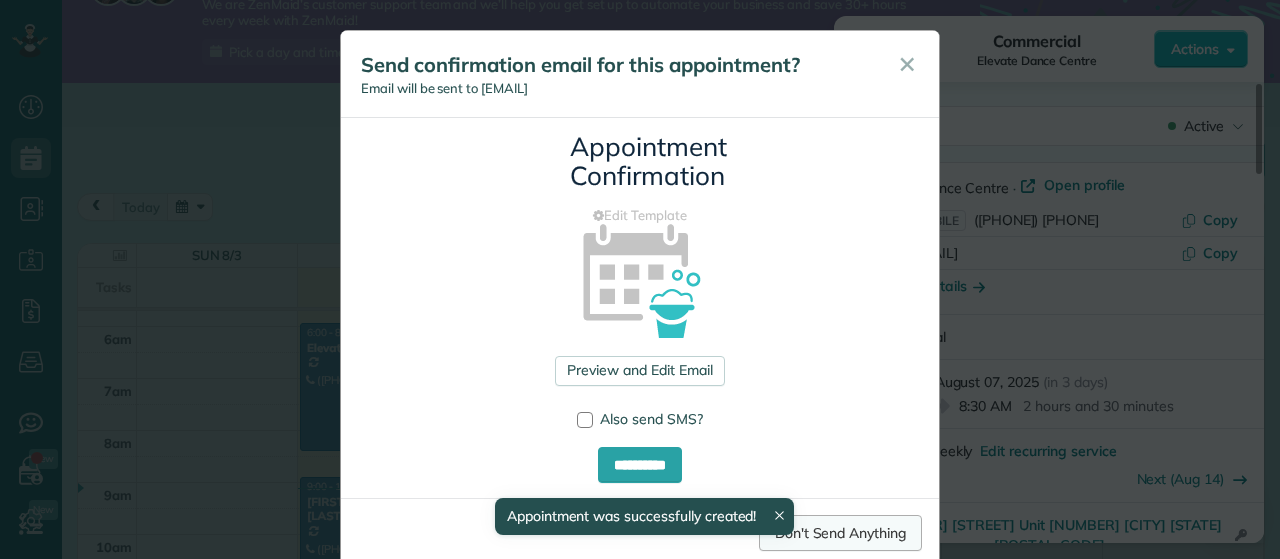 click on "Don't Send Anything" at bounding box center [840, 533] 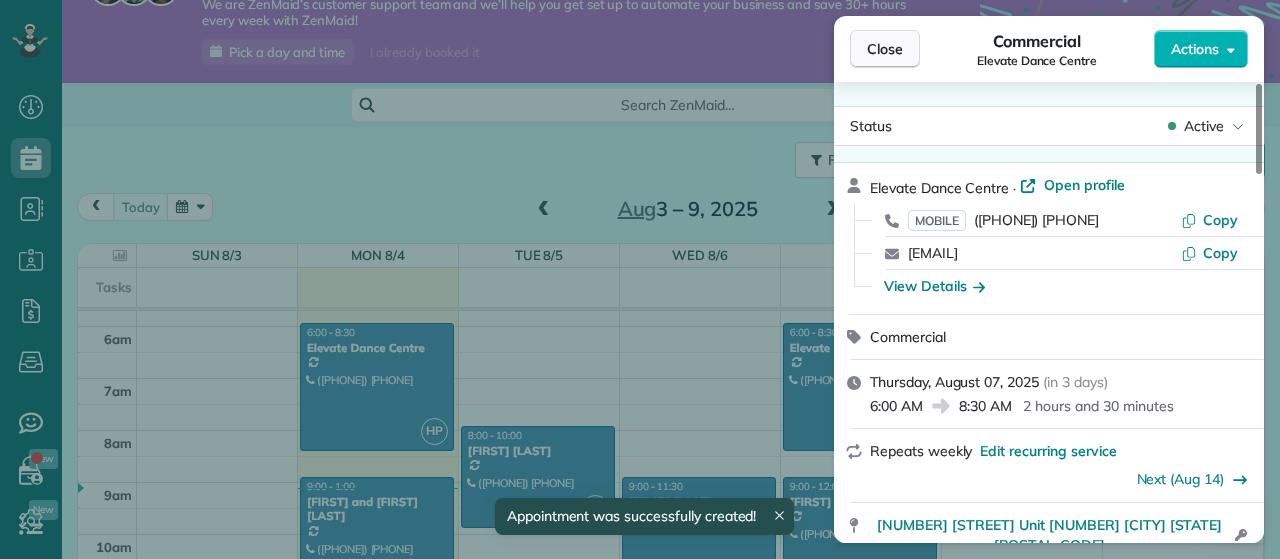 click on "Close" at bounding box center (885, 49) 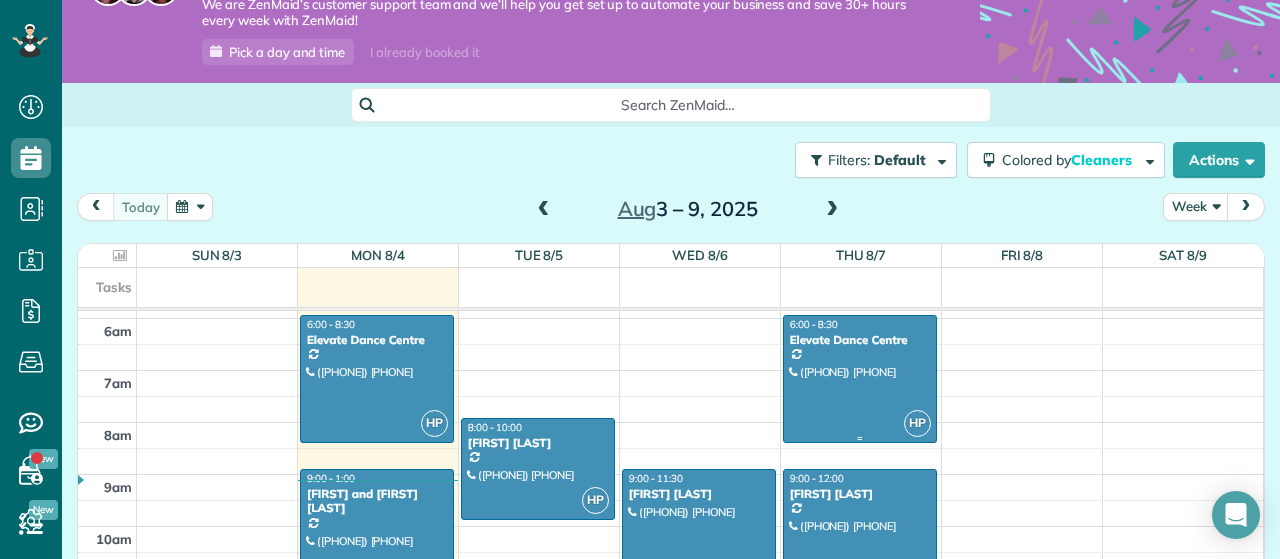 scroll, scrollTop: 494, scrollLeft: 0, axis: vertical 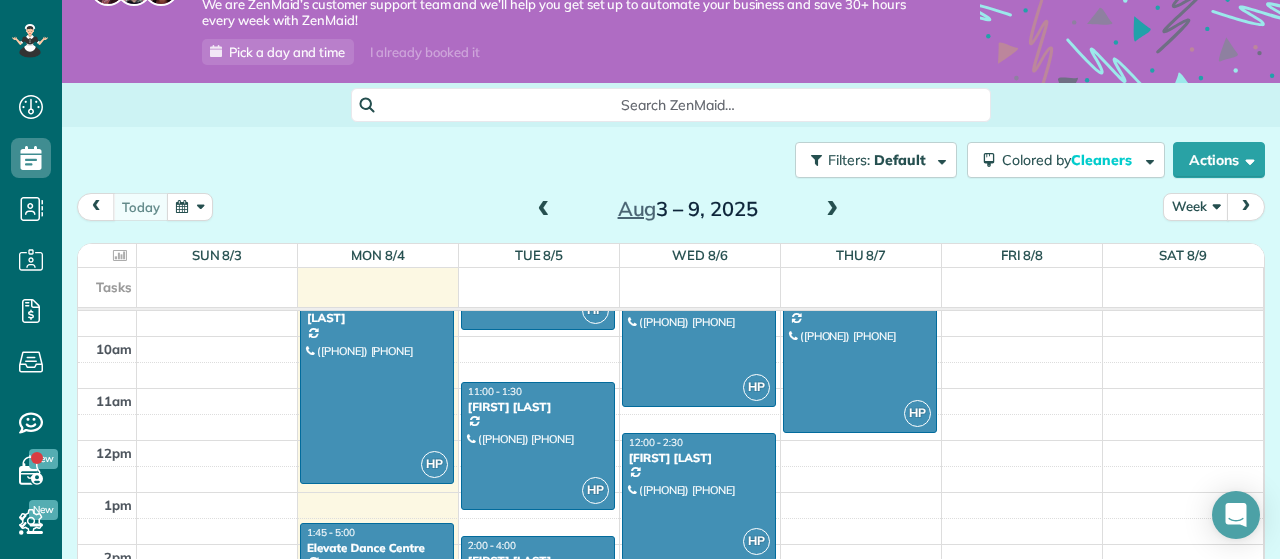 click on "12am 1am 2am 3am 4am 5am 6am 7am 8am 9am 10am 11am 12pm 1pm 2pm 3pm 4pm 5pm 6pm 7pm 8pm 9pm 10pm 11pm HP 6:00 - 8:30 Elevate Dance Centre (250) 391-9222 131 Presley Place Victoria, BC V9B 0S4 HP 9:00 - 1:00 Kathryn and Alvin Deo (250) 885-6409 30 De Goutiere Place Victoria (View Royal), BC V9B 0H3 HP 1:45 - 5:00 Elevate Dance Centre (250) 391-9222 131 Presley Place View Royal, BC V9B 0S4 HP 8:00 - 10:00 Christine Nielsen (778) 228-7807 2535 Queenswood Drive Victoria, BC V8N 1X5 HP 11:00 - 1:30 Evelyn Battell (250) 381-1824 1157 Fairfield Road Victoria, BC V8V 3A9 HP 2:00 - 4:00 Sally Ross (778) 350-1035 107 Moss St Victoria, BC V8V 4M2 HP 9:00 - 11:30 Rebecca Wilkinson (250) 896-9756 2012 Skyline Cres Saanichton, BC V8M 1M6 HP 12:00 - 2:30 Thelma McCumber (250) 704-9284 592 Cromar Road North Saanich, BC V8L 5M5 HP 3:15 - 5:15 Joy Weismiller (250) 686-5568 4671 West Saanich Road Saanich, BC V8Z 3G8 HP 6:00 - 8:30 Elevate Dance Centre (250) 391-9222 131 Presley Place View Royal, BC V9B 0S4 HP 9:00 - 12:00" at bounding box center [670, 440] 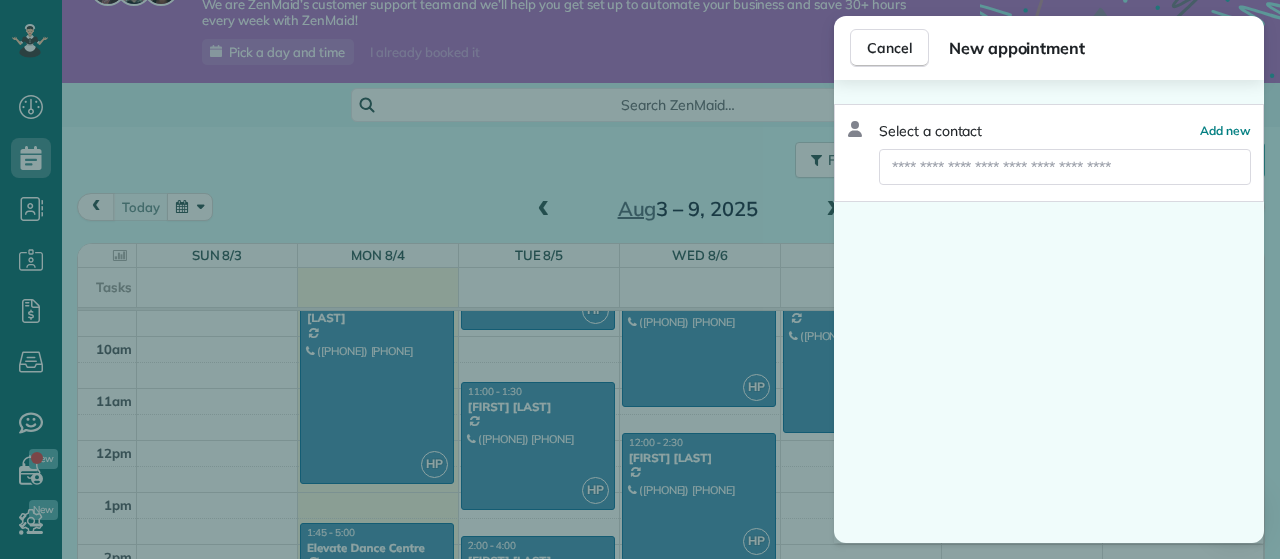 click on "Cancel New appointment Select a contact Add new" at bounding box center [640, 279] 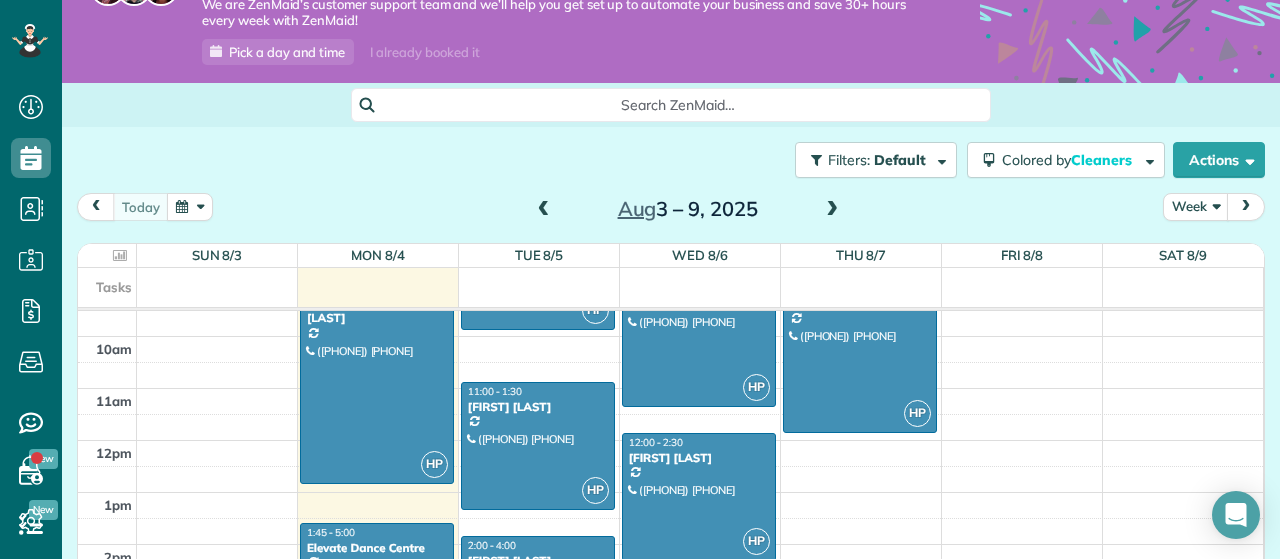 click on "12am 1am 2am 3am 4am 5am 6am 7am 8am 9am 10am 11am 12pm 1pm 2pm 3pm 4pm 5pm 6pm 7pm 8pm 9pm 10pm 11pm HP 6:00 - 8:30 Elevate Dance Centre (250) 391-9222 131 Presley Place Victoria, BC V9B 0S4 HP 9:00 - 1:00 Kathryn and Alvin Deo (250) 885-6409 30 De Goutiere Place Victoria (View Royal), BC V9B 0H3 HP 1:45 - 5:00 Elevate Dance Centre (250) 391-9222 131 Presley Place View Royal, BC V9B 0S4 HP 8:00 - 10:00 Christine Nielsen (778) 228-7807 2535 Queenswood Drive Victoria, BC V8N 1X5 HP 11:00 - 1:30 Evelyn Battell (250) 381-1824 1157 Fairfield Road Victoria, BC V8V 3A9 HP 2:00 - 4:00 Sally Ross (778) 350-1035 107 Moss St Victoria, BC V8V 4M2 HP 9:00 - 11:30 Rebecca Wilkinson (250) 896-9756 2012 Skyline Cres Saanichton, BC V8M 1M6 HP 12:00 - 2:30 Thelma McCumber (250) 704-9284 592 Cromar Road North Saanich, BC V8L 5M5 HP 3:15 - 5:15 Joy Weismiller (250) 686-5568 4671 West Saanich Road Saanich, BC V8Z 3G8 HP 6:00 - 8:30 Elevate Dance Centre (250) 391-9222 131 Presley Place View Royal, BC V9B 0S4 HP 9:00 - 12:00" at bounding box center (670, 440) 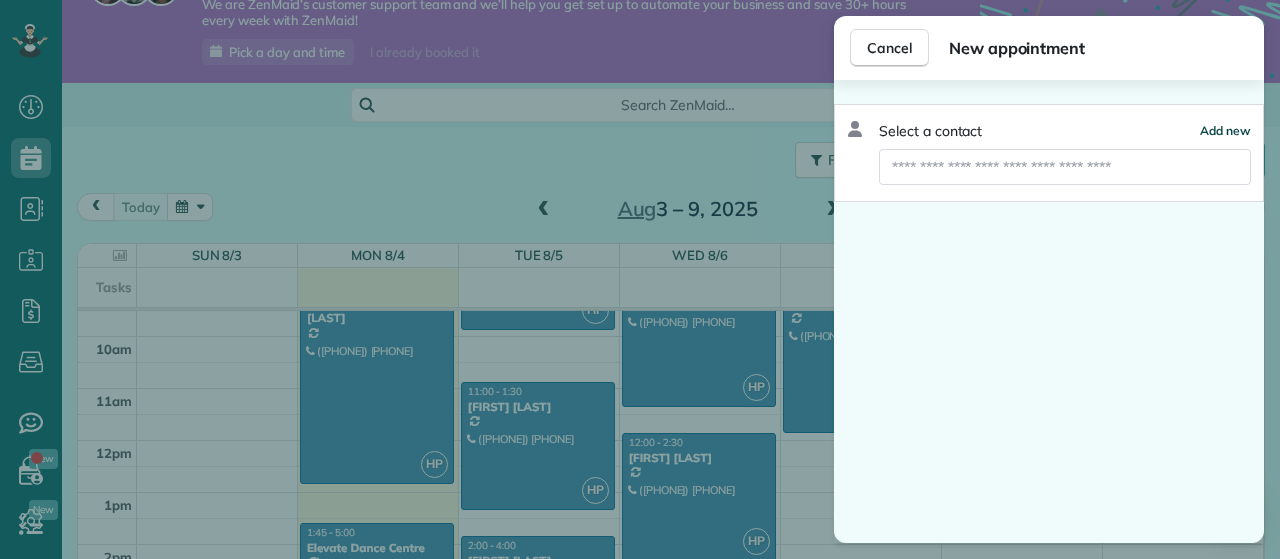 click on "Add new" at bounding box center (1225, 130) 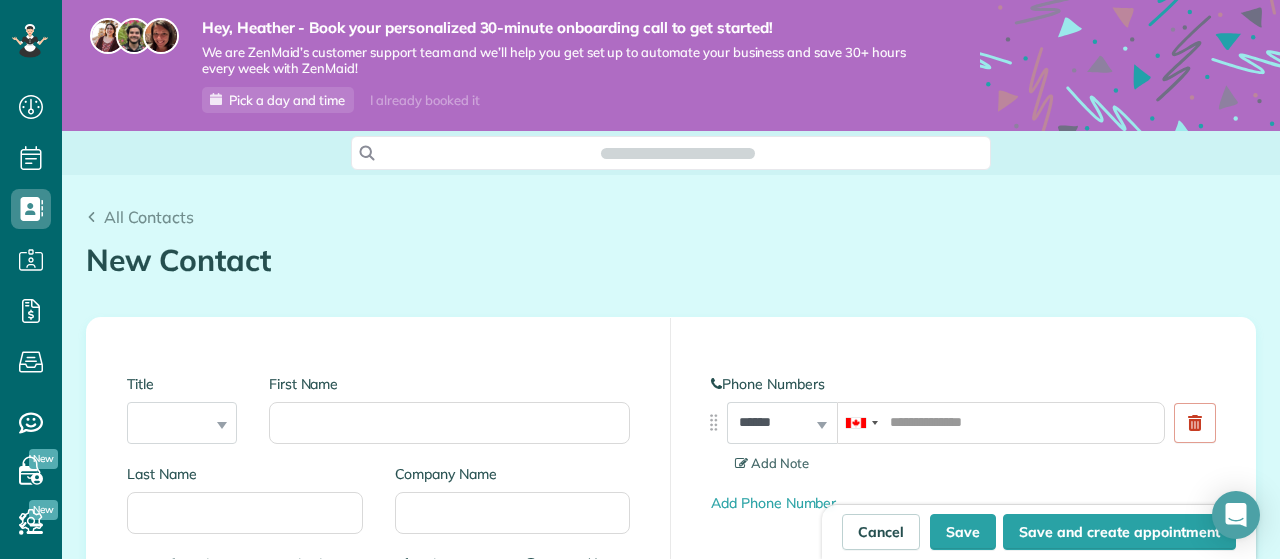 scroll, scrollTop: 0, scrollLeft: 0, axis: both 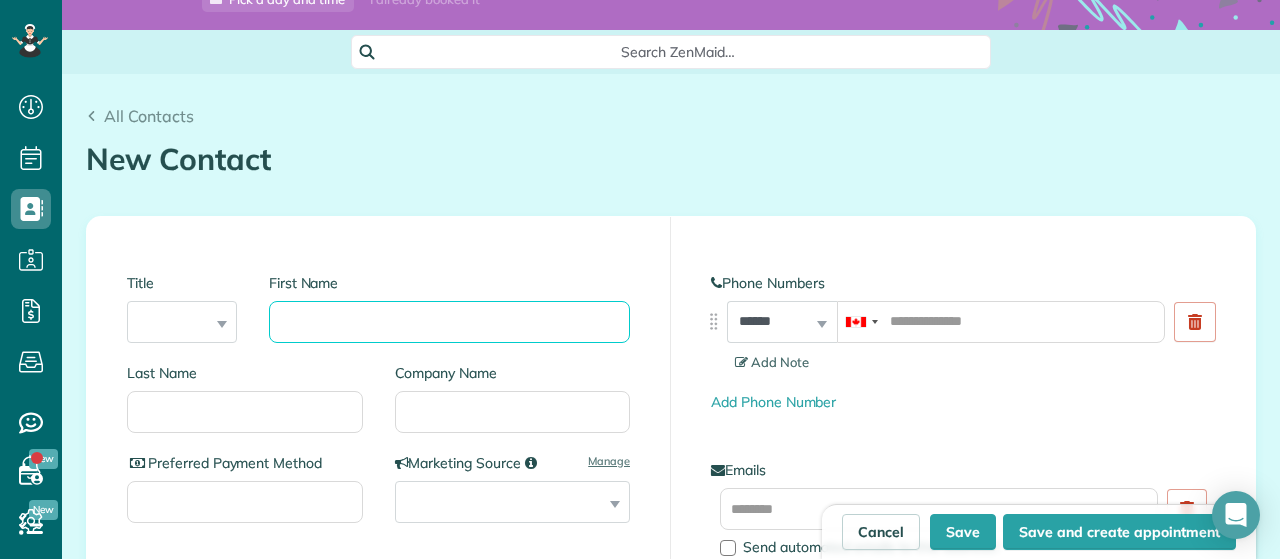 click on "First Name" at bounding box center (449, 322) 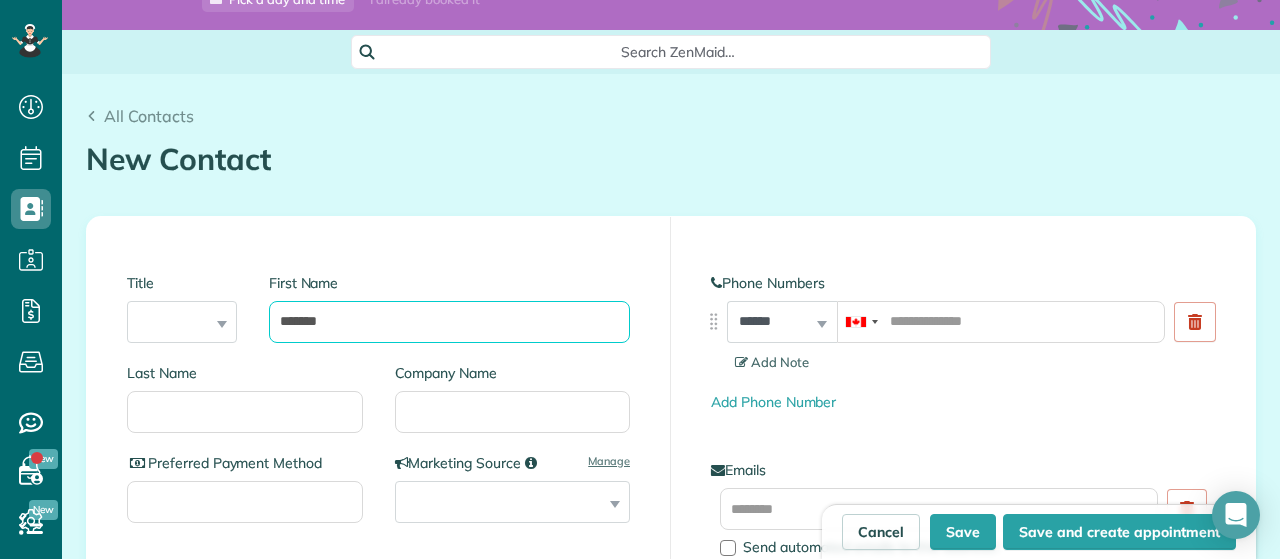 type on "*******" 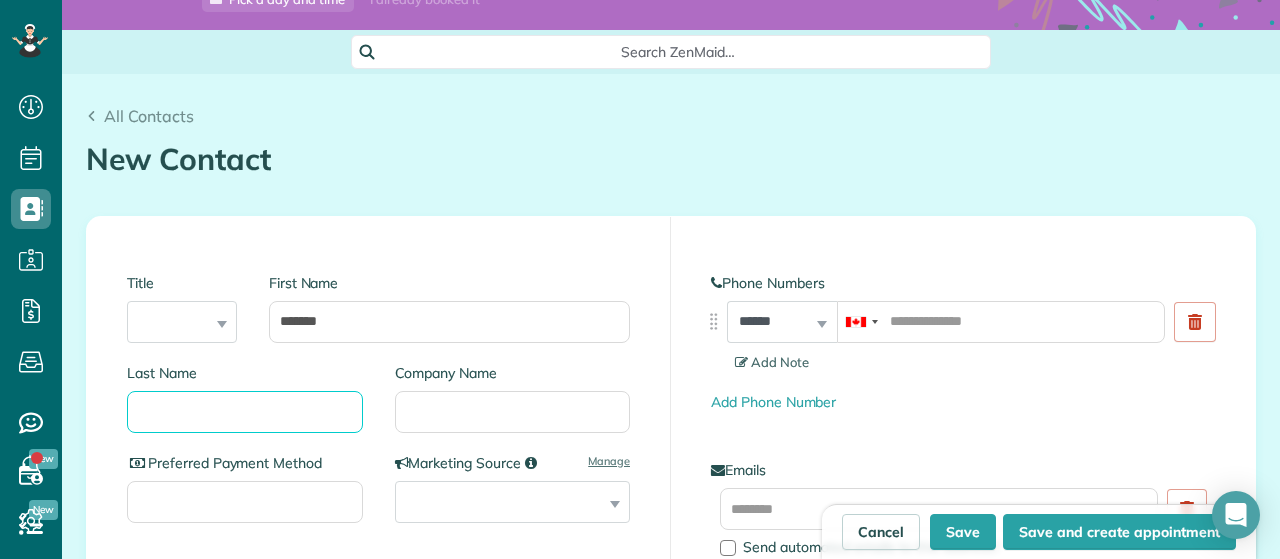 click on "Last Name" at bounding box center (245, 412) 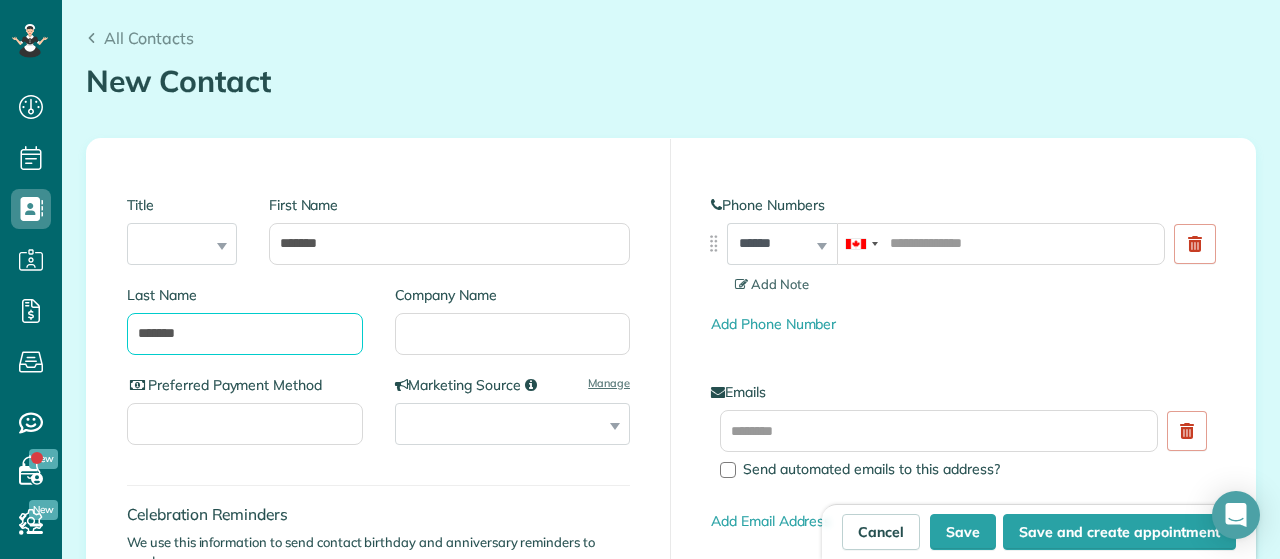 scroll, scrollTop: 180, scrollLeft: 0, axis: vertical 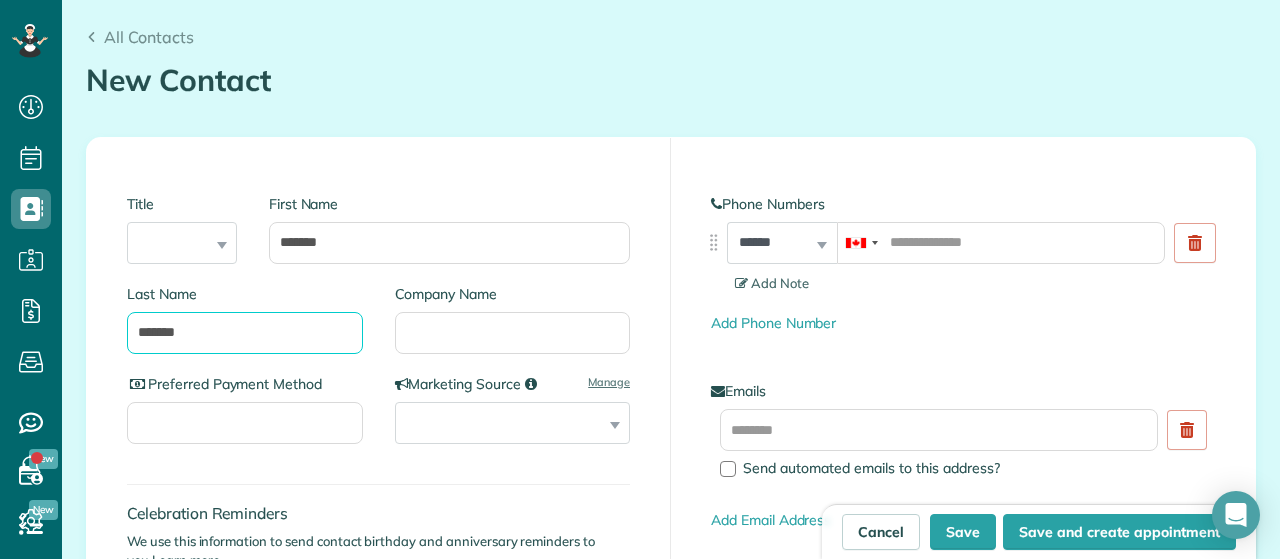 type on "*******" 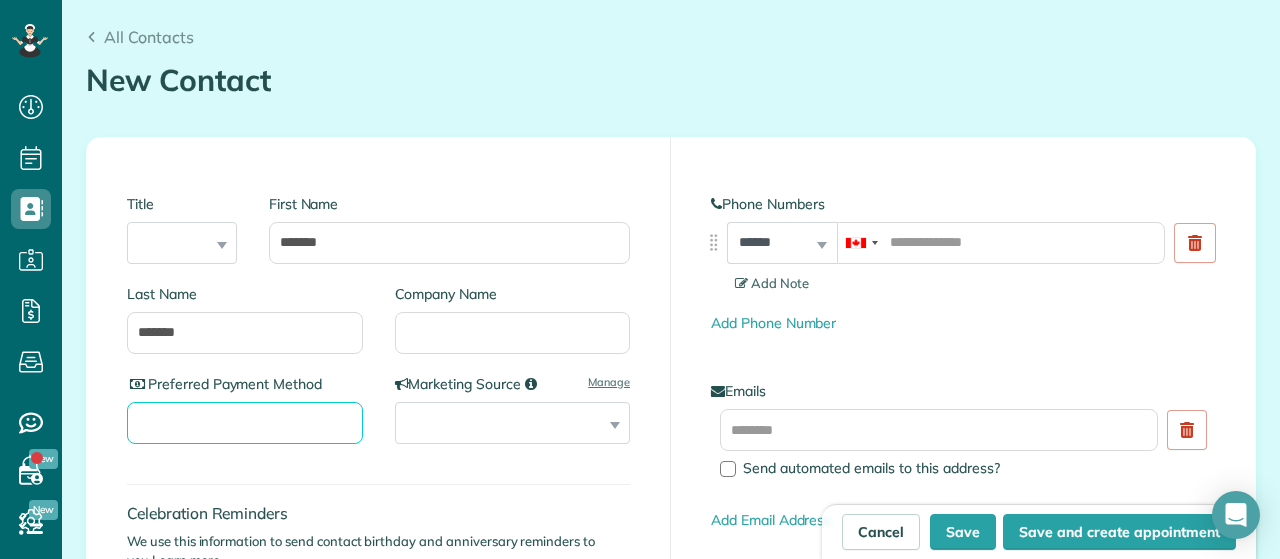 click on "Preferred Payment Method" at bounding box center [245, 423] 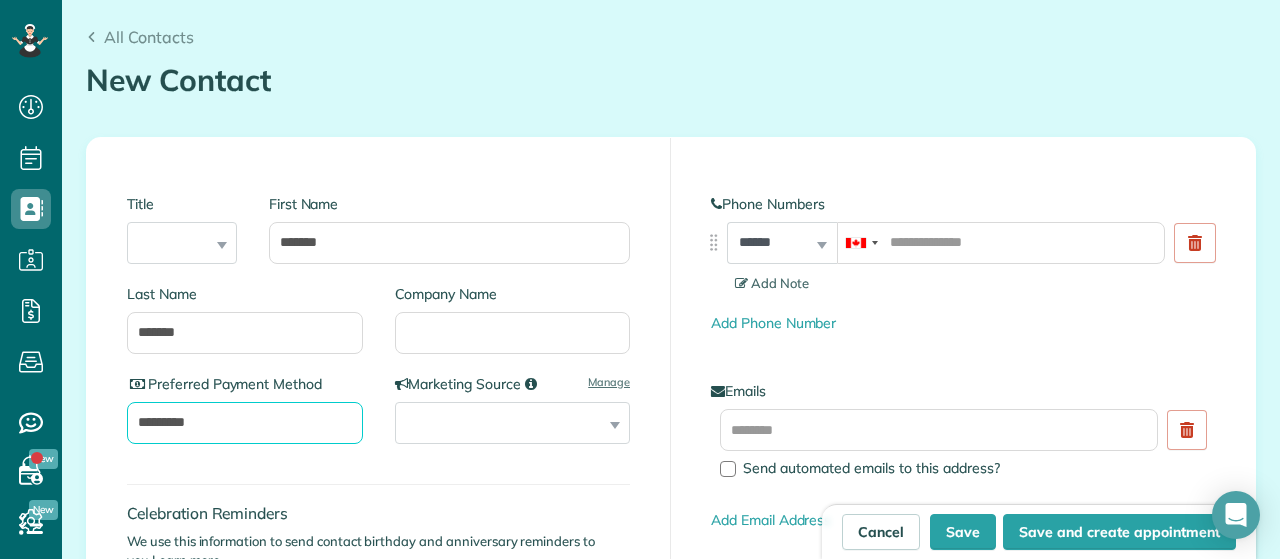 type on "*********" 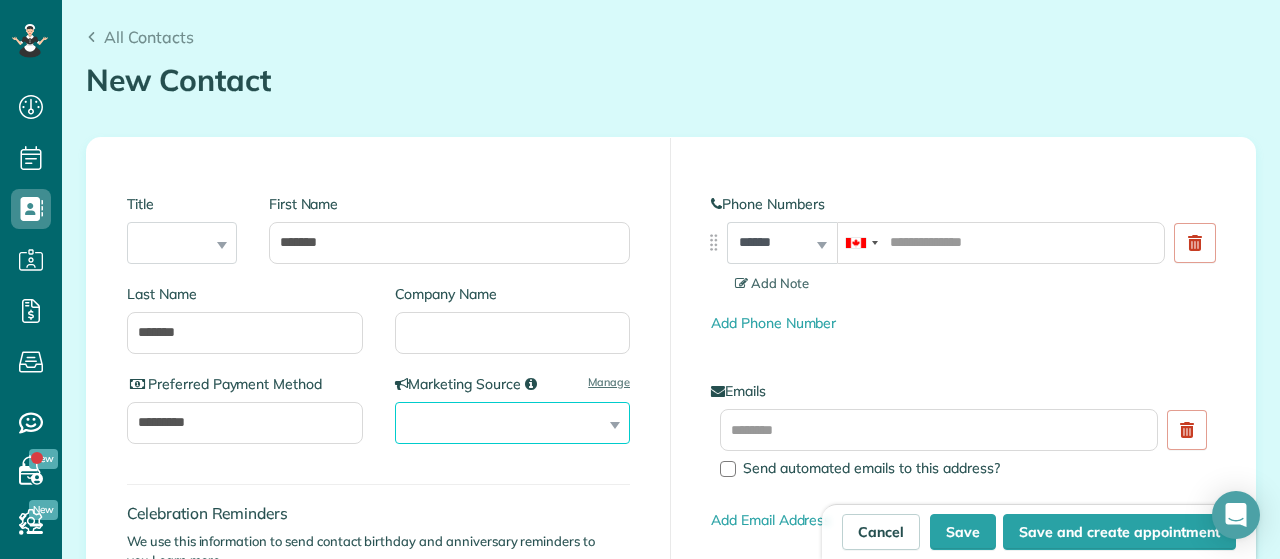 click on "**********" at bounding box center [513, 423] 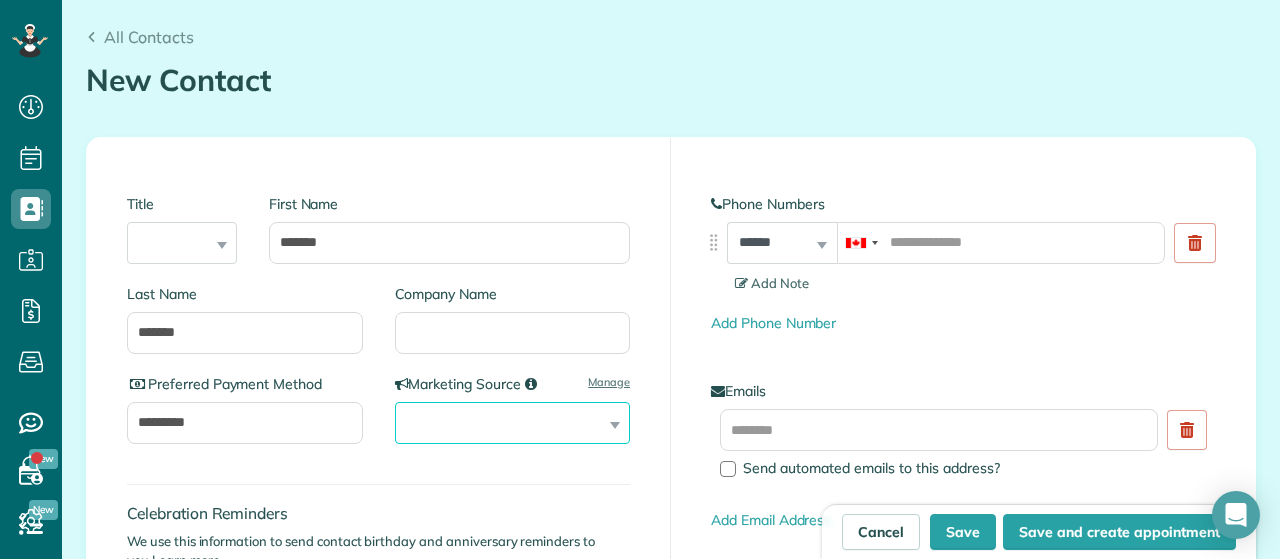 select on "**********" 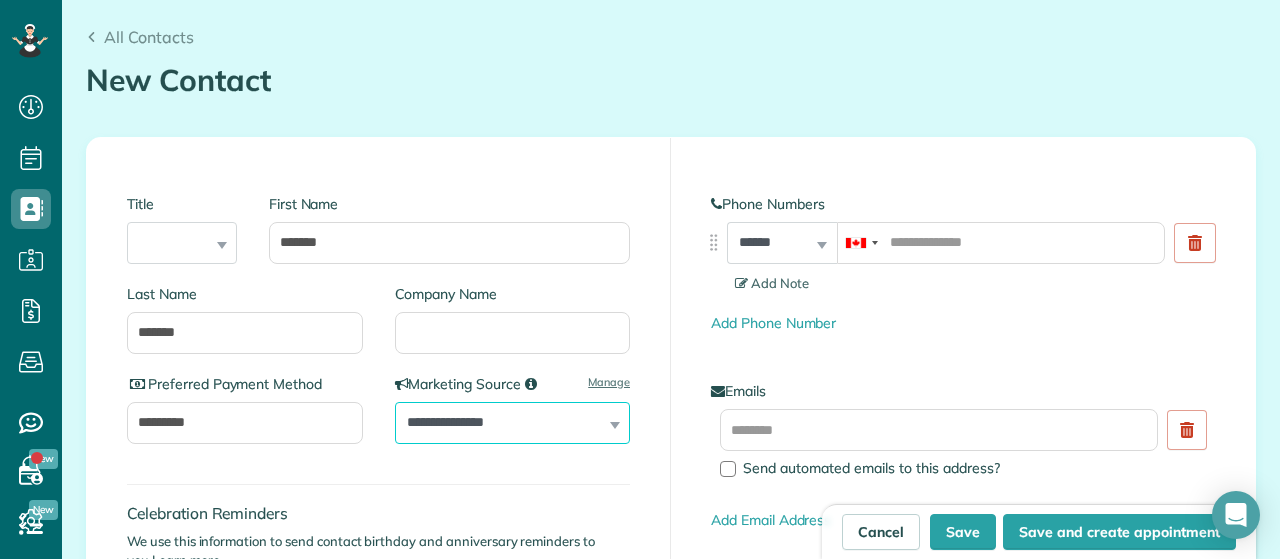 click on "**********" at bounding box center [0, 0] 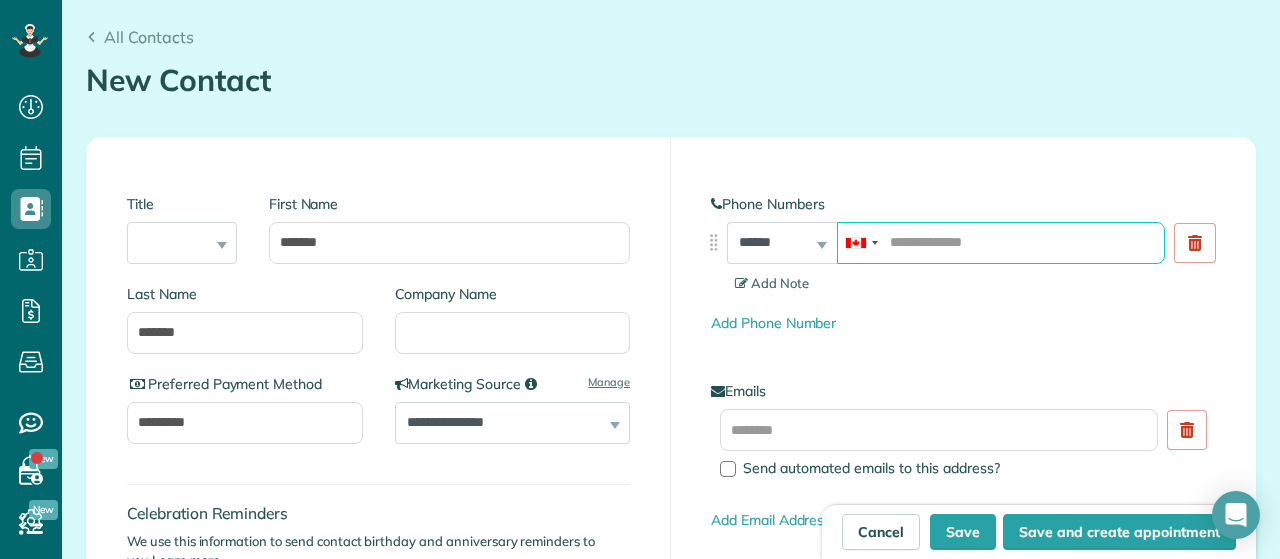 click at bounding box center (1001, 243) 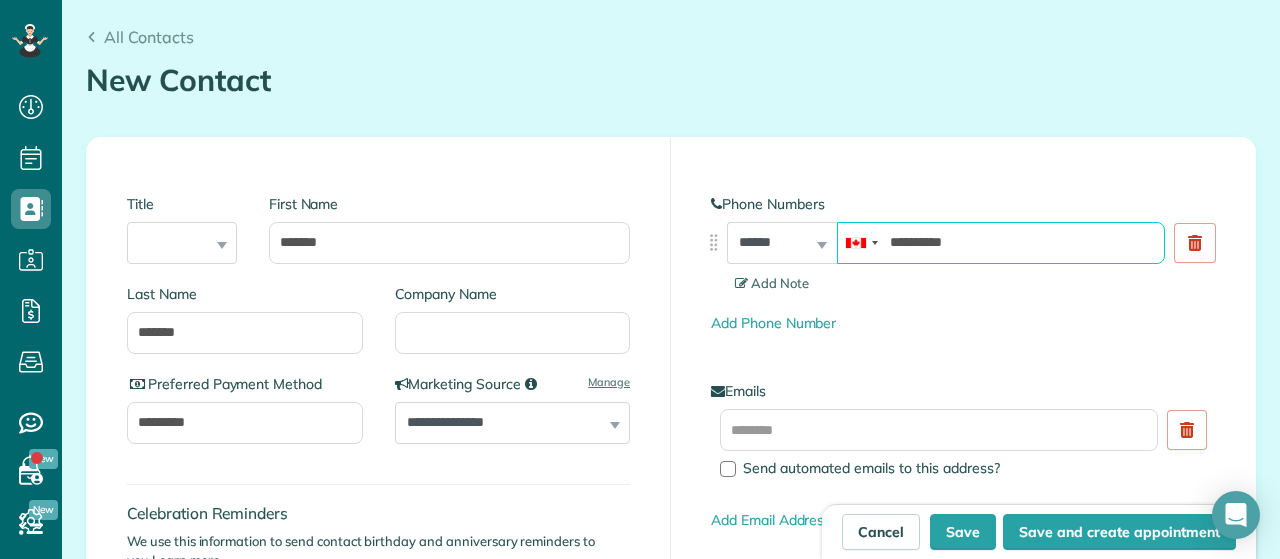 scroll, scrollTop: 211, scrollLeft: 0, axis: vertical 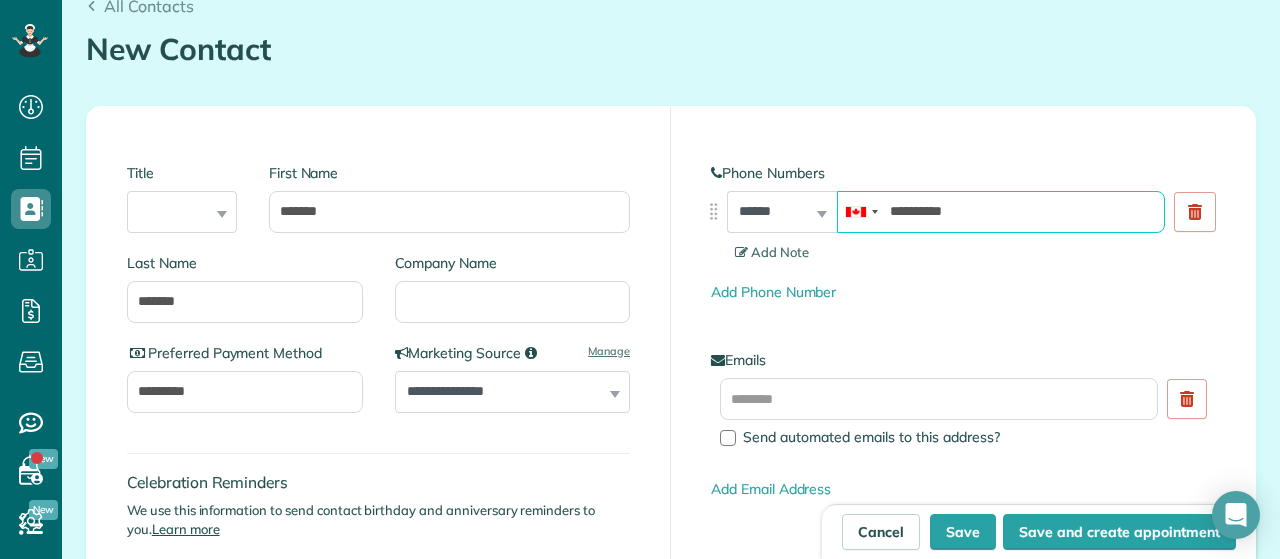 type on "**********" 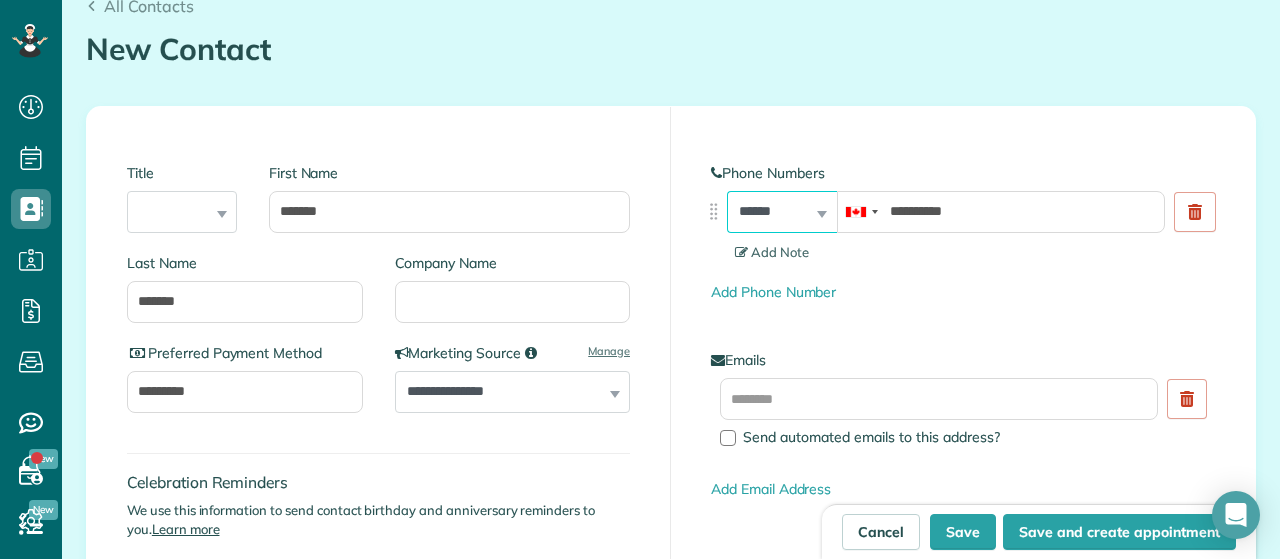 click on "**********" at bounding box center (782, 212) 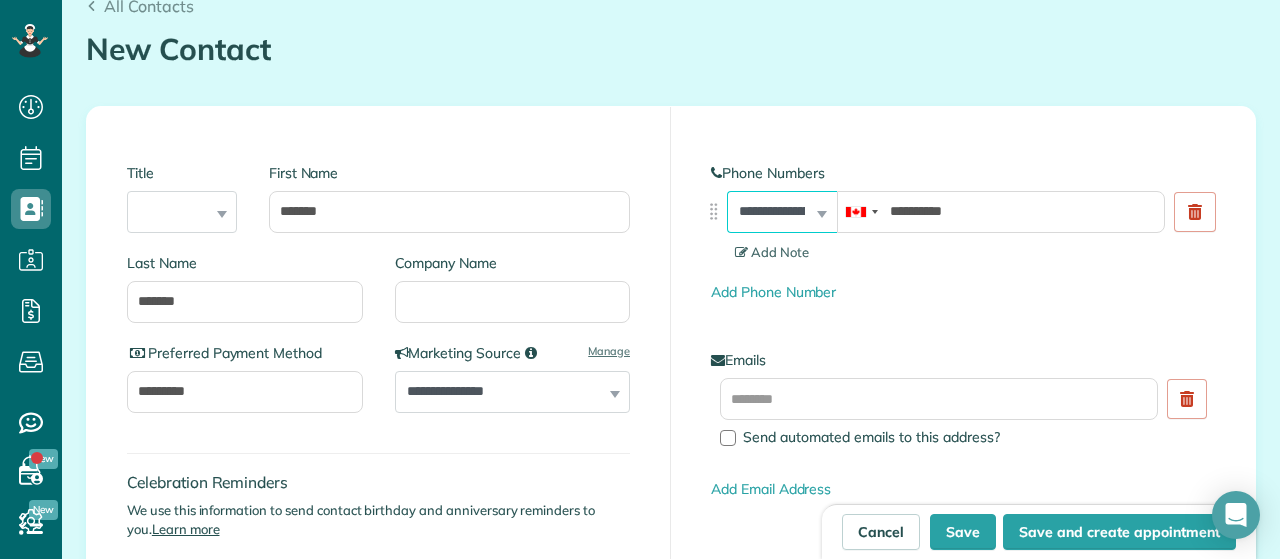 click on "**********" at bounding box center [0, 0] 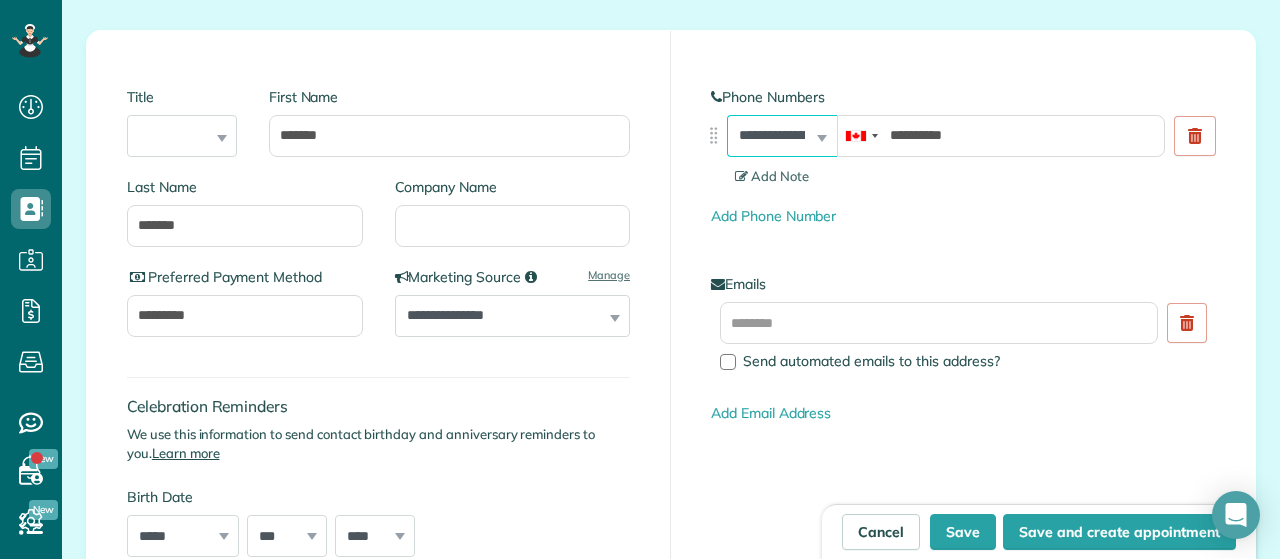 scroll, scrollTop: 288, scrollLeft: 0, axis: vertical 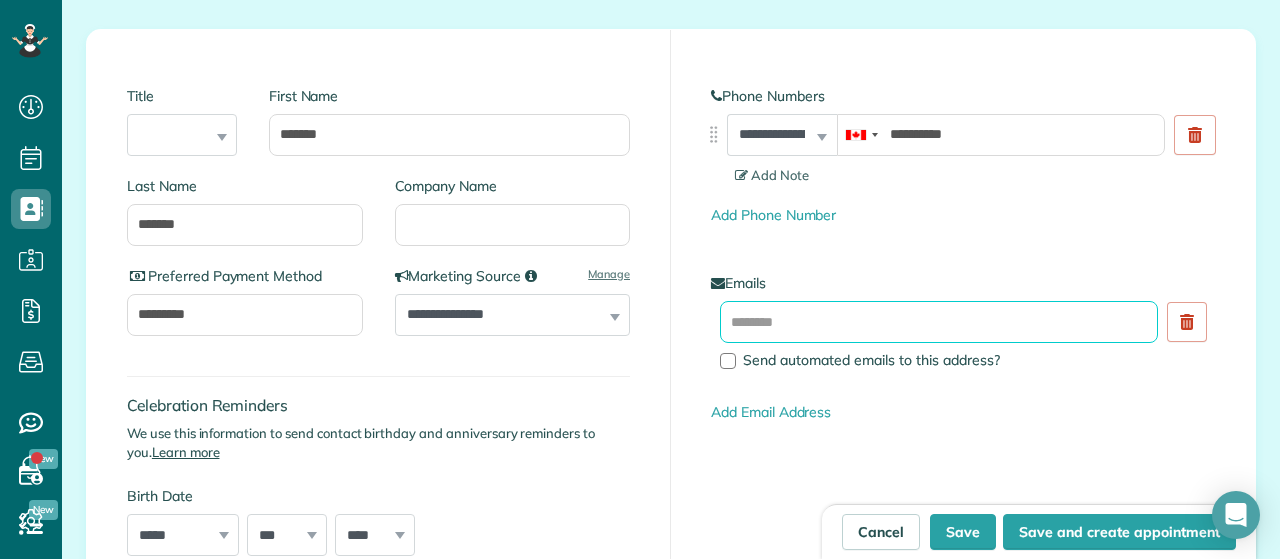click at bounding box center (939, 322) 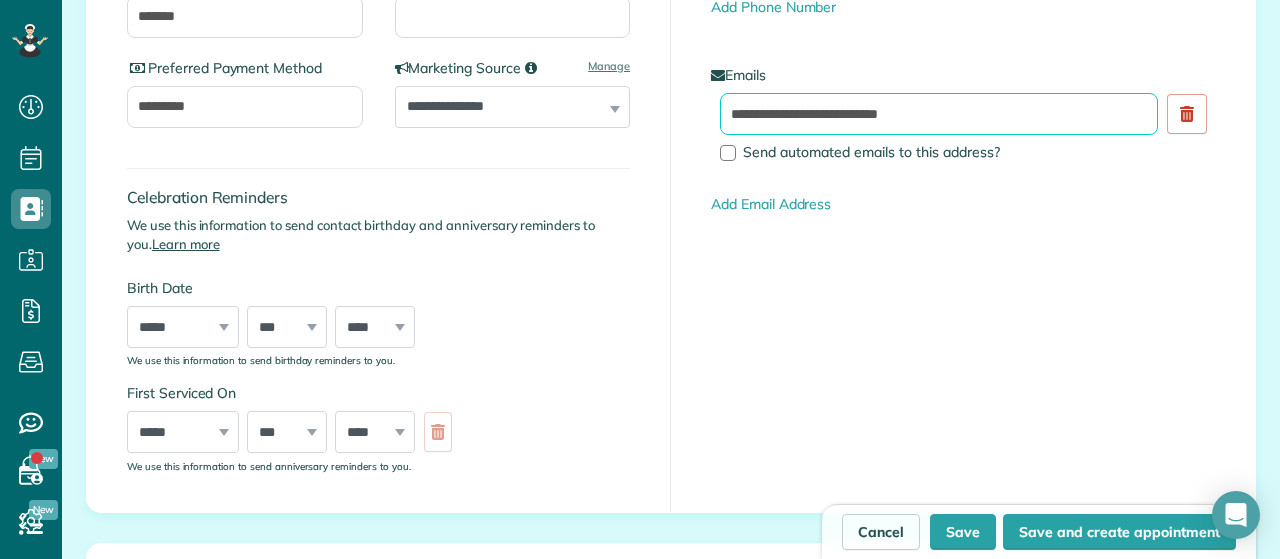 scroll, scrollTop: 497, scrollLeft: 0, axis: vertical 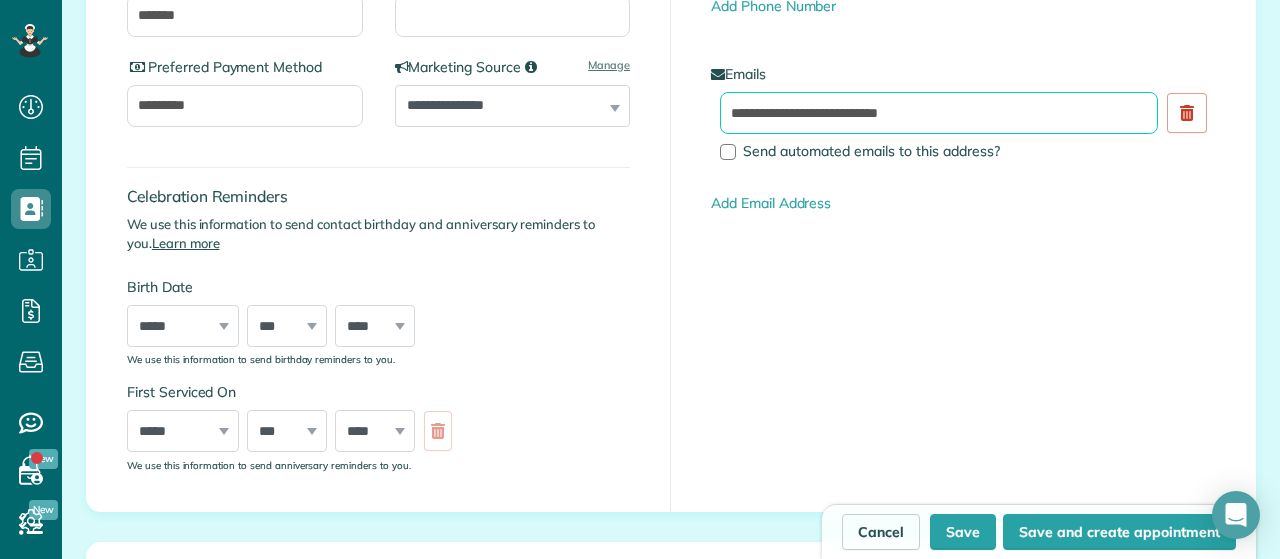 type on "**********" 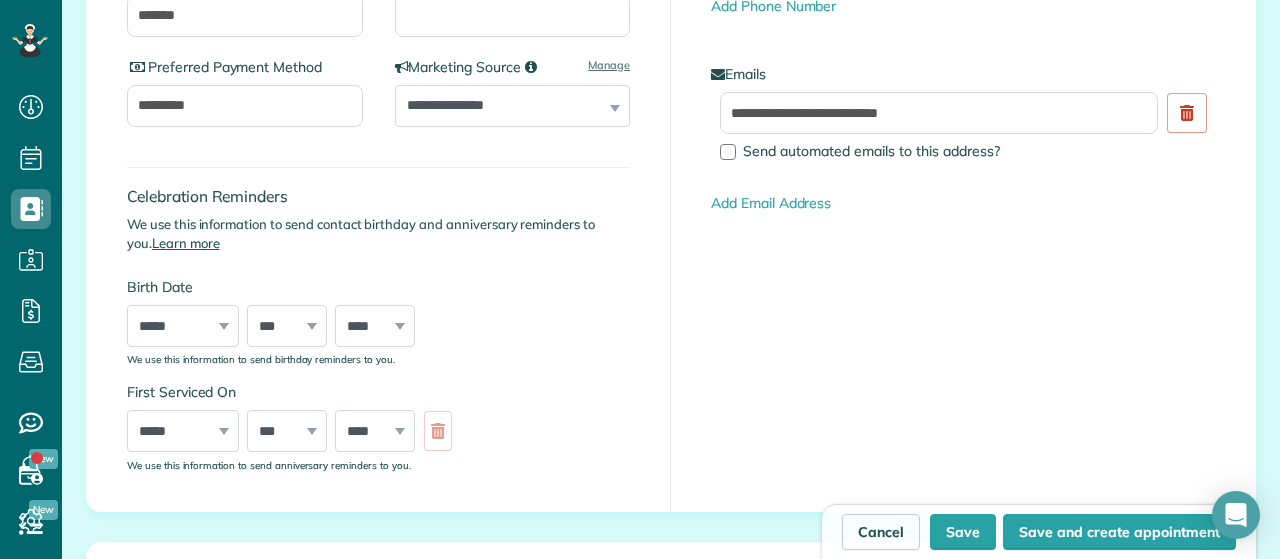 click on "***
*
*
*
*
*
*
*
*
*
**
**
**
**
**
**
**
**
**
**
**
**
**
**
**
**
**
**
**
**
**
**" at bounding box center [287, 431] 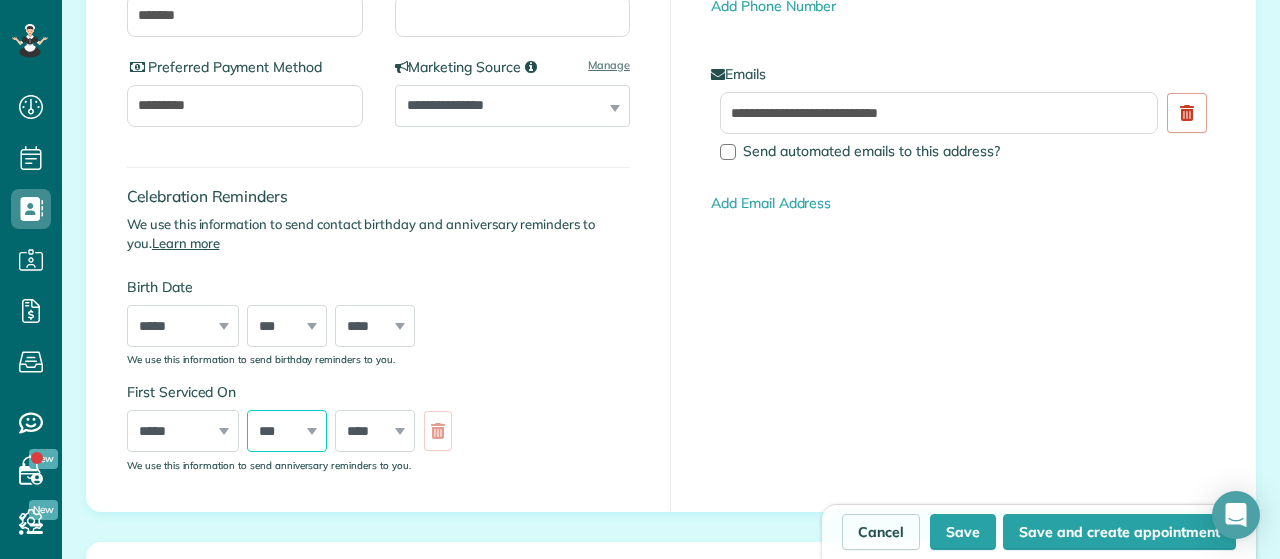 click on "***
*
*
*
*
*
*
*
*
*
**
**
**
**
**
**
**
**
**
**
**
**
**
**
**
**
**
**
**
**
**
**" at bounding box center (287, 431) 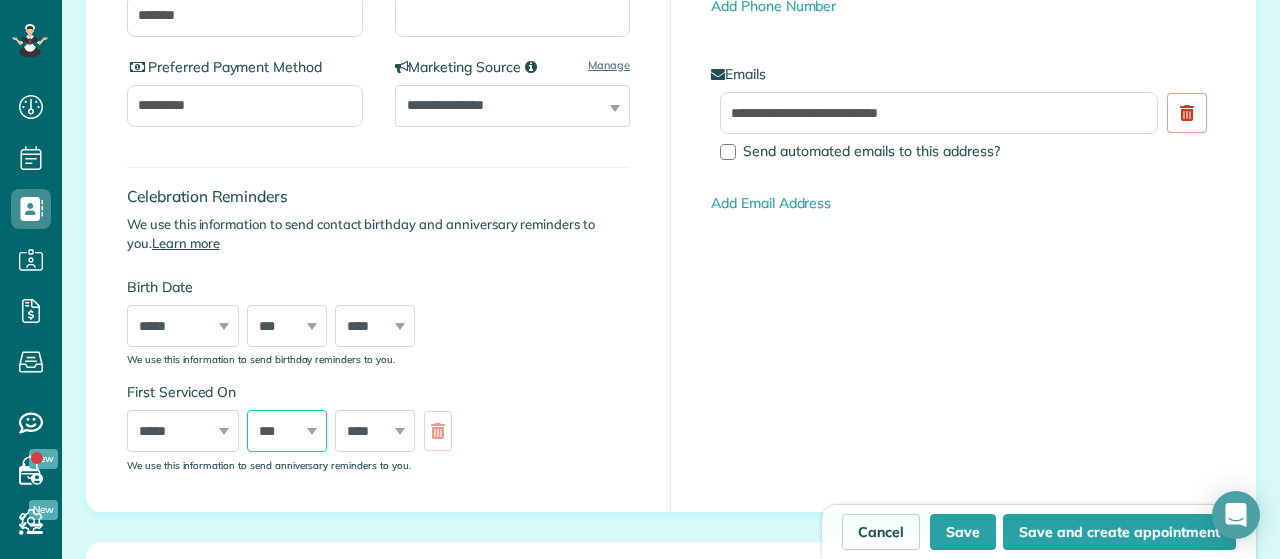 select on "*" 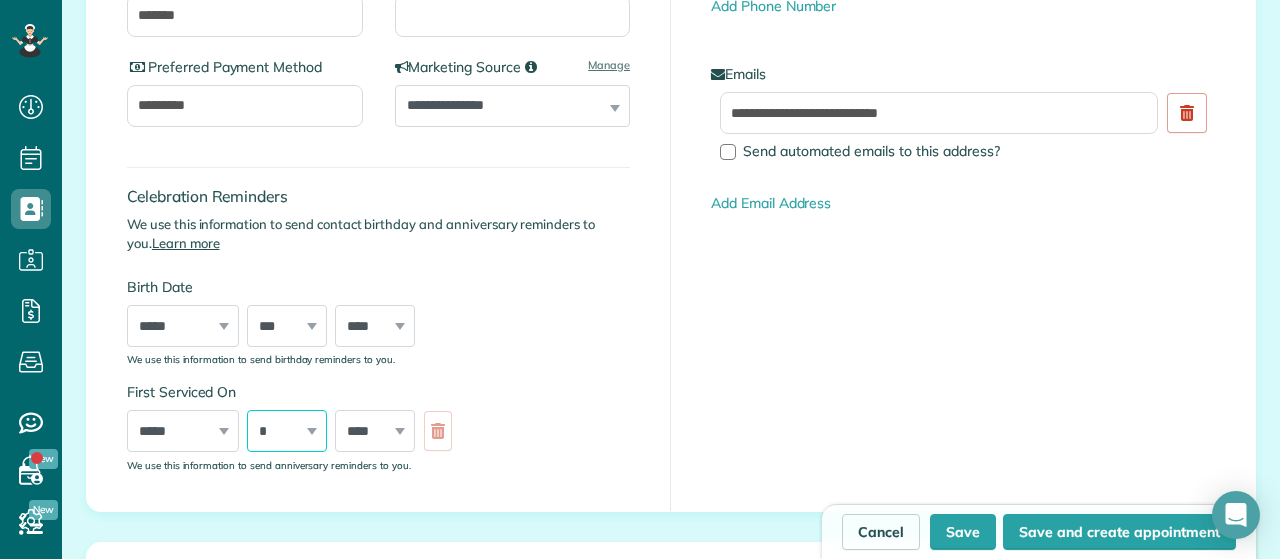 click on "*" at bounding box center [0, 0] 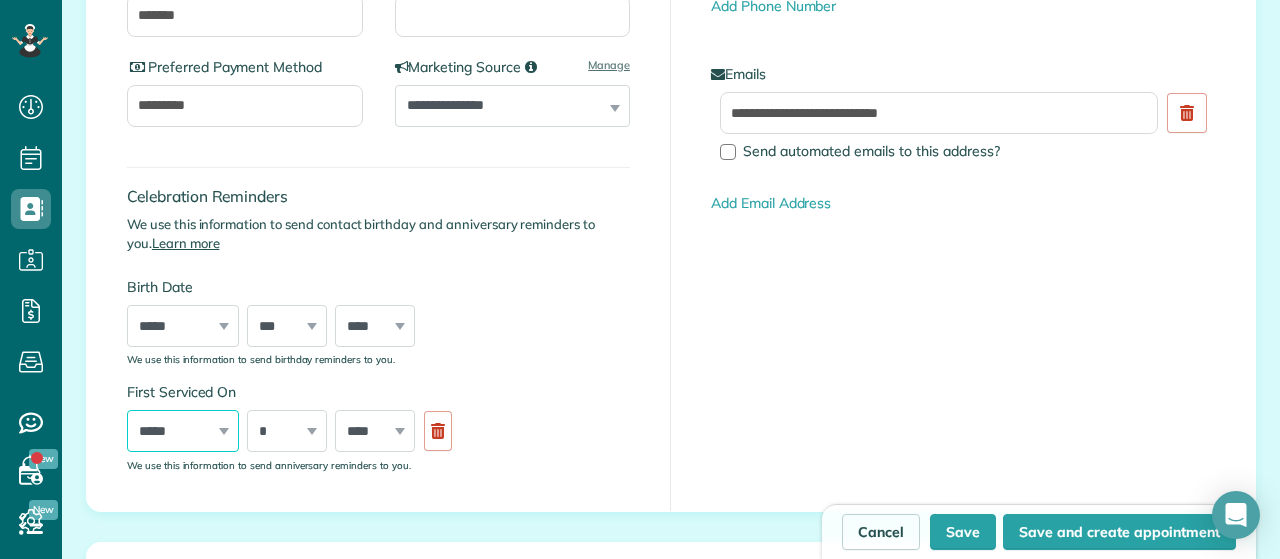 click on "*****
*******
********
*****
*****
***
****
****
******
*********
*******
********
********" at bounding box center (183, 431) 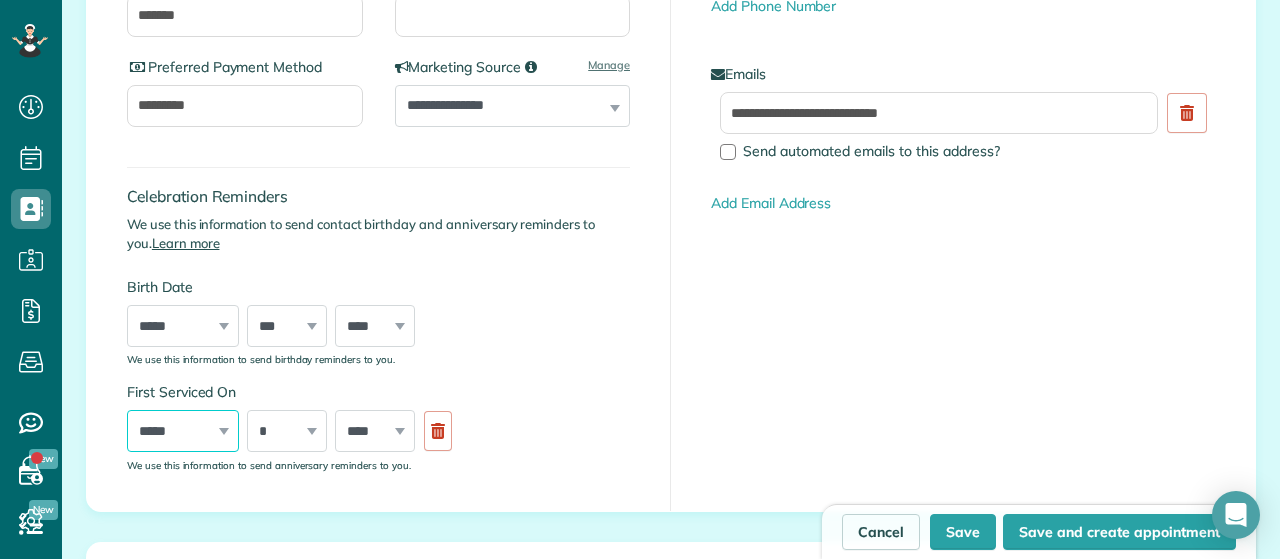 select on "*" 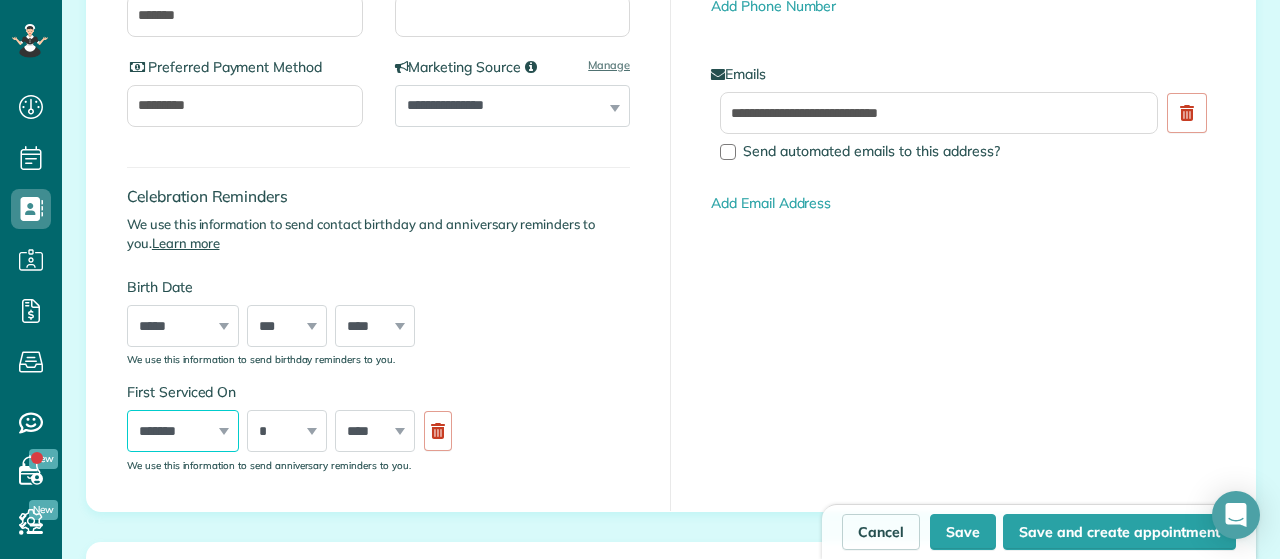 click on "***" at bounding box center (0, 0) 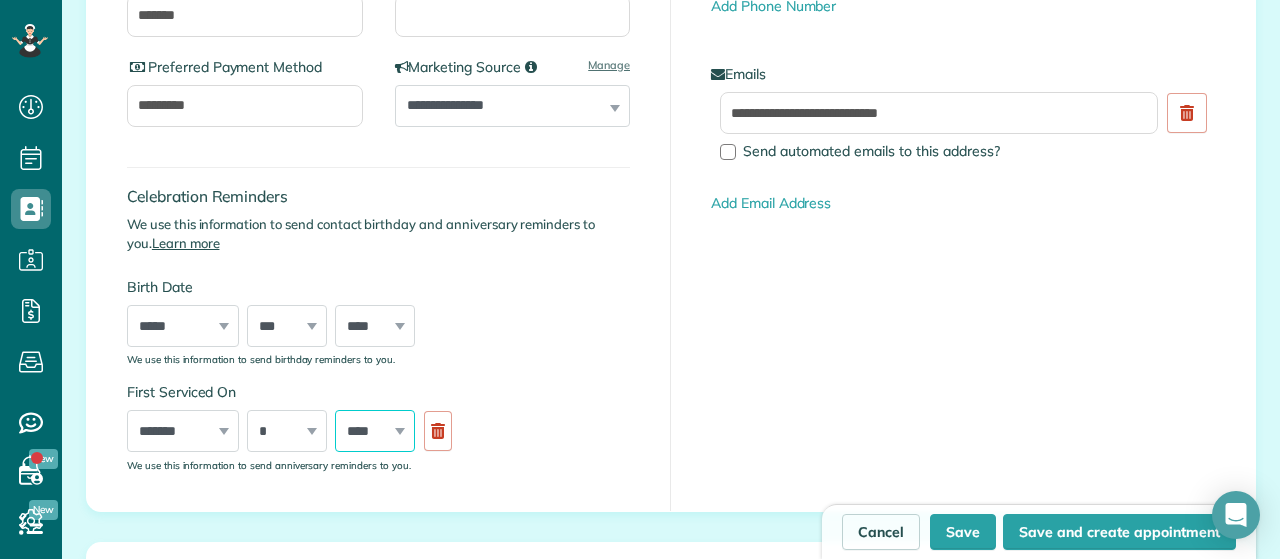 click on "****
****
****
****
****
****
****
****
****
****
****
****
****
****
****
****
****
****
****
****
****
****
****
****
****
****
****
****
****
****
****
****
****
****
****
****
****
****
****
****
****
****
****
****
****
****
****
****
****
****
****
****" at bounding box center [375, 431] 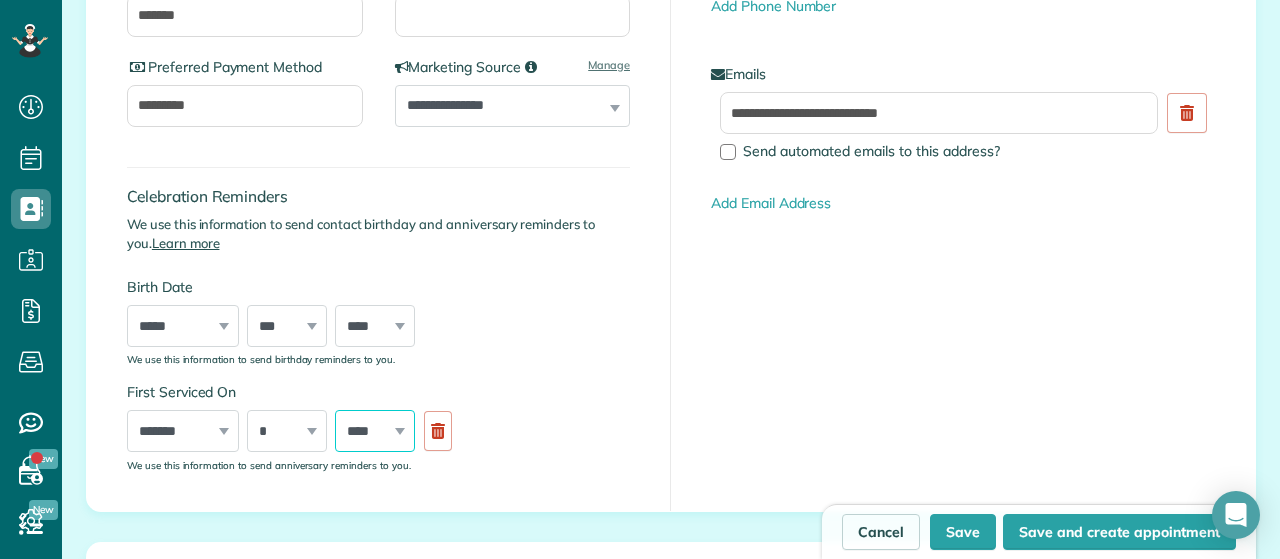 select on "****" 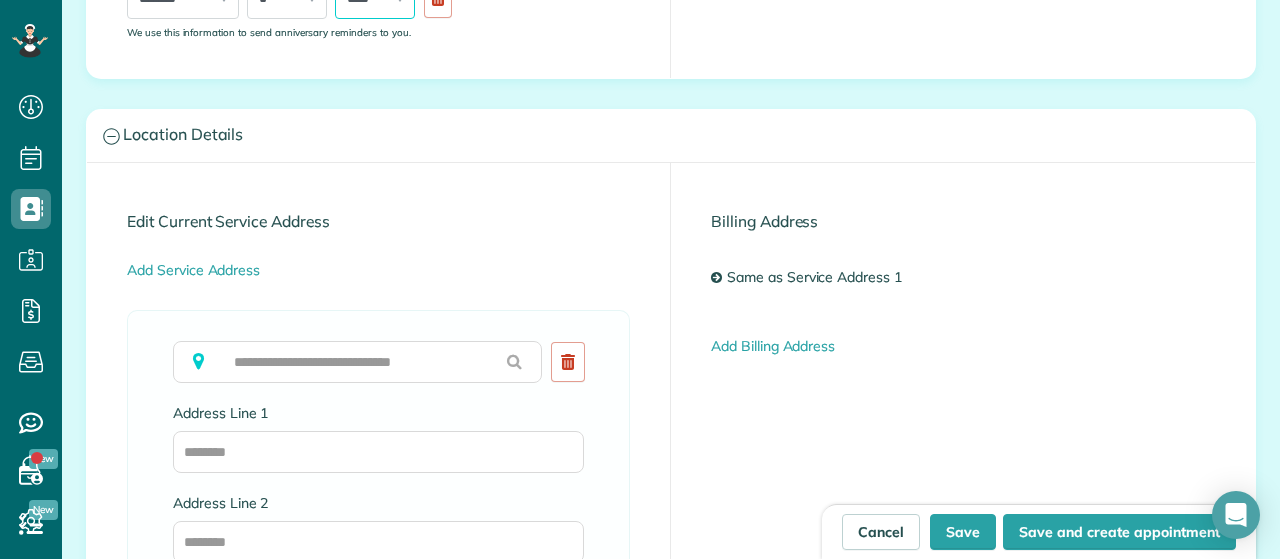 scroll, scrollTop: 931, scrollLeft: 0, axis: vertical 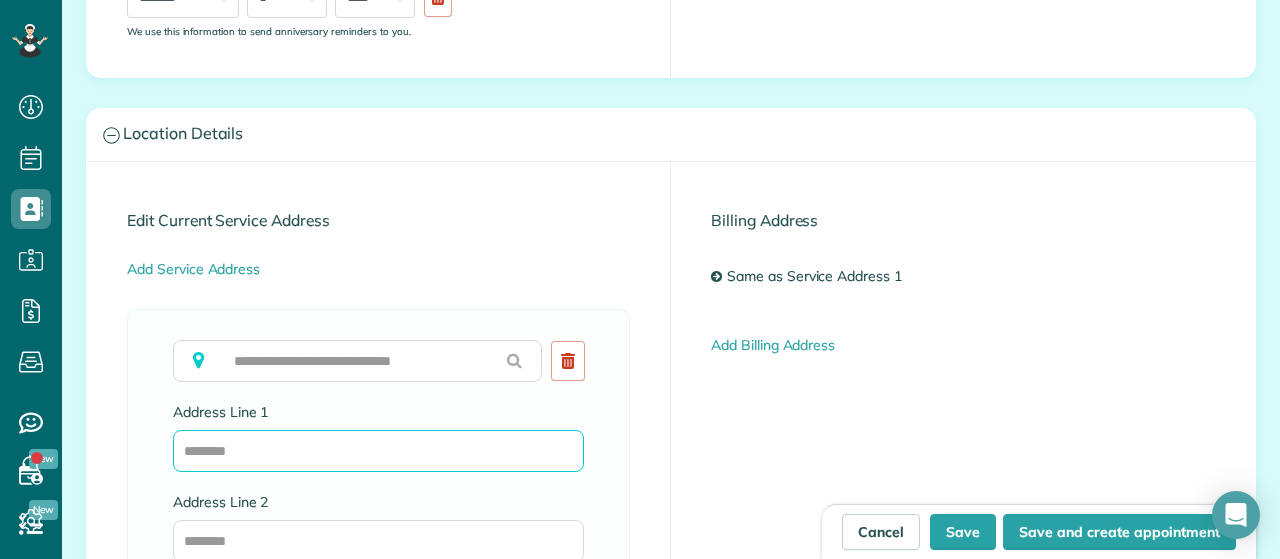 click on "Address Line 1" at bounding box center [378, 451] 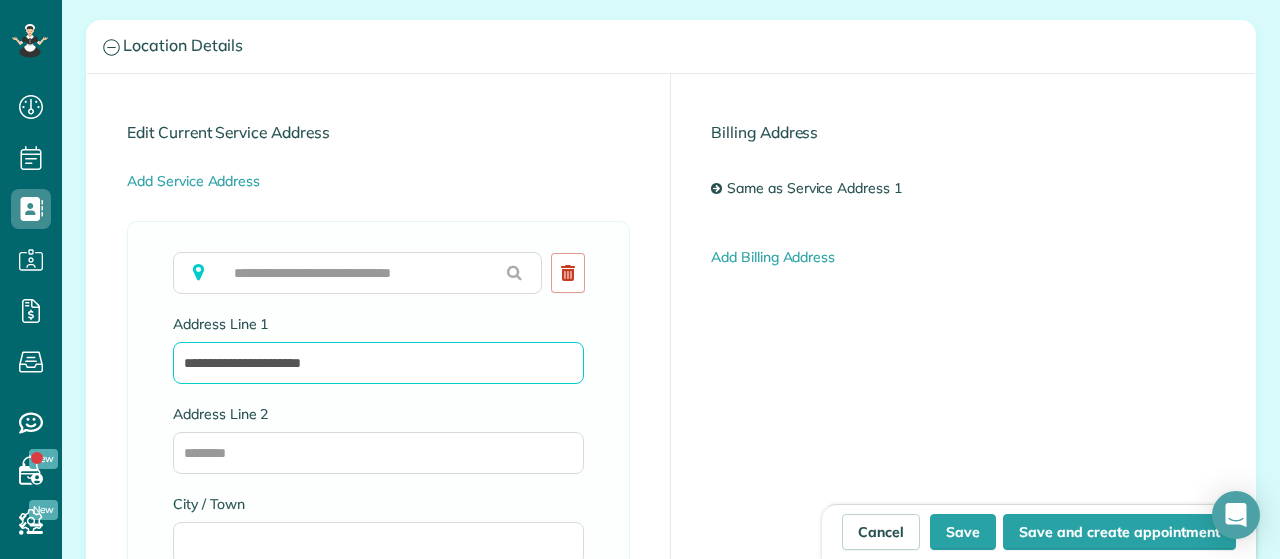 scroll, scrollTop: 1128, scrollLeft: 0, axis: vertical 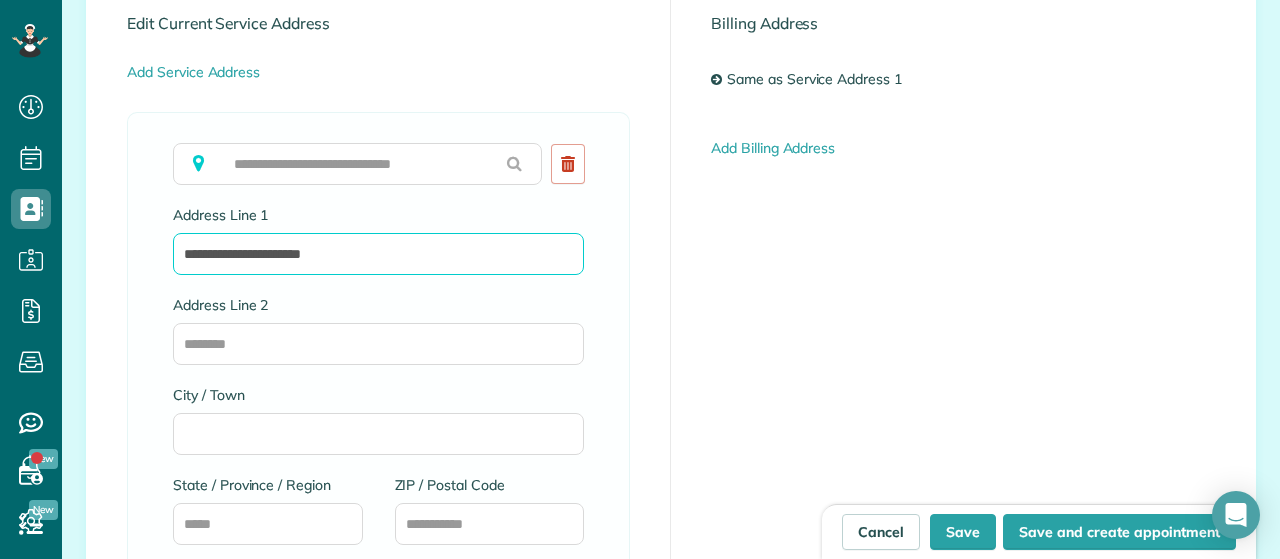 type on "**********" 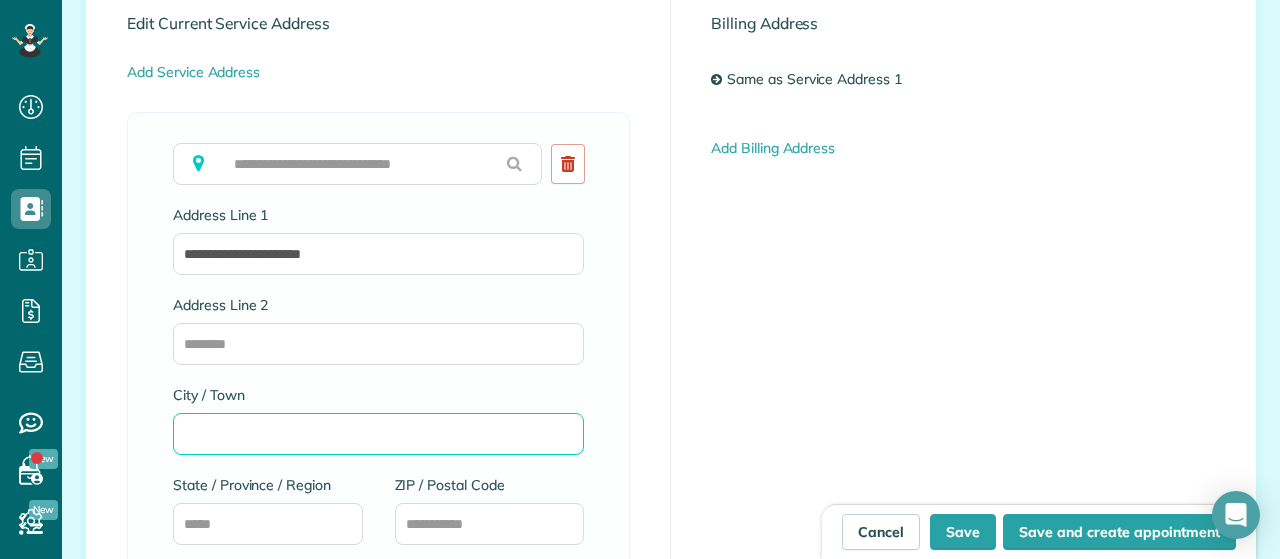 click on "City / Town" at bounding box center [378, 434] 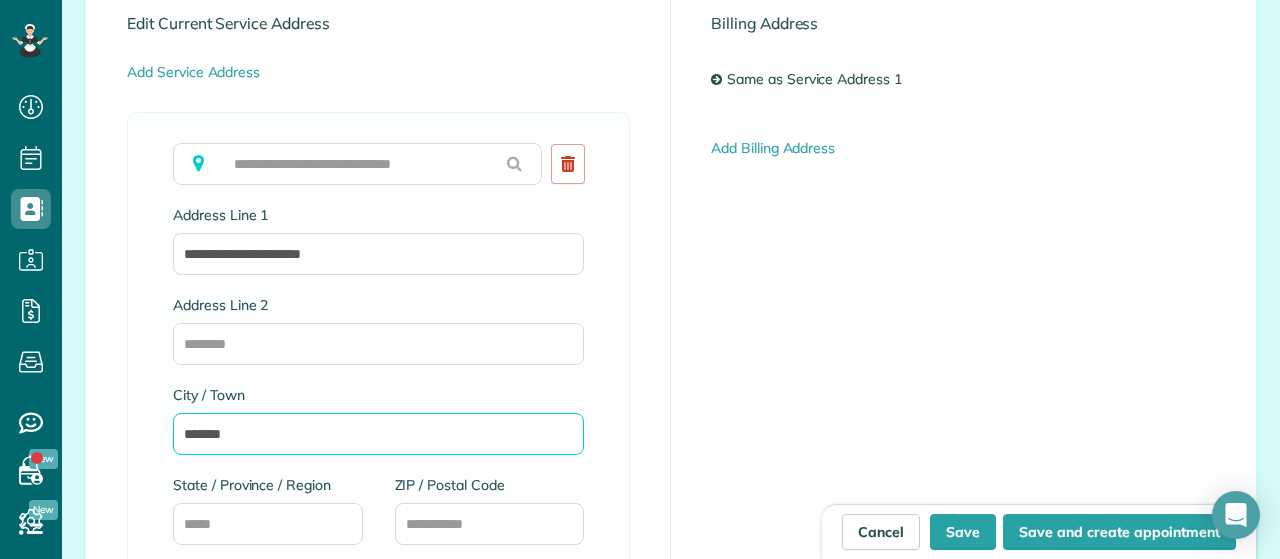 type on "*******" 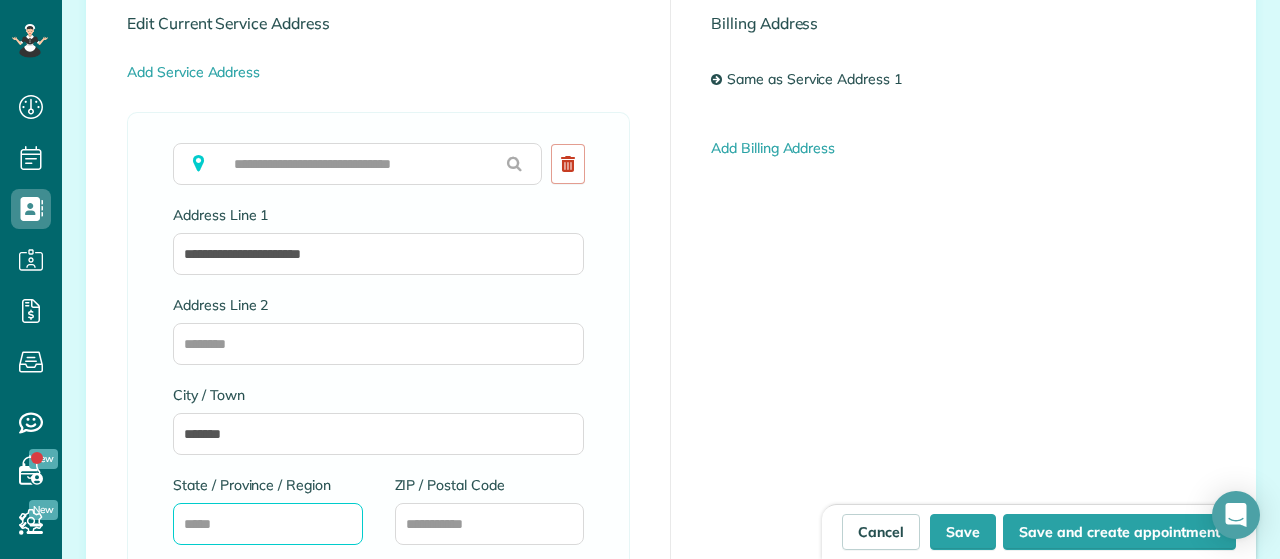 click on "State / Province / Region" at bounding box center [268, 524] 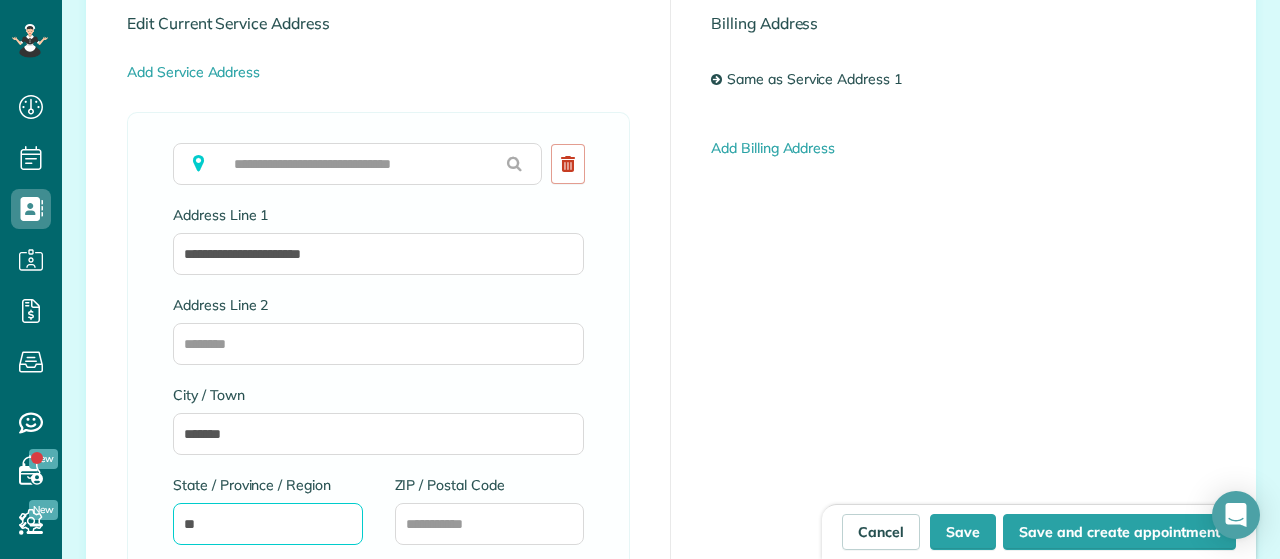type on "**" 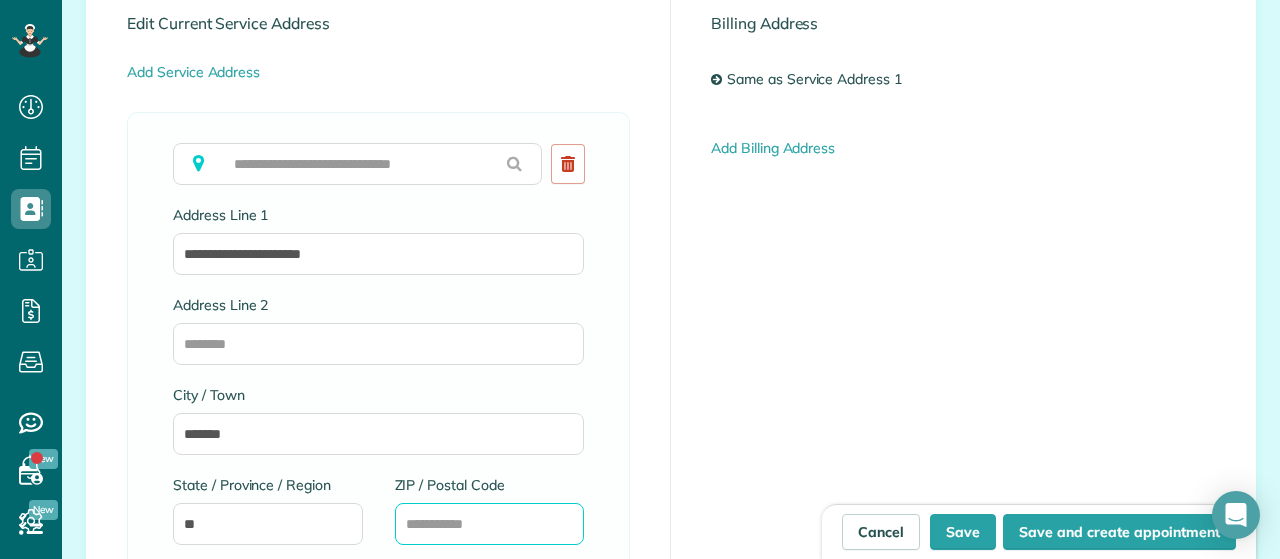 click on "ZIP / Postal Code" at bounding box center [490, 524] 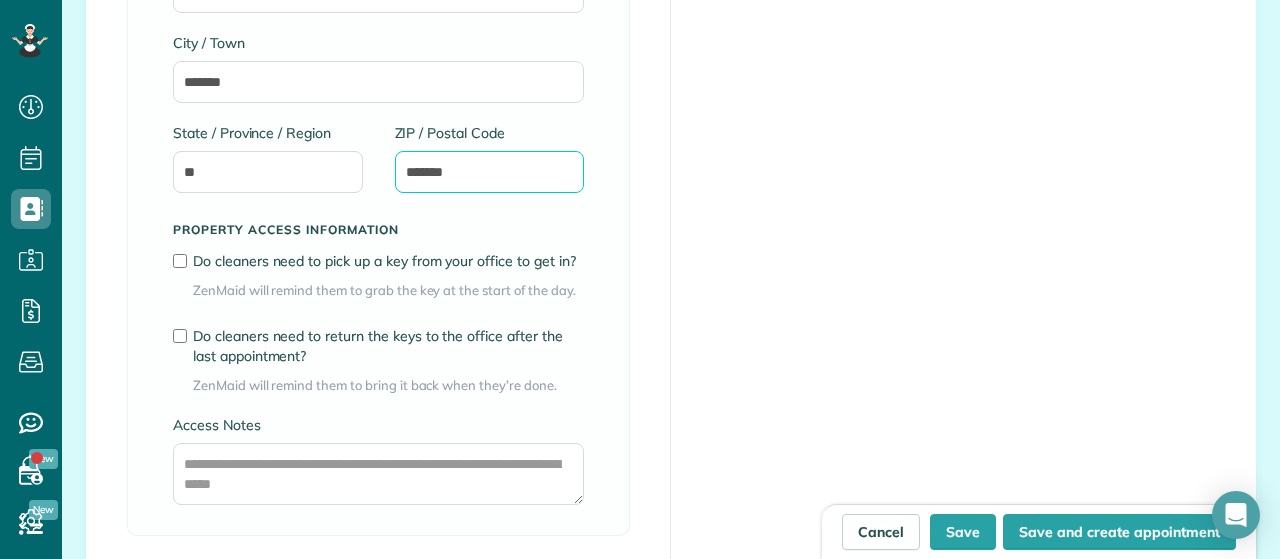 scroll, scrollTop: 1481, scrollLeft: 0, axis: vertical 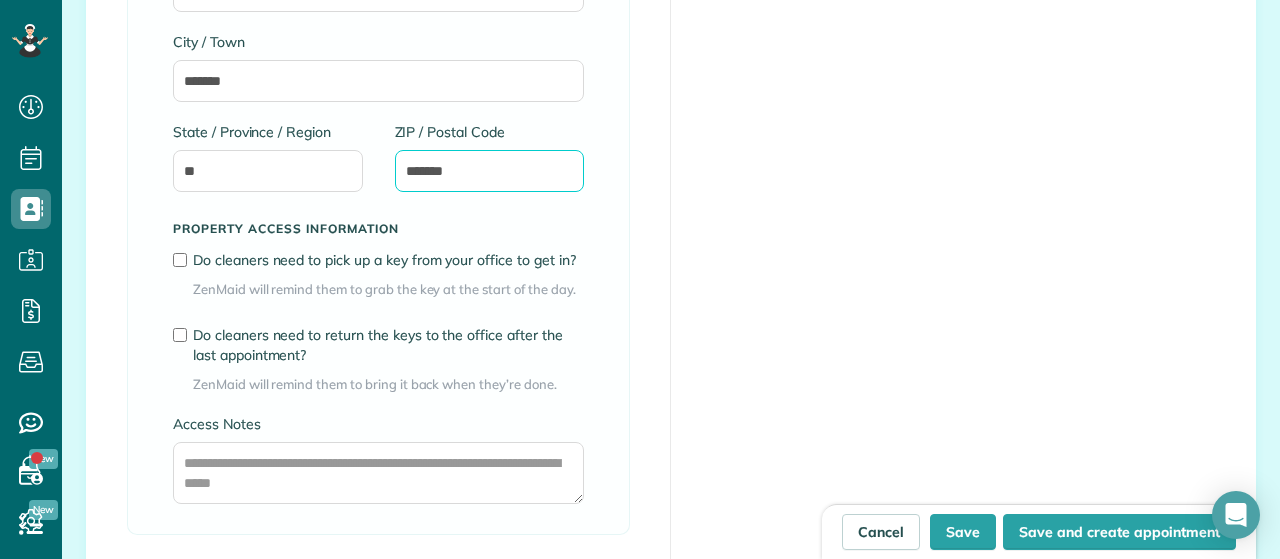type on "*******" 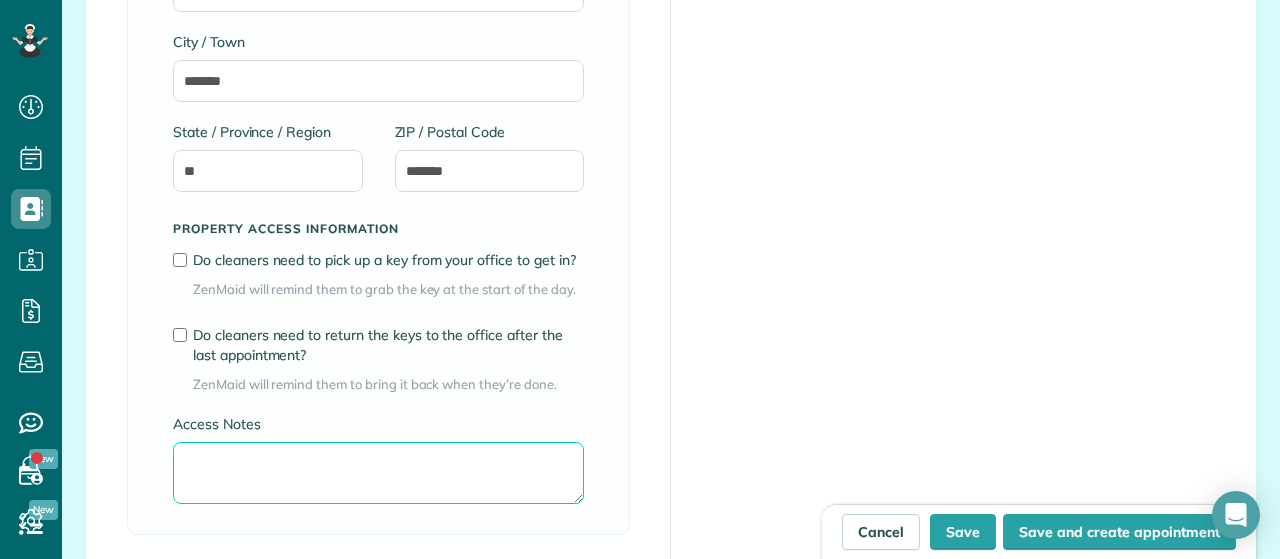 click on "Access Notes" at bounding box center (378, 473) 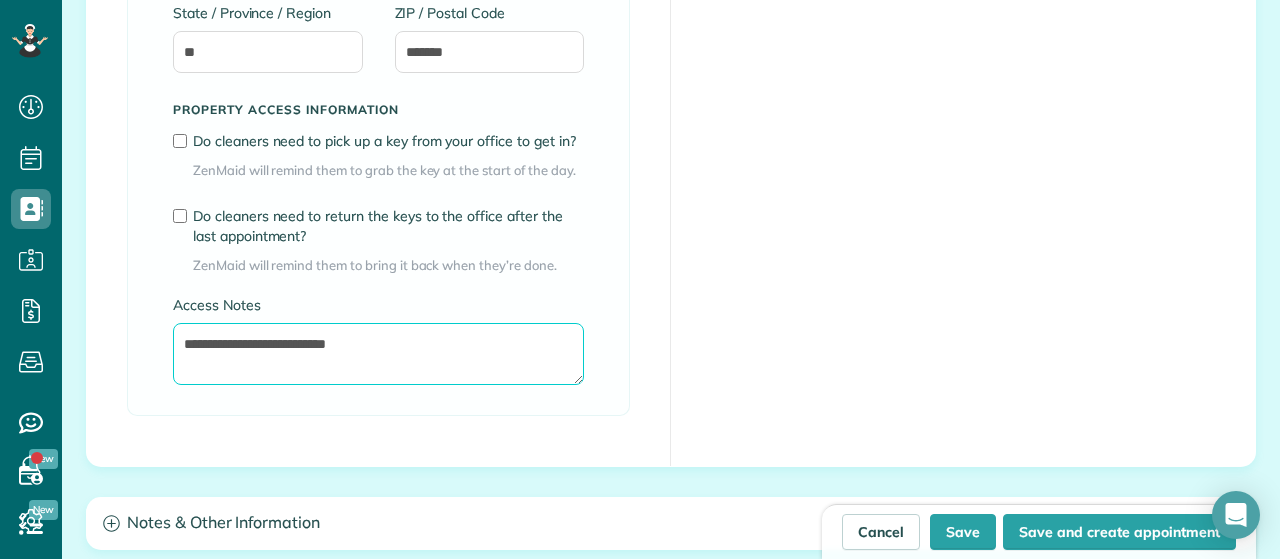 scroll, scrollTop: 1756, scrollLeft: 0, axis: vertical 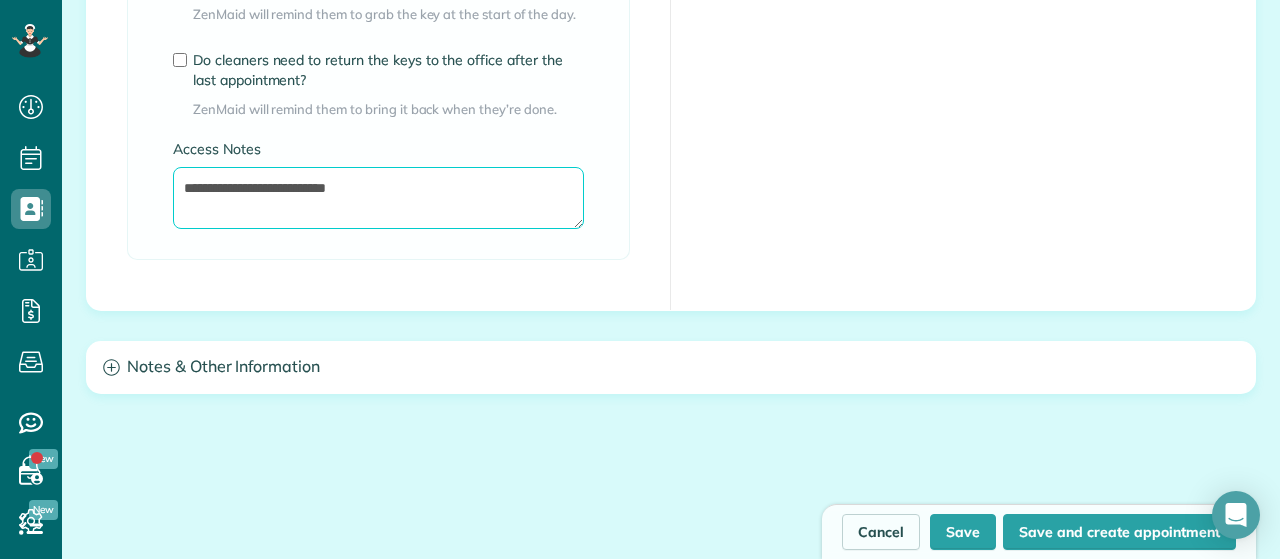 type on "**********" 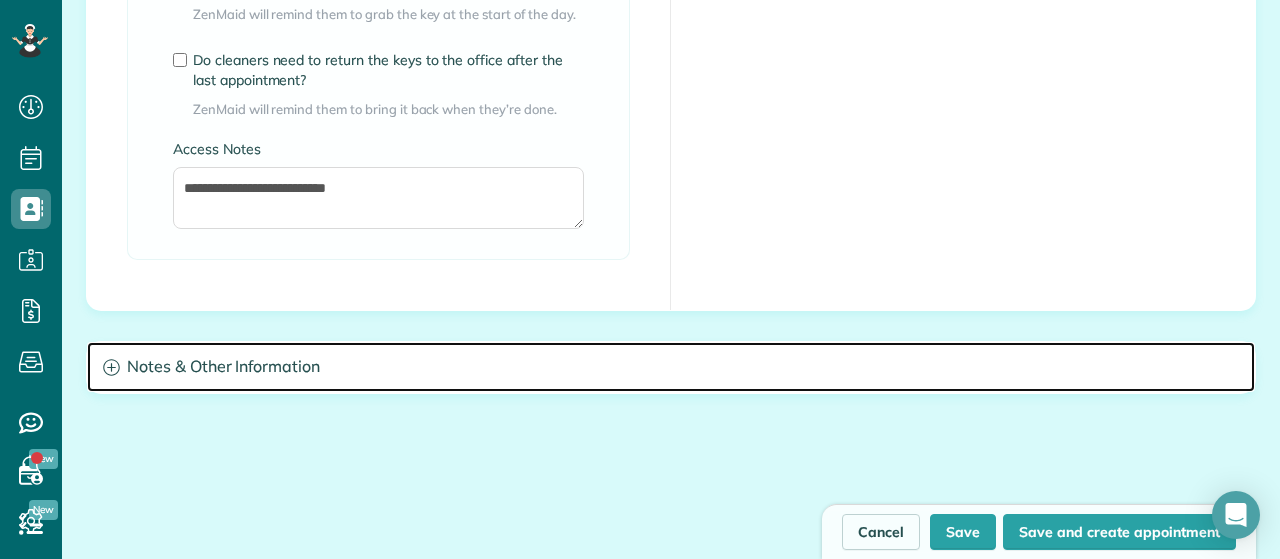 click 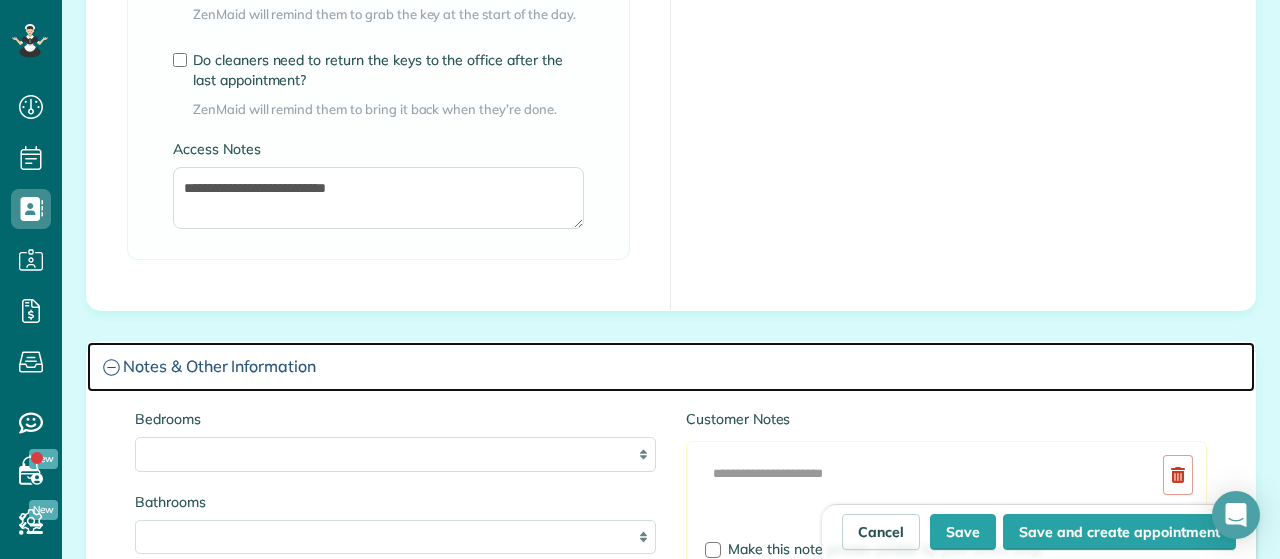 scroll, scrollTop: 1870, scrollLeft: 0, axis: vertical 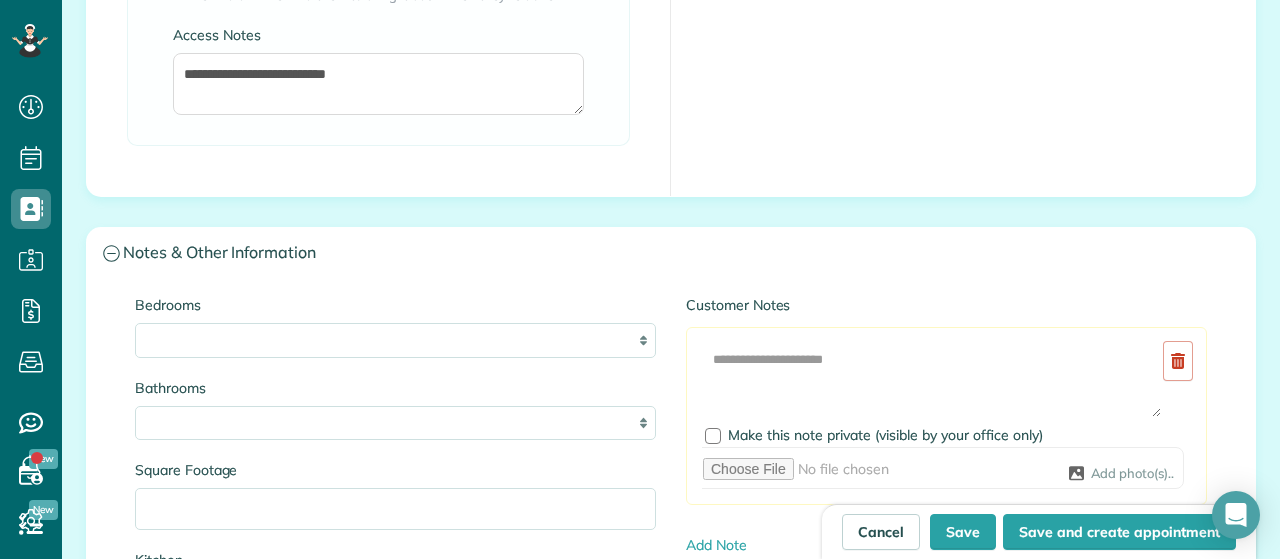 click on "*
*
*
*
**" at bounding box center (395, 340) 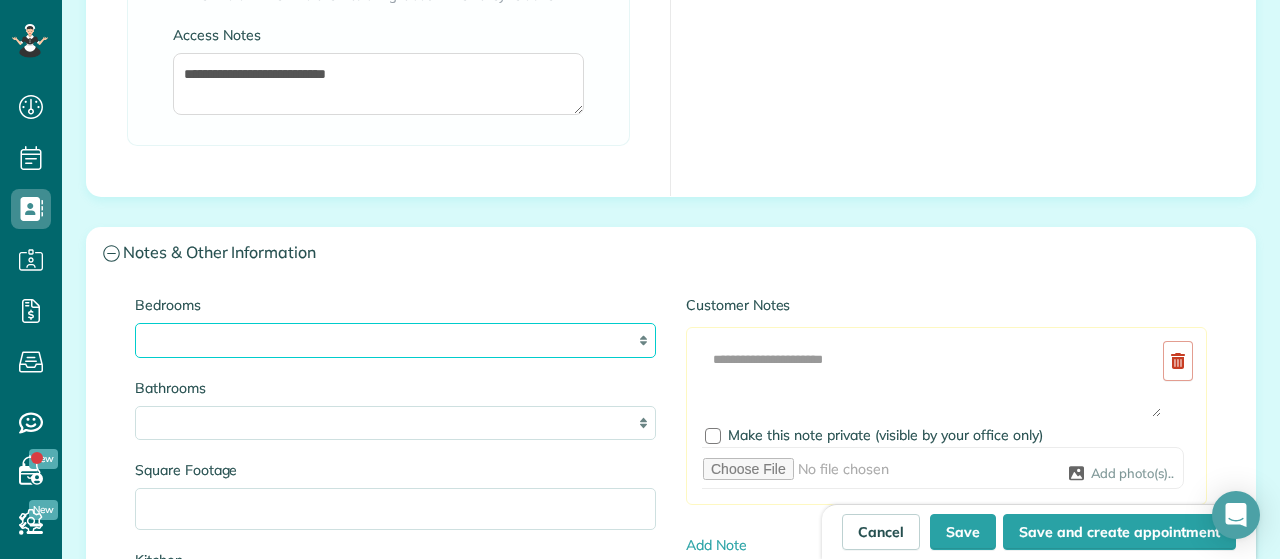 click on "*
*
*
*
**" at bounding box center (395, 340) 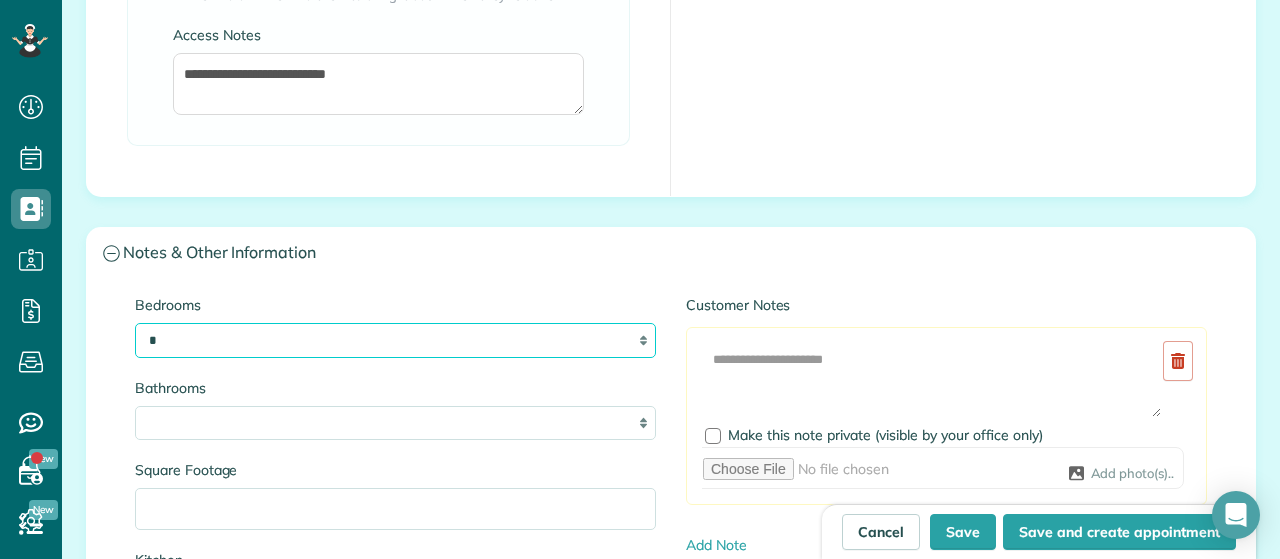 click on "*" at bounding box center [0, 0] 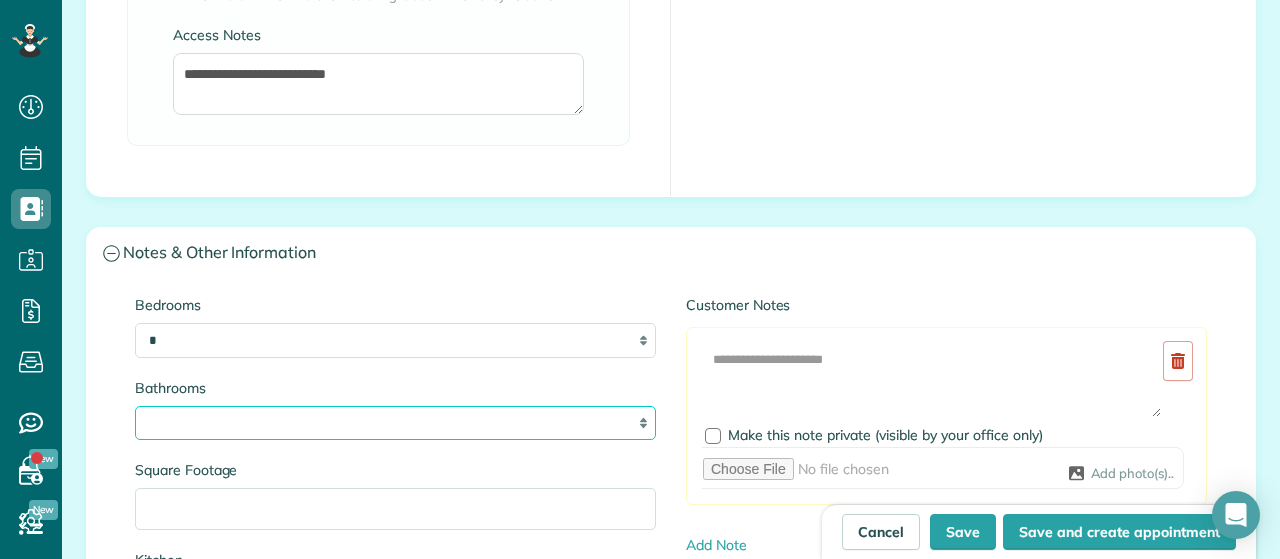 click on "*
***
*
***
*
***
*
***
**" at bounding box center (395, 423) 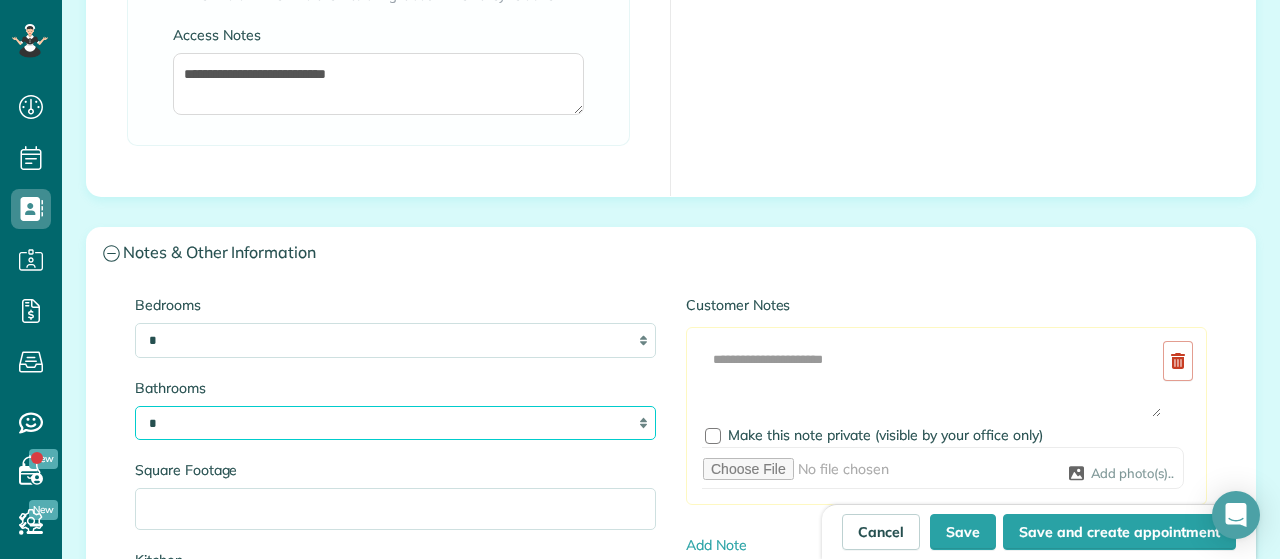 click on "*" at bounding box center [0, 0] 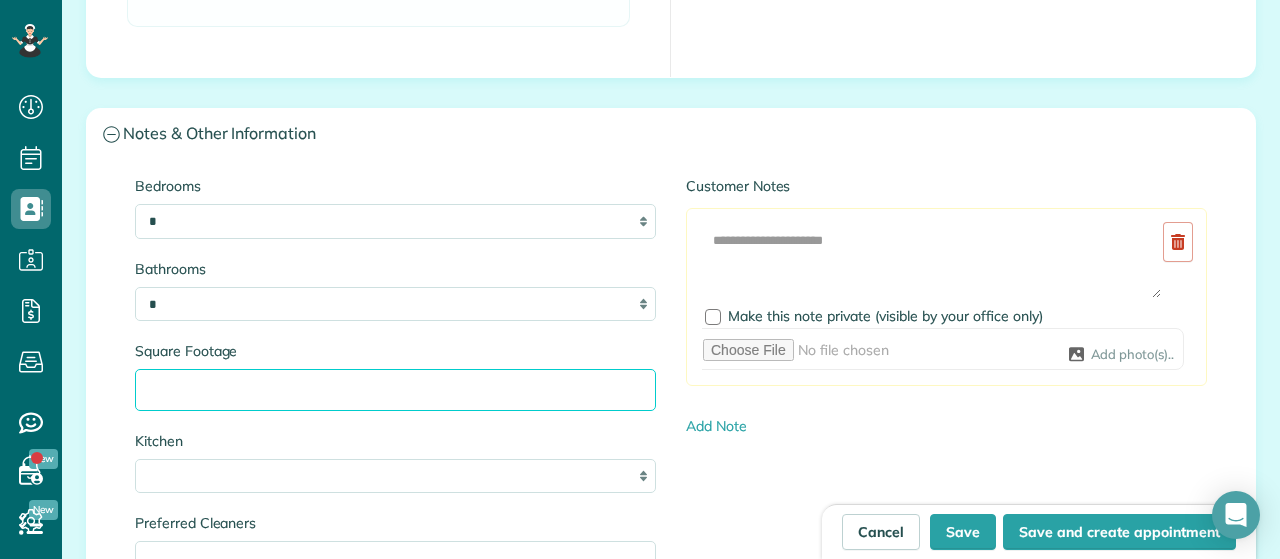 click on "Square Footage" at bounding box center (395, 390) 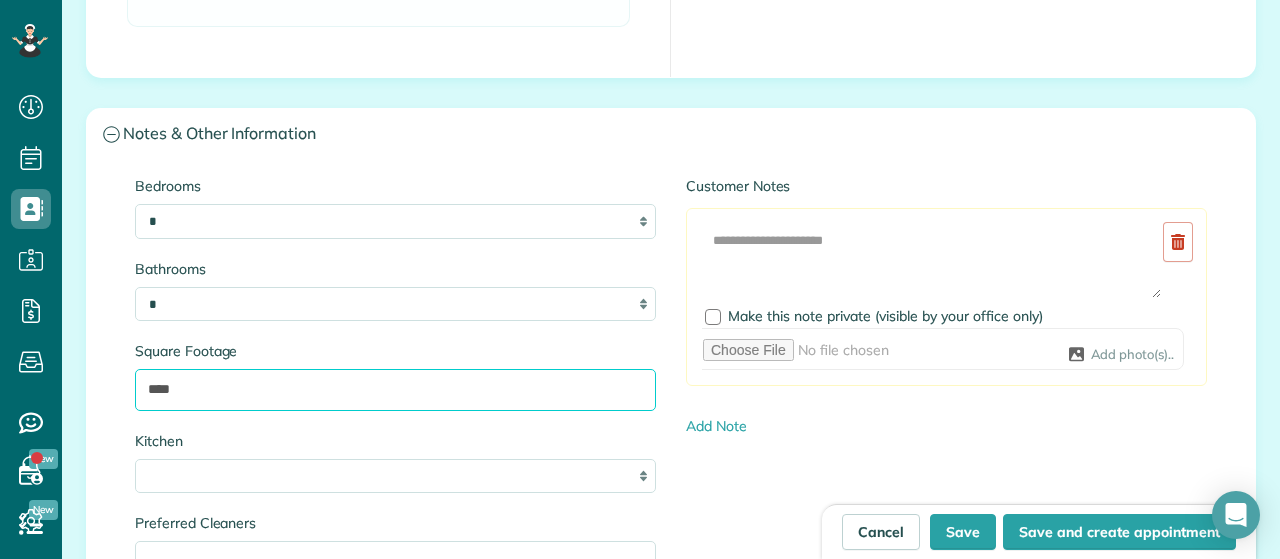 type on "****" 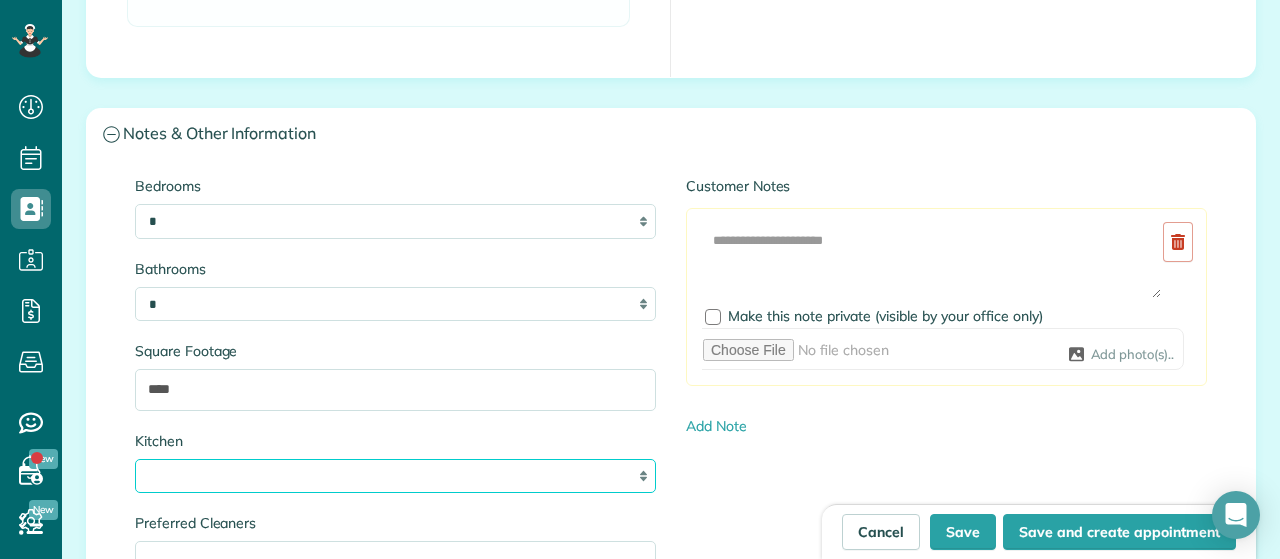 click on "*
*
*
*" at bounding box center [395, 476] 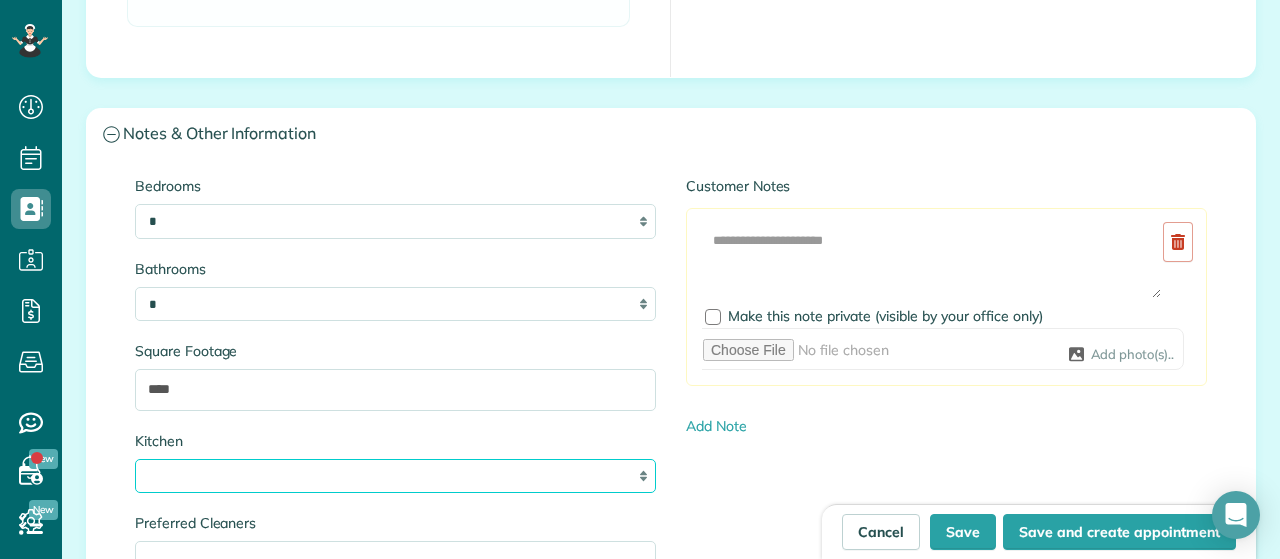 select on "*" 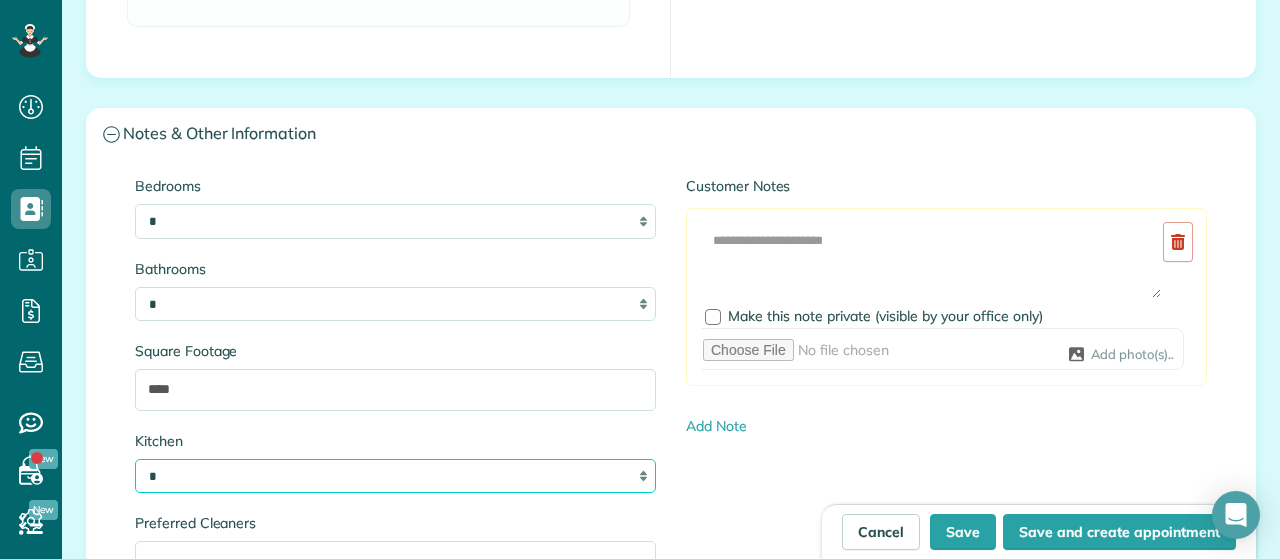 click on "*" at bounding box center (0, 0) 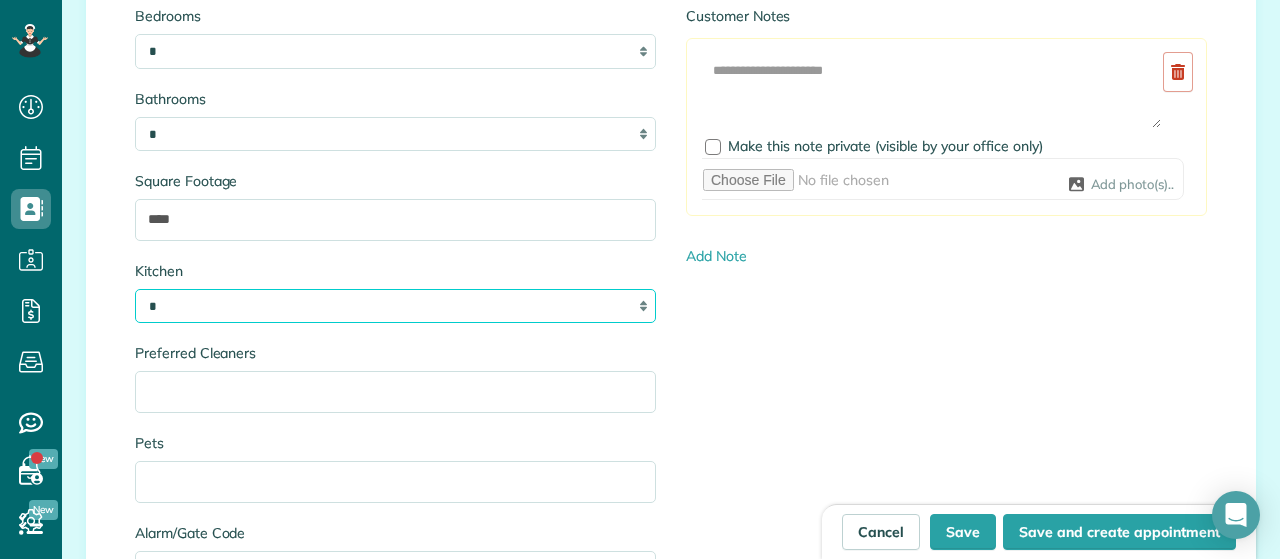 scroll, scrollTop: 2210, scrollLeft: 0, axis: vertical 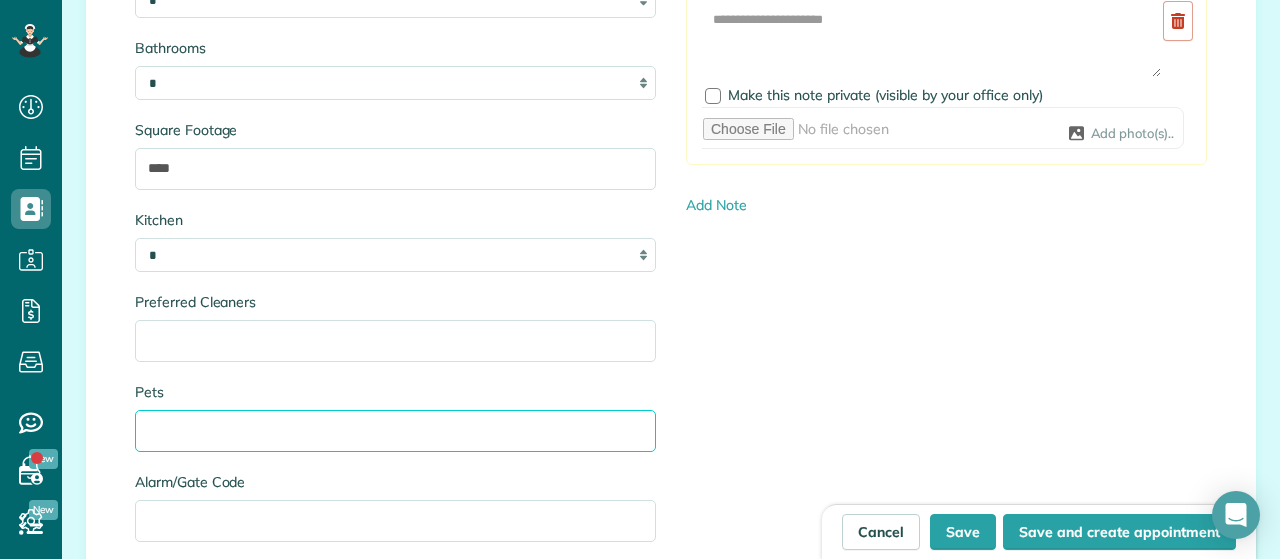 click on "Pets" at bounding box center (395, 431) 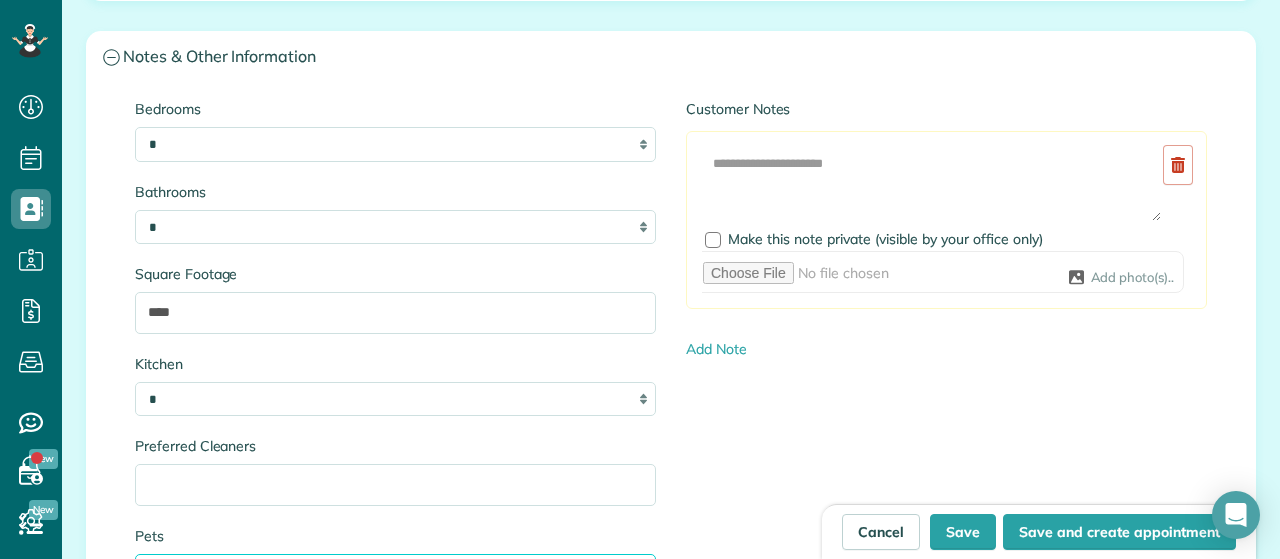 scroll, scrollTop: 2056, scrollLeft: 0, axis: vertical 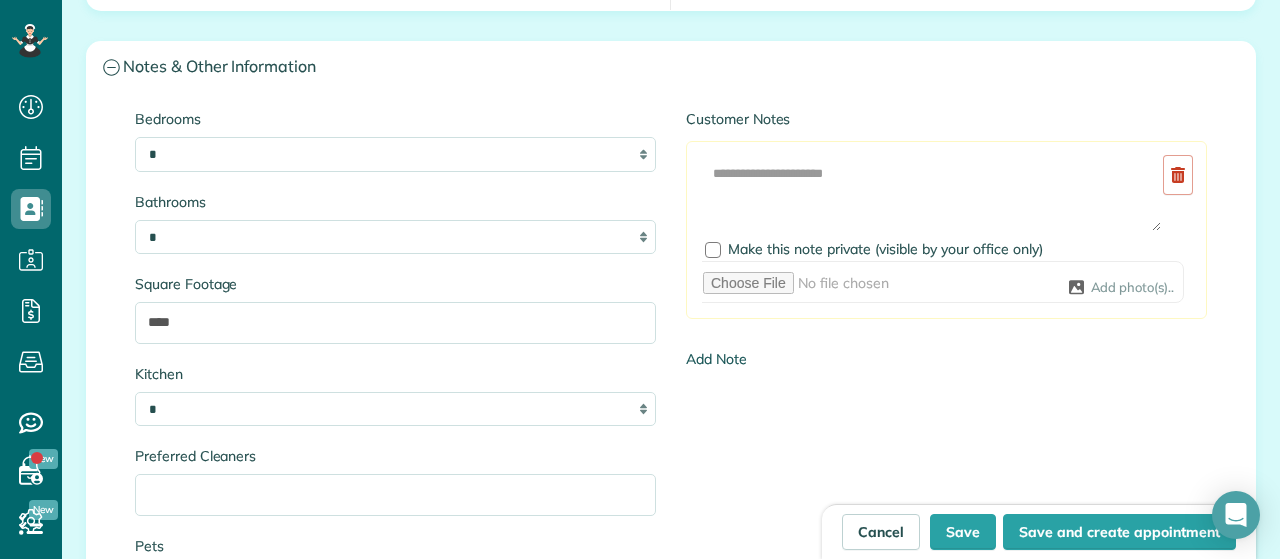 type on "****" 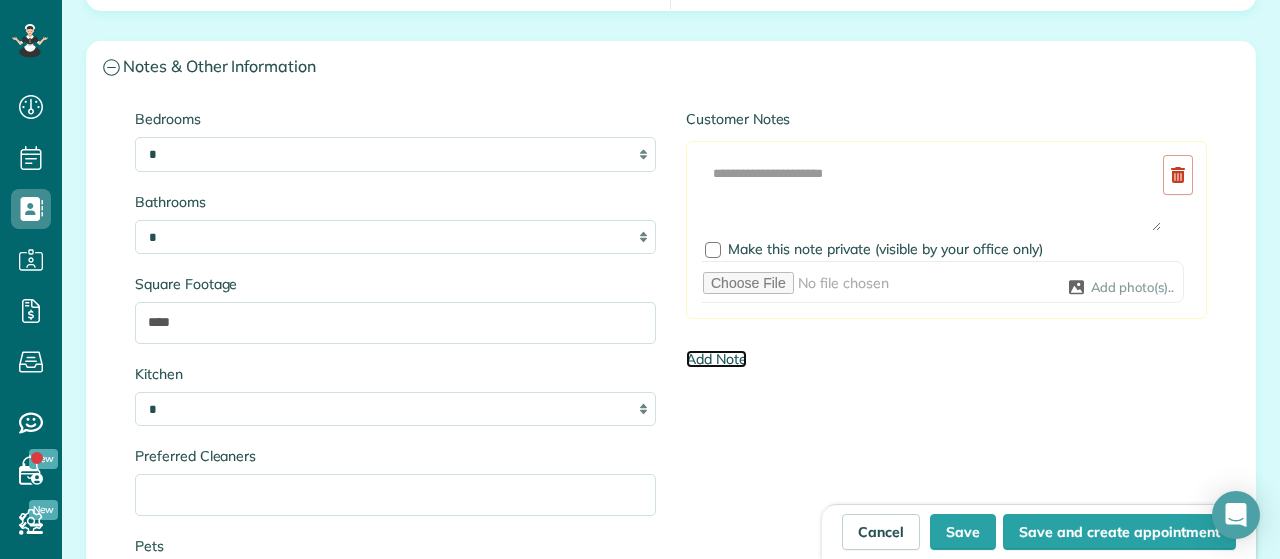 click on "Add Note" at bounding box center [716, 359] 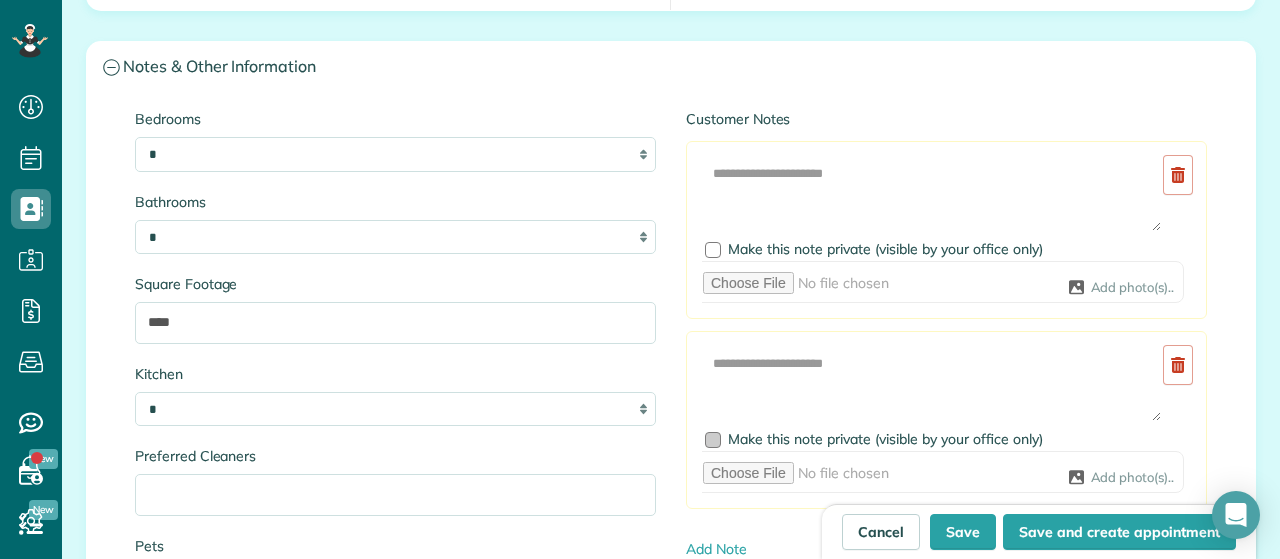 click at bounding box center (713, 440) 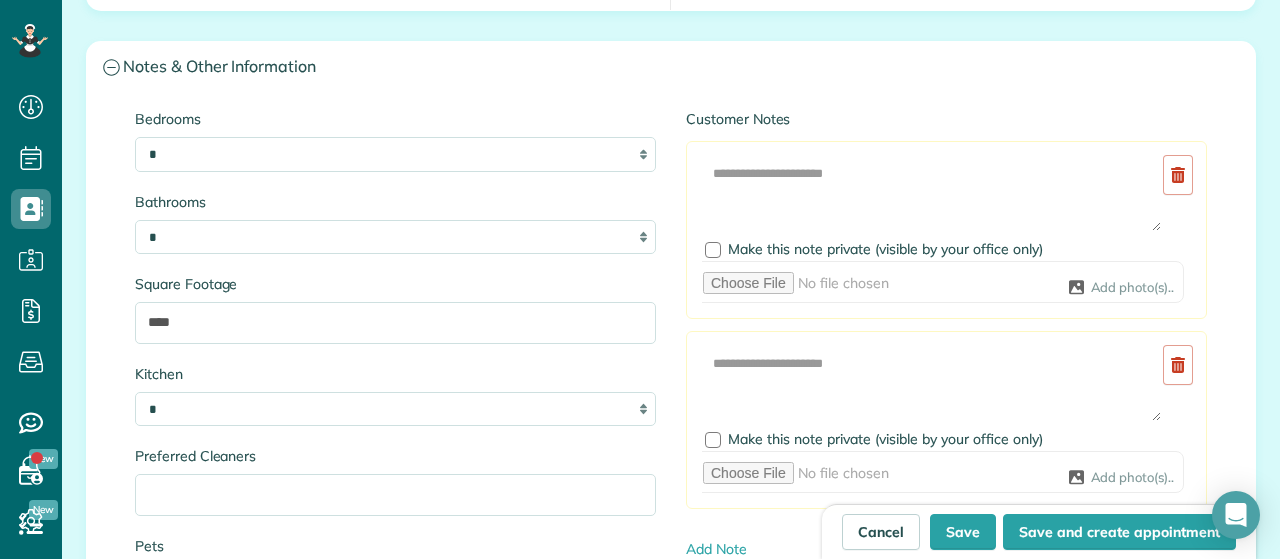 click on "Customer Notes
Add Image
Make this note private (visible by your office only)
Add photo(s)..
Add Image
Make this note private (visible by your office only)
Add photo(s)..
Add Note" at bounding box center [946, 334] 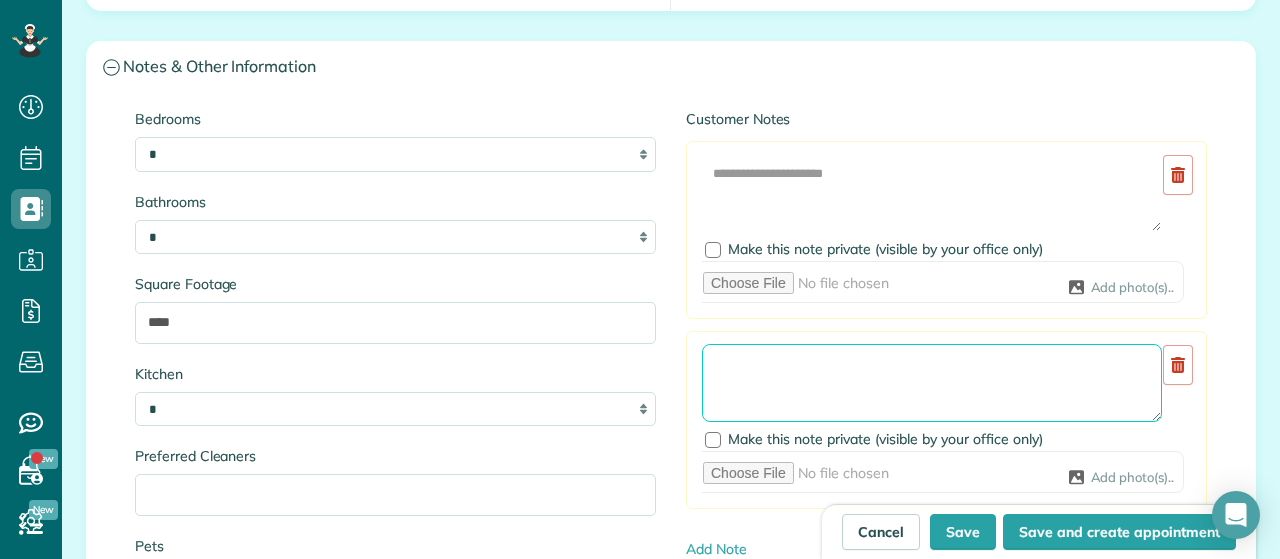 click at bounding box center (932, 383) 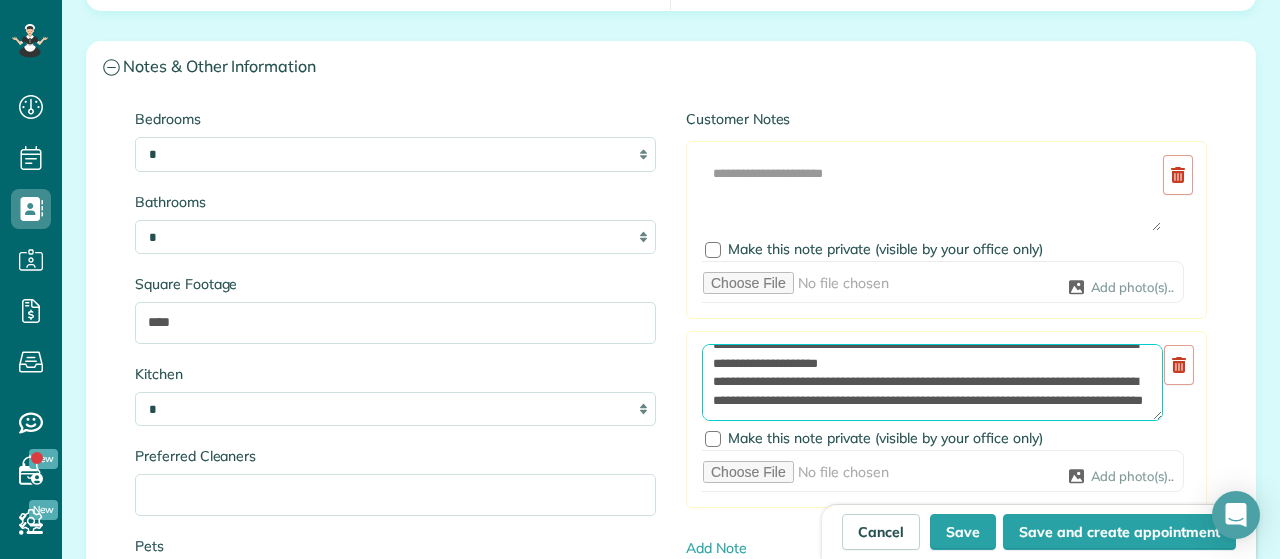 scroll, scrollTop: 74, scrollLeft: 0, axis: vertical 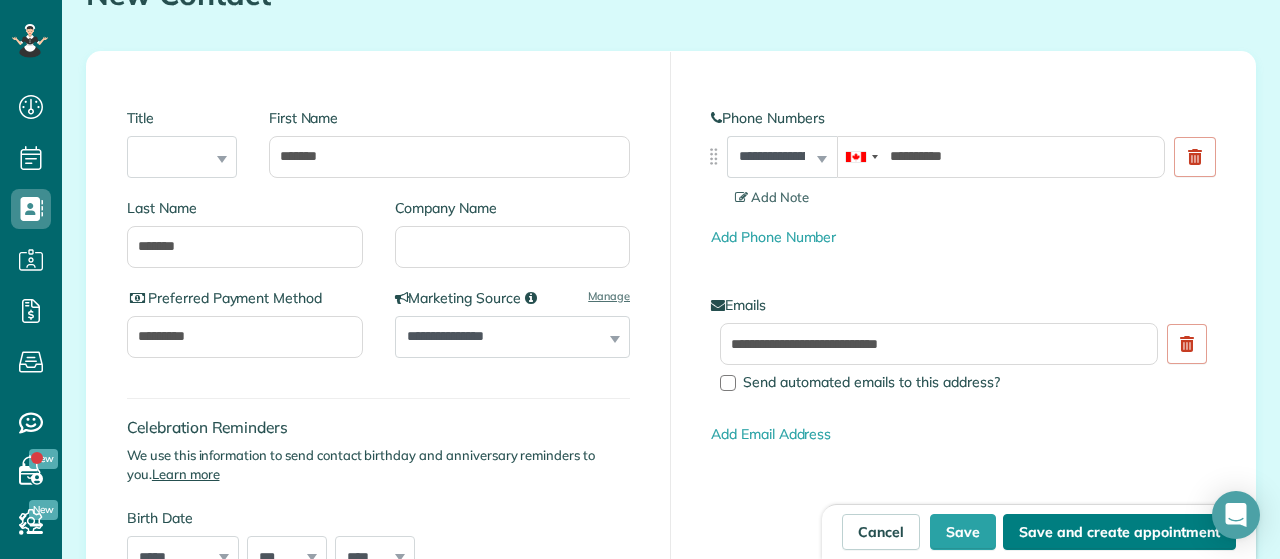 type on "**********" 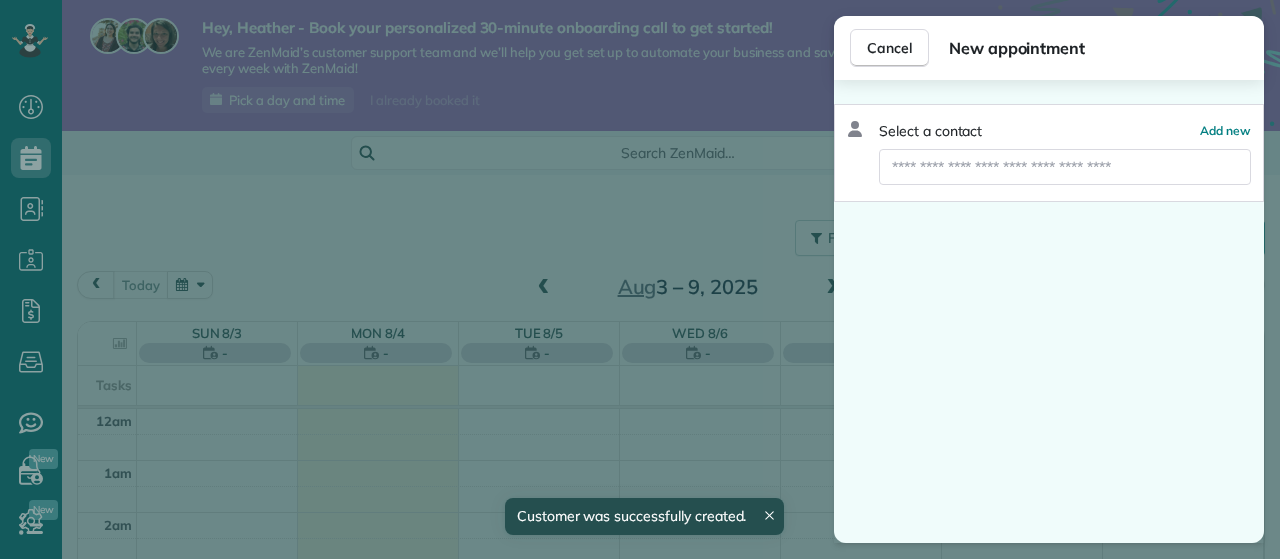 scroll, scrollTop: 0, scrollLeft: 0, axis: both 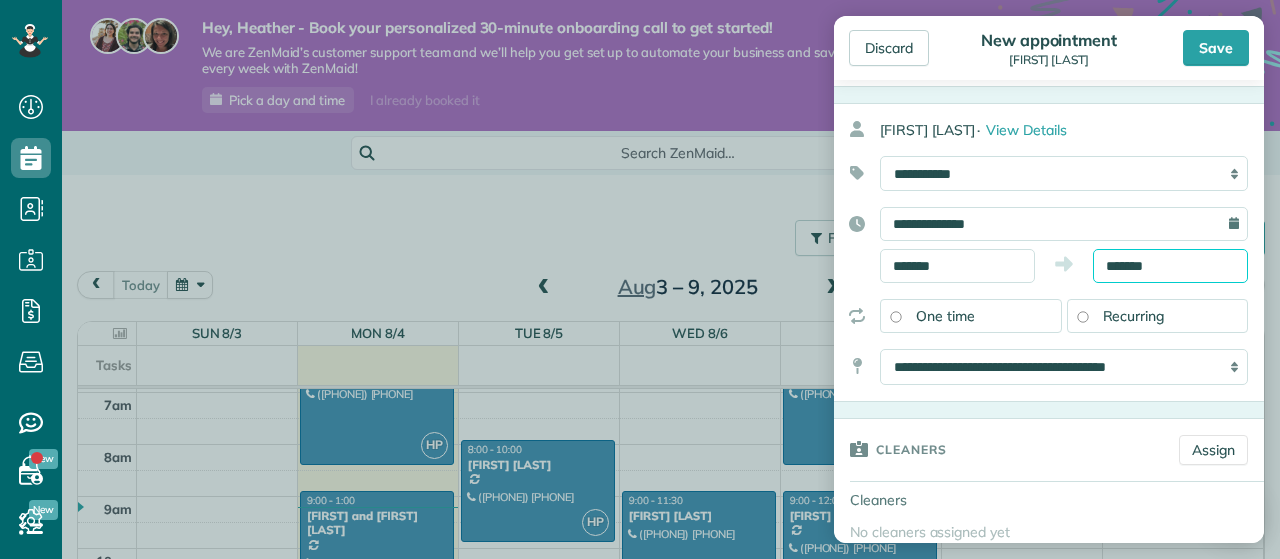 click on "*******" at bounding box center [1170, 266] 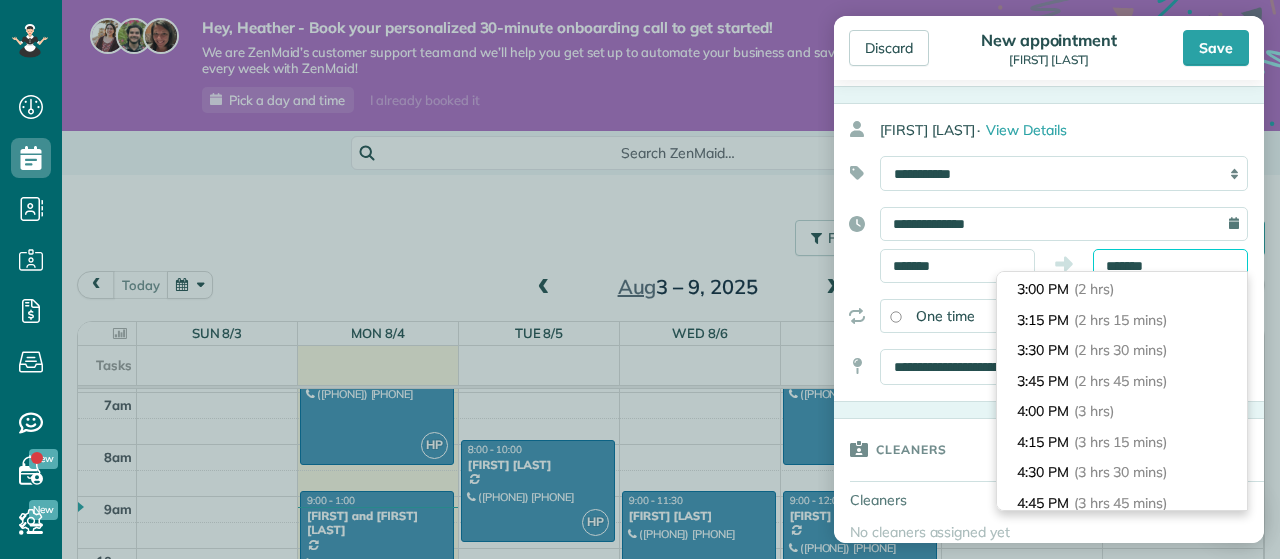 scroll, scrollTop: 245, scrollLeft: 0, axis: vertical 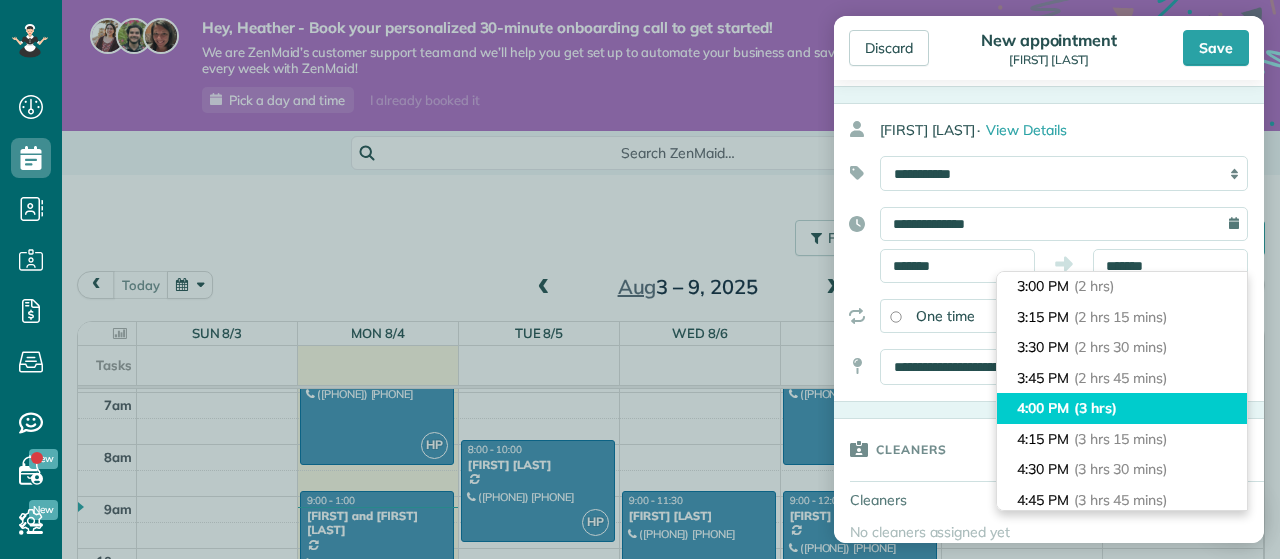 type on "*******" 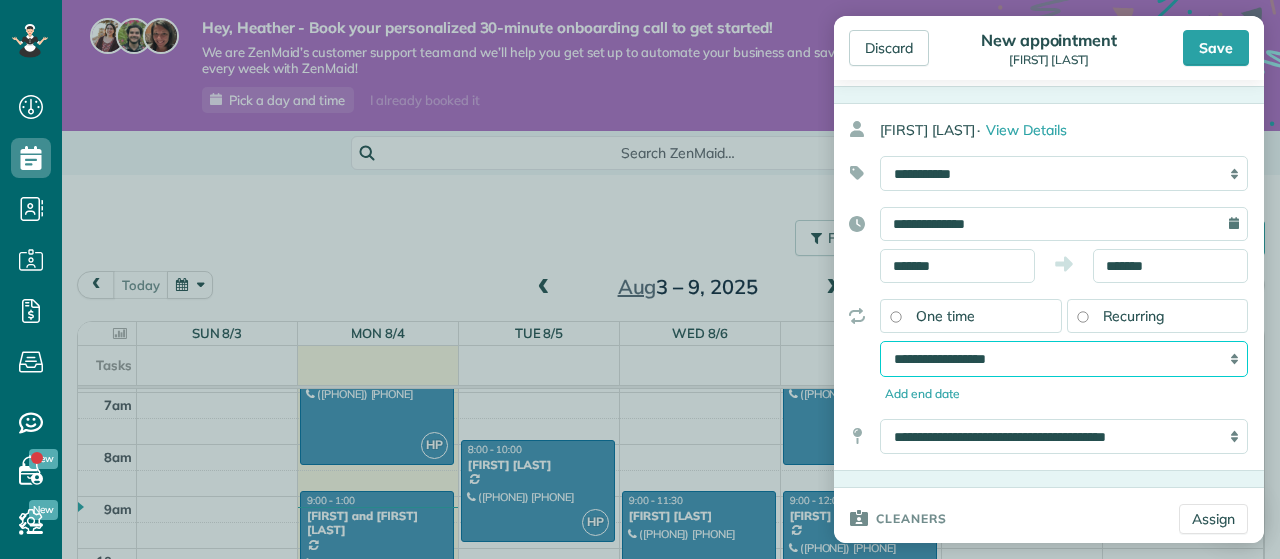 click on "**********" at bounding box center (1064, 358) 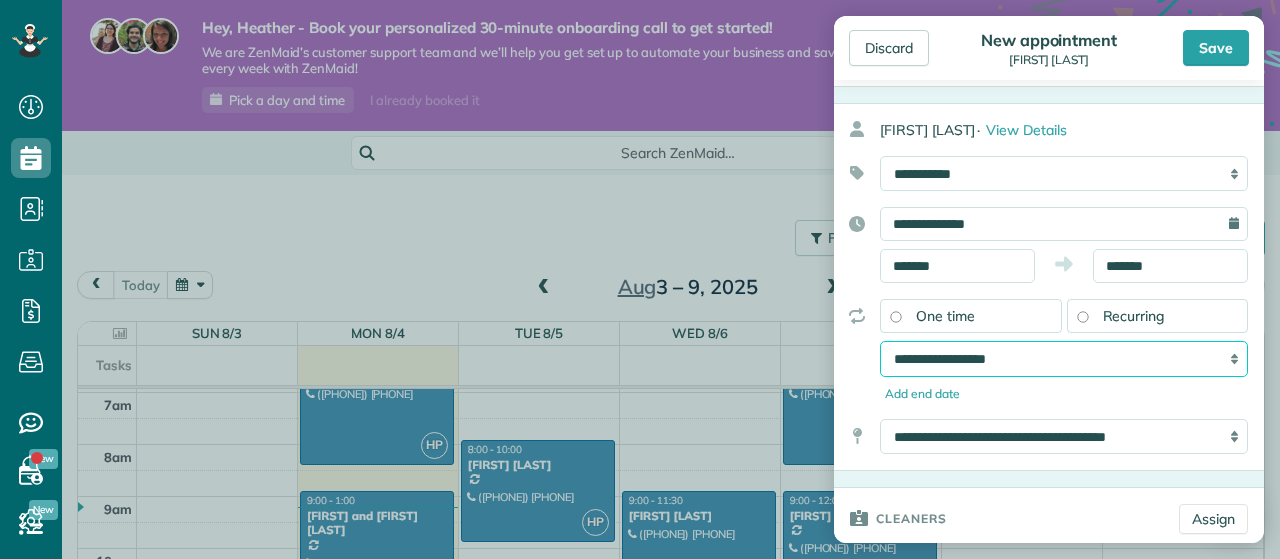 select on "**********" 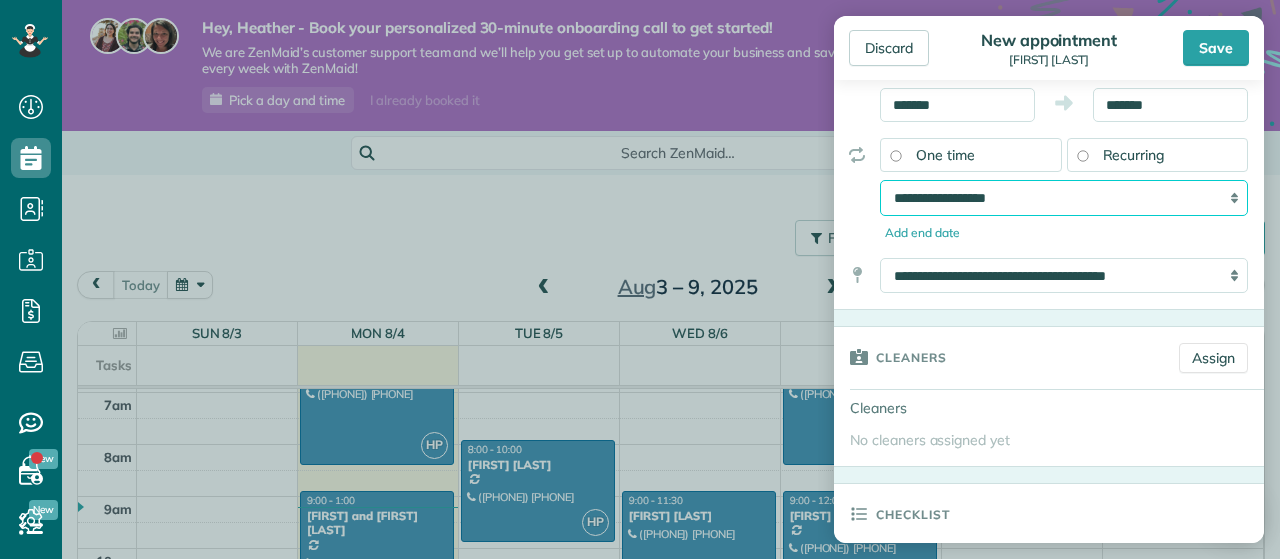scroll, scrollTop: 297, scrollLeft: 0, axis: vertical 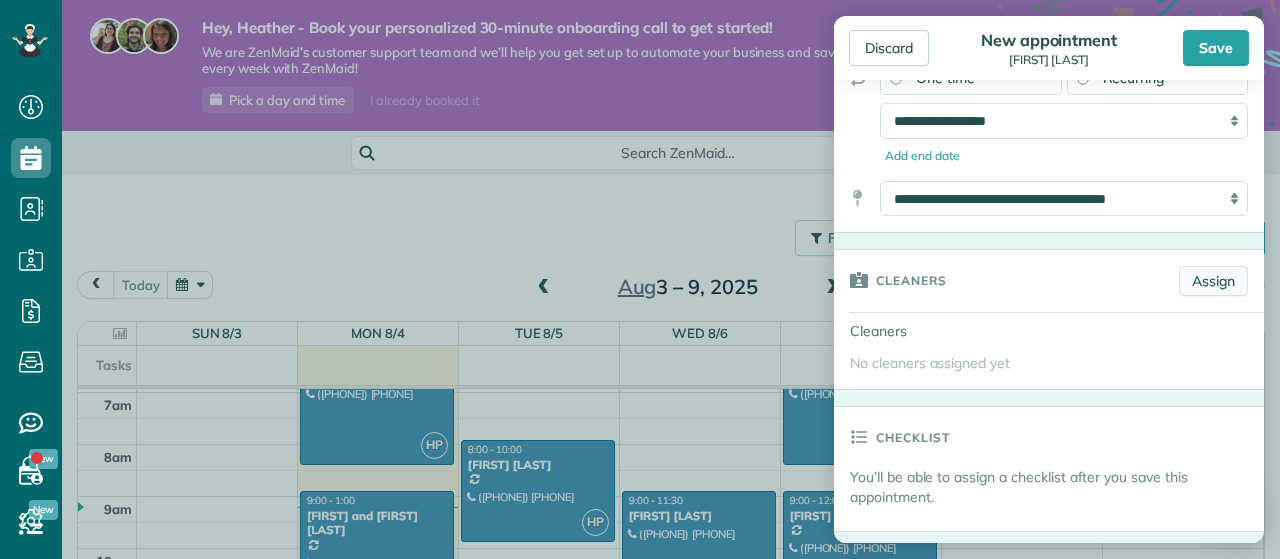 click on "Assign" at bounding box center [1213, 281] 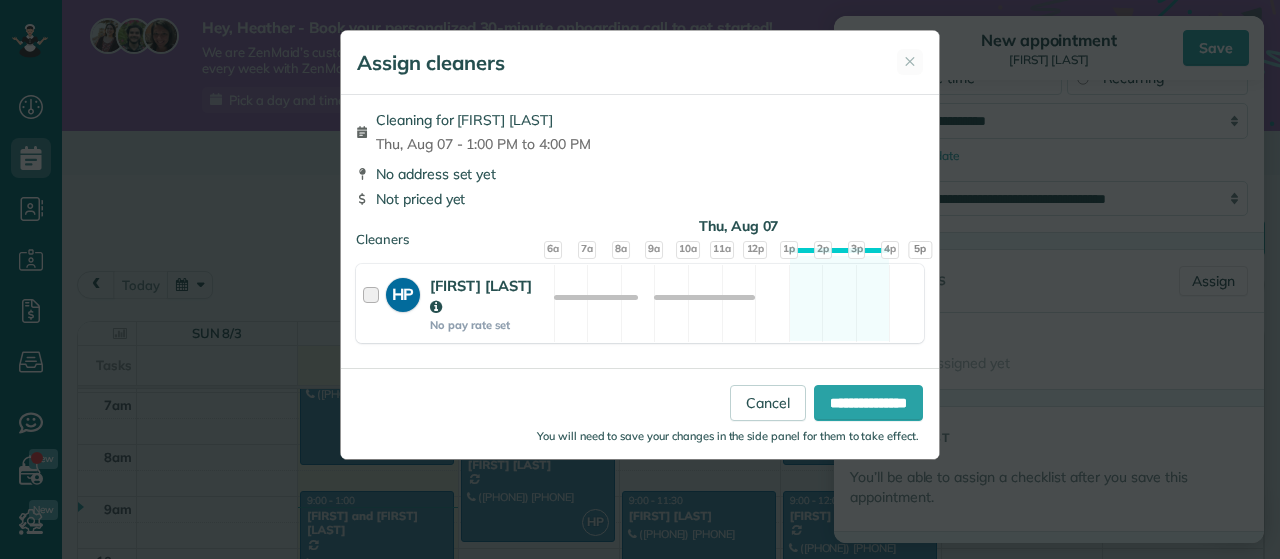 click on "[FIRST] [LAST]" at bounding box center [481, 296] 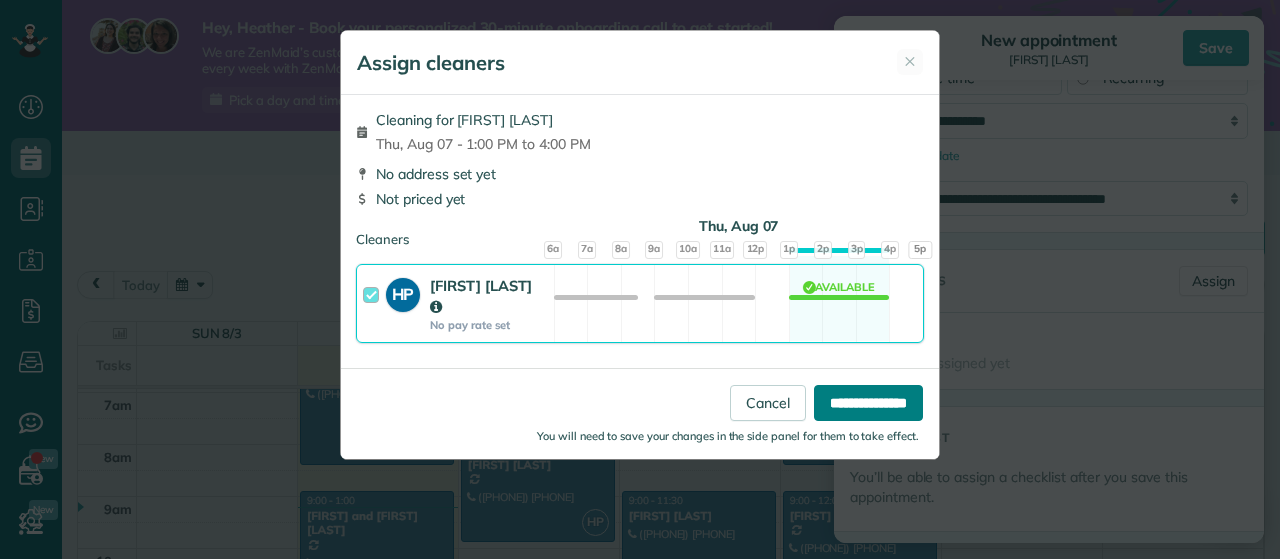 click on "**********" at bounding box center (868, 403) 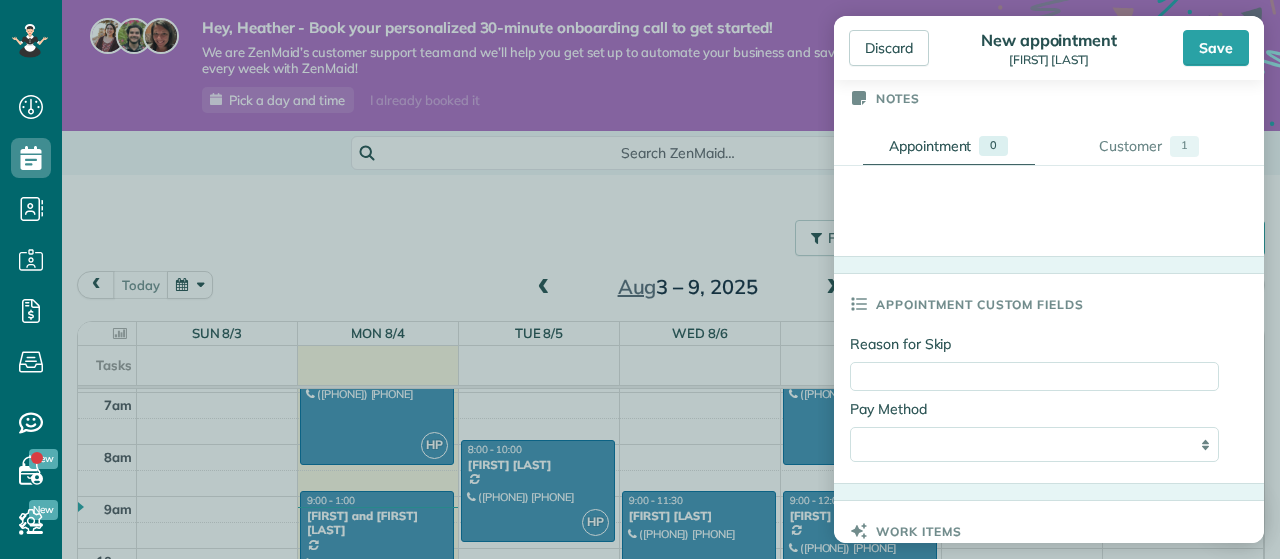 scroll, scrollTop: 810, scrollLeft: 0, axis: vertical 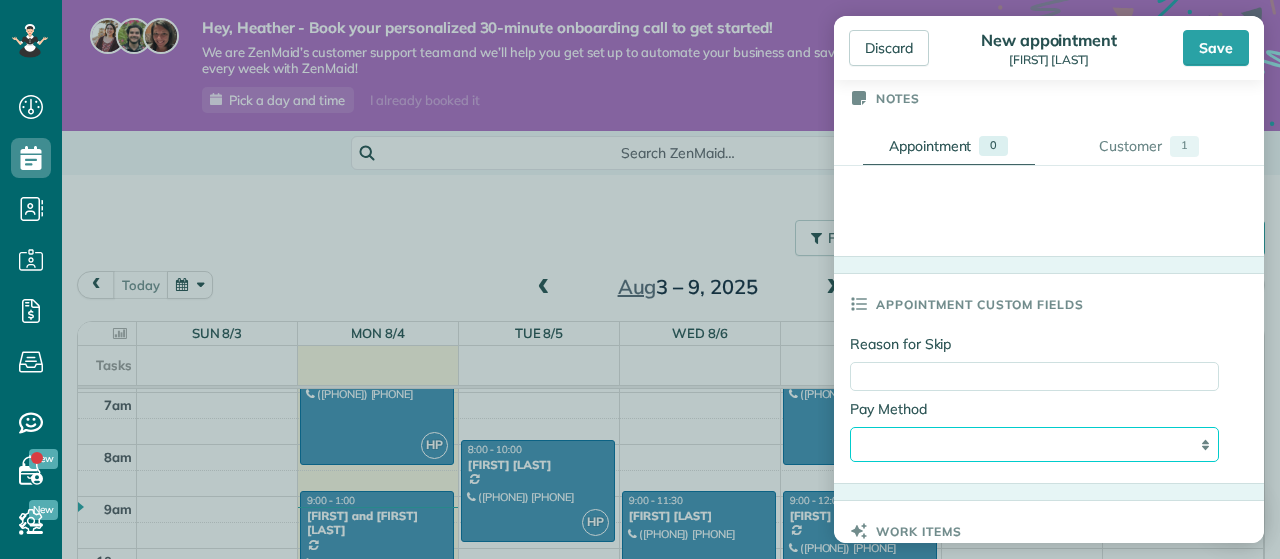 click on "**********" at bounding box center (1034, 444) 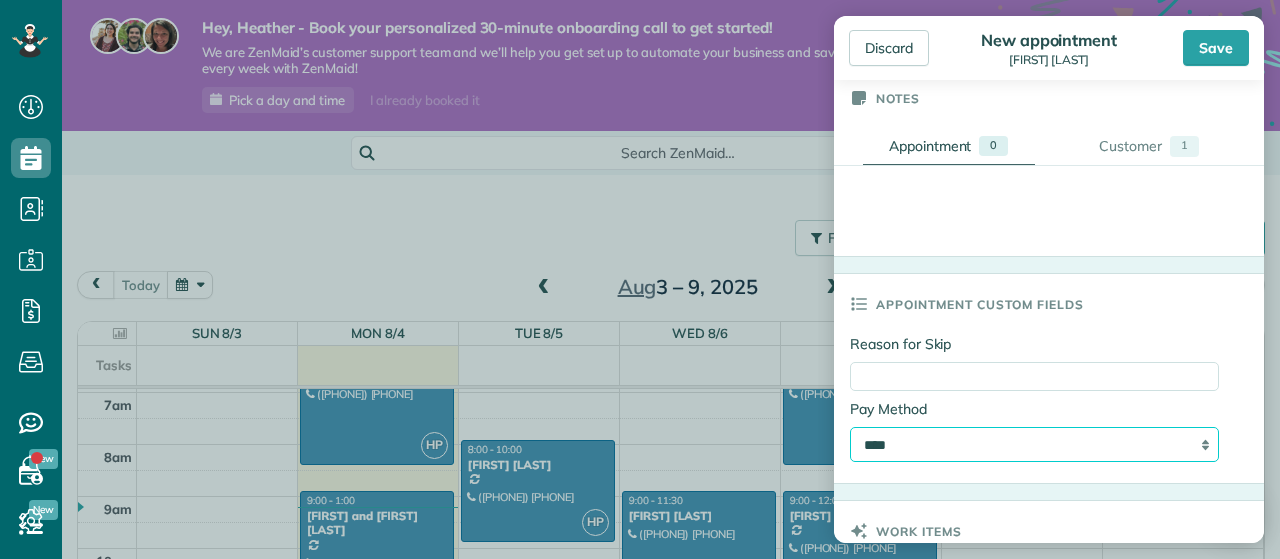 click on "****" at bounding box center (0, 0) 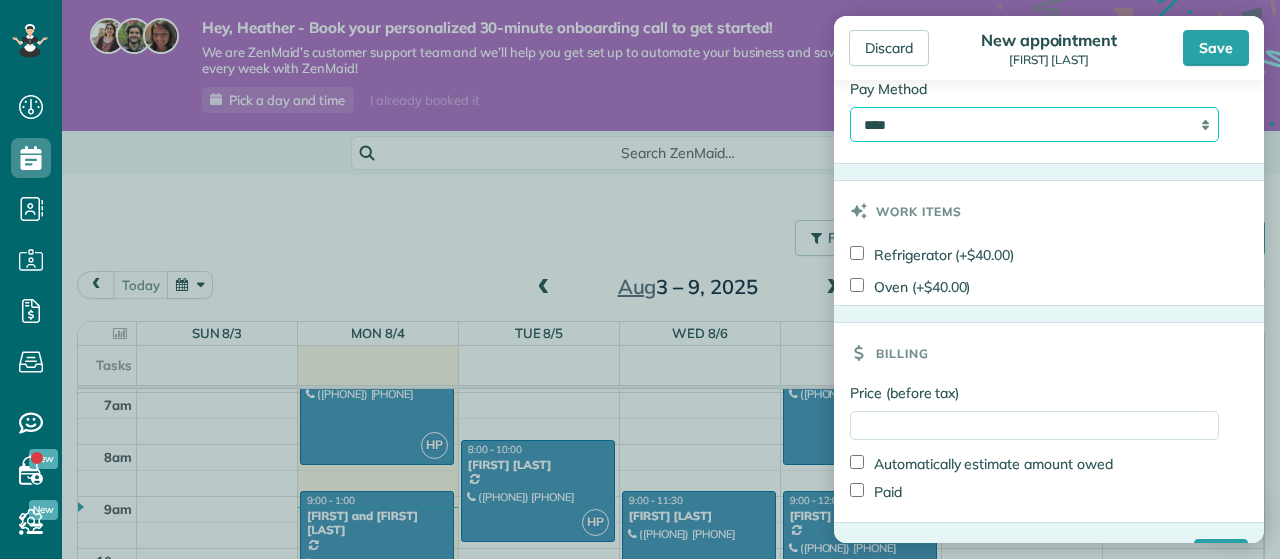 scroll, scrollTop: 1182, scrollLeft: 0, axis: vertical 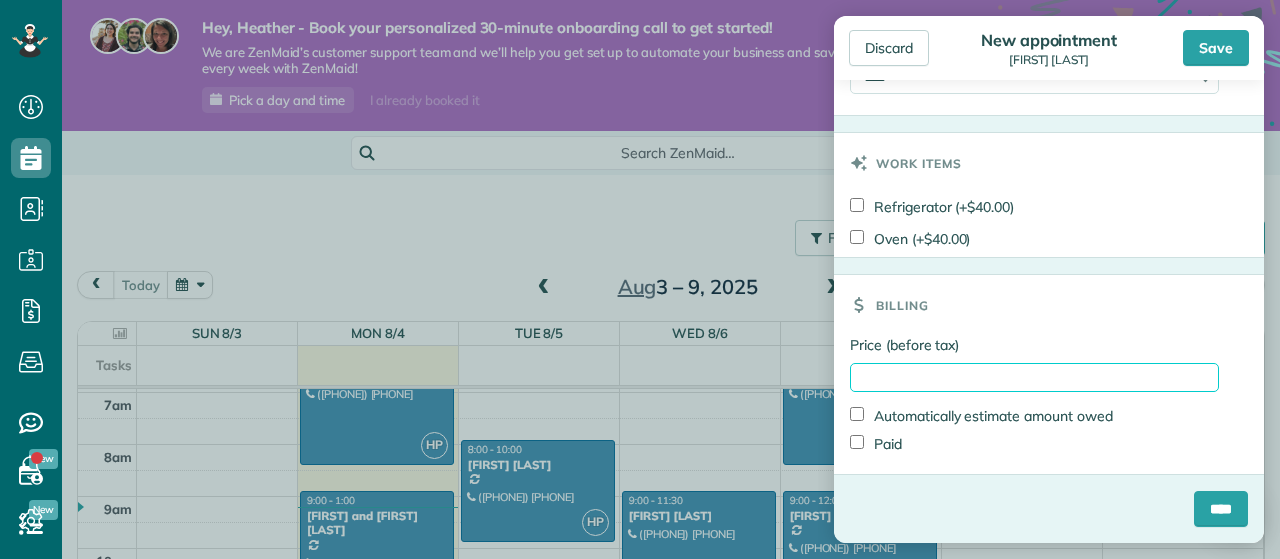 click on "Price (before tax)" at bounding box center [1034, 377] 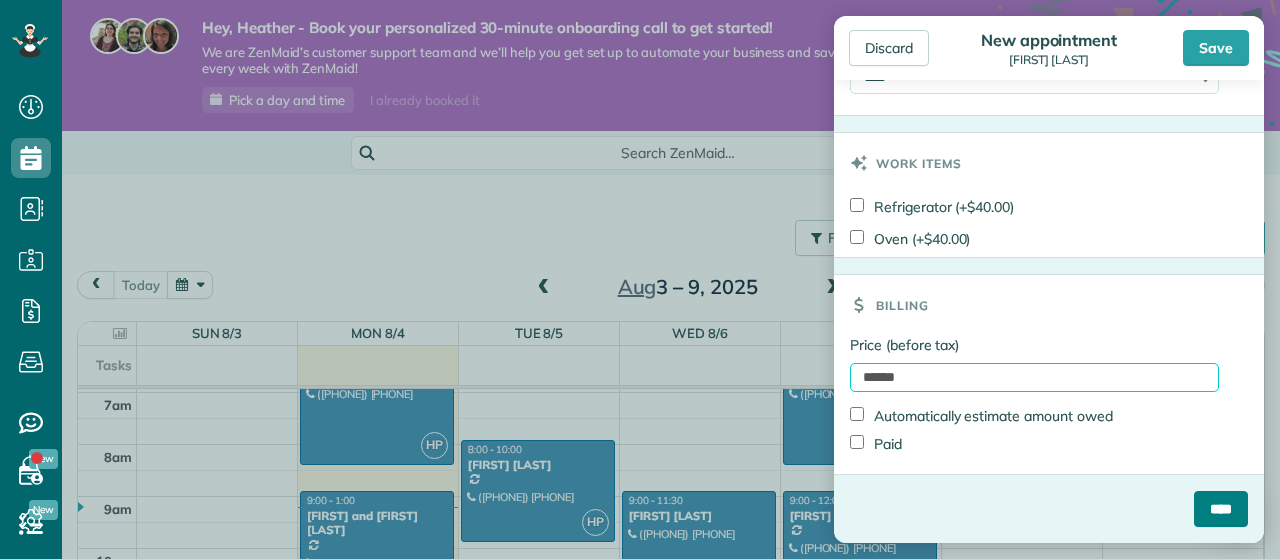 type on "******" 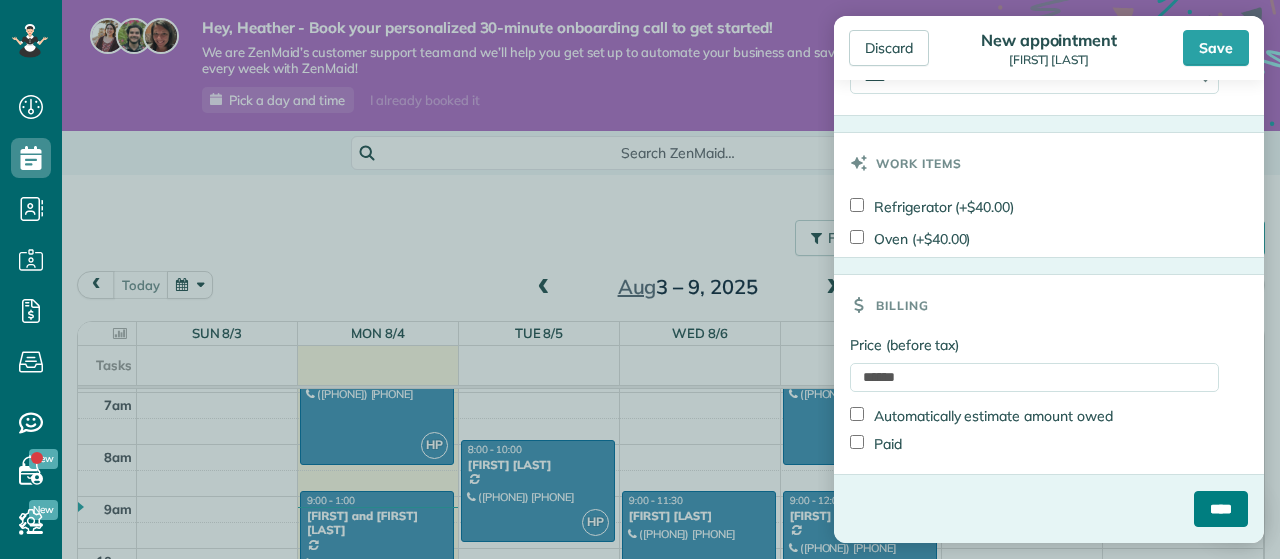 click on "****" at bounding box center [1221, 509] 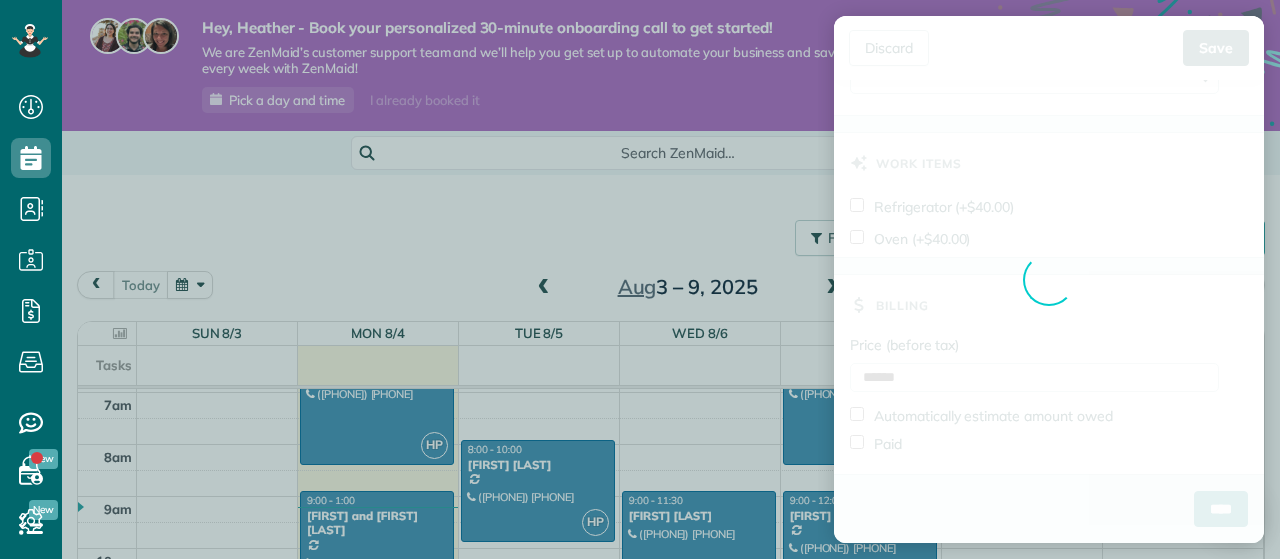 scroll, scrollTop: 1182, scrollLeft: 0, axis: vertical 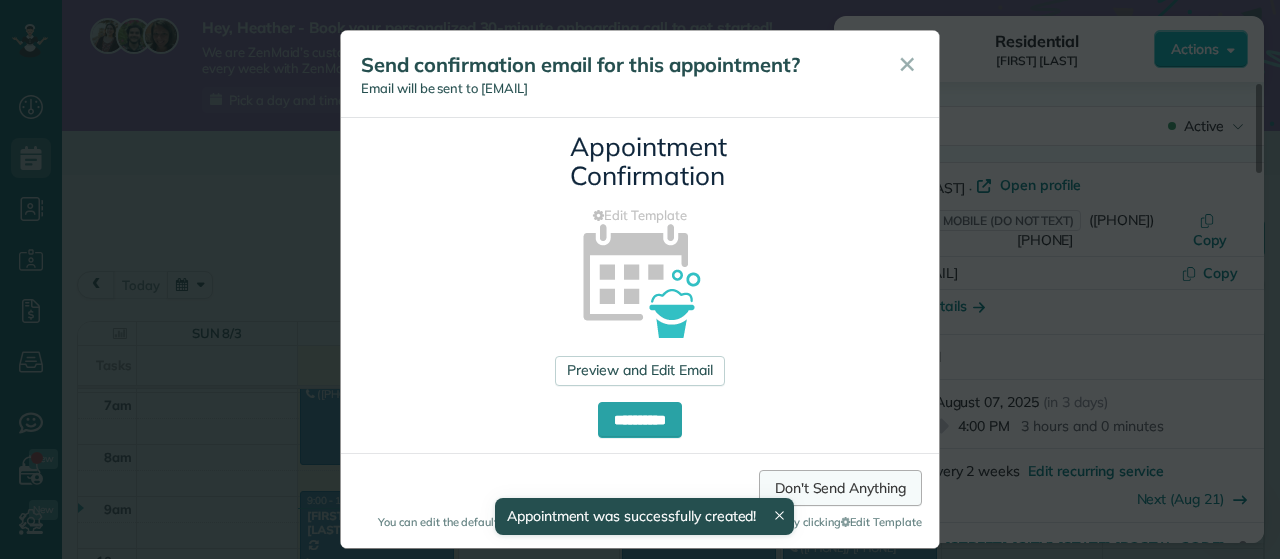 click on "Don't Send Anything" at bounding box center [840, 488] 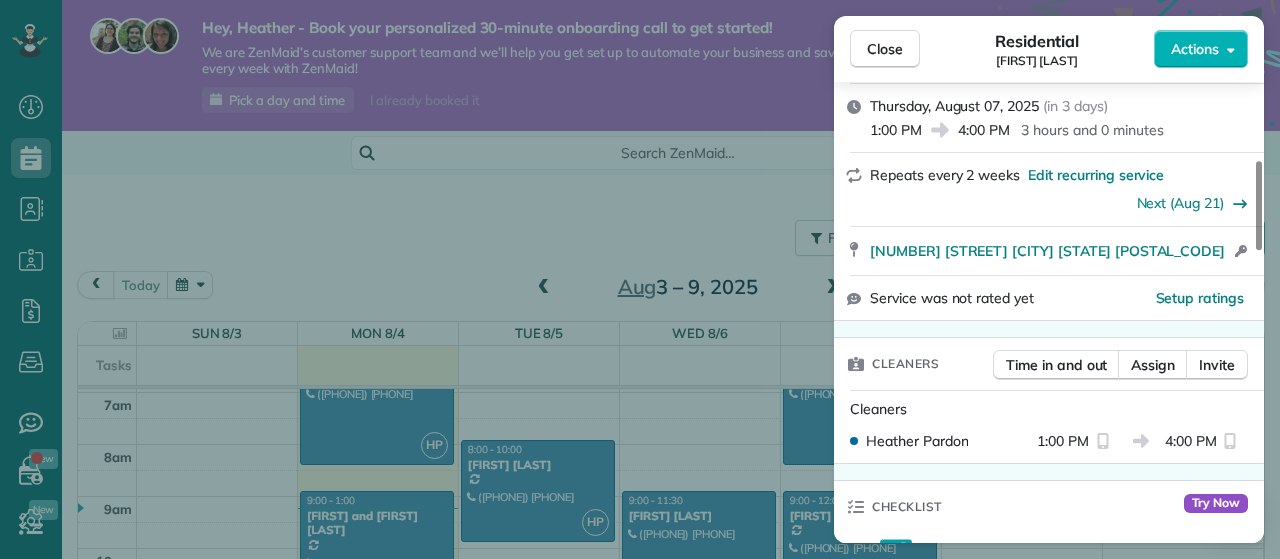 scroll, scrollTop: 422, scrollLeft: 0, axis: vertical 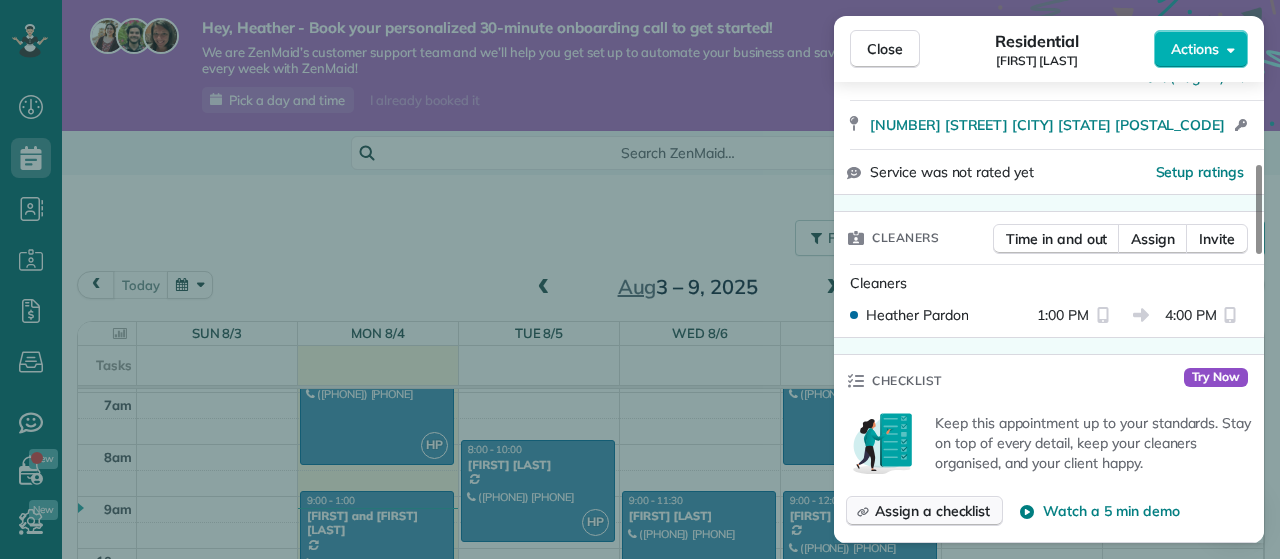 click on "Assign a checklist" at bounding box center [932, 511] 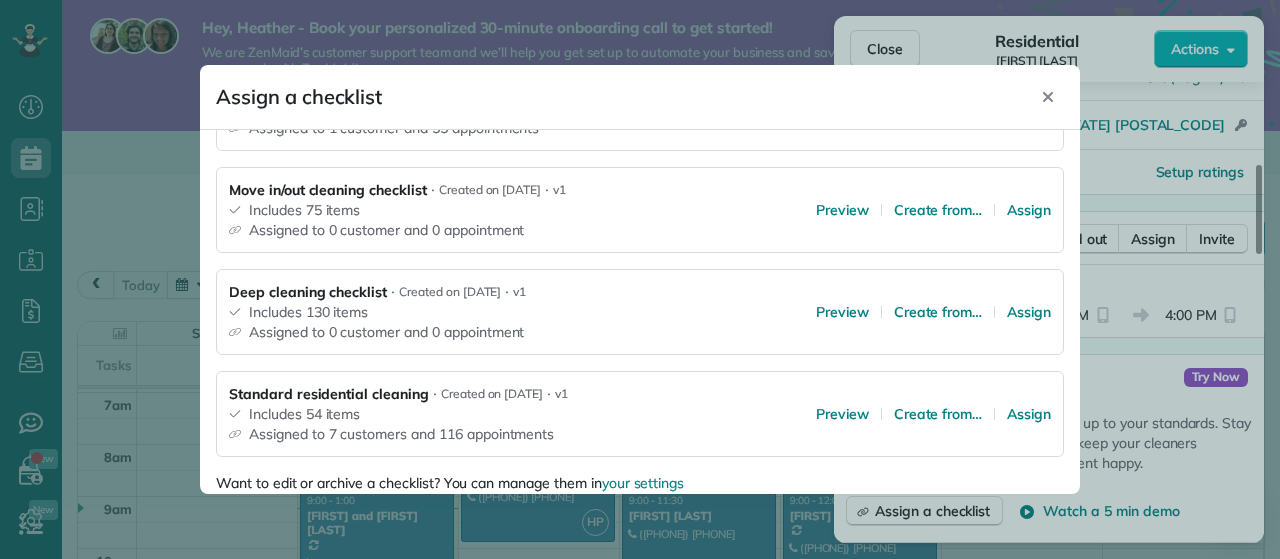 scroll, scrollTop: 382, scrollLeft: 0, axis: vertical 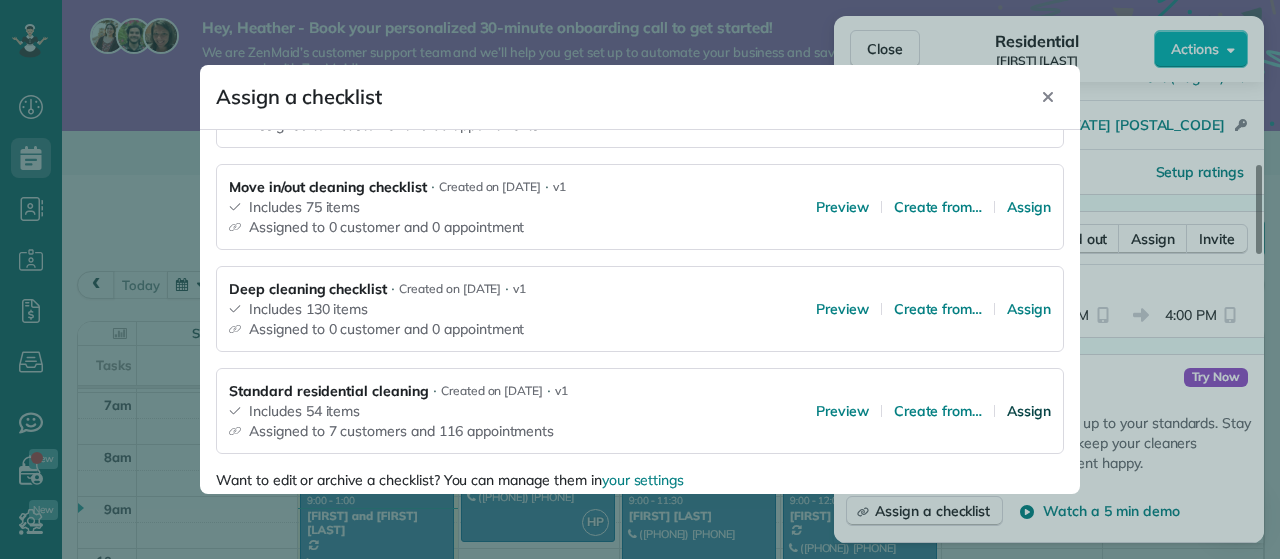 click on "Assign" at bounding box center [1029, 411] 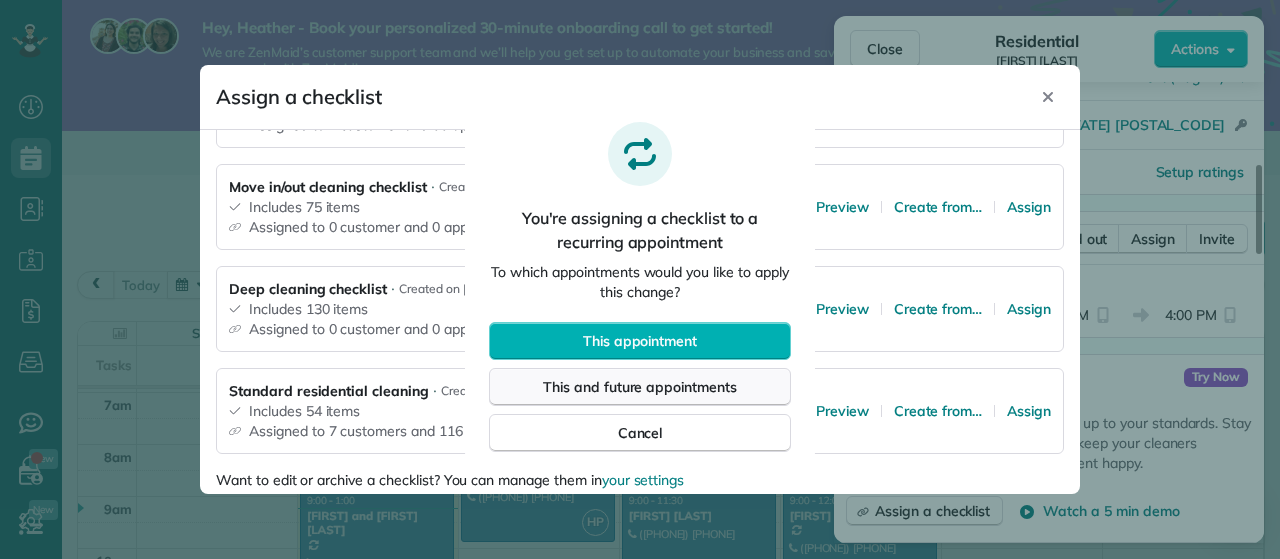 click on "This and future appointments" at bounding box center [640, 387] 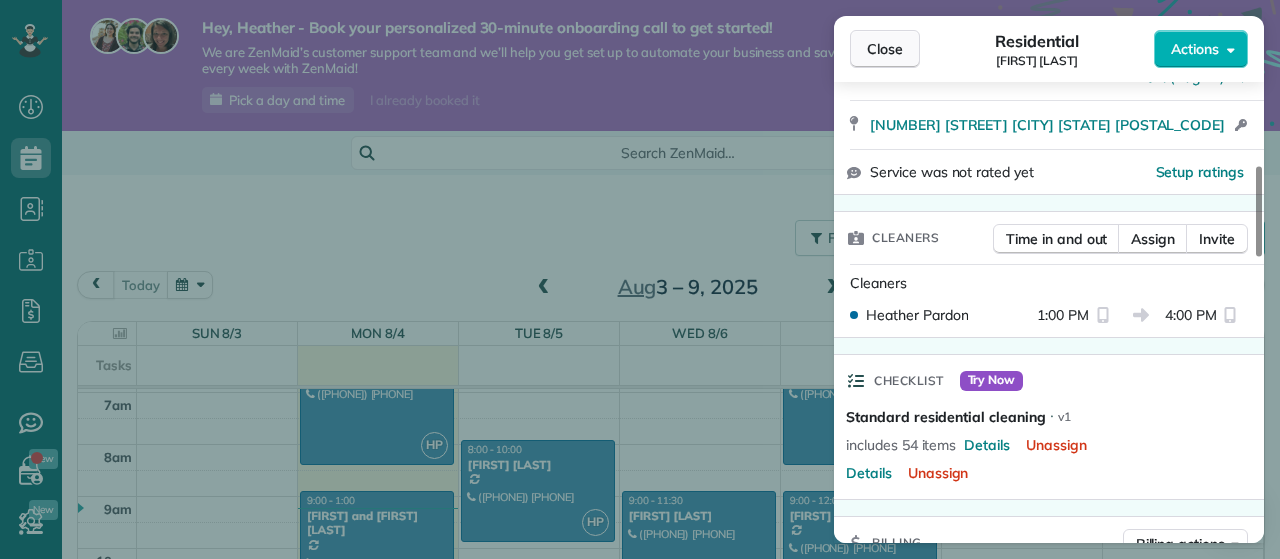 click on "Close" at bounding box center [885, 49] 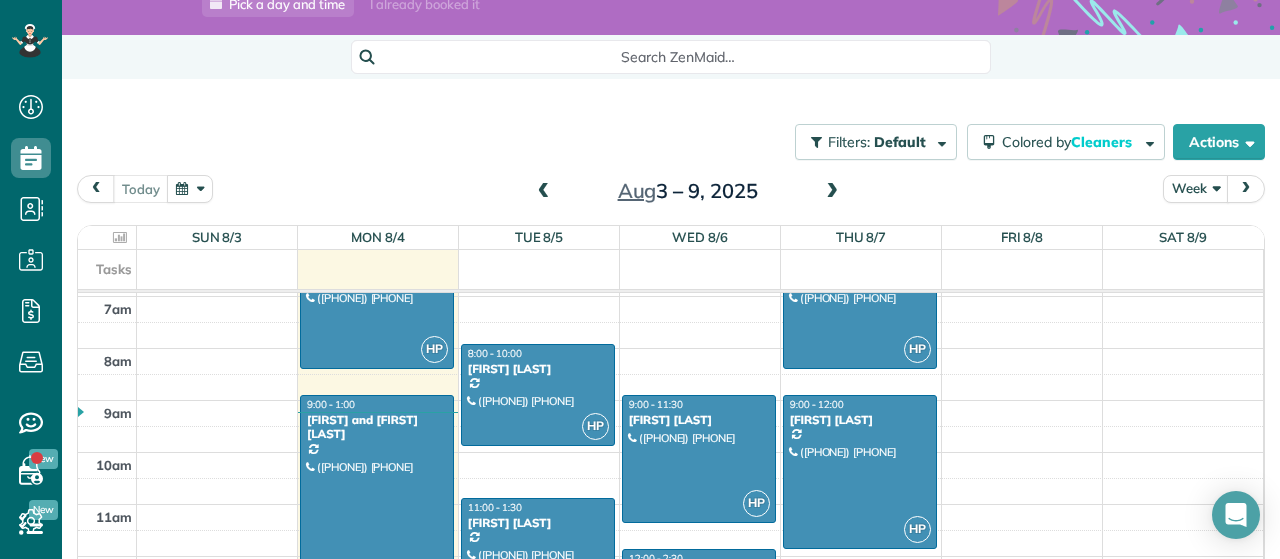 scroll, scrollTop: 100, scrollLeft: 0, axis: vertical 